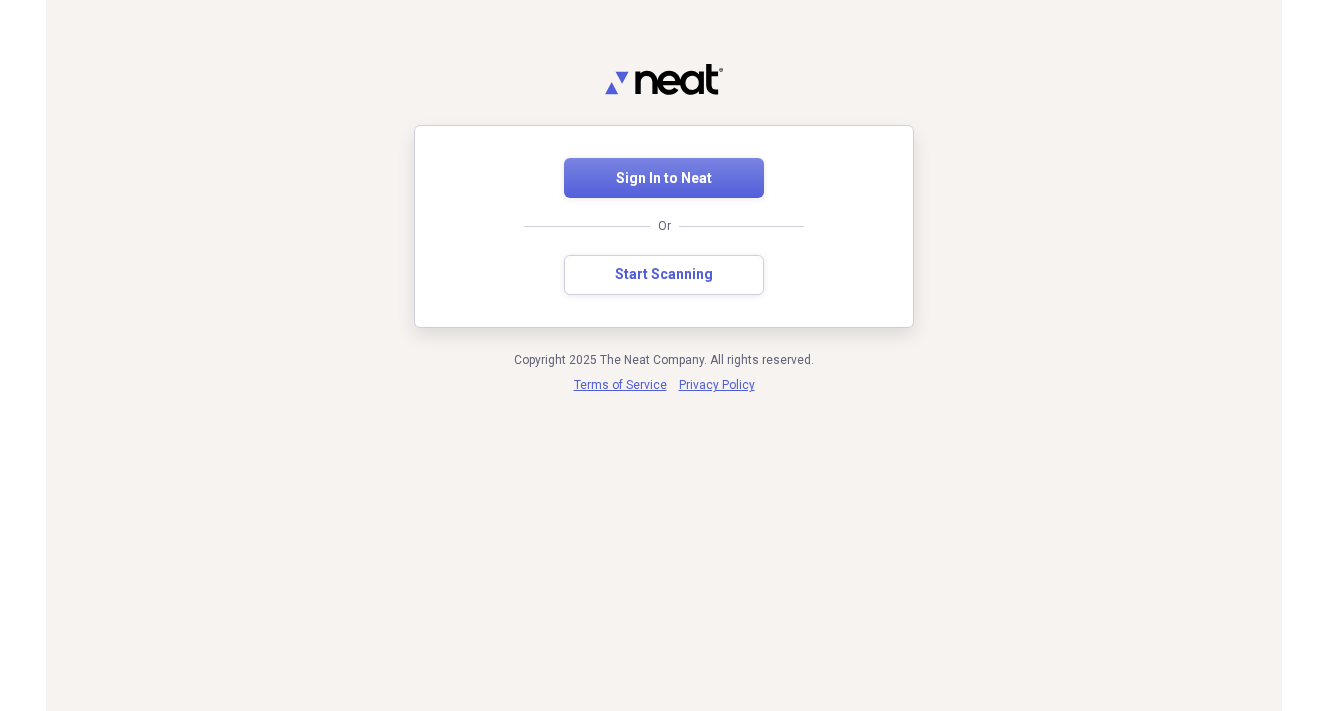 scroll, scrollTop: 0, scrollLeft: 0, axis: both 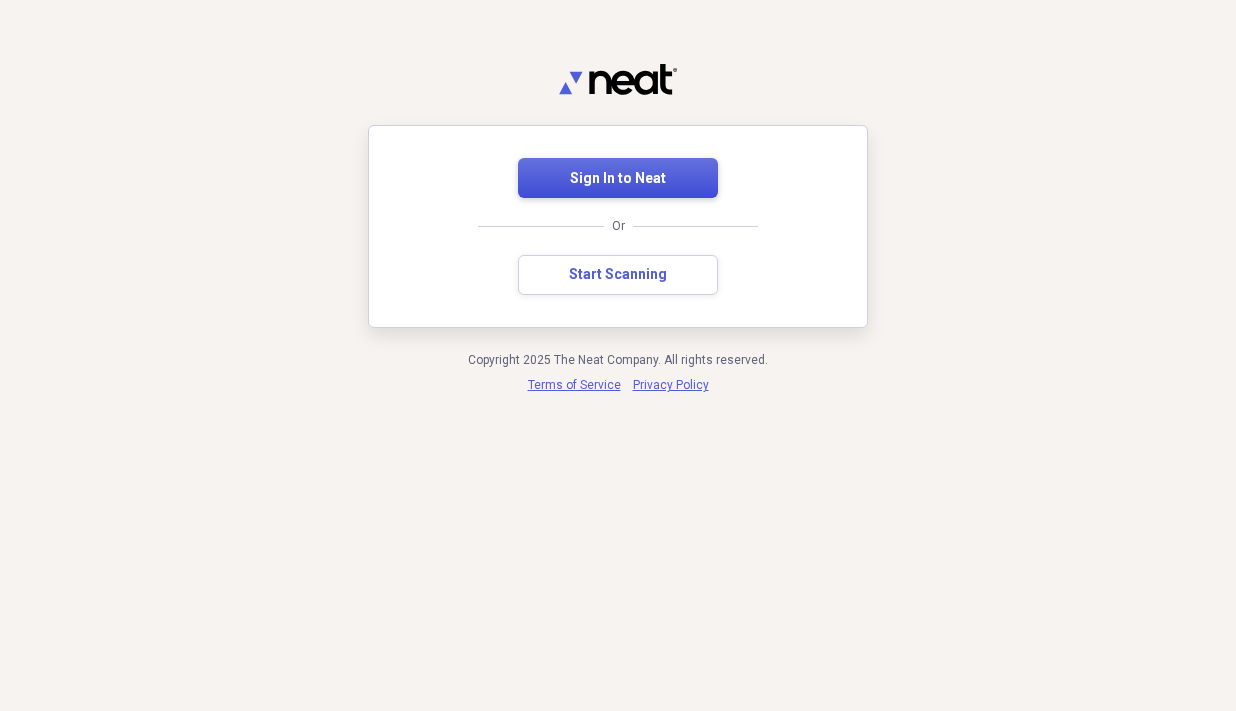 click on "Sign In to Neat" at bounding box center (618, 179) 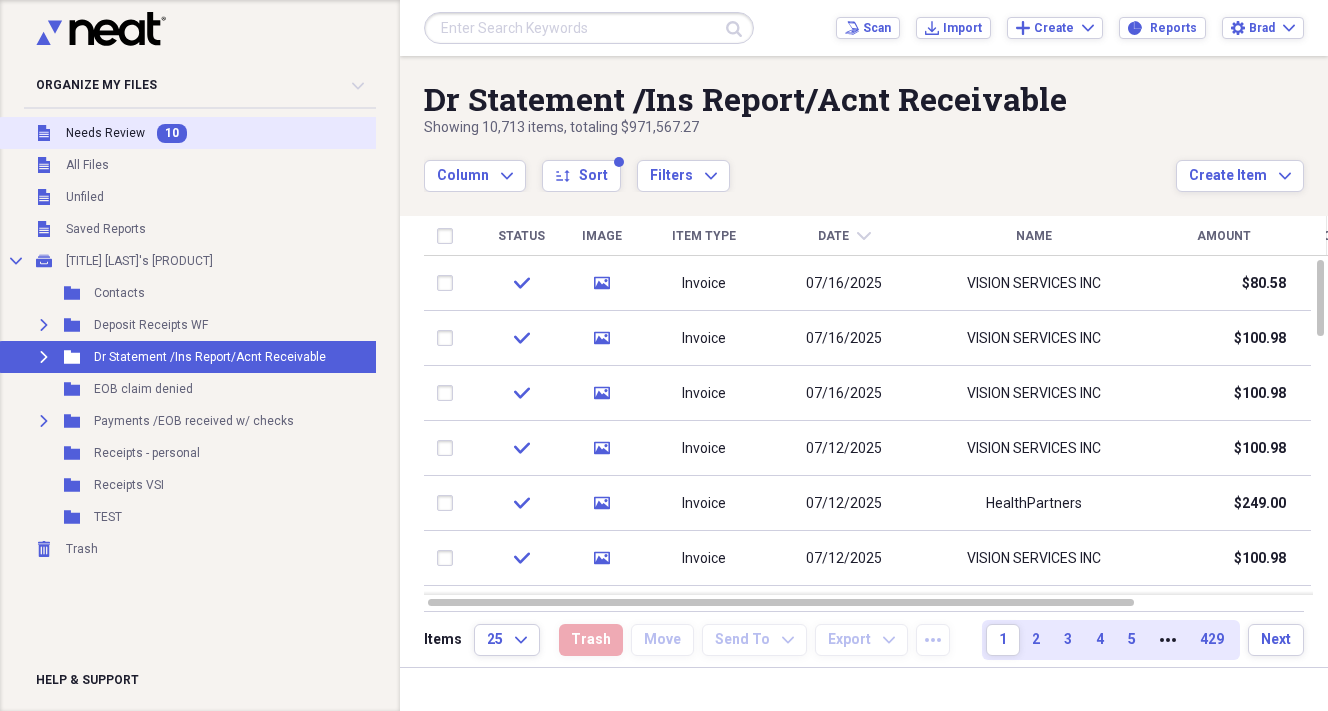 click on "Needs Review" at bounding box center (105, 133) 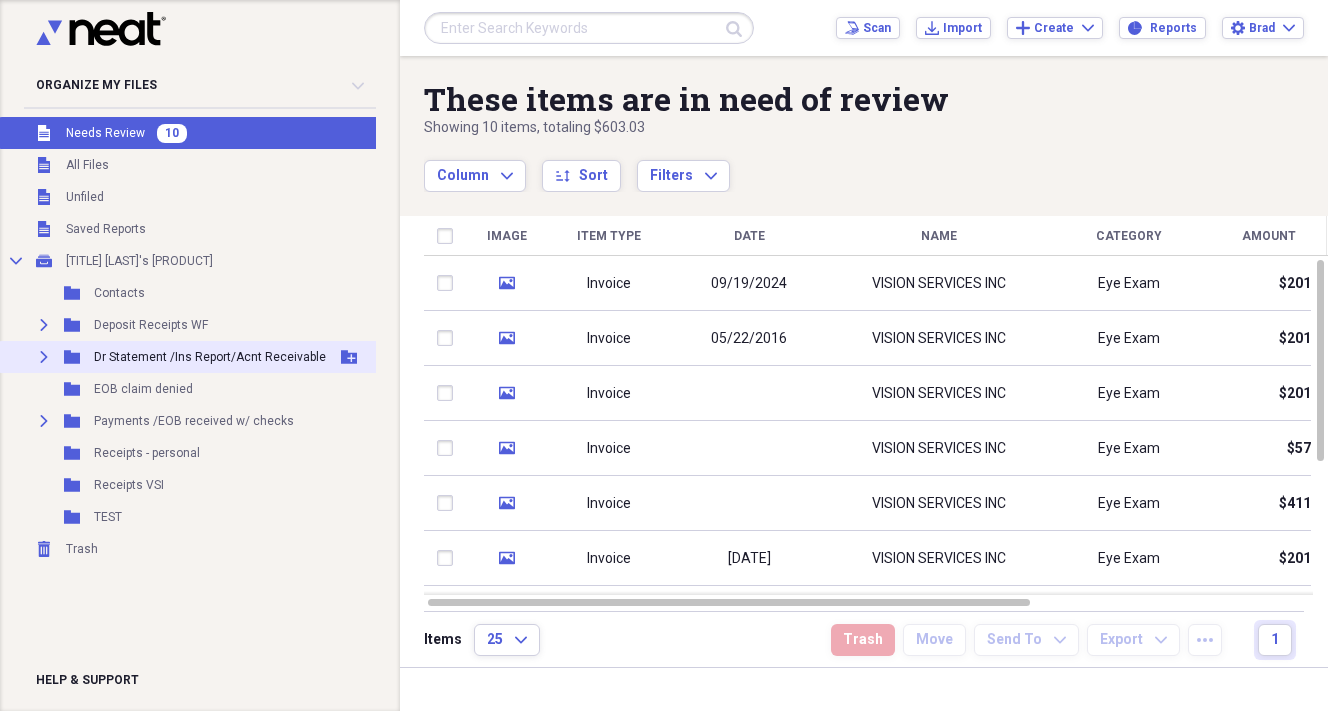 click on "Dr Statement /Ins Report/Acnt Receivable" at bounding box center [210, 357] 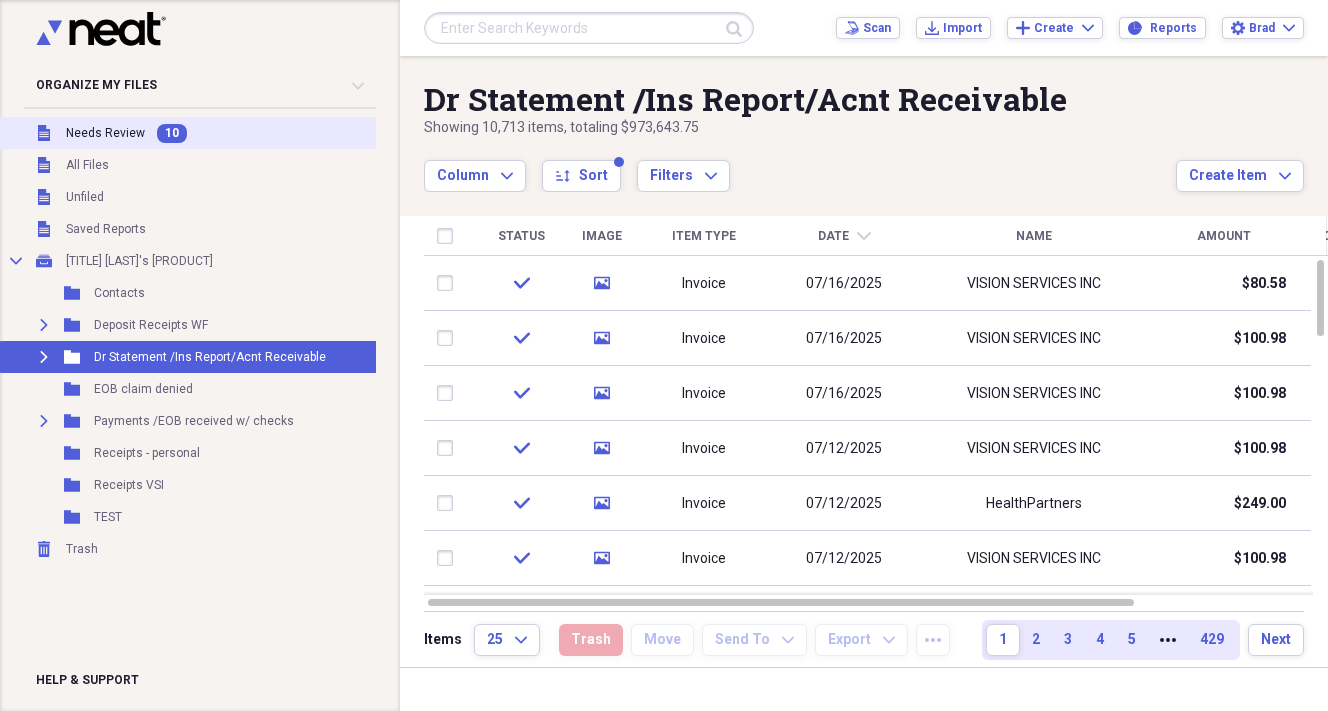 click on "Needs Review" at bounding box center (105, 133) 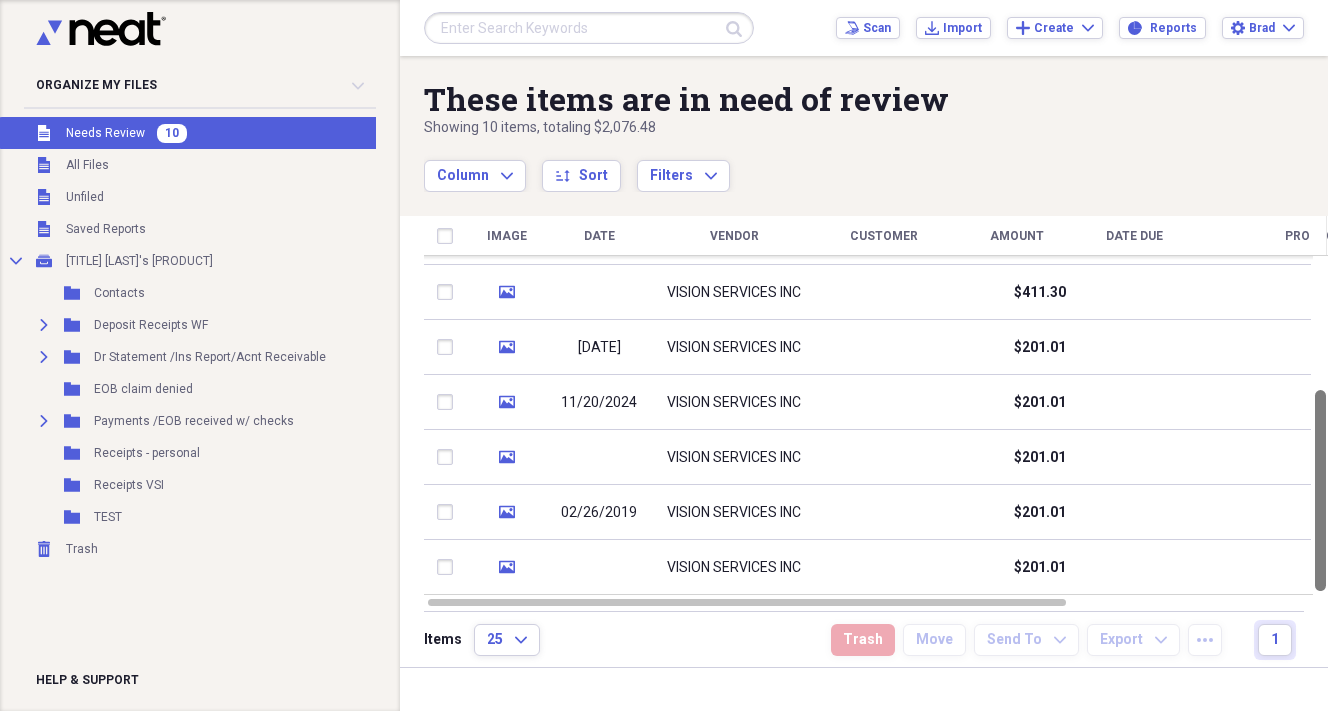 drag, startPoint x: 1319, startPoint y: 372, endPoint x: 1320, endPoint y: 617, distance: 245.00204 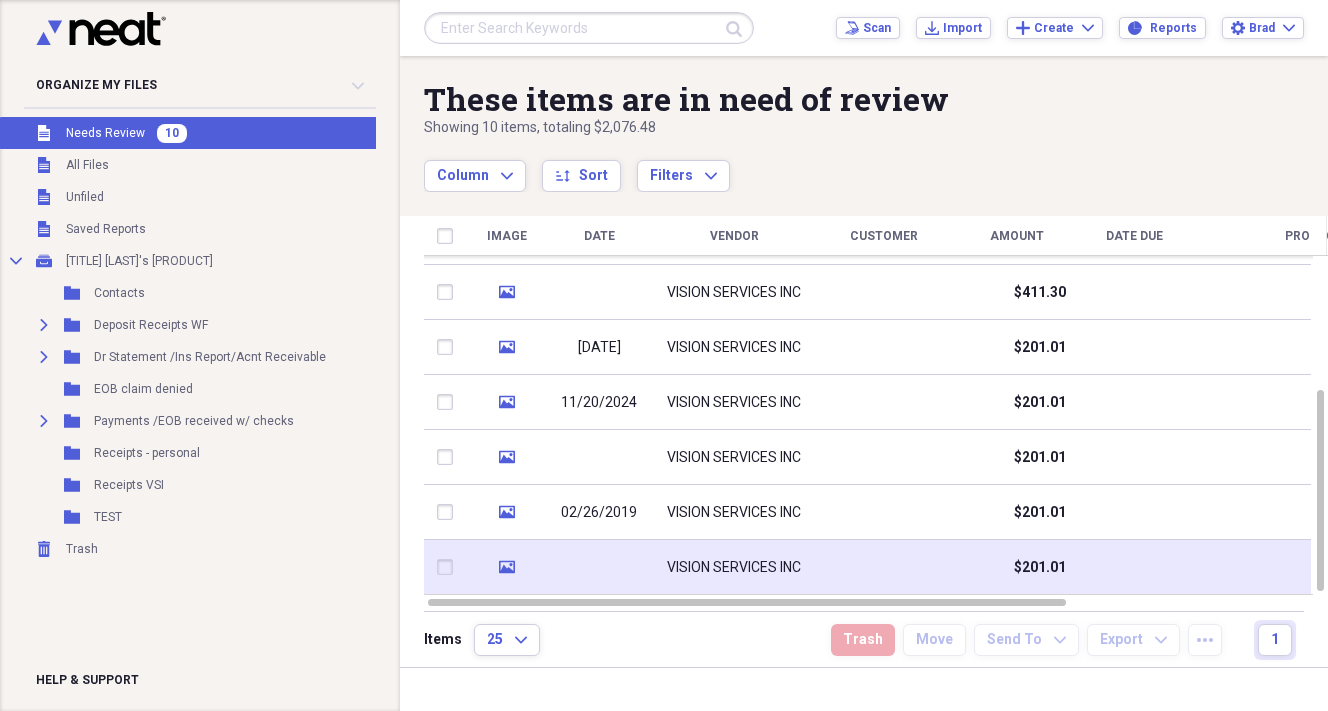 click on "VISION SERVICES INC" at bounding box center [734, 568] 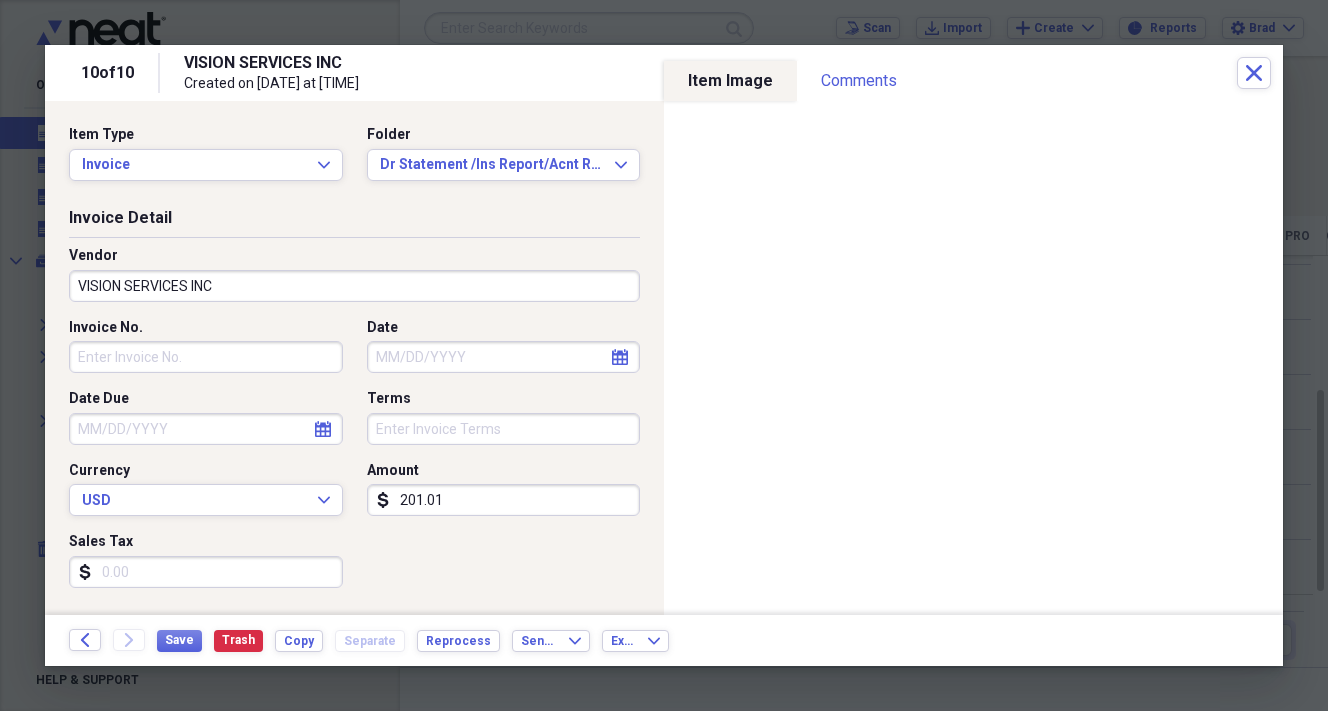click 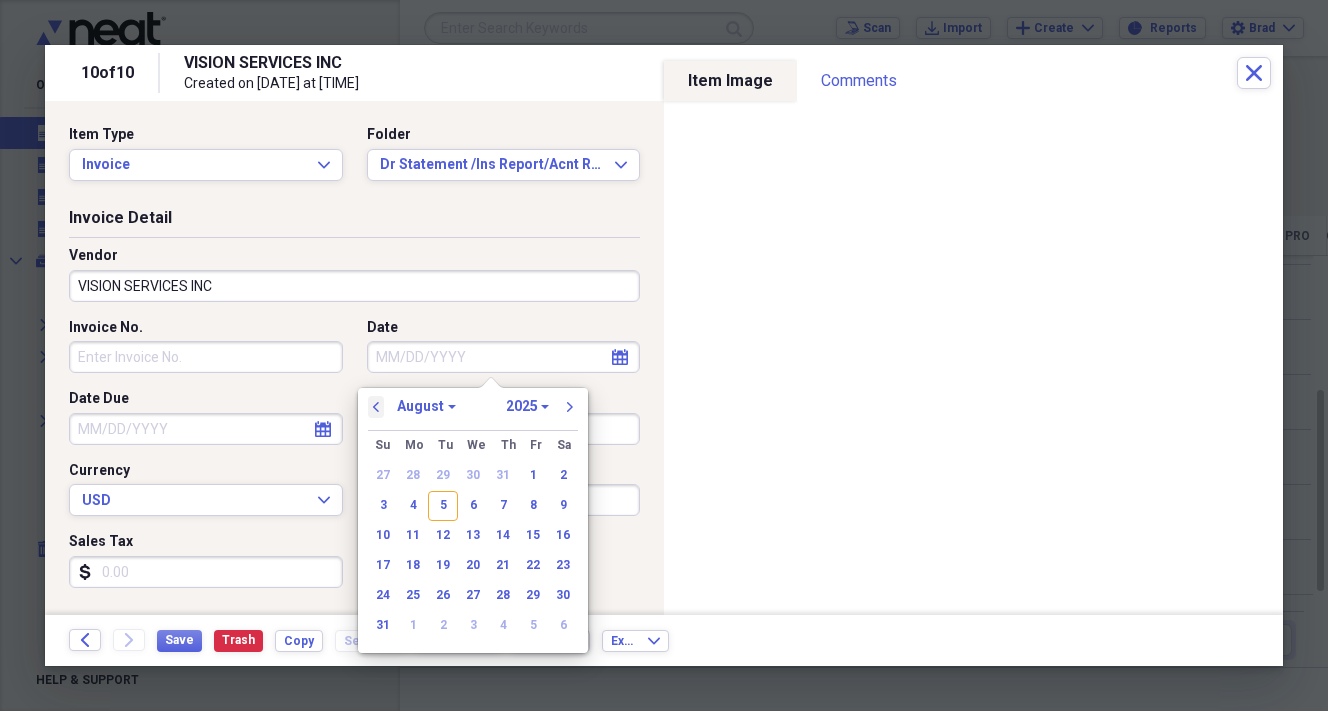 click on "previous" at bounding box center (376, 407) 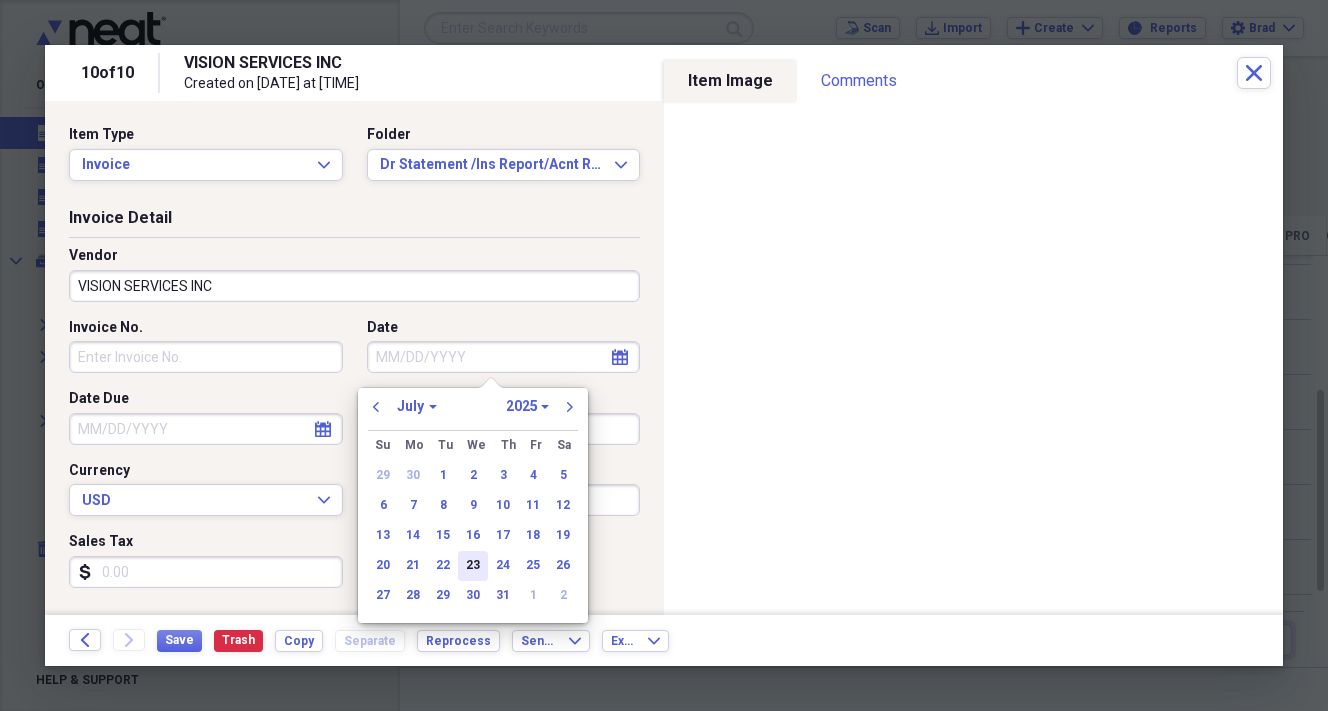 click on "23" at bounding box center (473, 566) 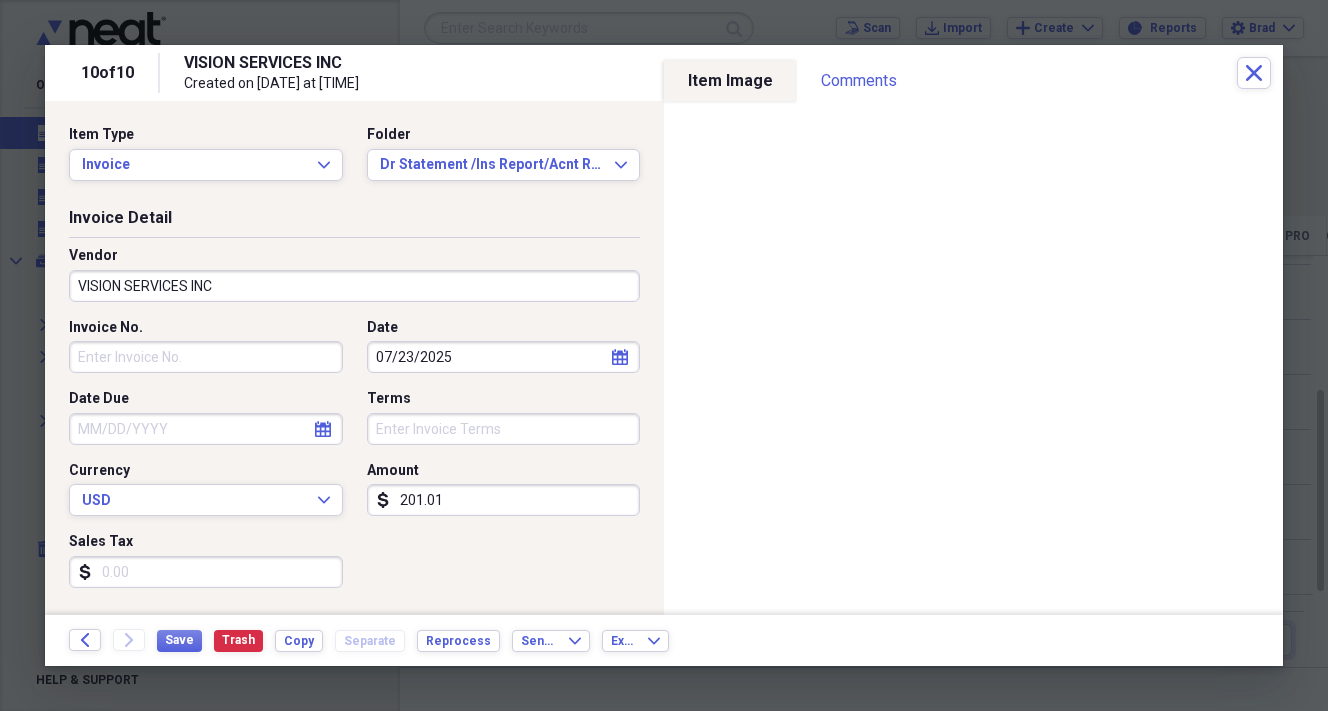 click on "201.01" at bounding box center [504, 500] 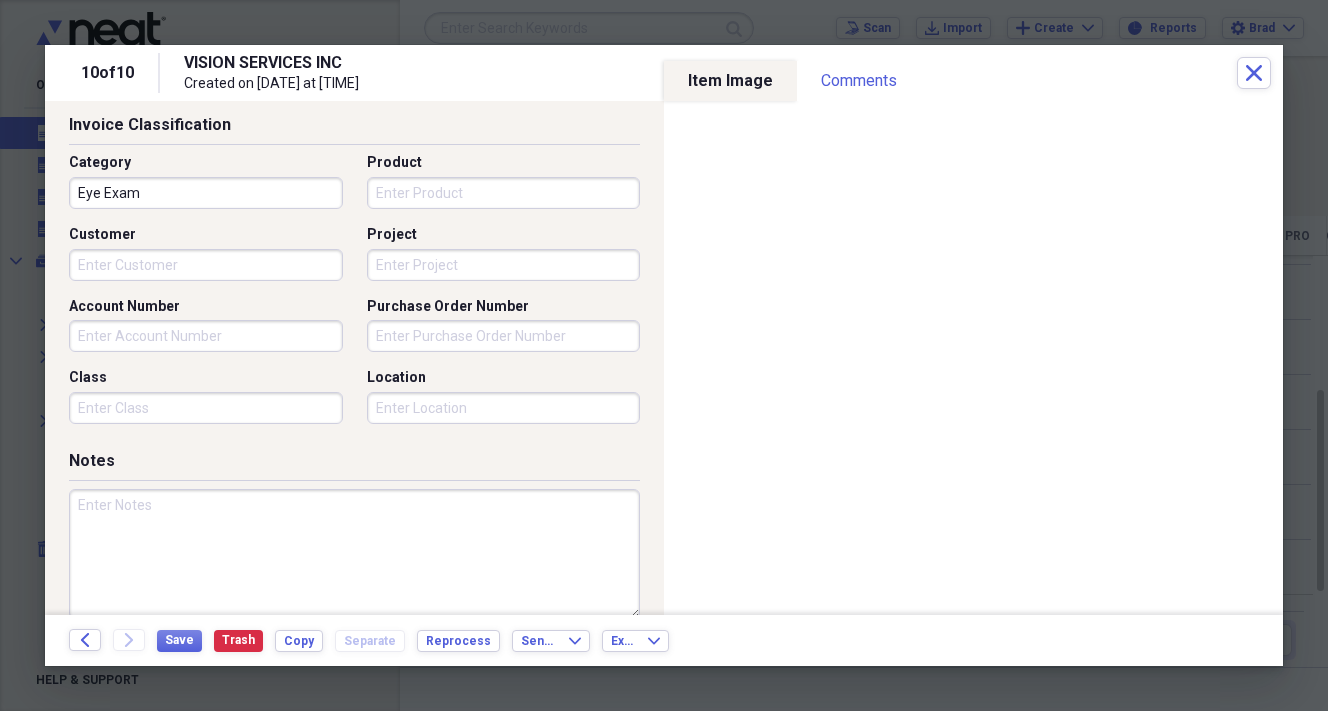 scroll, scrollTop: 505, scrollLeft: 0, axis: vertical 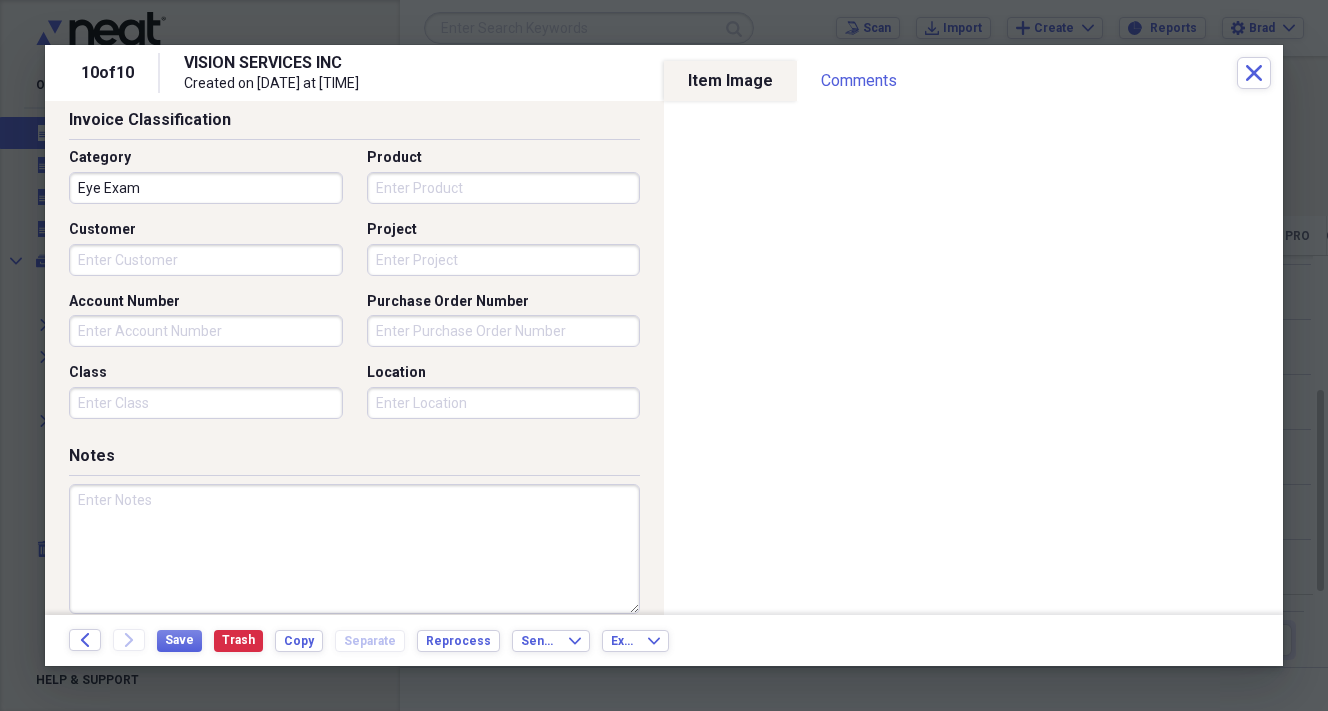 type on "100.98" 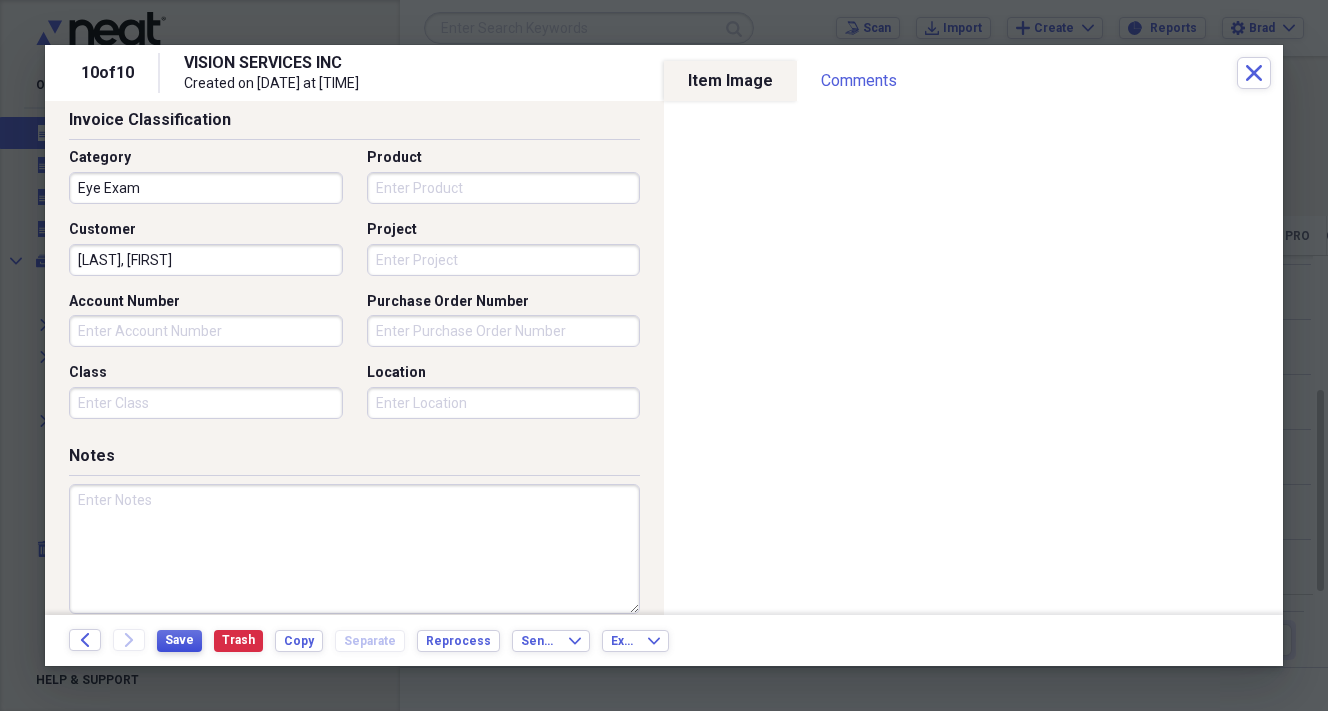 type on "[LAST], [FIRST]" 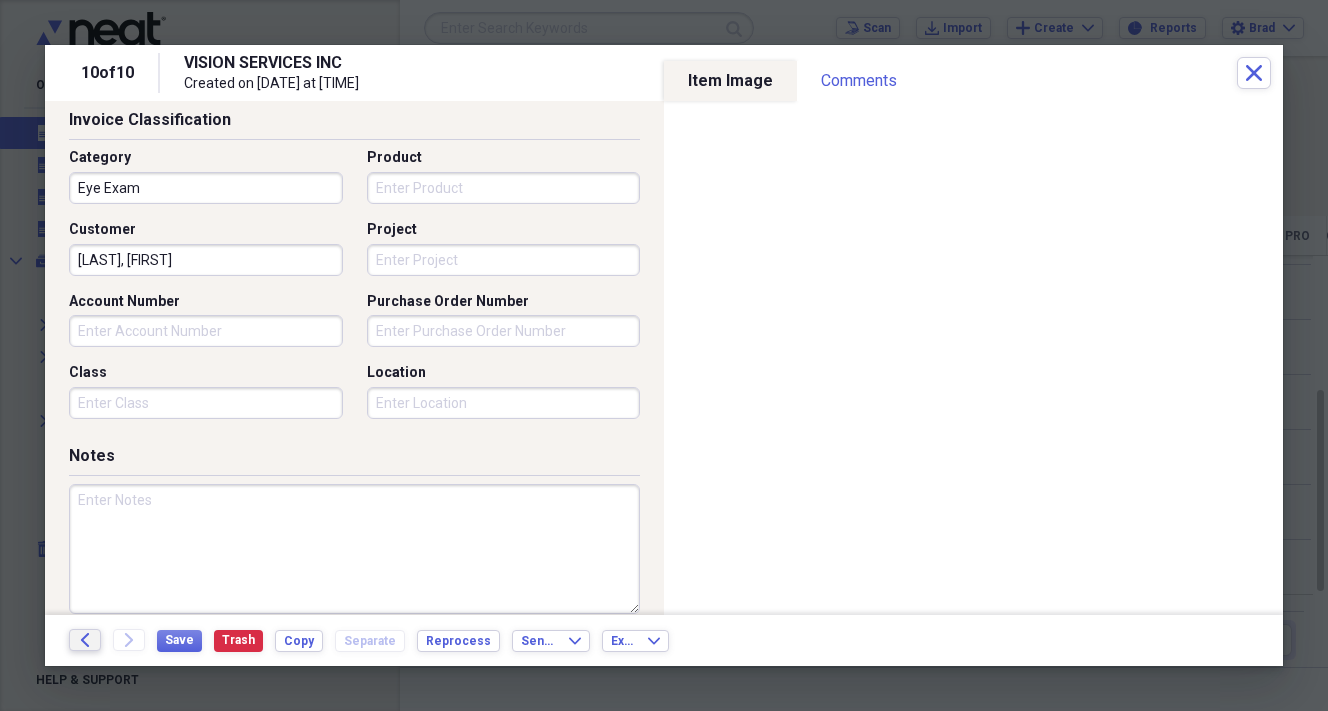 click on "Back" at bounding box center [85, 640] 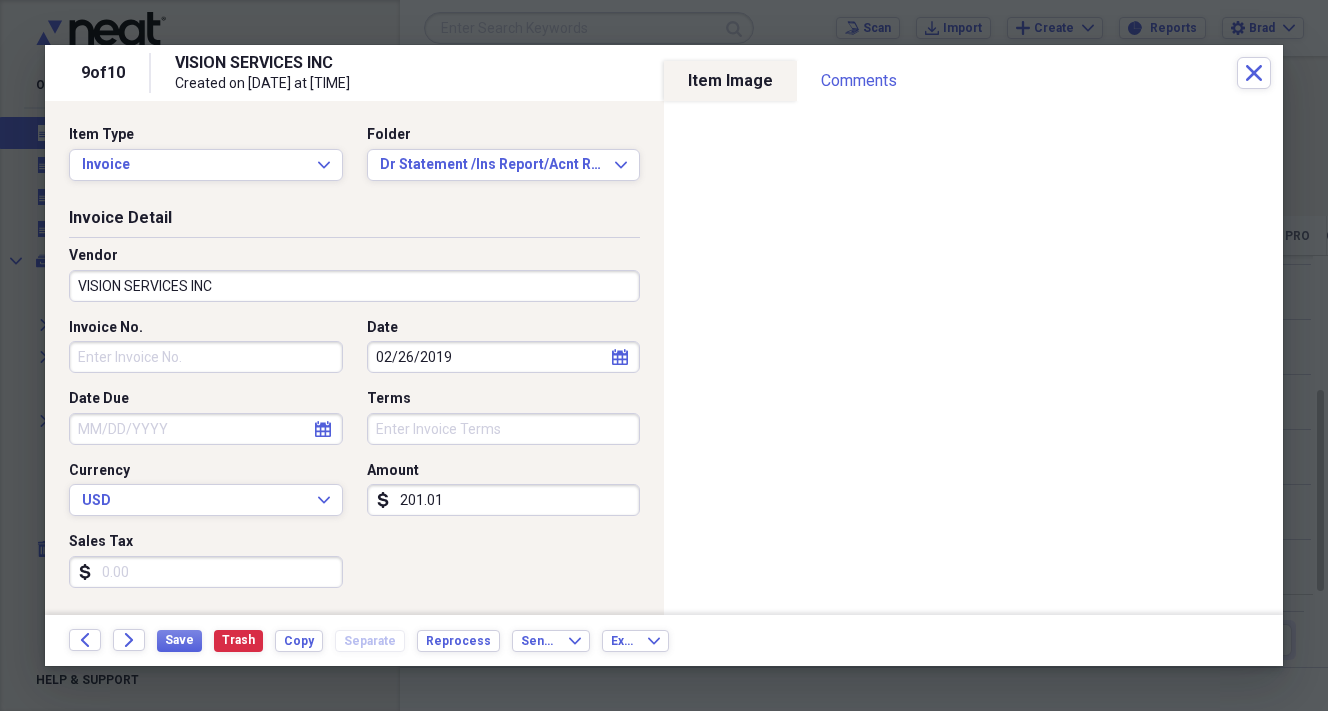select on "1" 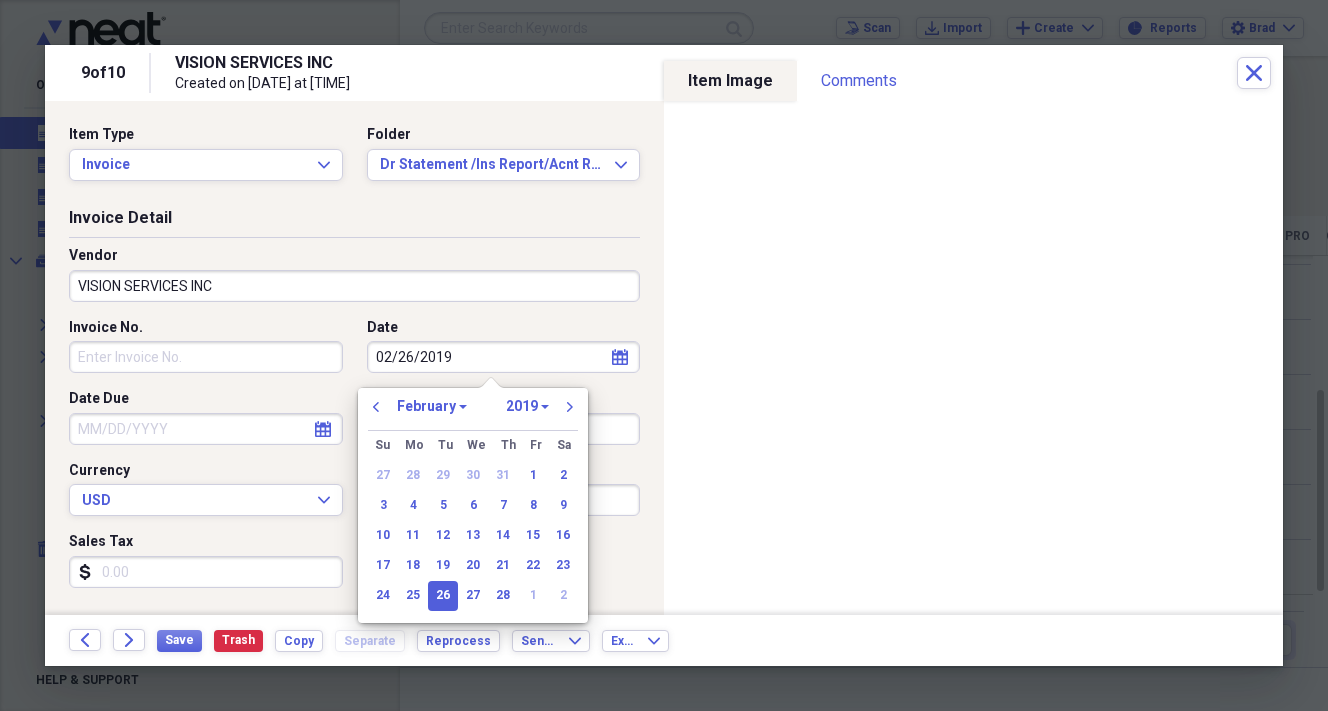 click on "02/26/2019" at bounding box center (504, 357) 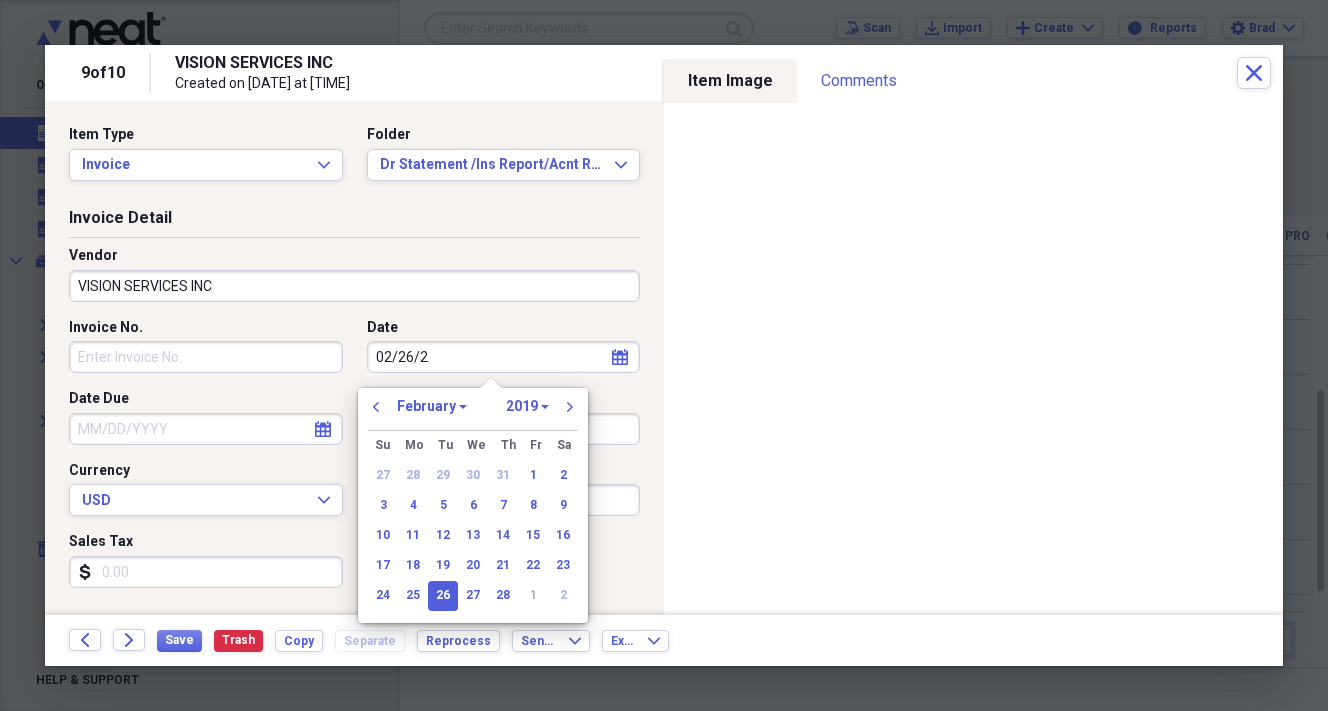 type on "[DATE]" 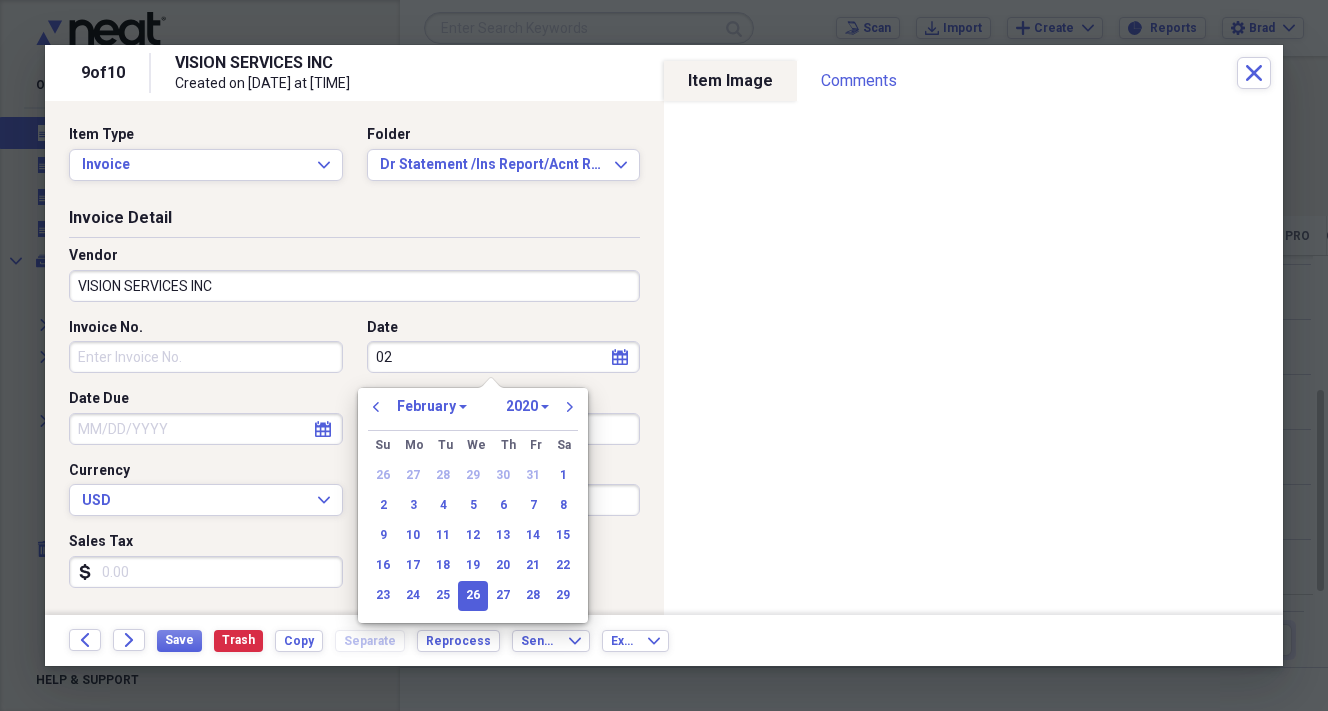 type on "0" 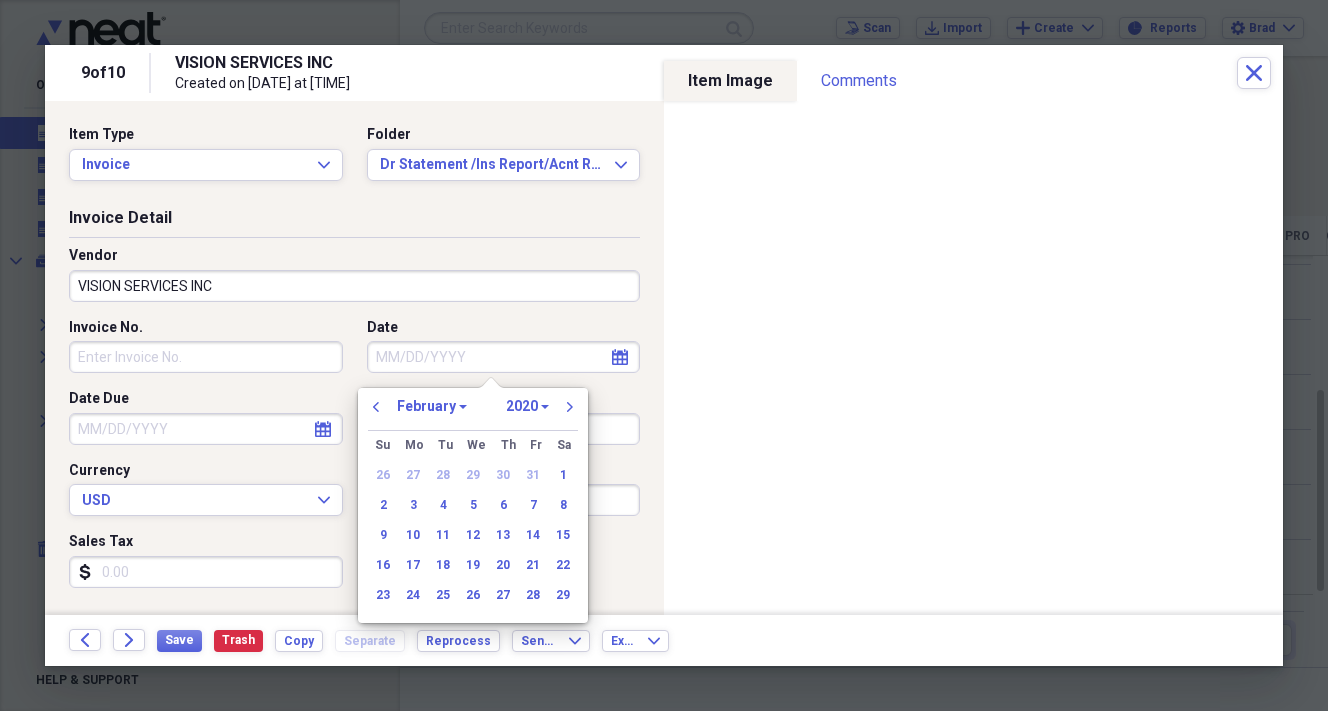type 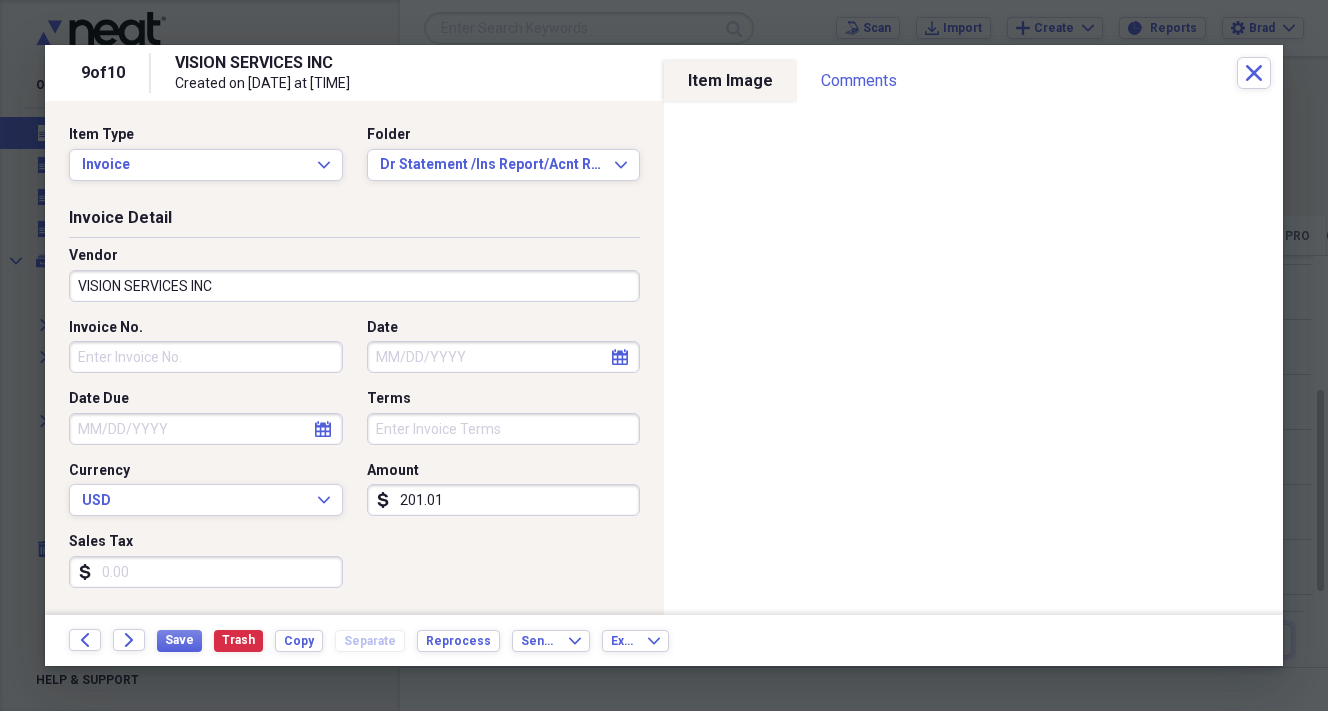 click 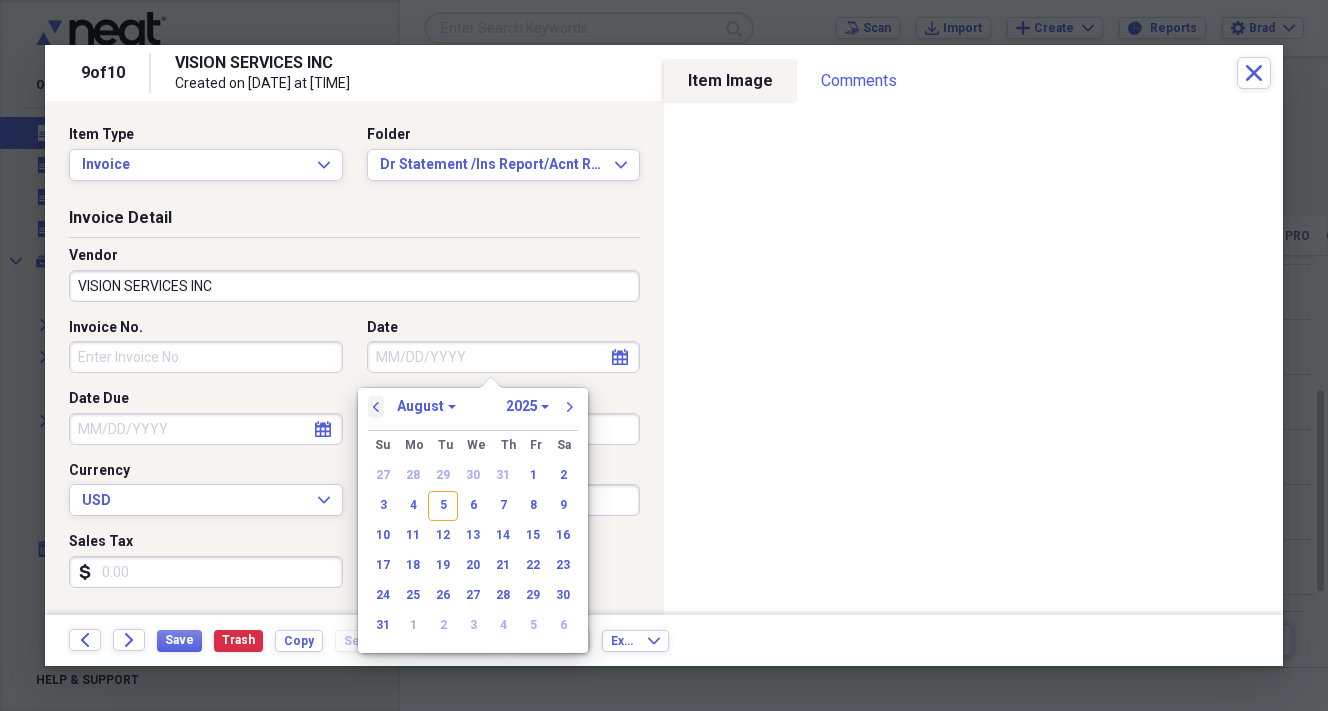 click on "previous" at bounding box center [376, 407] 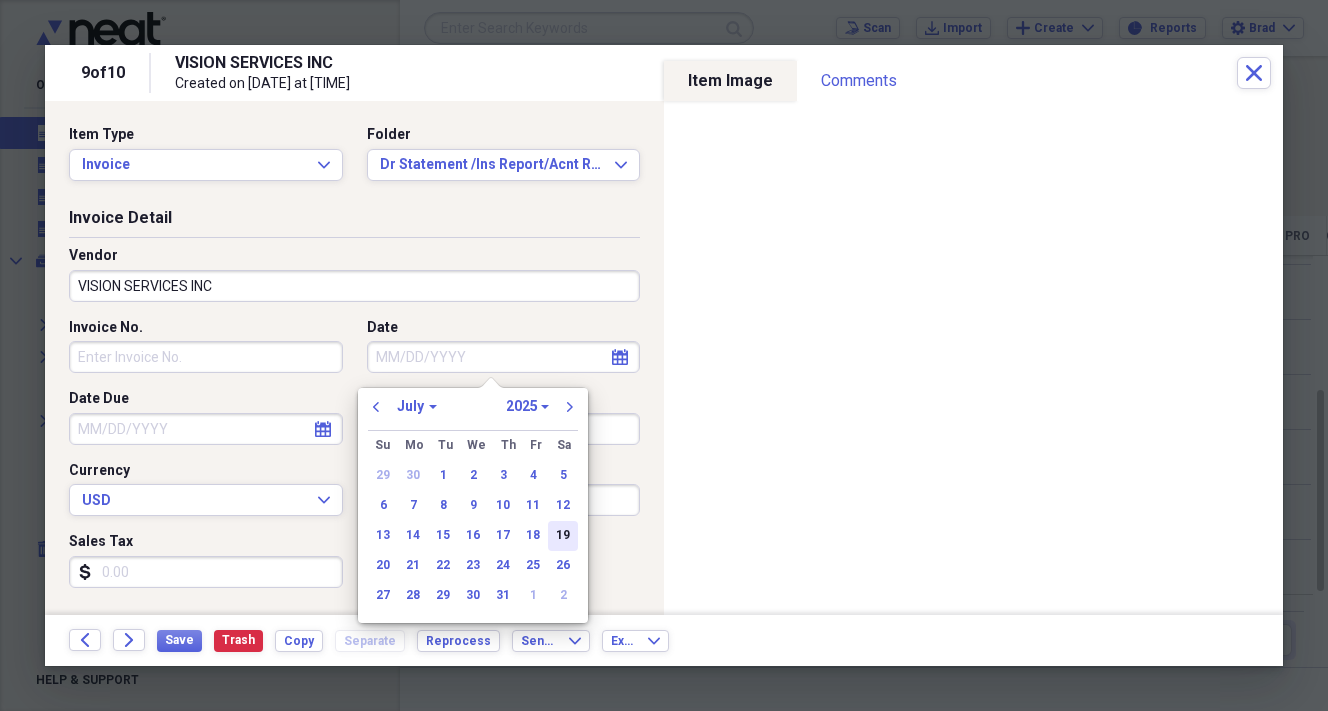 click on "19" at bounding box center (563, 536) 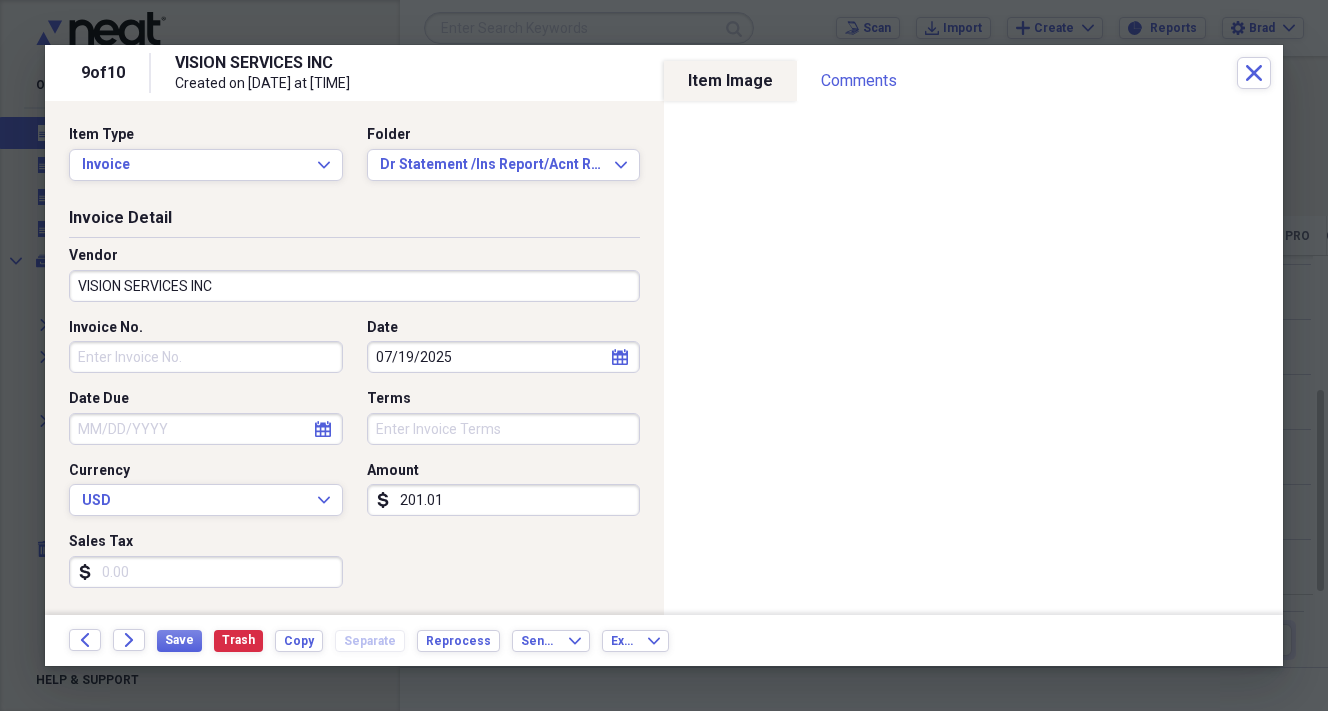 click on "201.01" at bounding box center [504, 500] 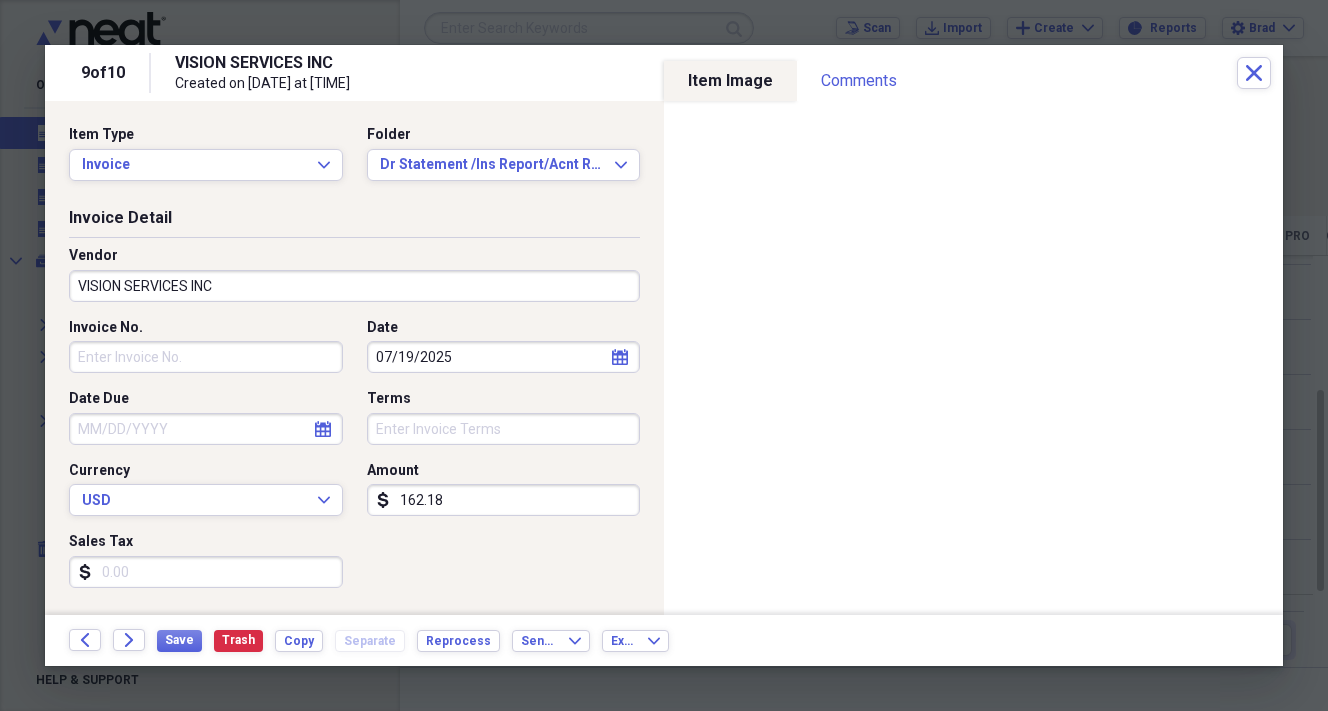 scroll, scrollTop: 13, scrollLeft: 0, axis: vertical 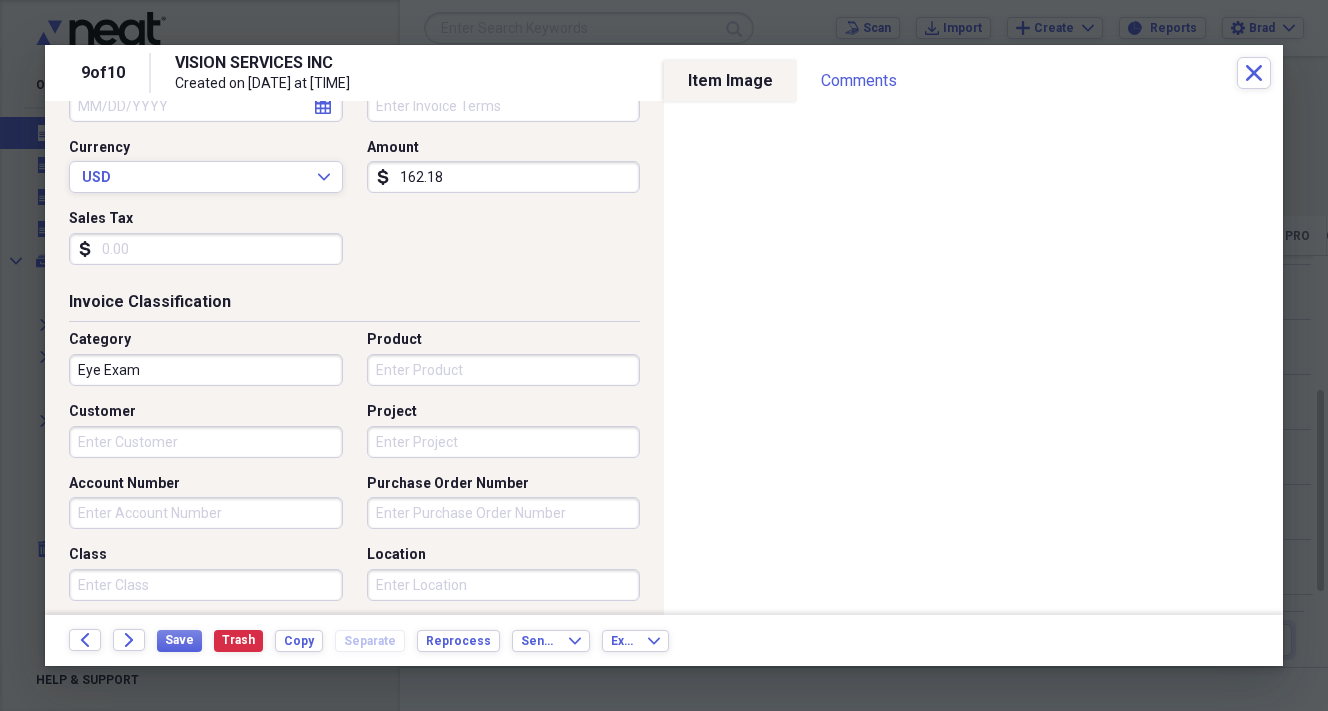 type on "162.18" 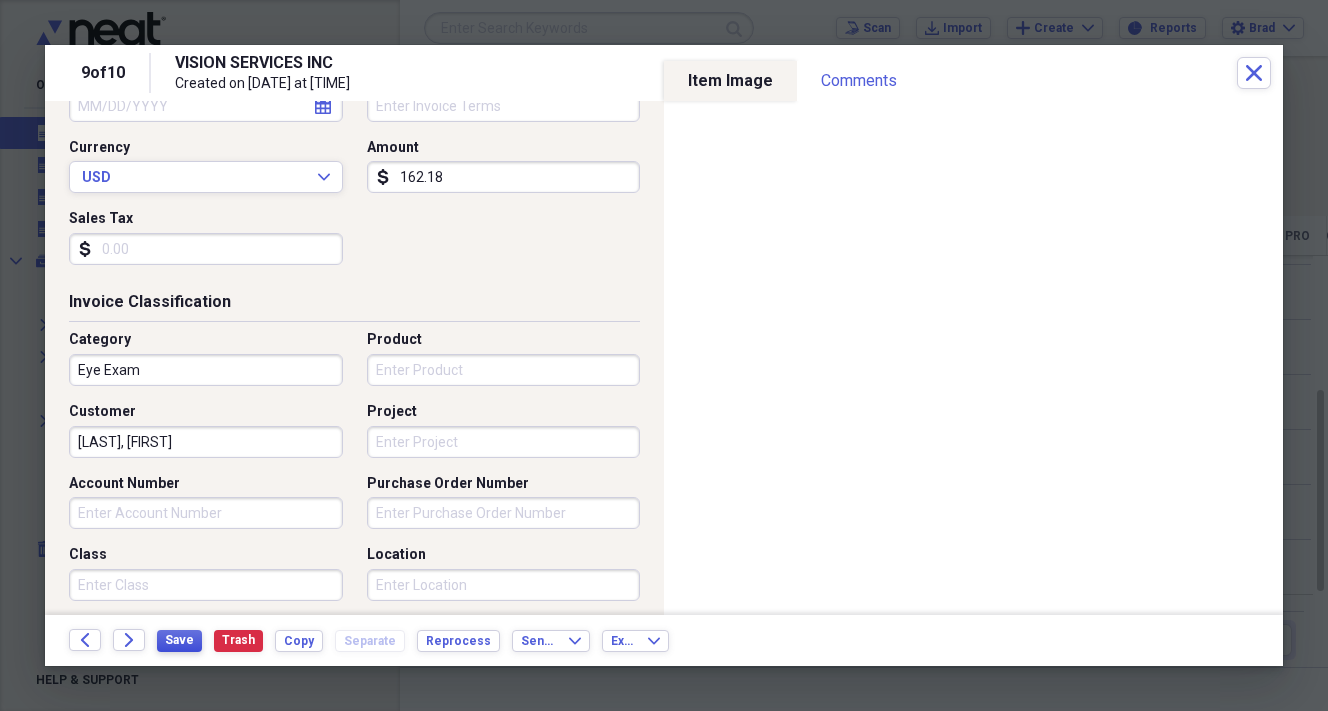 type on "[LAST], [FIRST]" 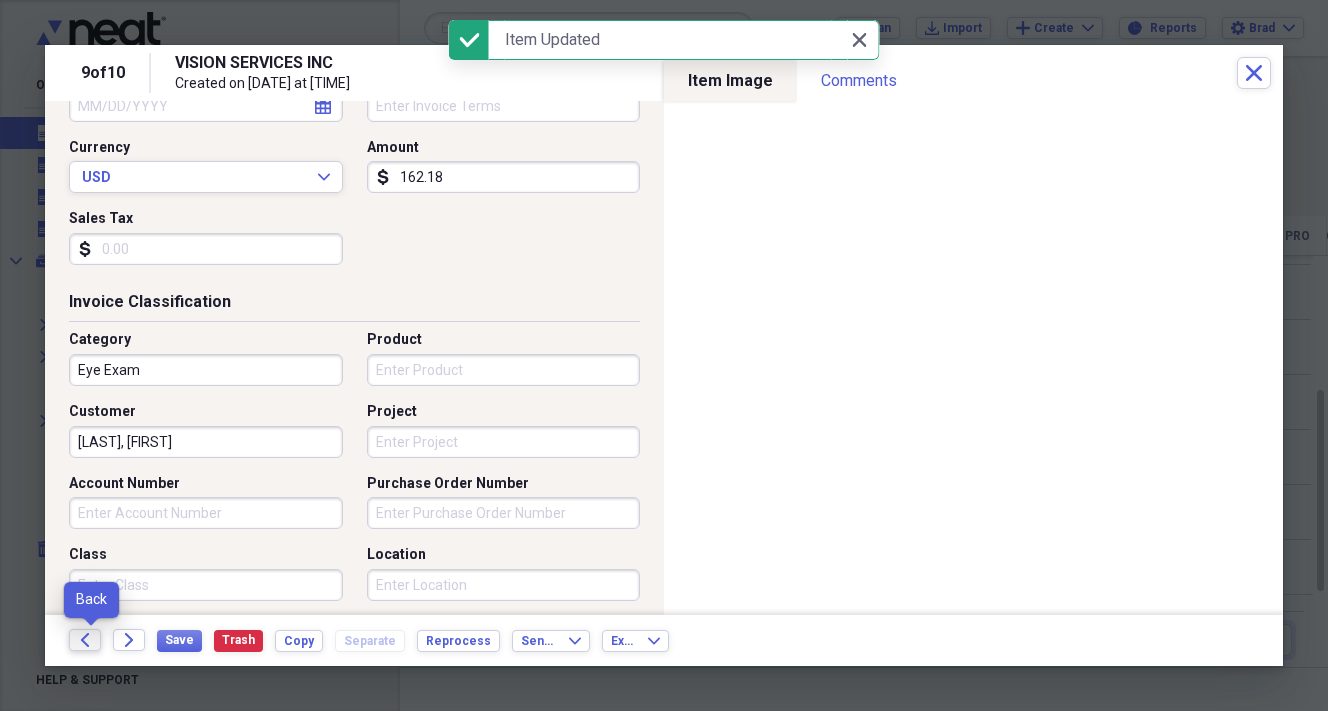 click on "Back" 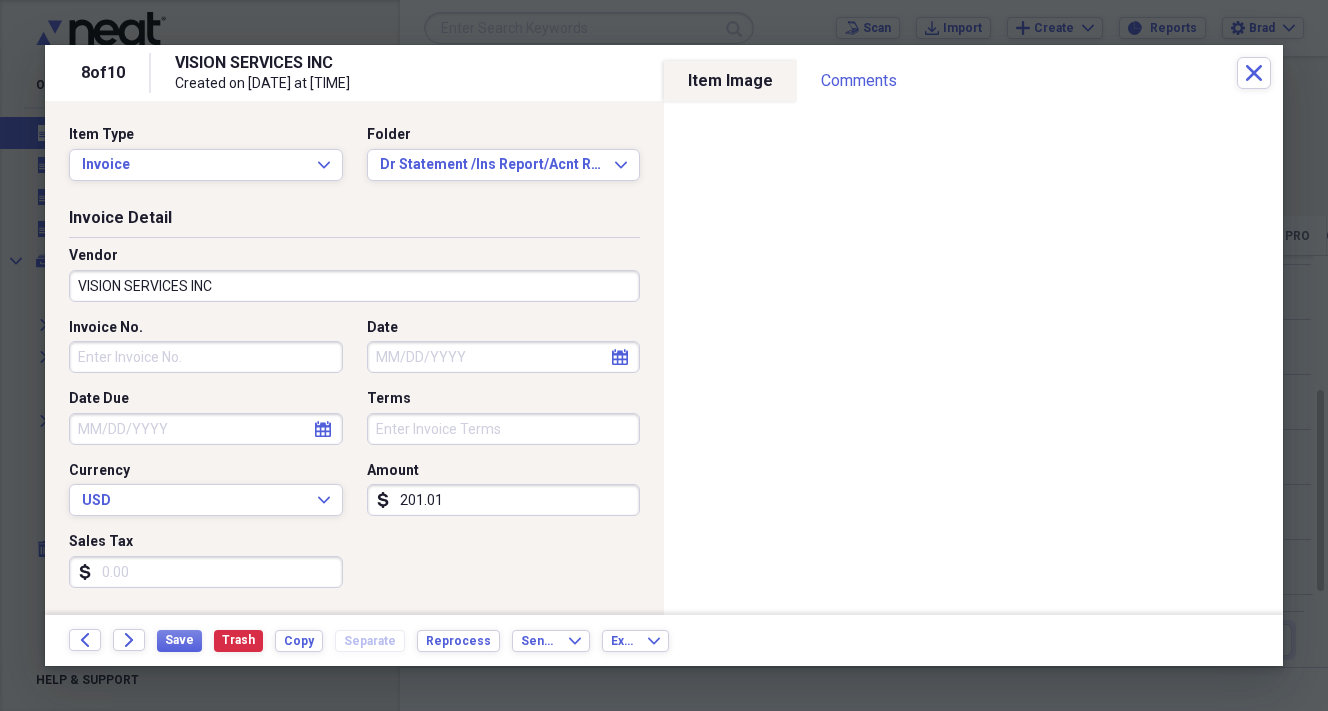 click on "VISION SERVICES INC" at bounding box center (354, 286) 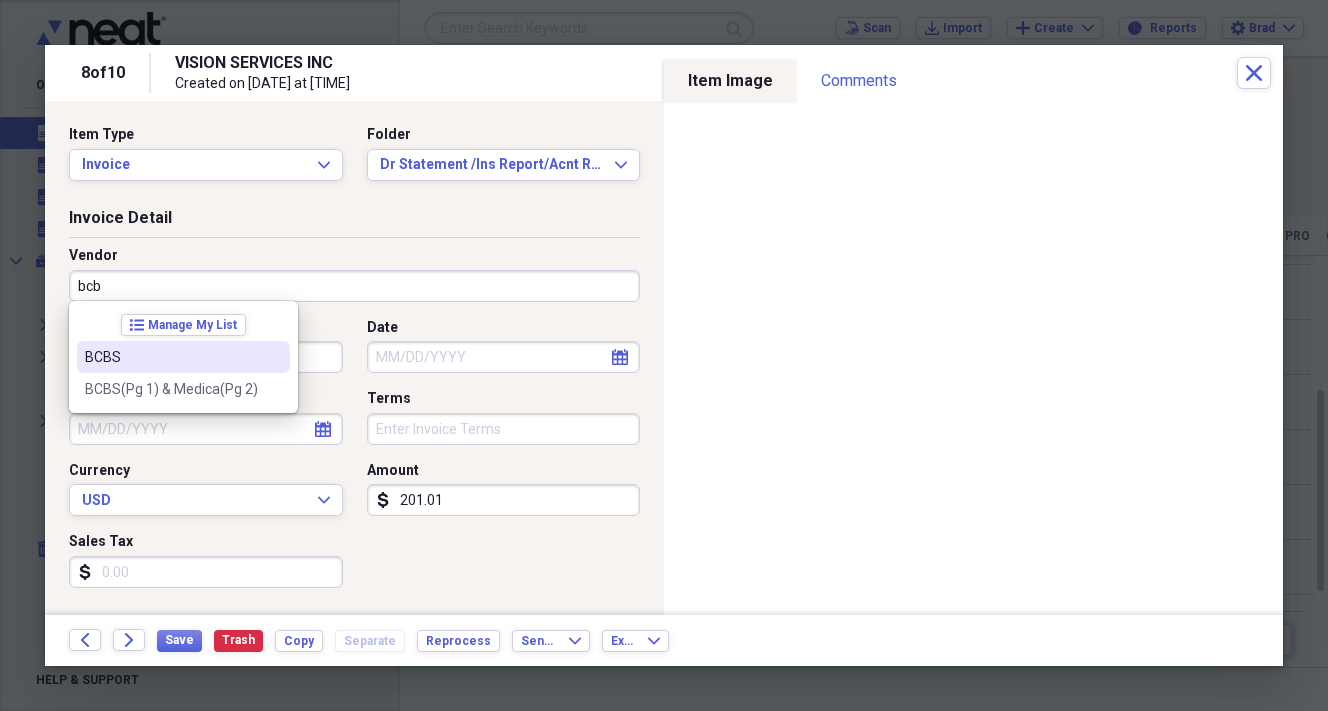click on "BCBS" at bounding box center [171, 357] 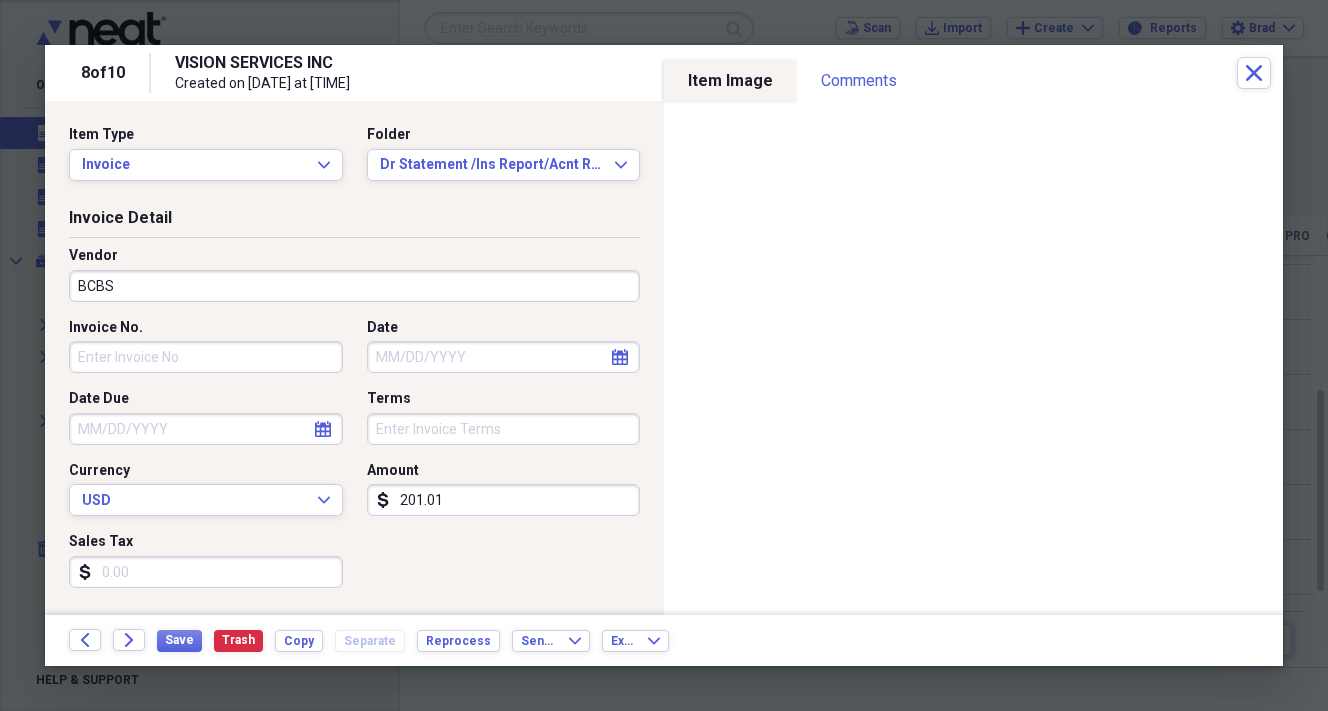 click on "calendar" 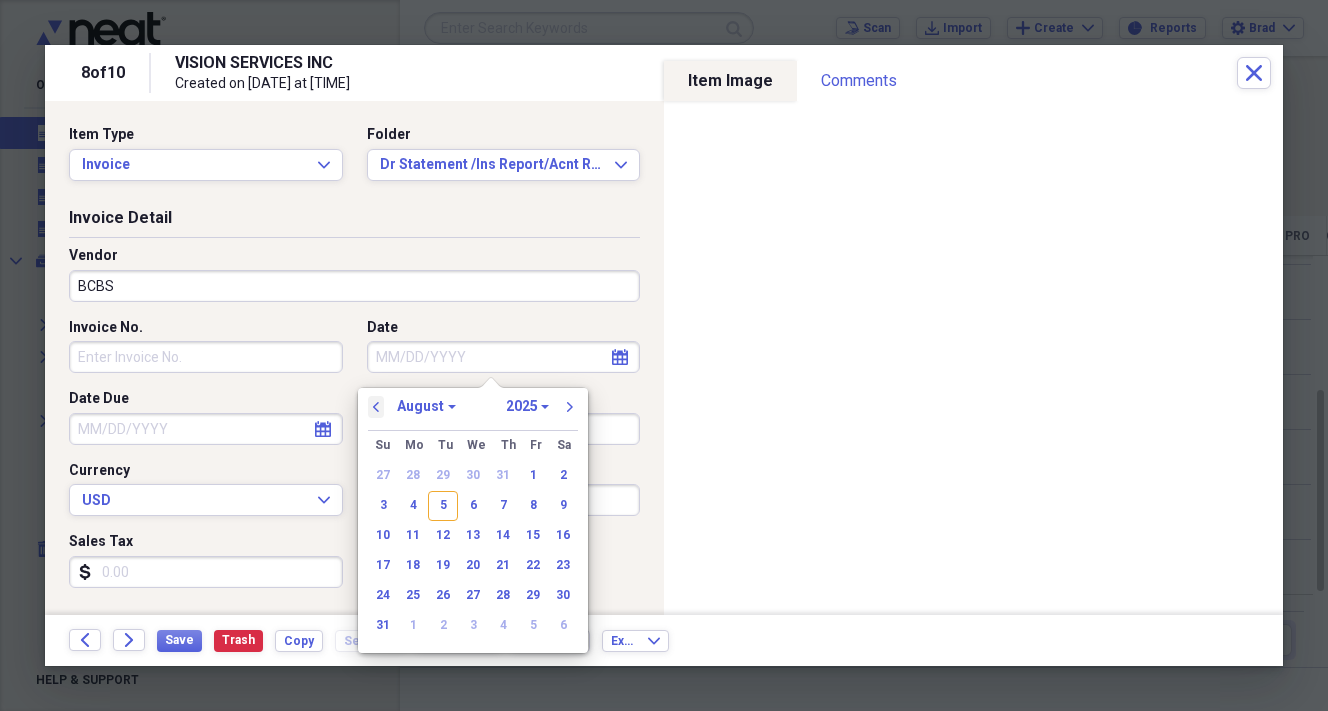 click on "previous" at bounding box center (376, 407) 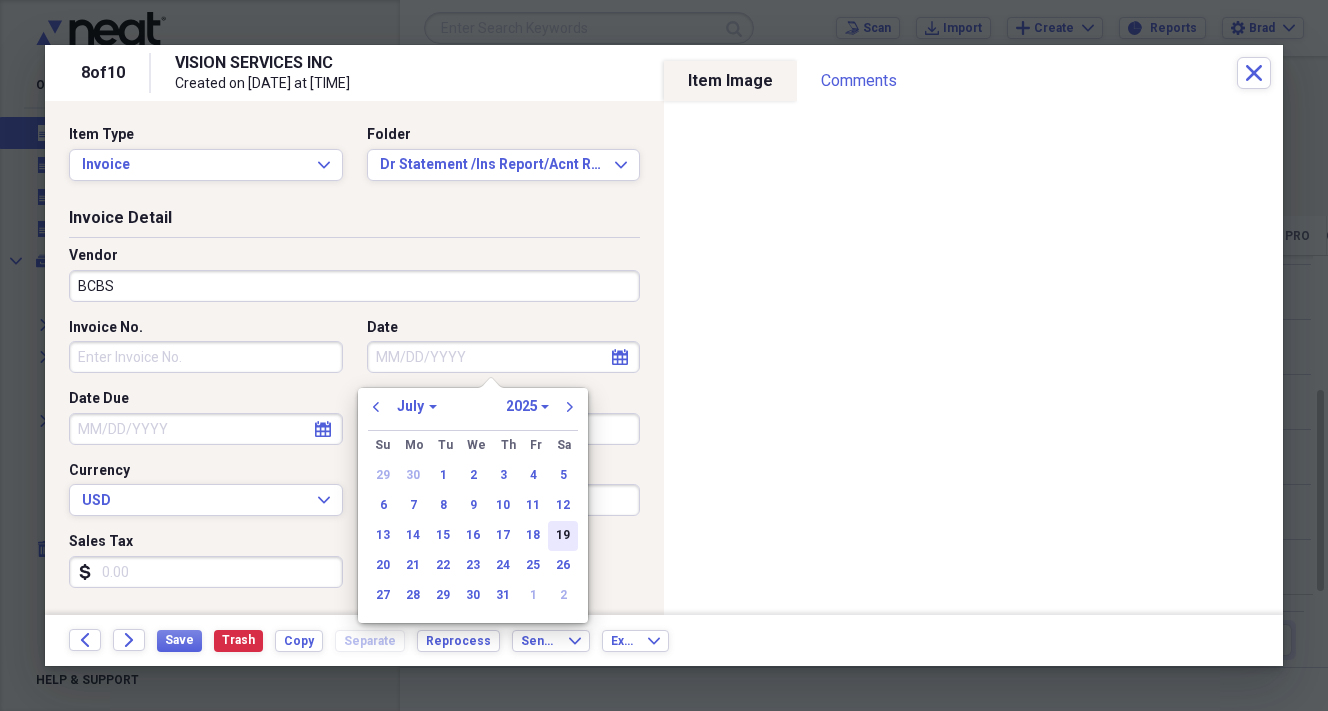 click on "19" at bounding box center [563, 536] 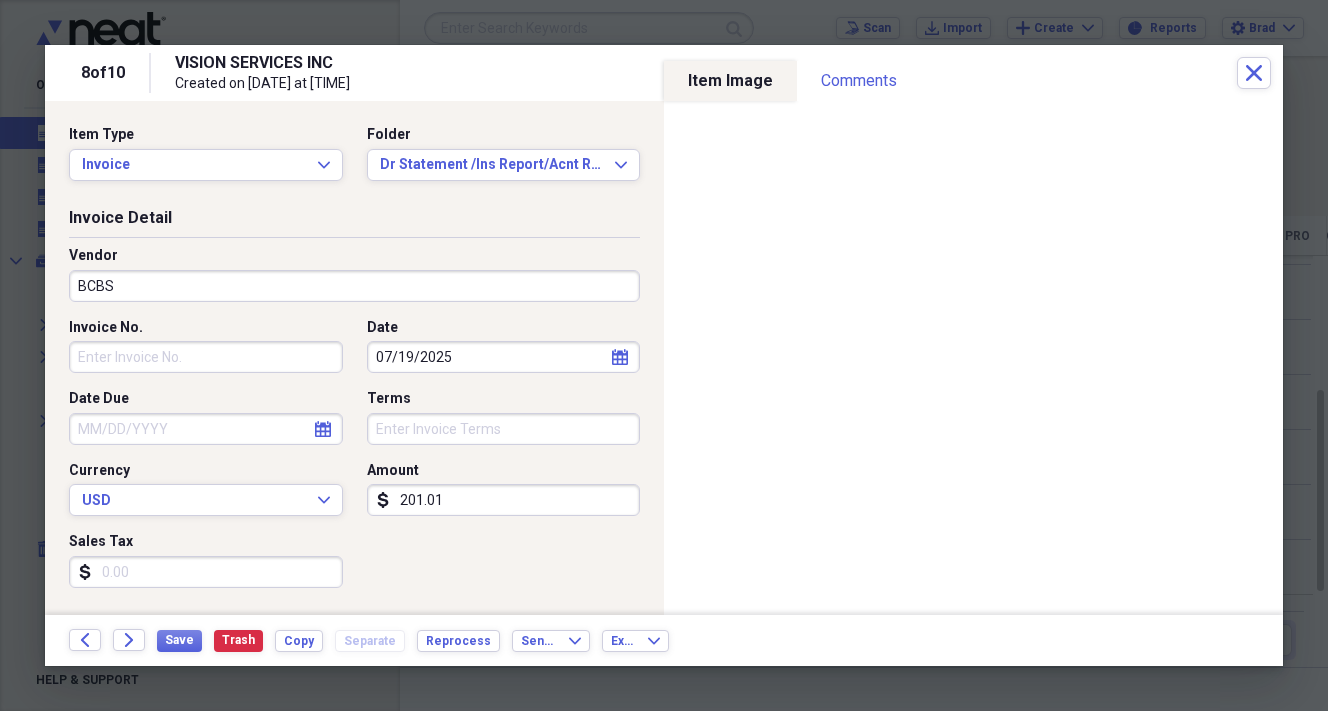 click on "201.01" at bounding box center (504, 500) 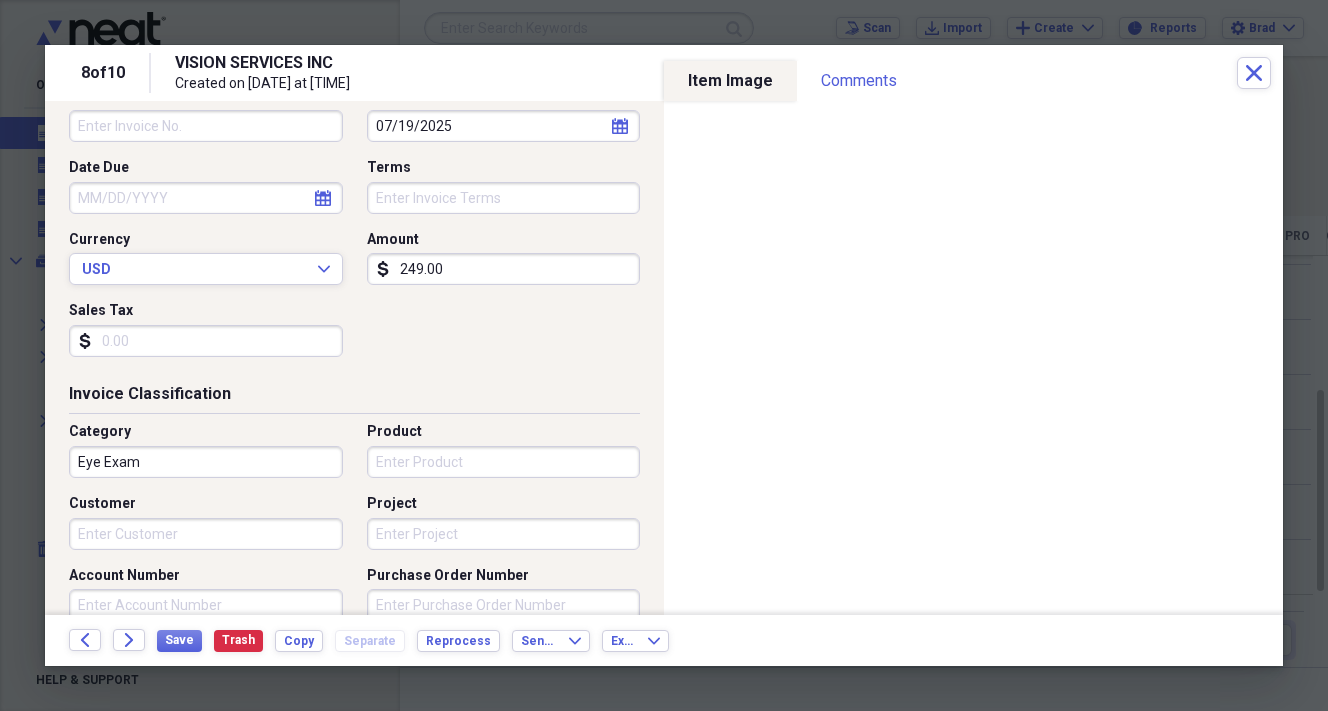scroll, scrollTop: 278, scrollLeft: 0, axis: vertical 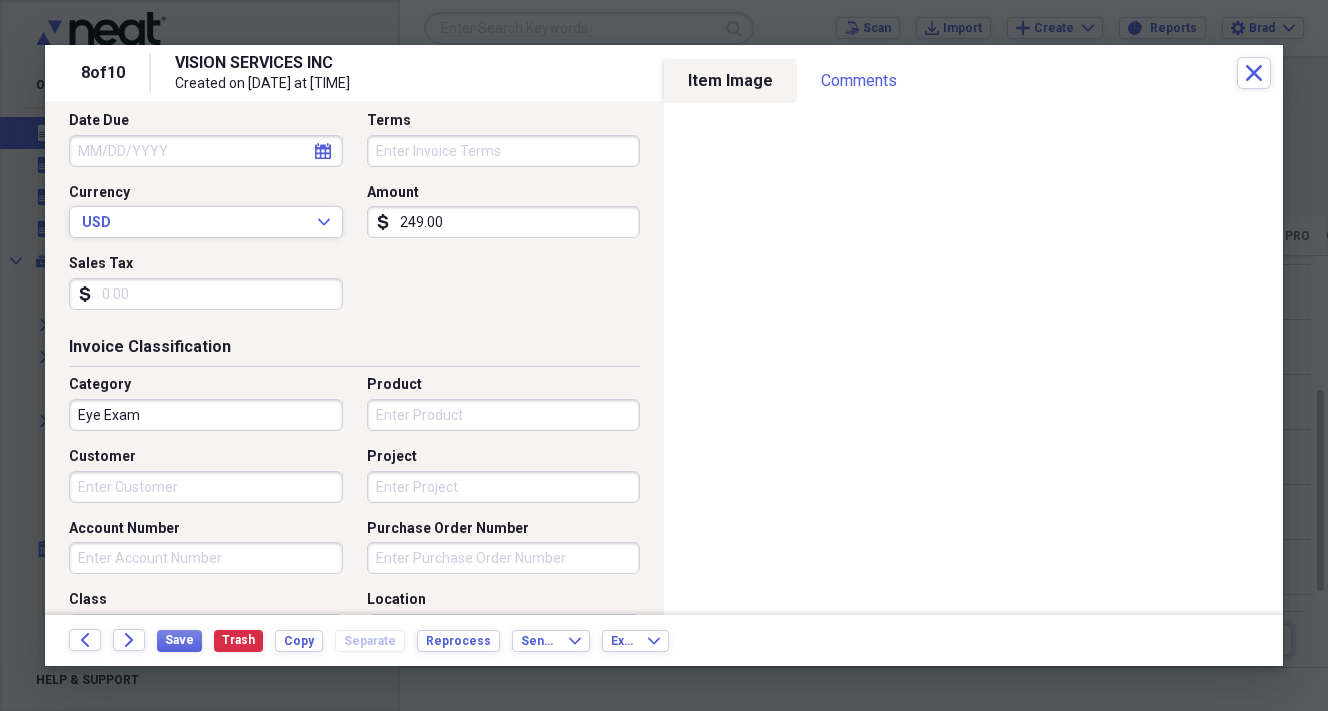 type on "249.00" 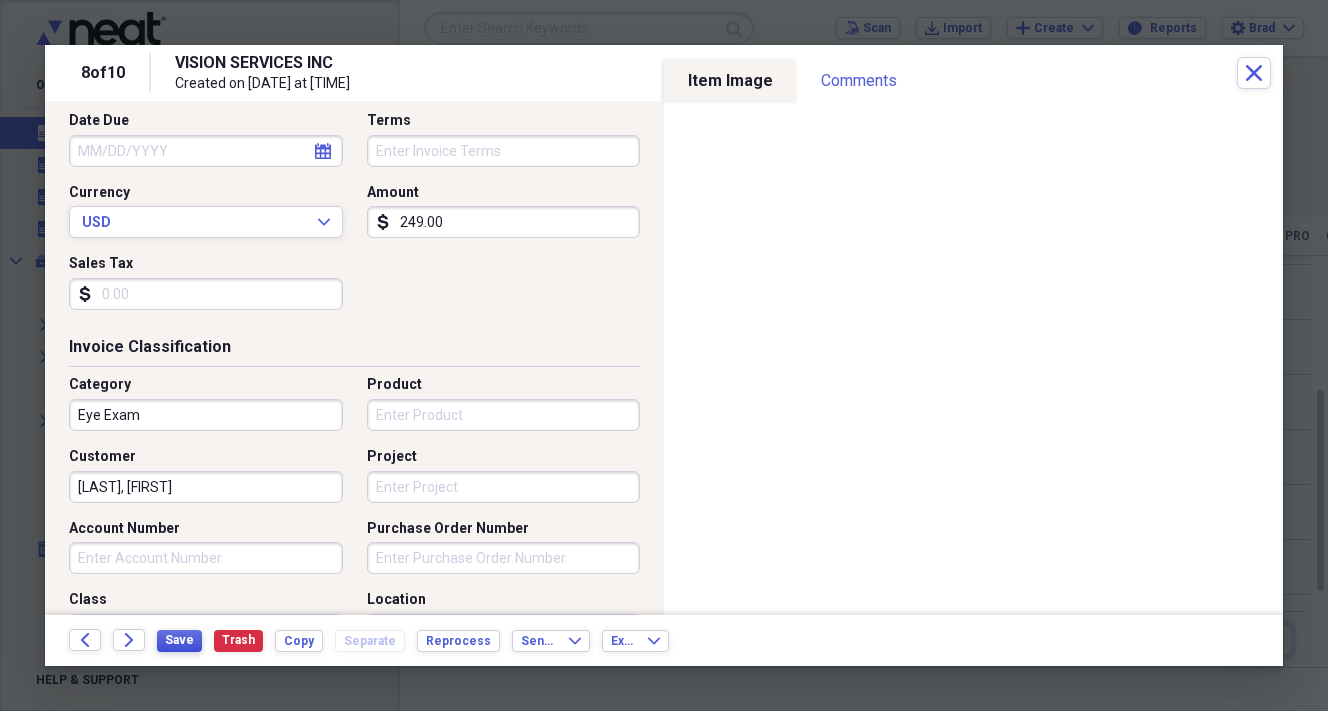 type on "[LAST], [FIRST]" 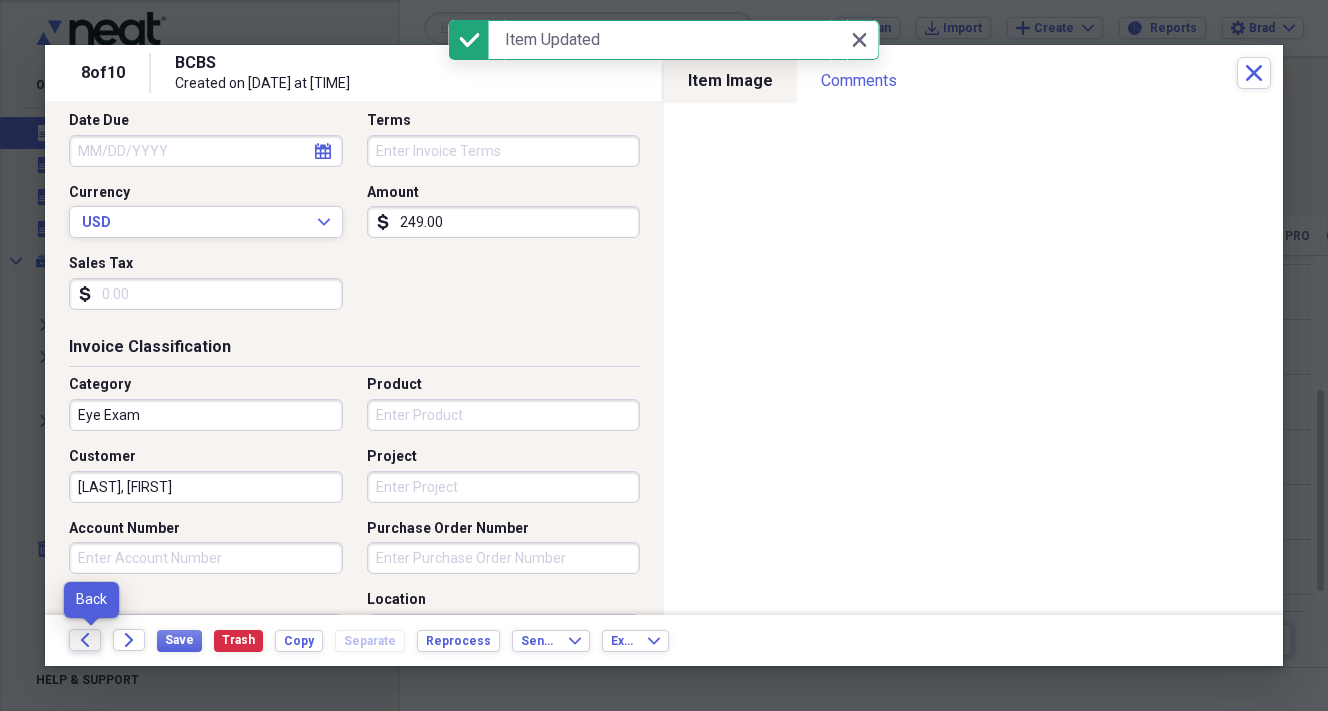 click on "Back" 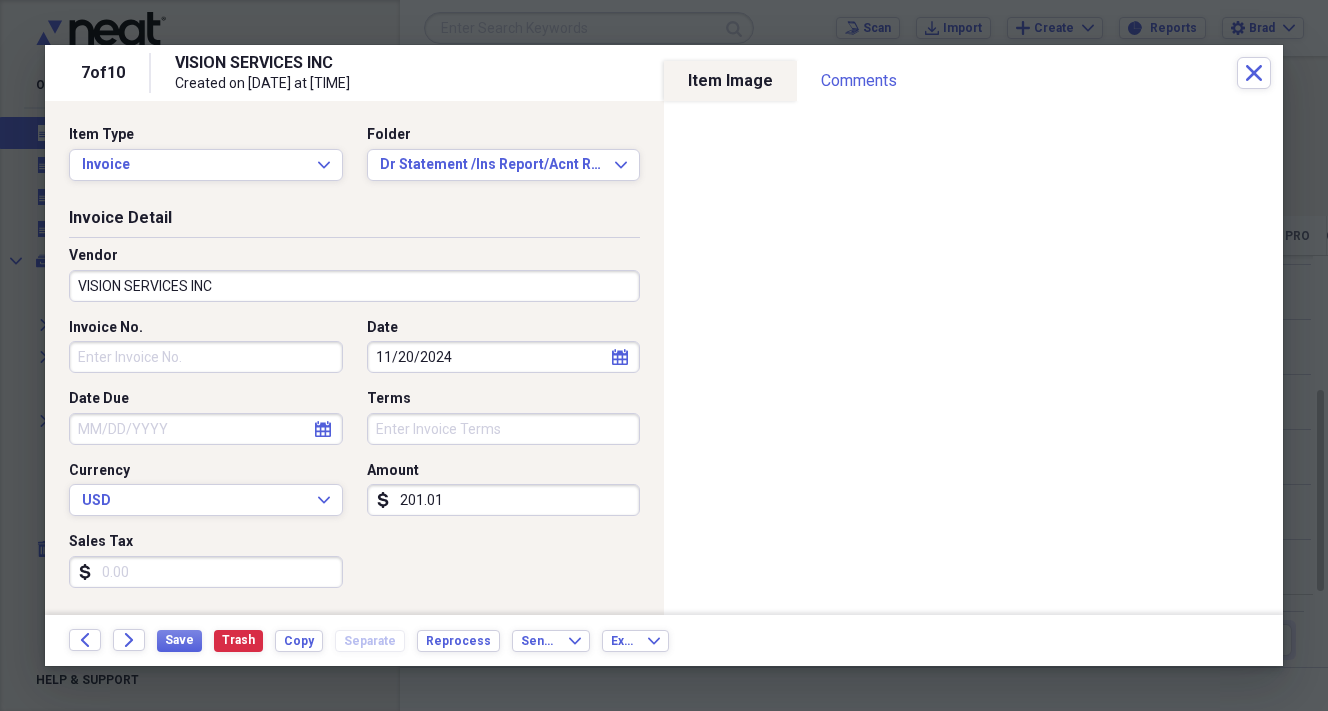 select on "10" 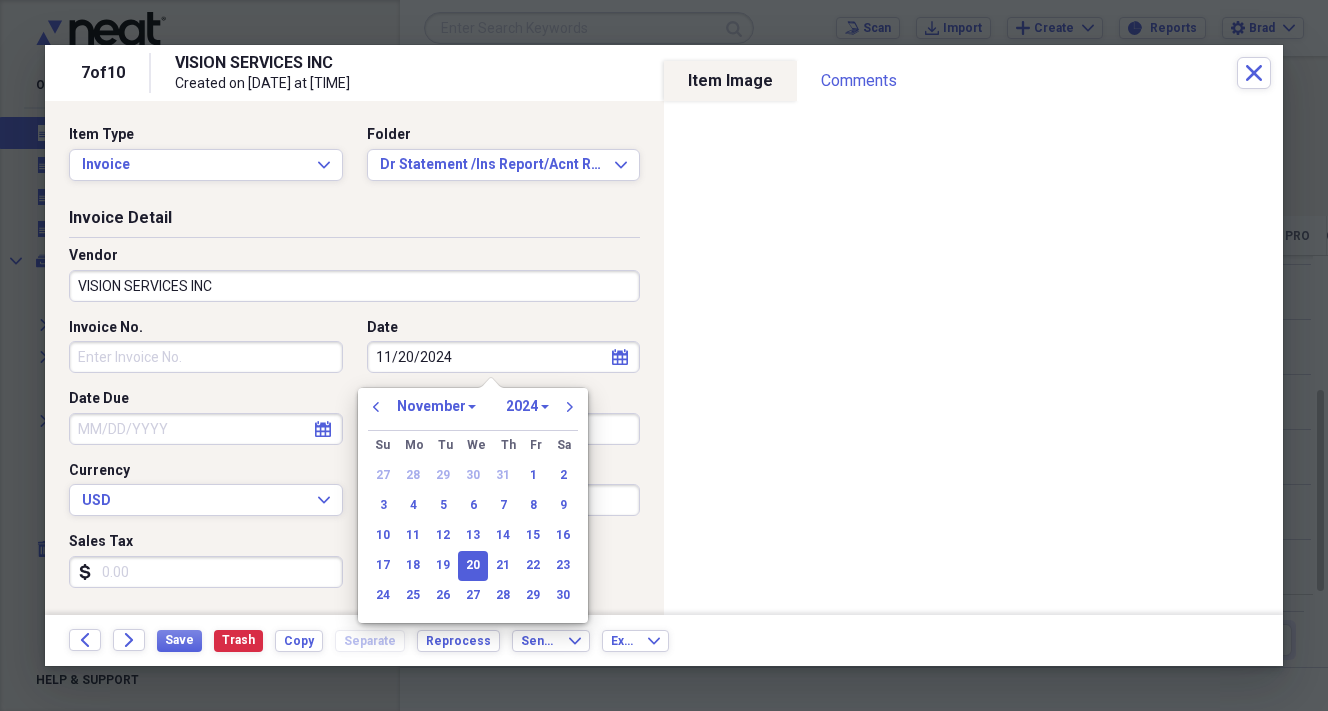 click on "11/20/2024" at bounding box center [504, 357] 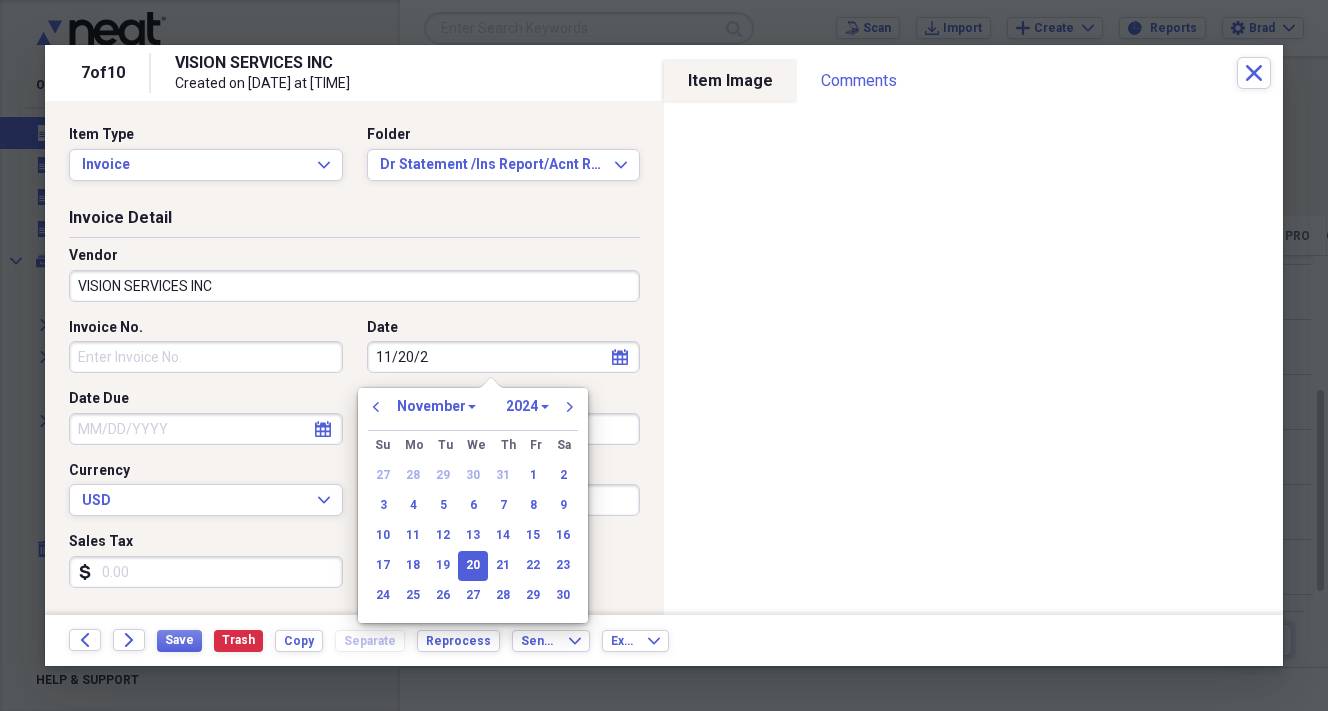 type on "[DATE]" 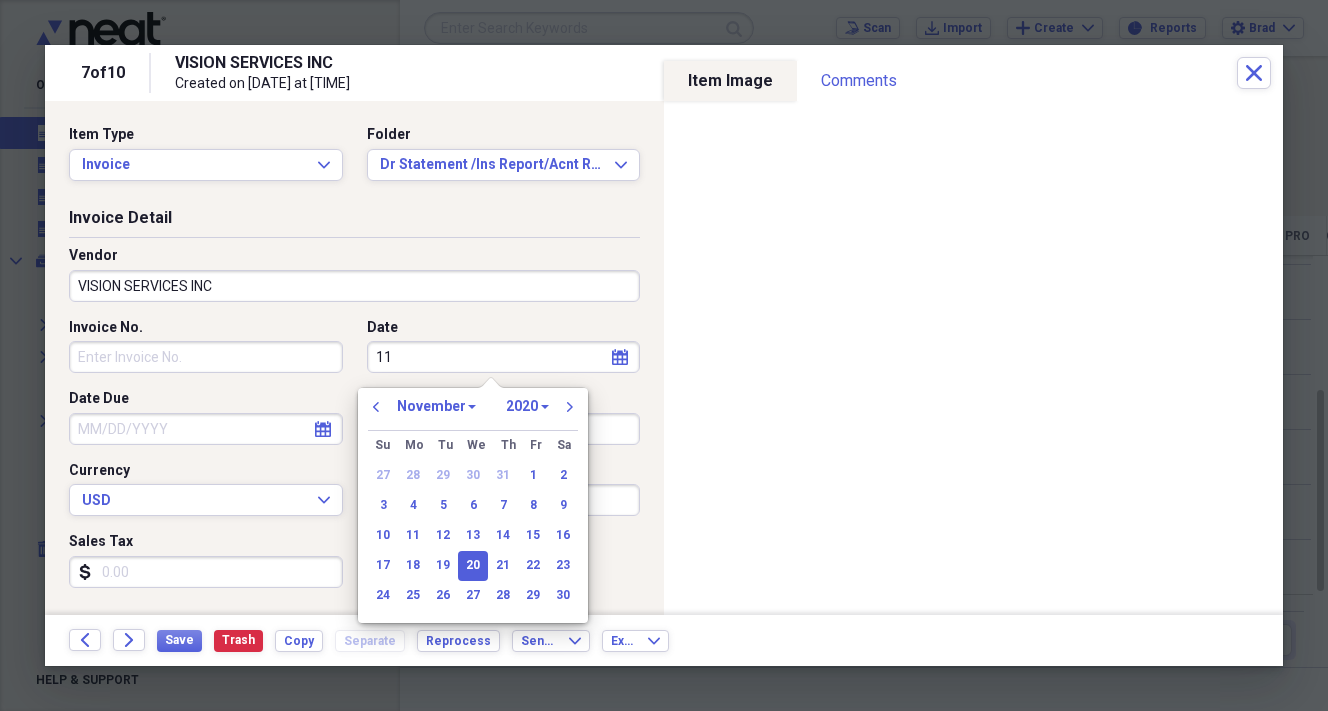 type on "1" 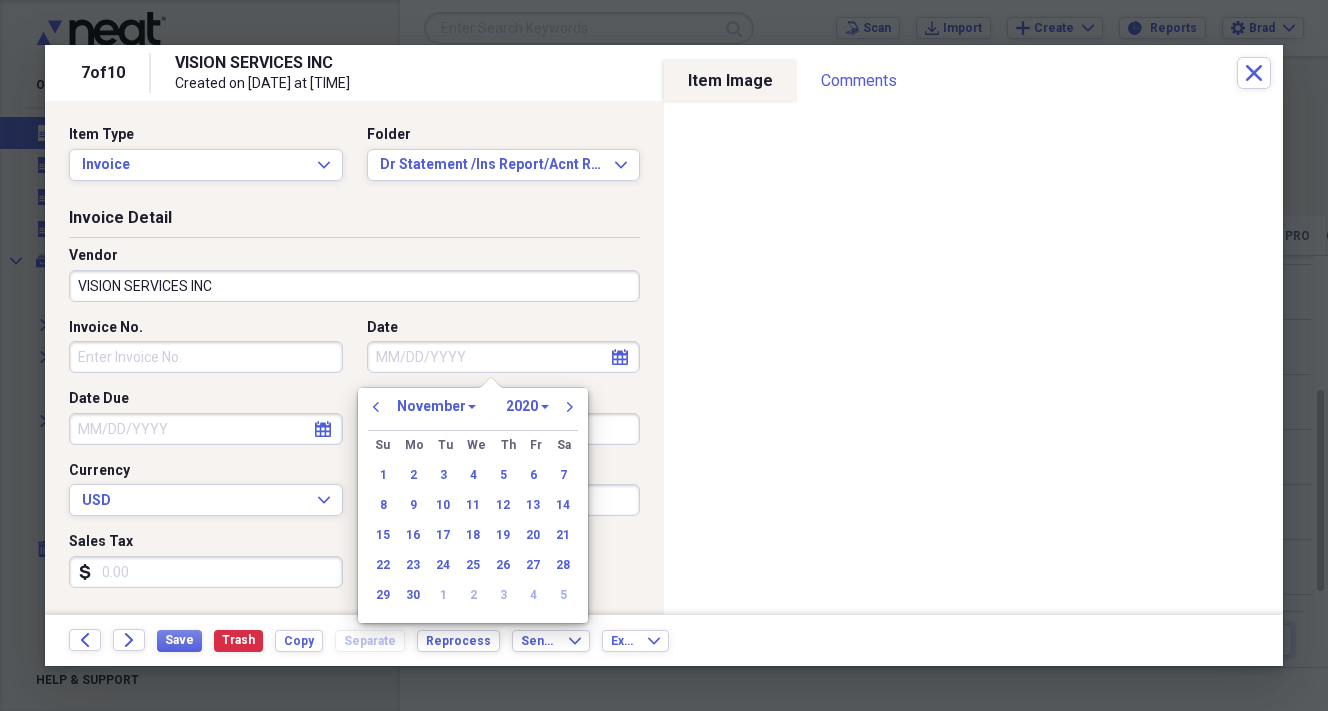 type 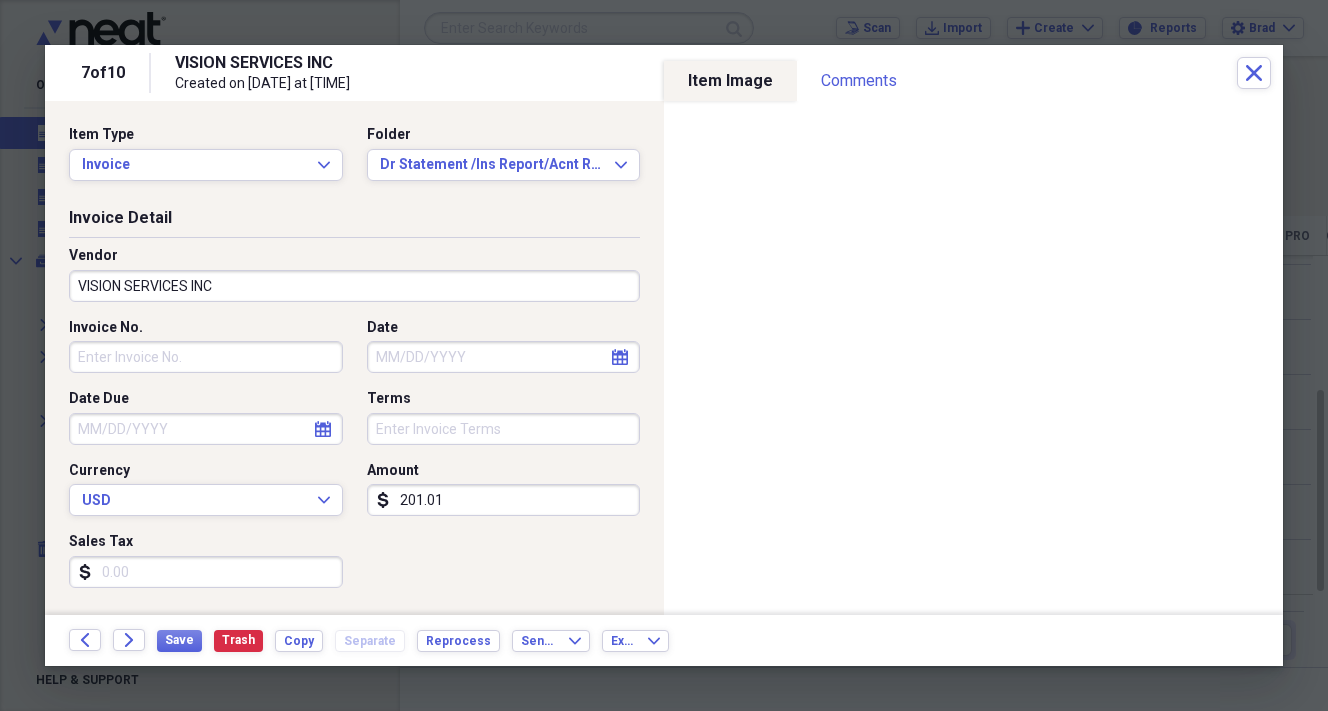 click 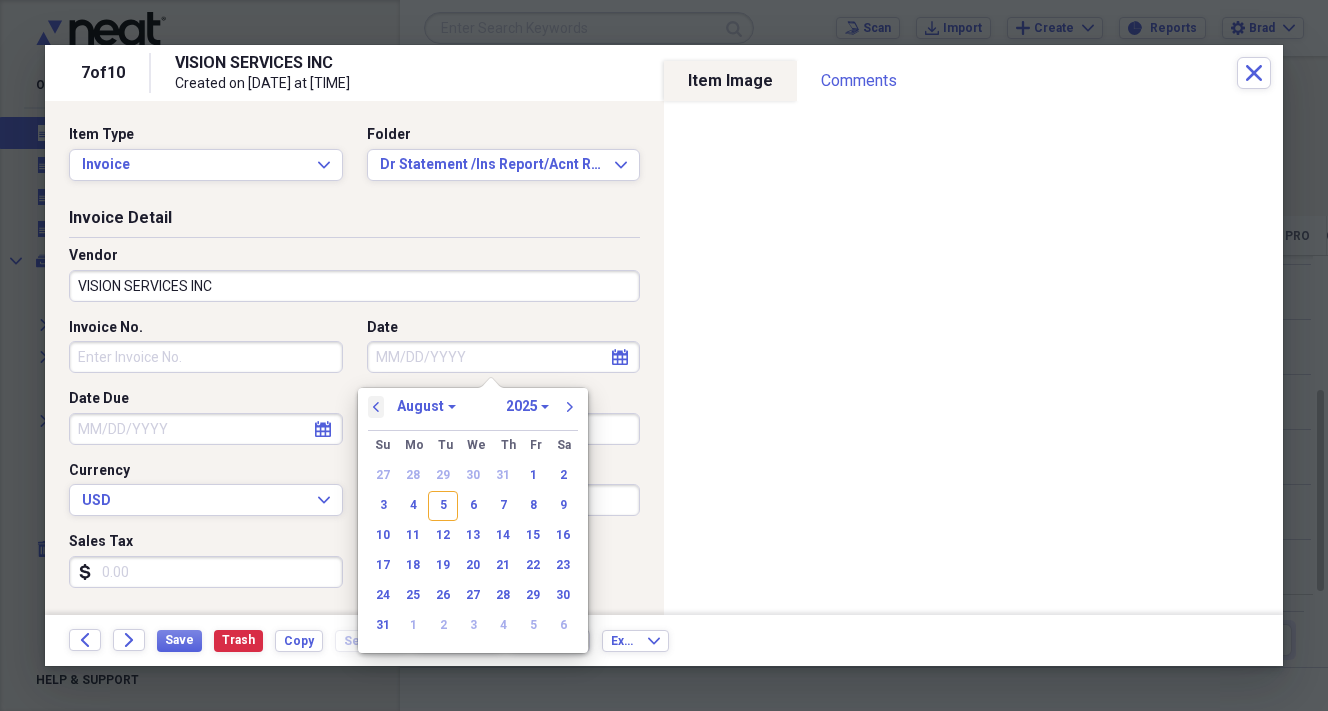 click on "previous" at bounding box center [376, 407] 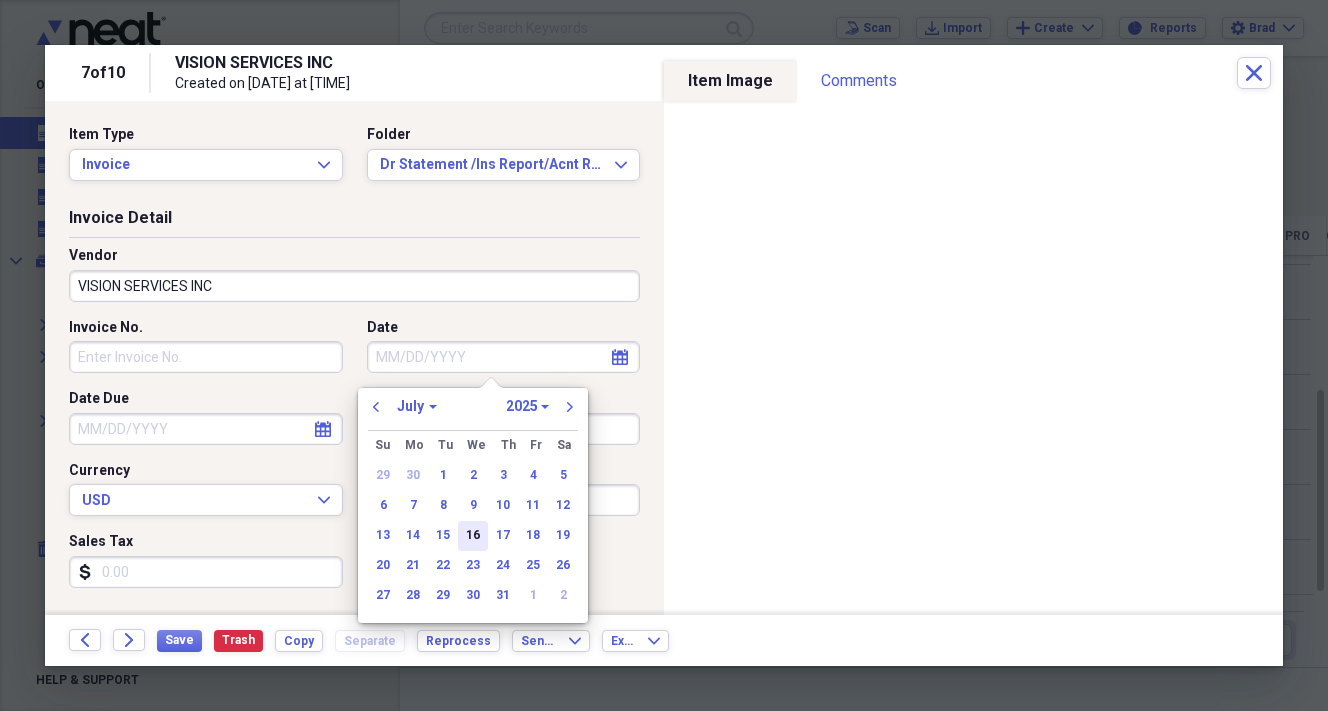 click on "16" at bounding box center (473, 536) 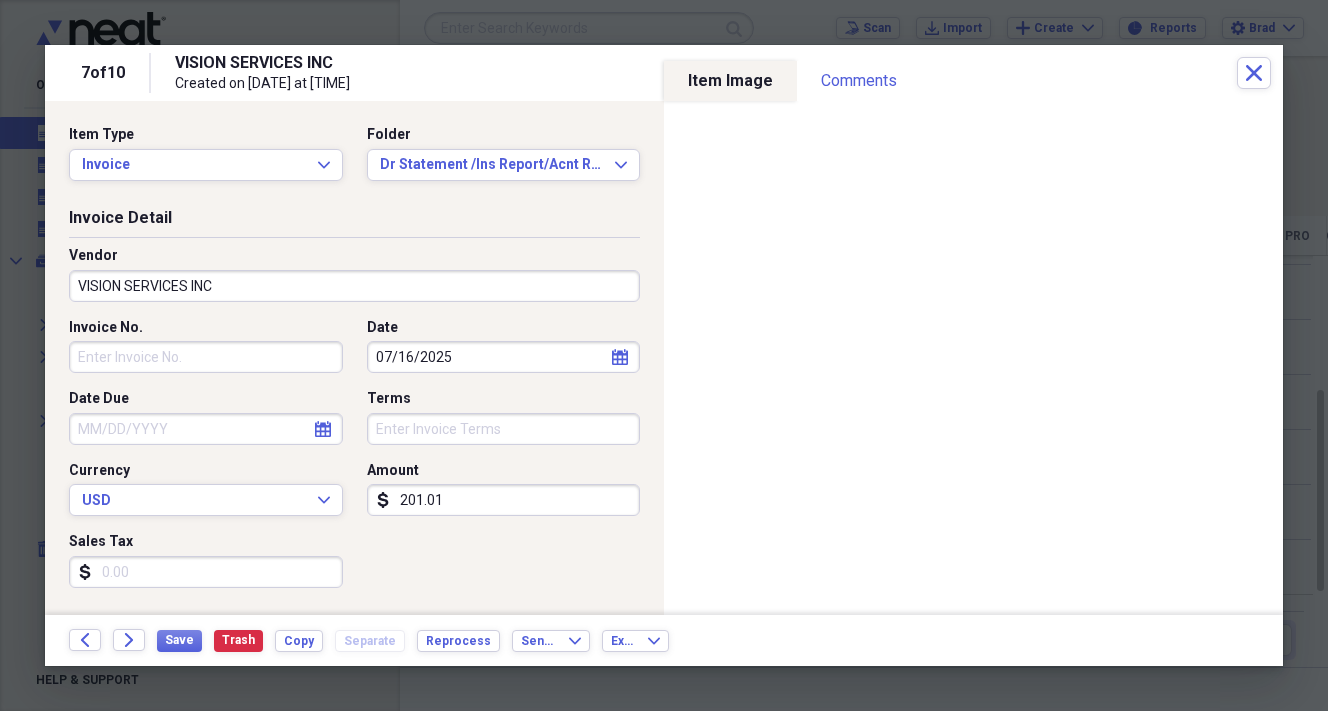 click on "201.01" at bounding box center (504, 500) 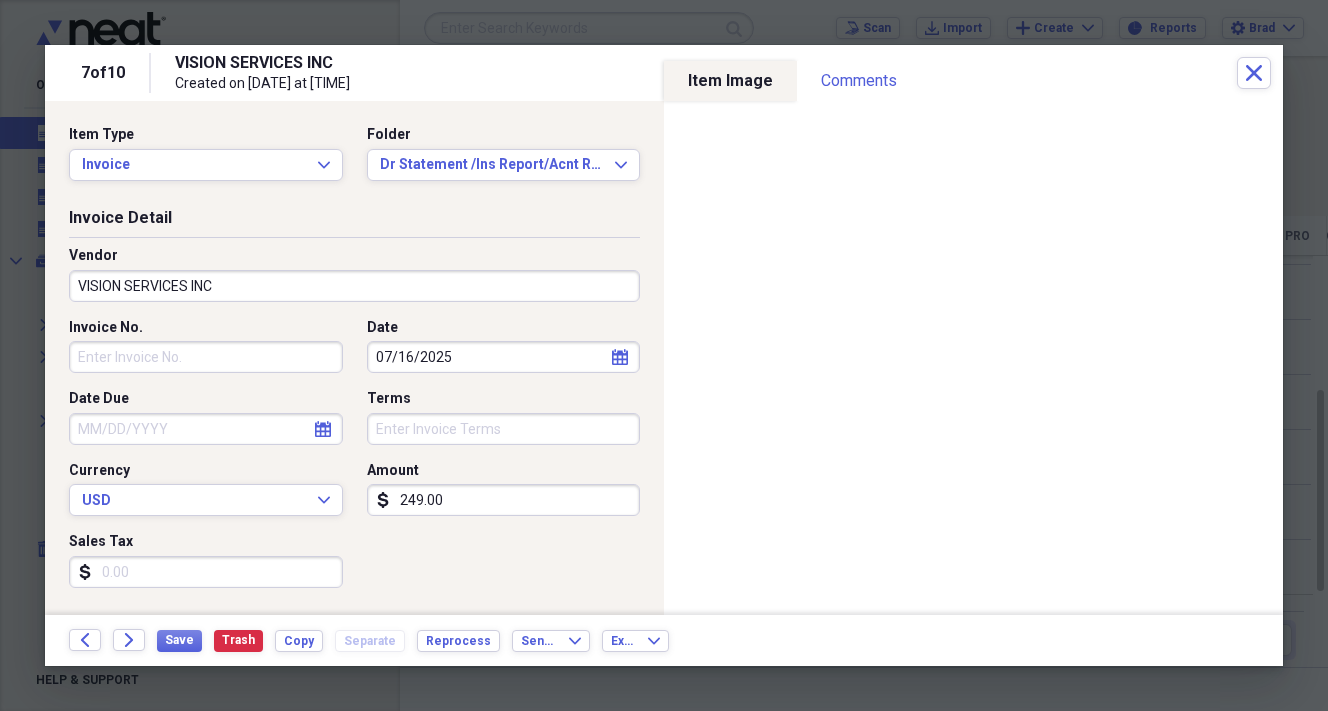 type on "249.00" 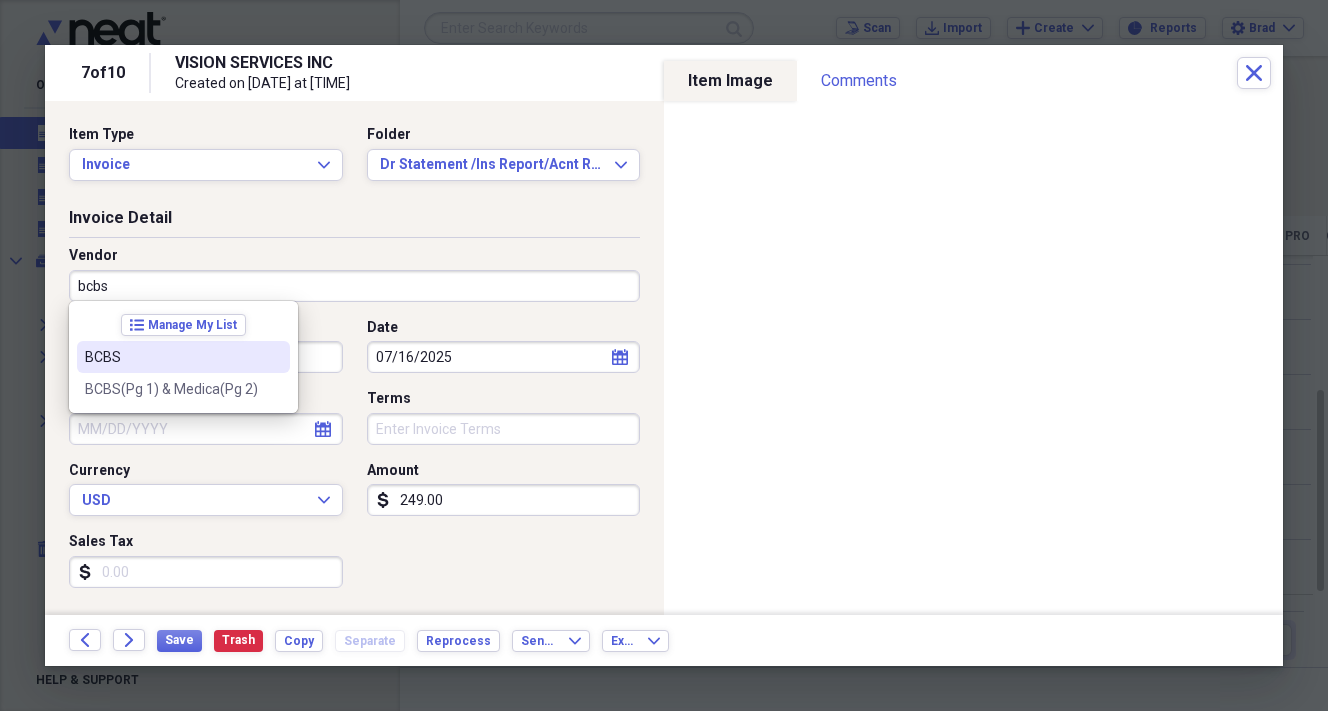click on "BCBS" at bounding box center [171, 357] 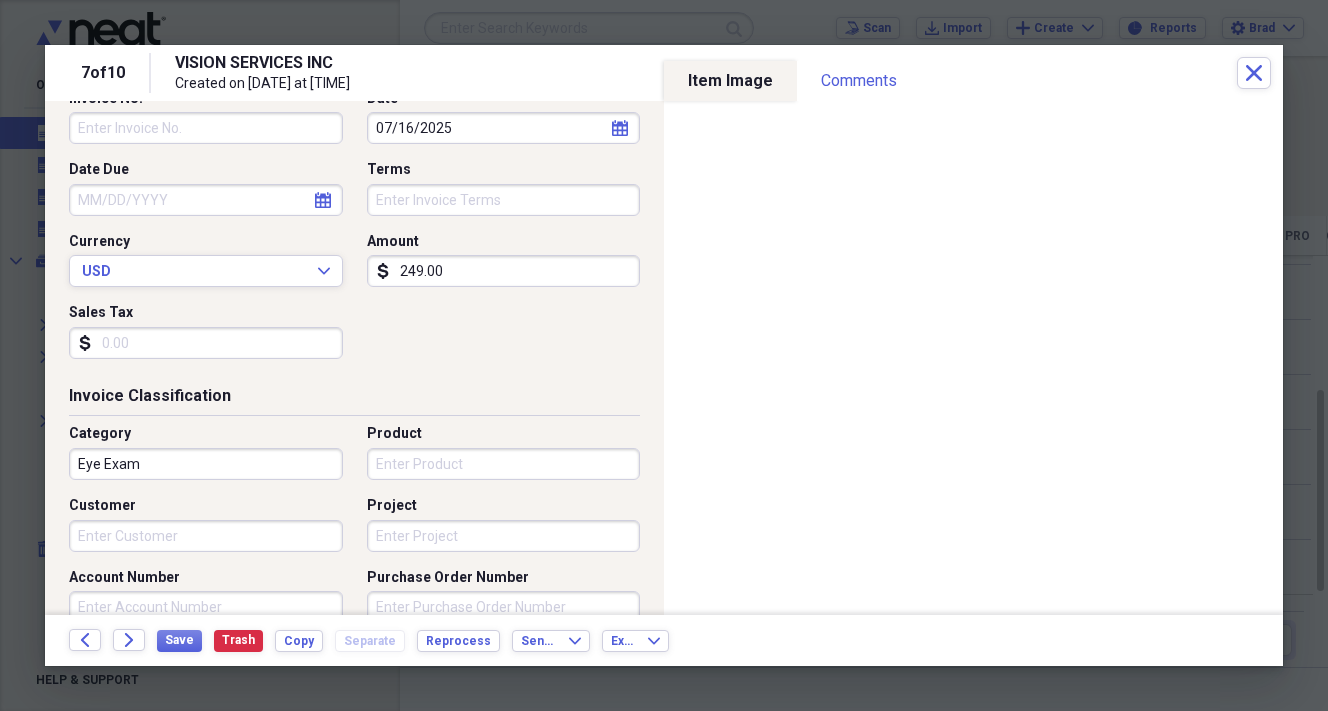 scroll, scrollTop: 296, scrollLeft: 0, axis: vertical 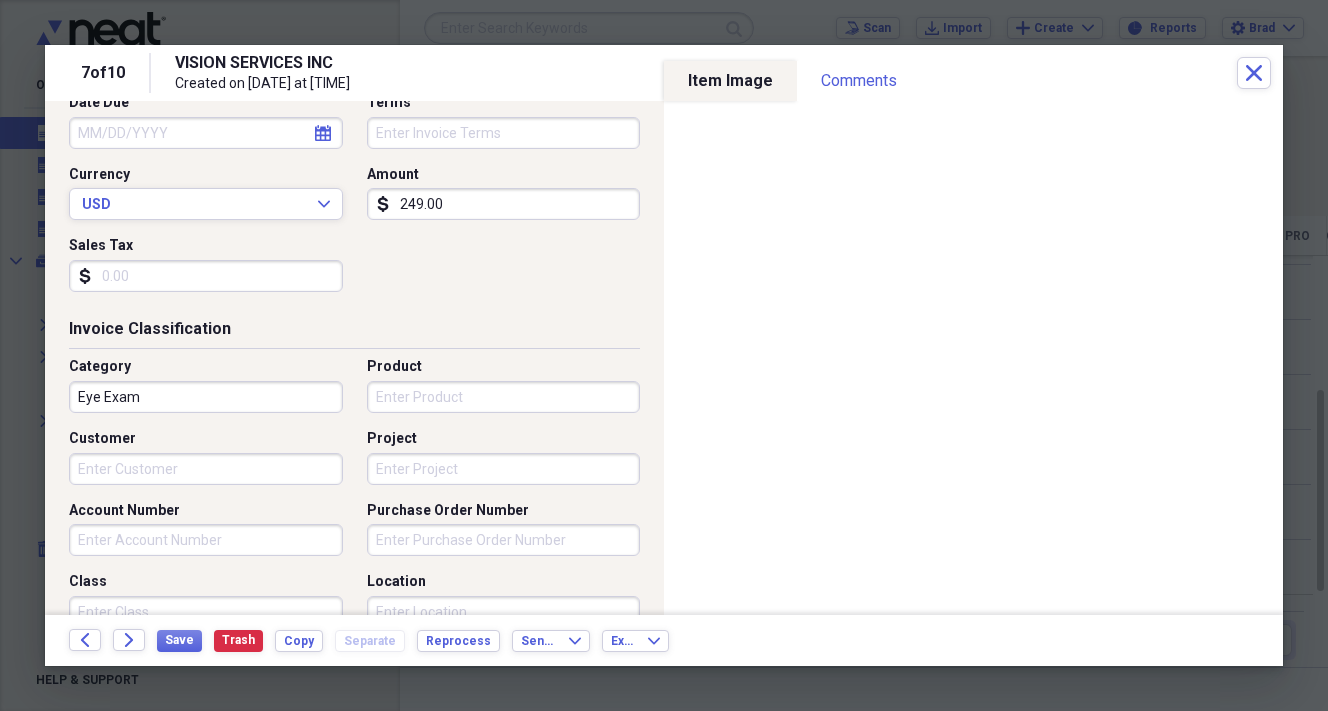 click on "Customer" at bounding box center [206, 469] 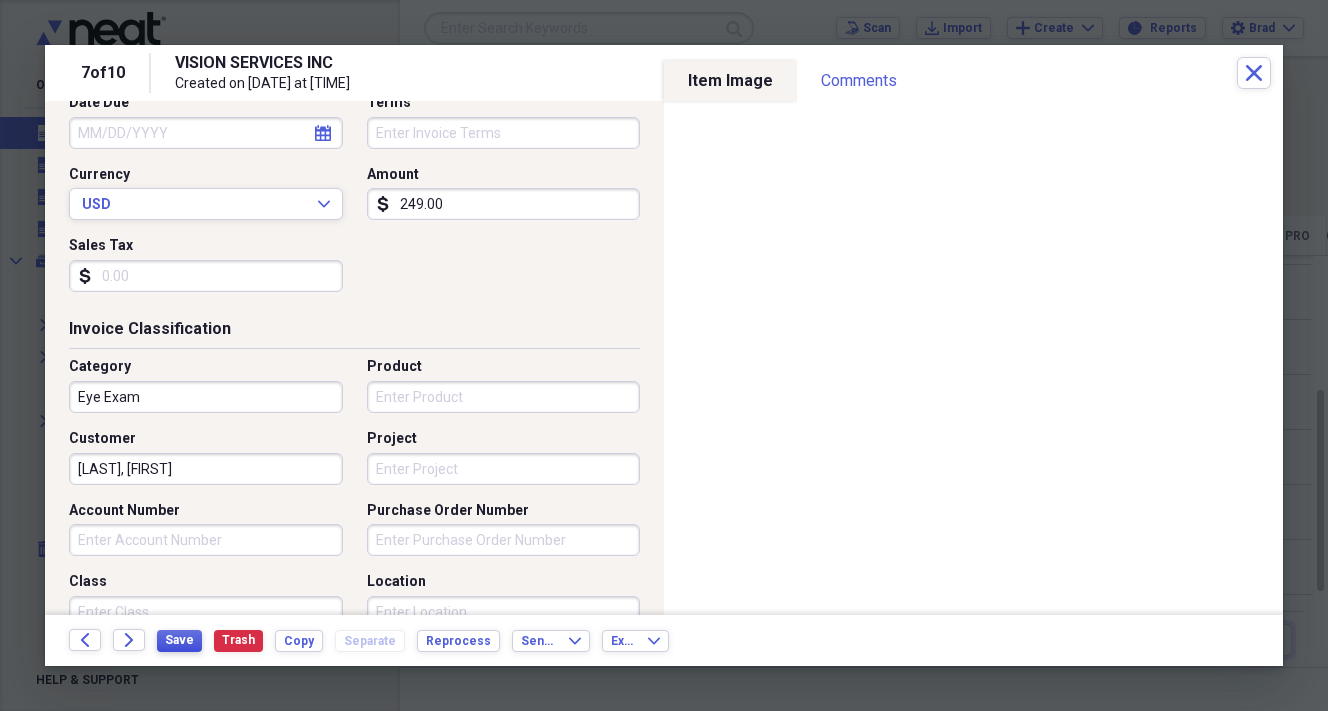 type on "[LAST], [FIRST]" 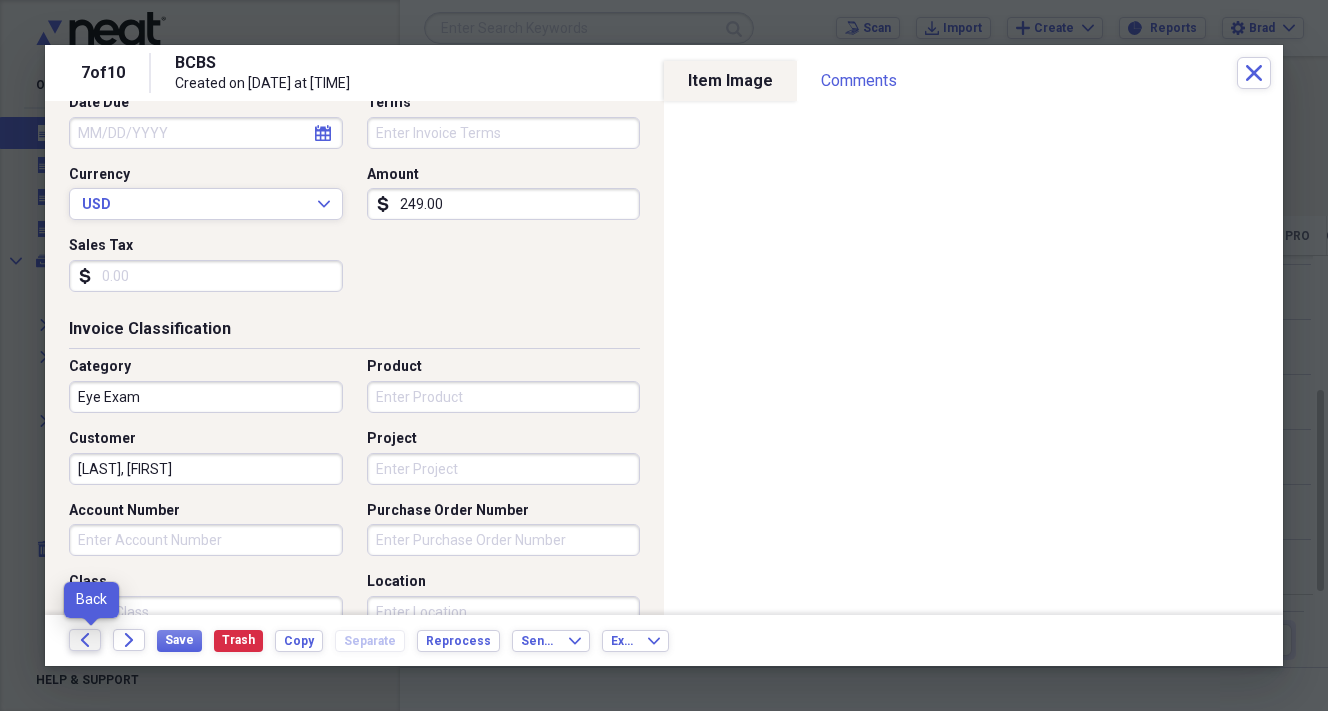 click on "Back" at bounding box center [85, 640] 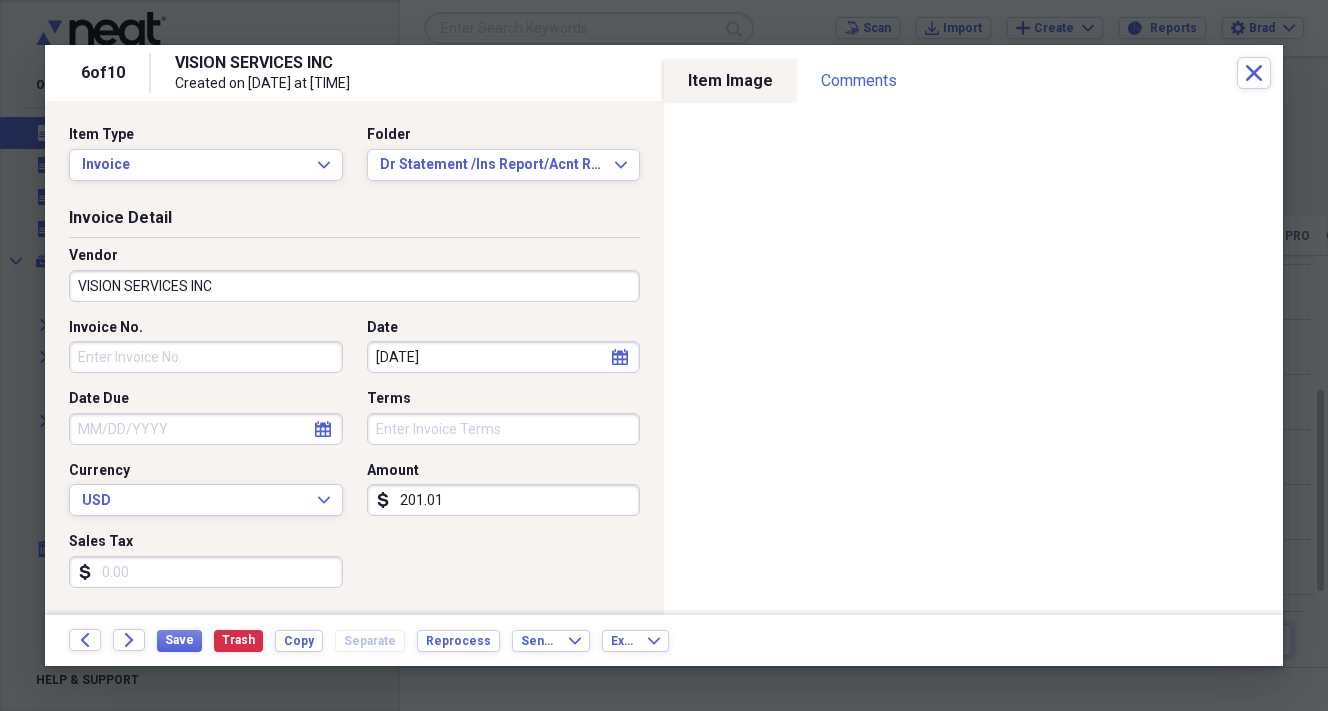 click on "VISION SERVICES INC" at bounding box center [354, 286] 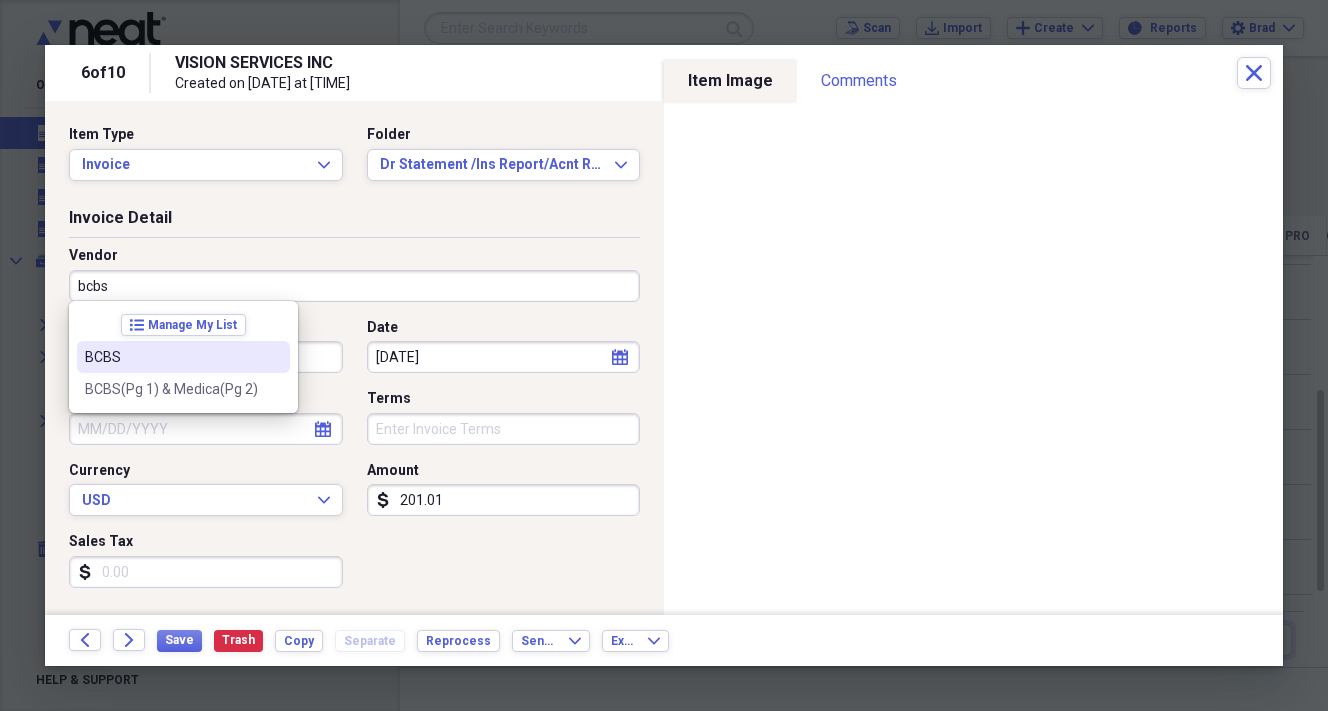 click on "BCBS" at bounding box center [171, 357] 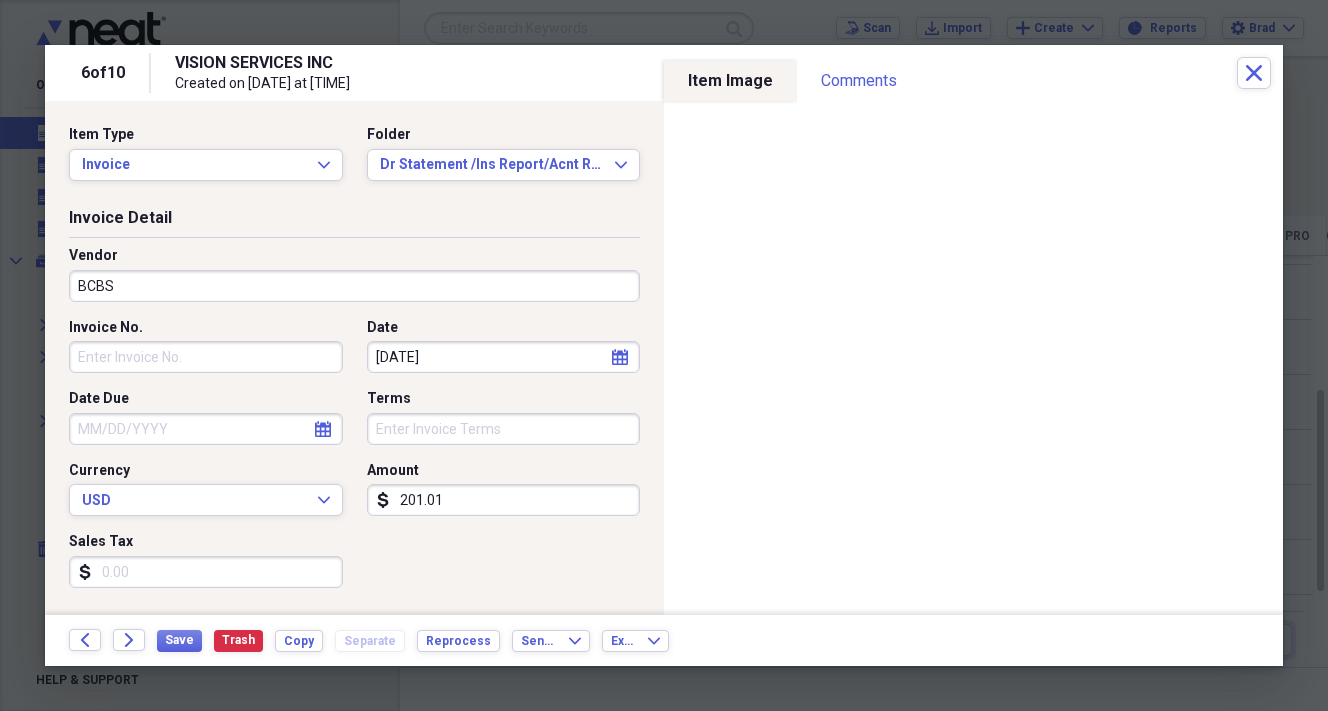 click on "[DATE]" at bounding box center [504, 357] 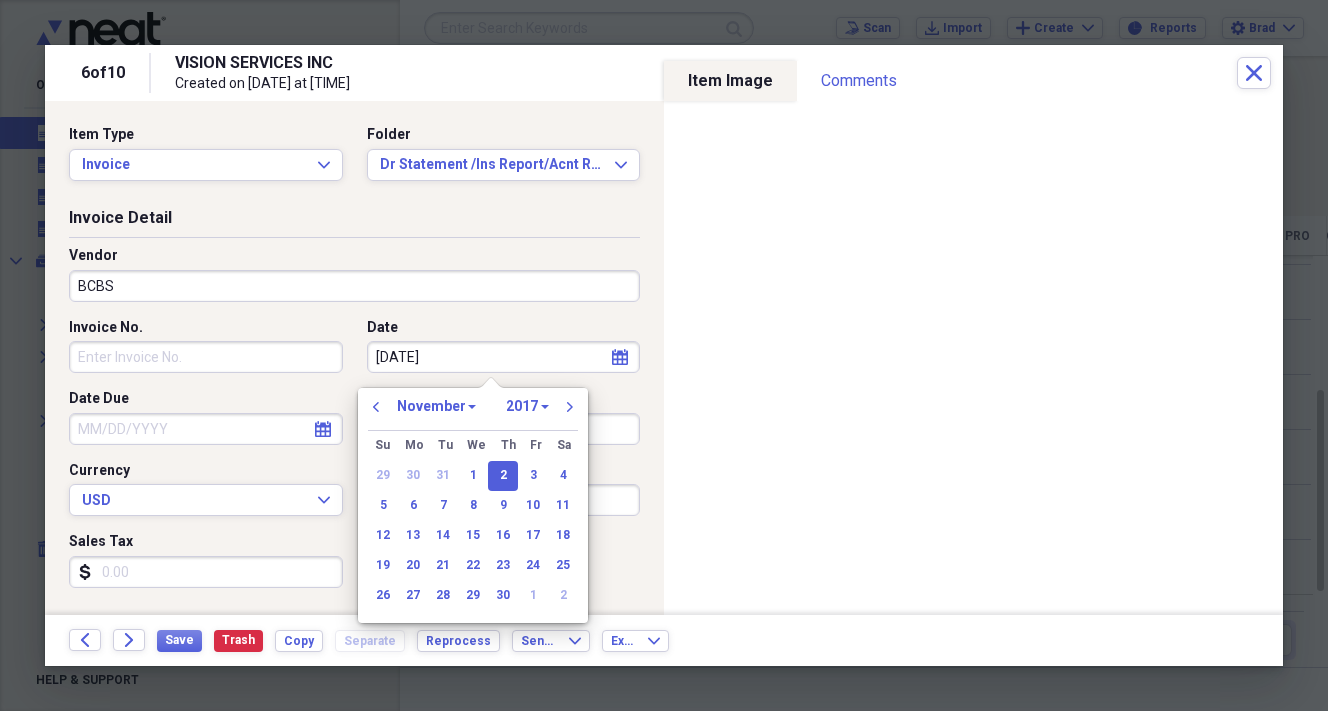 type on "[DATE]" 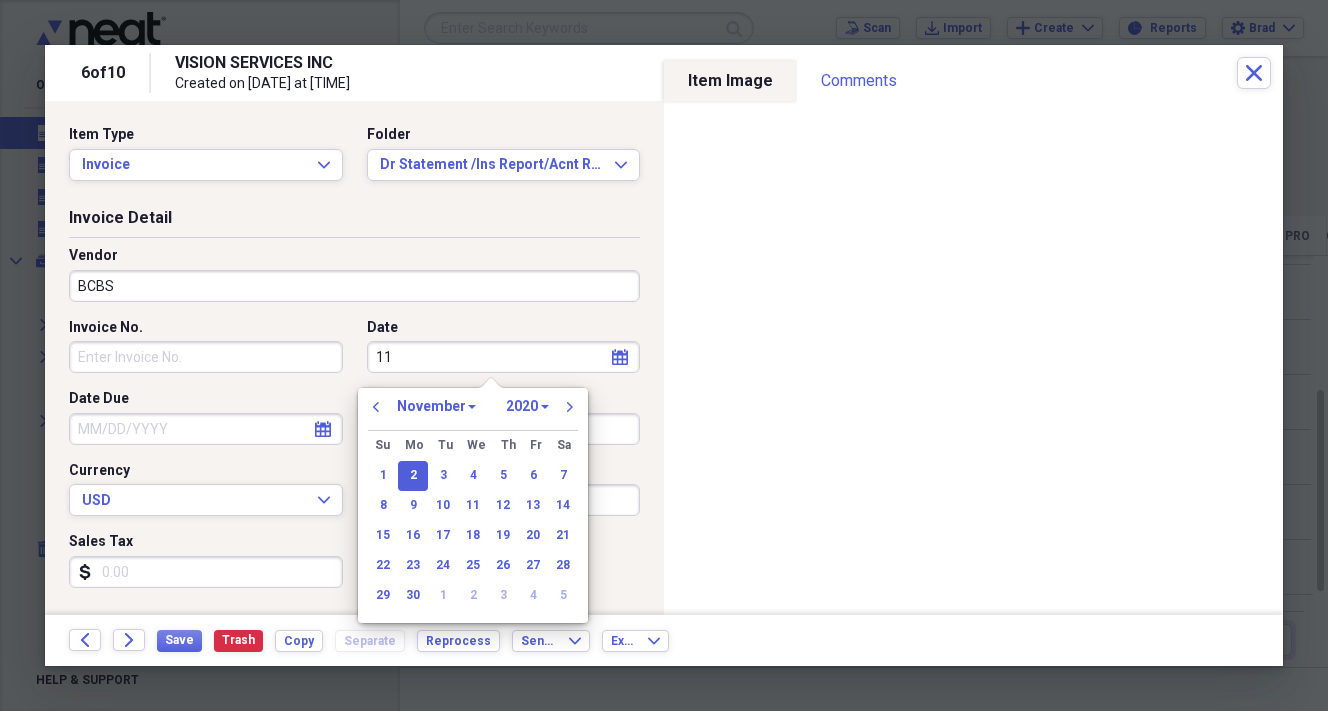 type on "1" 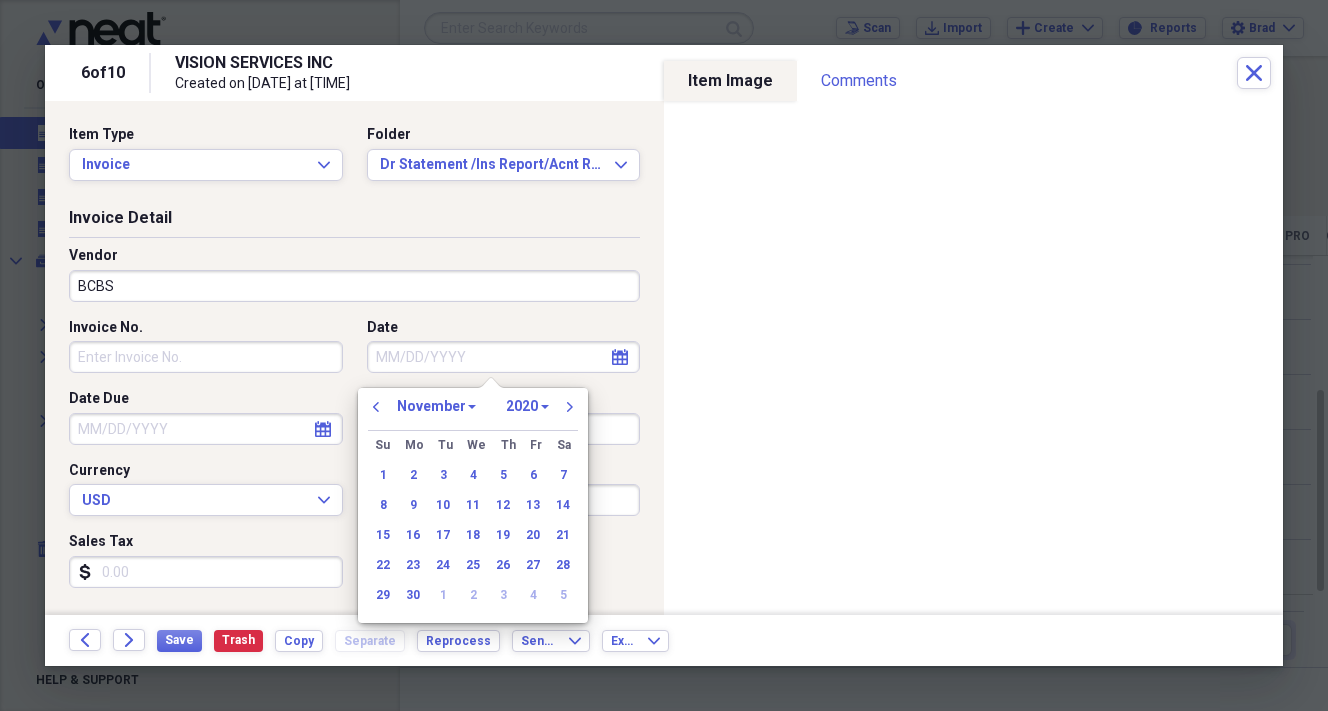 type 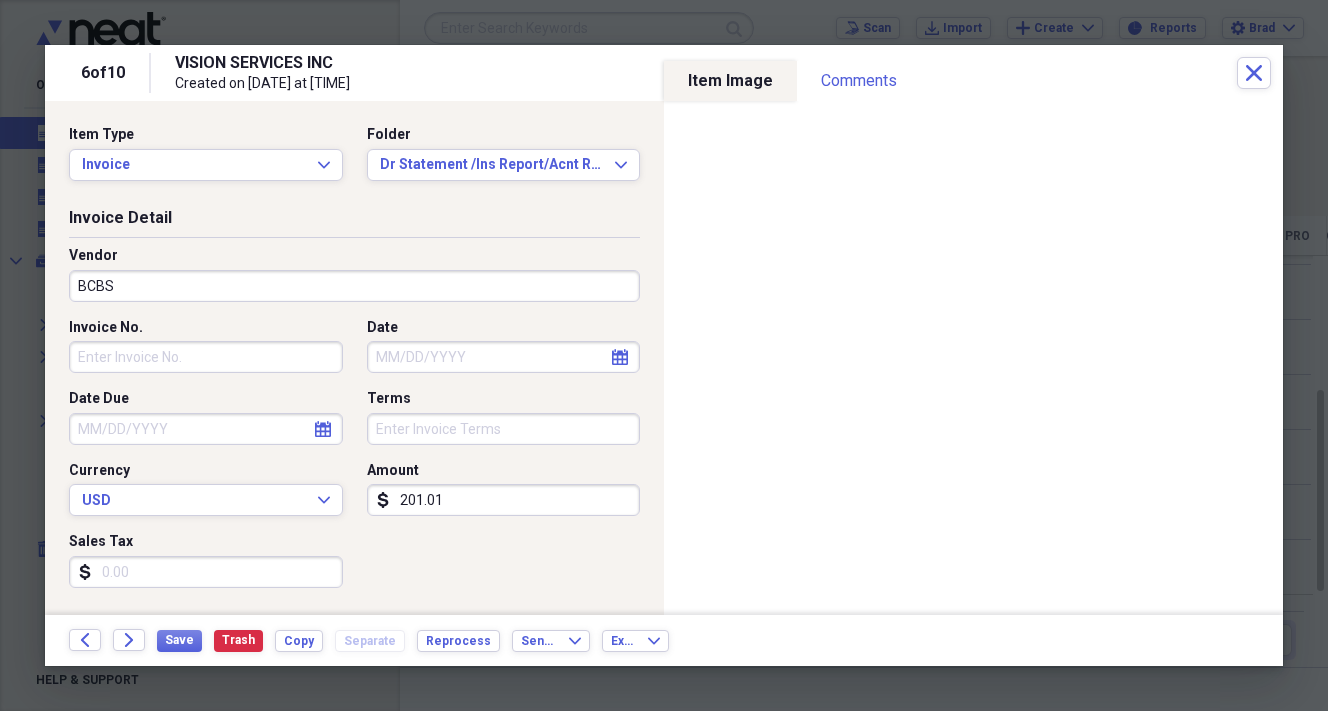click 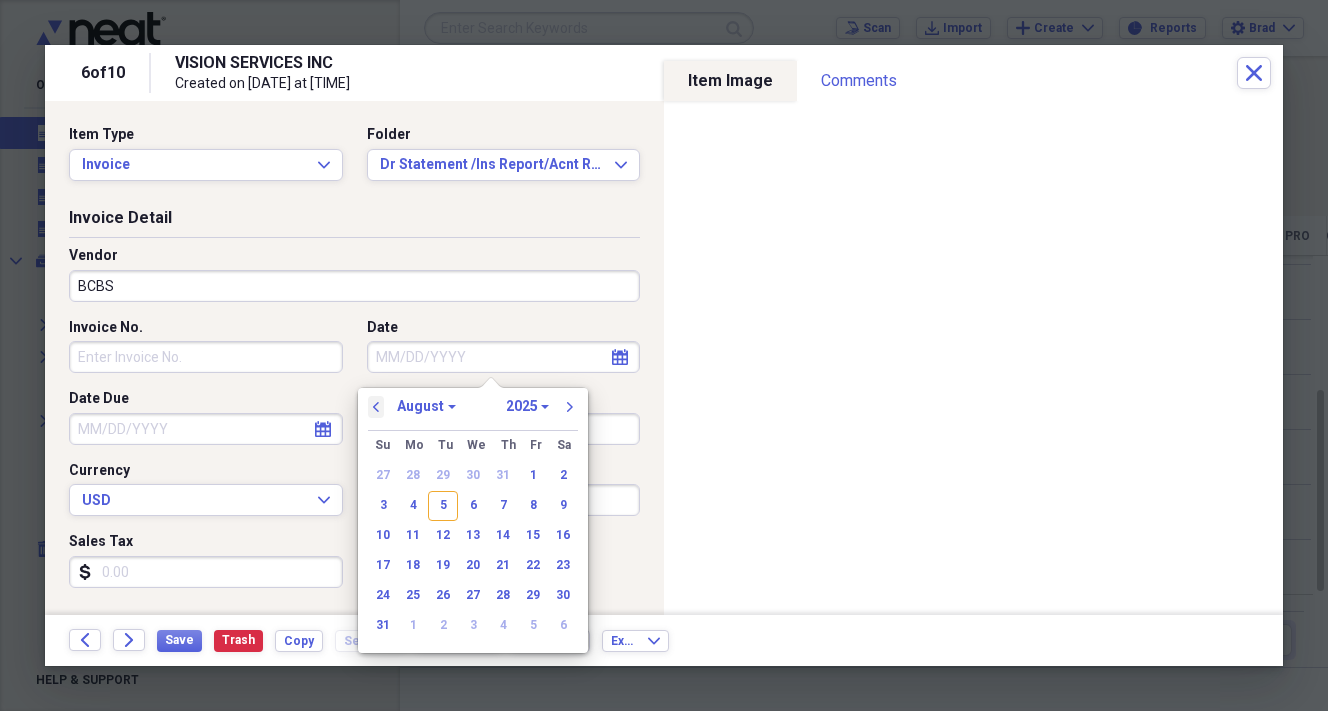 click on "previous" at bounding box center (376, 407) 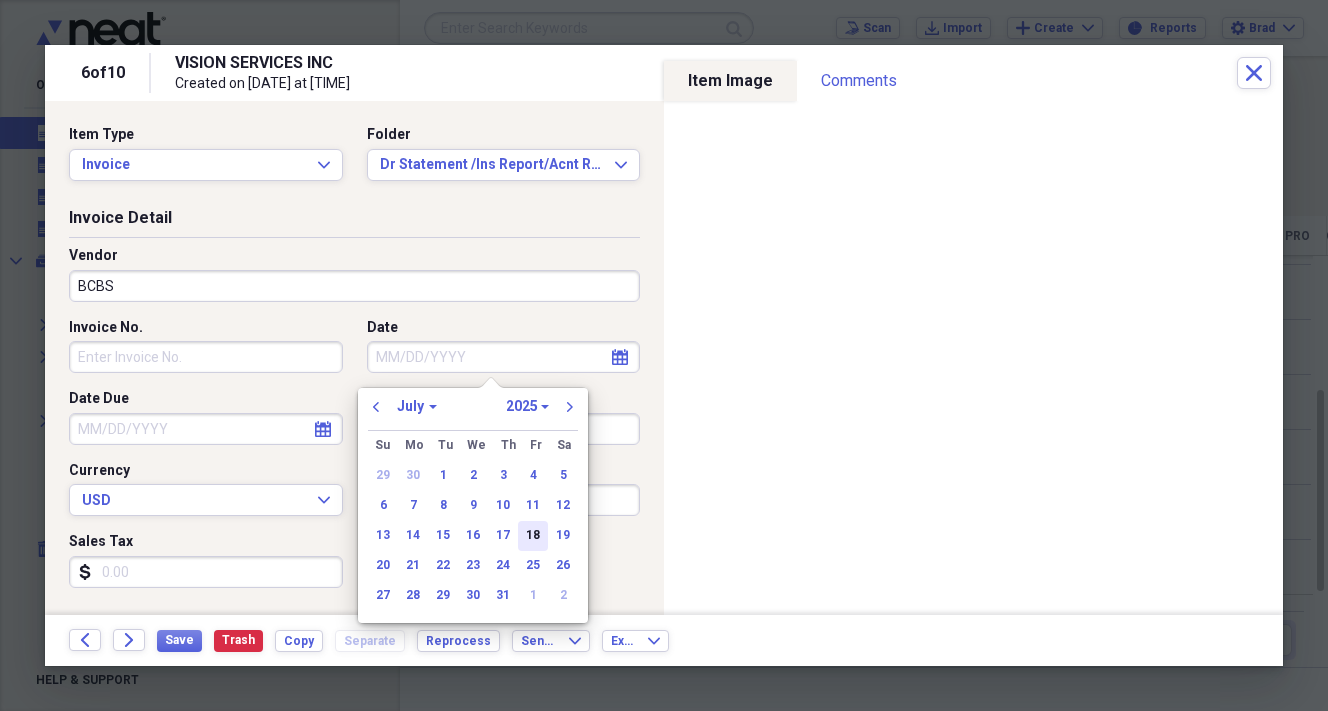 click on "18" at bounding box center (533, 536) 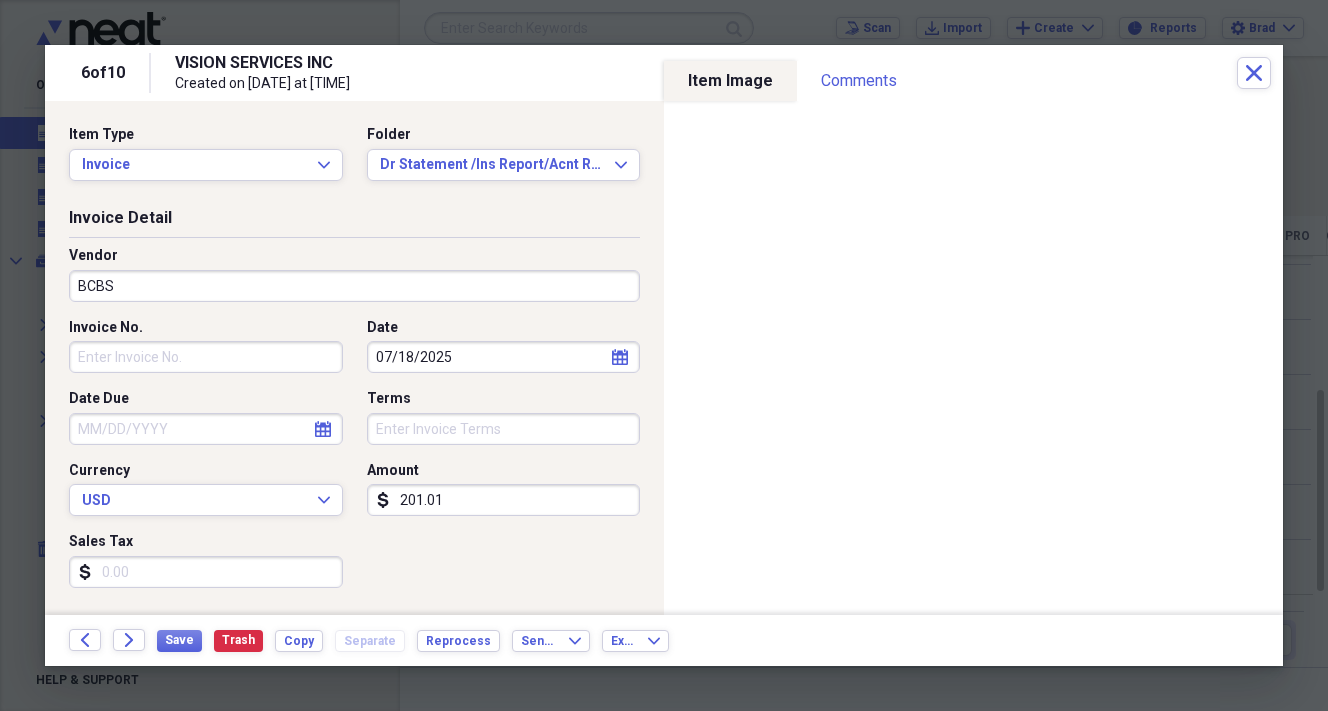 click on "201.01" at bounding box center (504, 500) 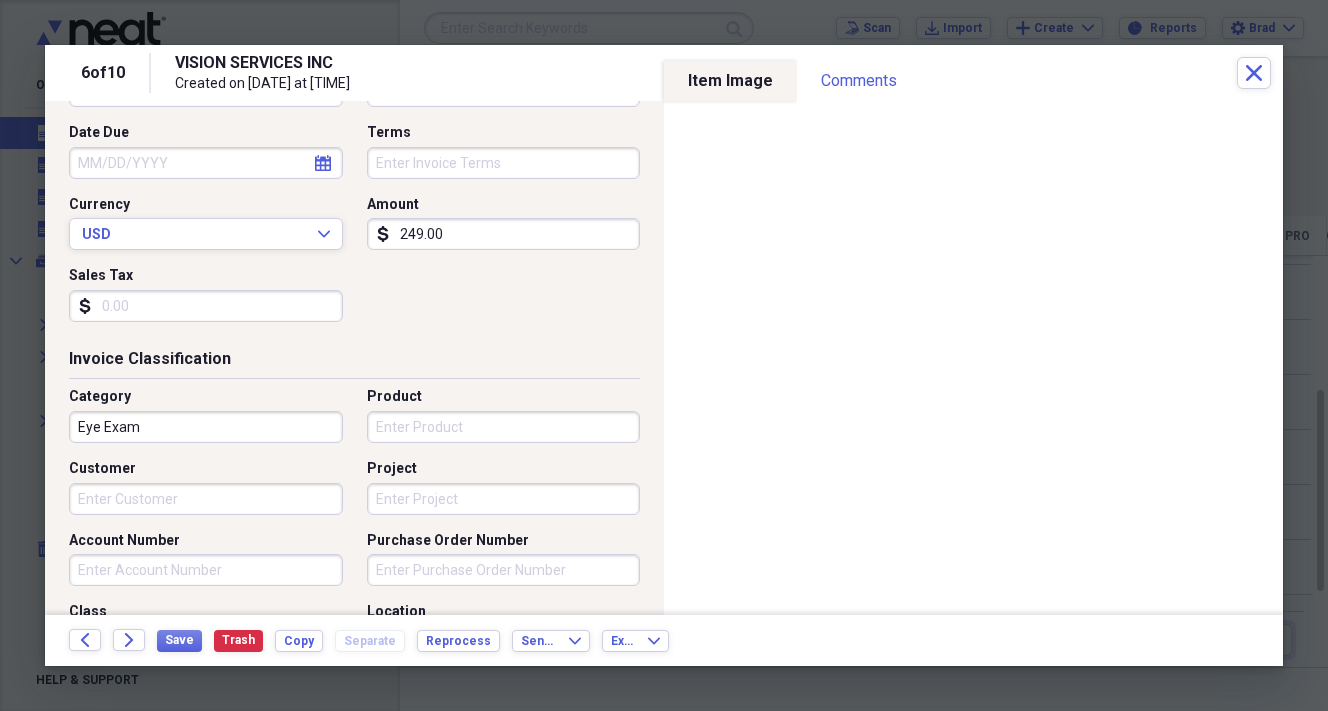 scroll, scrollTop: 319, scrollLeft: 0, axis: vertical 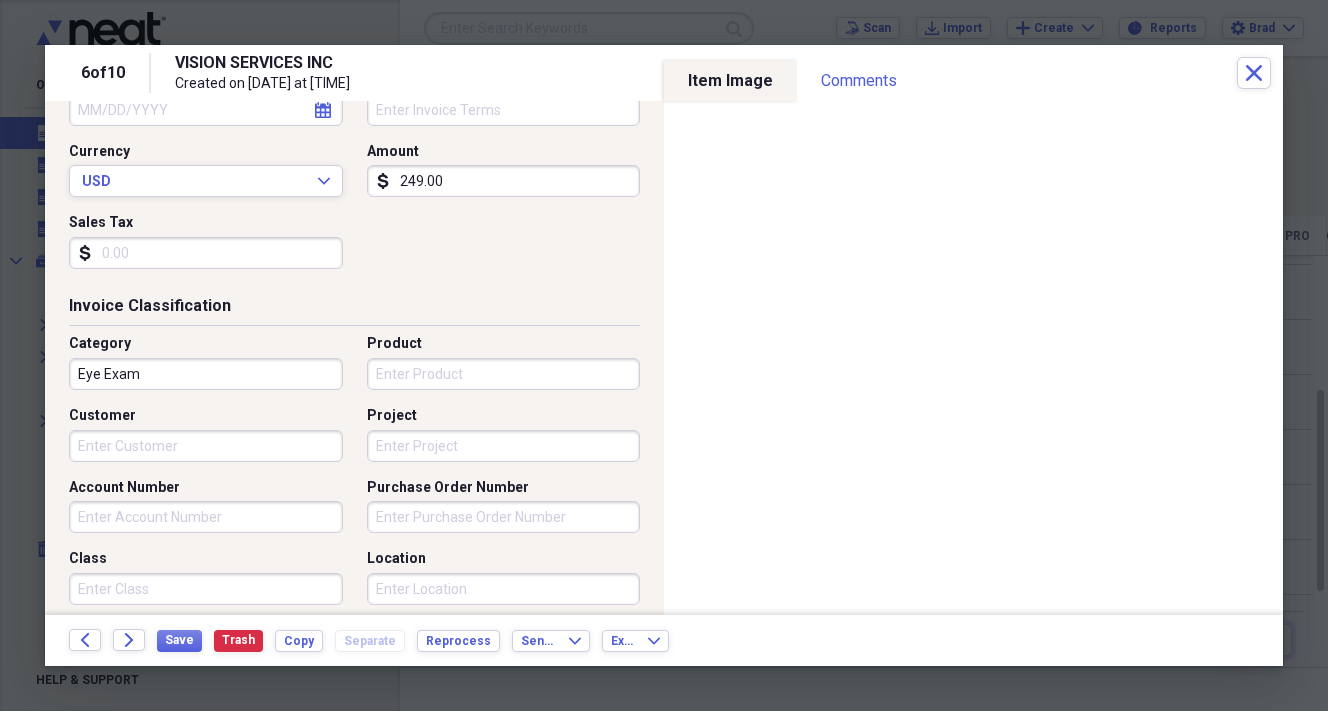 type on "249.00" 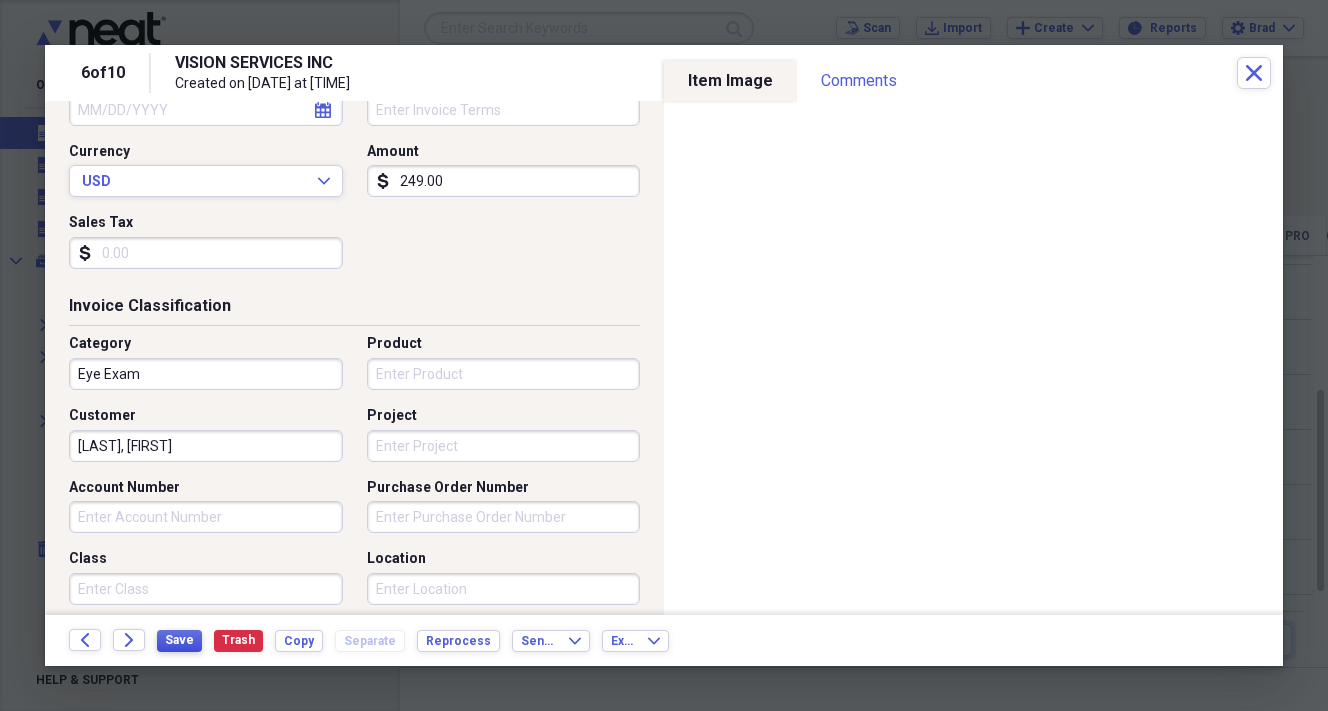 type on "[LAST], [FIRST]" 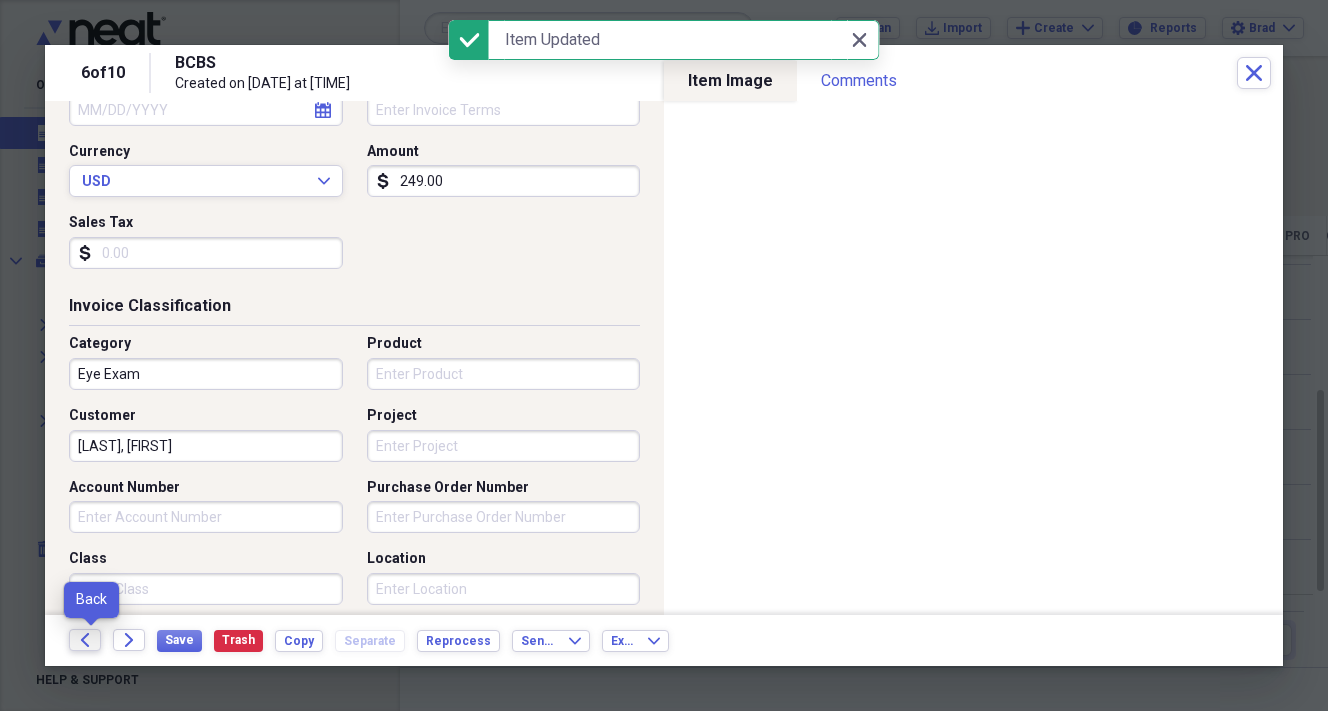 click on "Back" 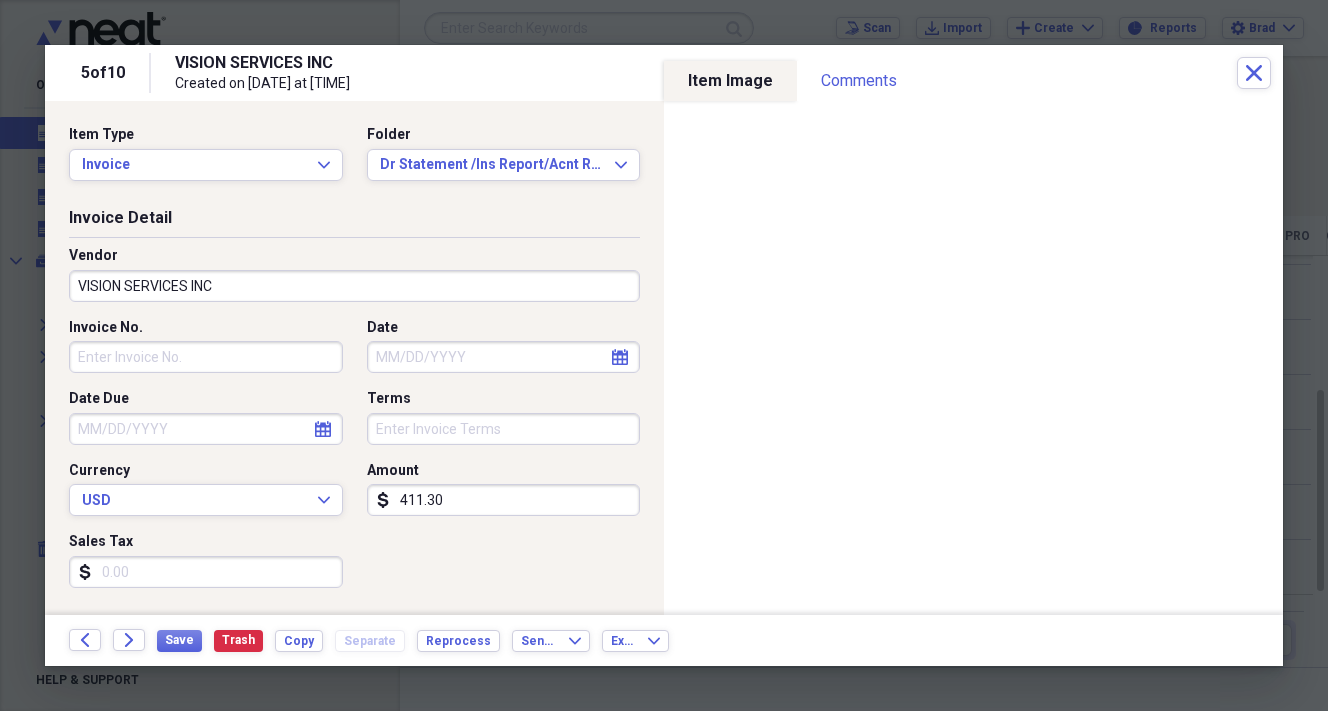 click on "calendar" 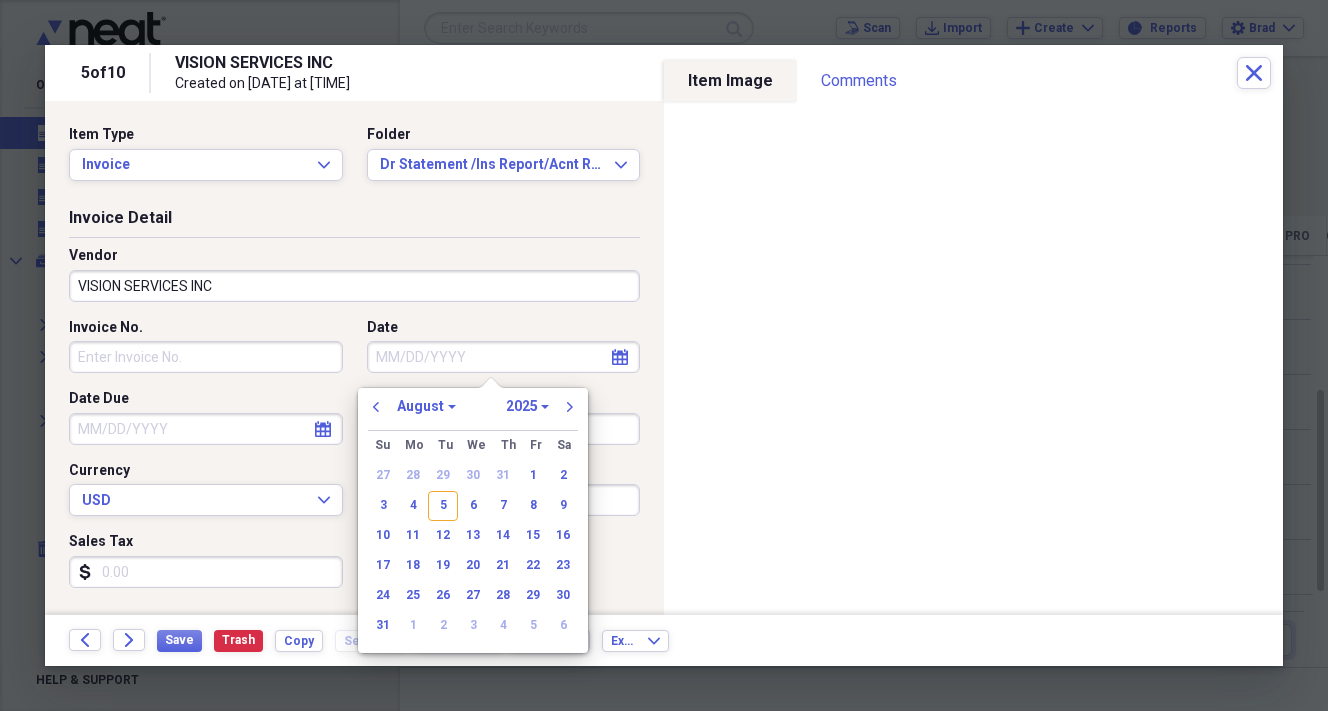 click on "previous January February March April May June July August September October November December 1970 1971 1972 1973 1974 1975 1976 1977 1978 1979 1980 1981 1982 1983 1984 1985 1986 1987 1988 1989 1990 1991 1992 1993 1994 1995 1996 1997 1998 1999 2000 2001 2002 2003 2004 2005 2006 2007 2008 2009 2010 2011 2012 2013 2014 2015 2016 2017 2018 2019 2020 2021 2022 2023 2024 2025 2026 2027 2028 2029 2030 2031 2032 2033 2034 2035 next Su Sunday Mo Monday Tu Tuesday We Wednesday Th Thursday Fr Friday Sa Saturday 27 28 29 30 31 1 2 3 4 5 6 7 8 9 10 11 12 13 14 15 16 17 18 19 20 21 22 23 24 25 26 27 28 29 30 31 1 2 3 4 5 6" at bounding box center [473, 514] 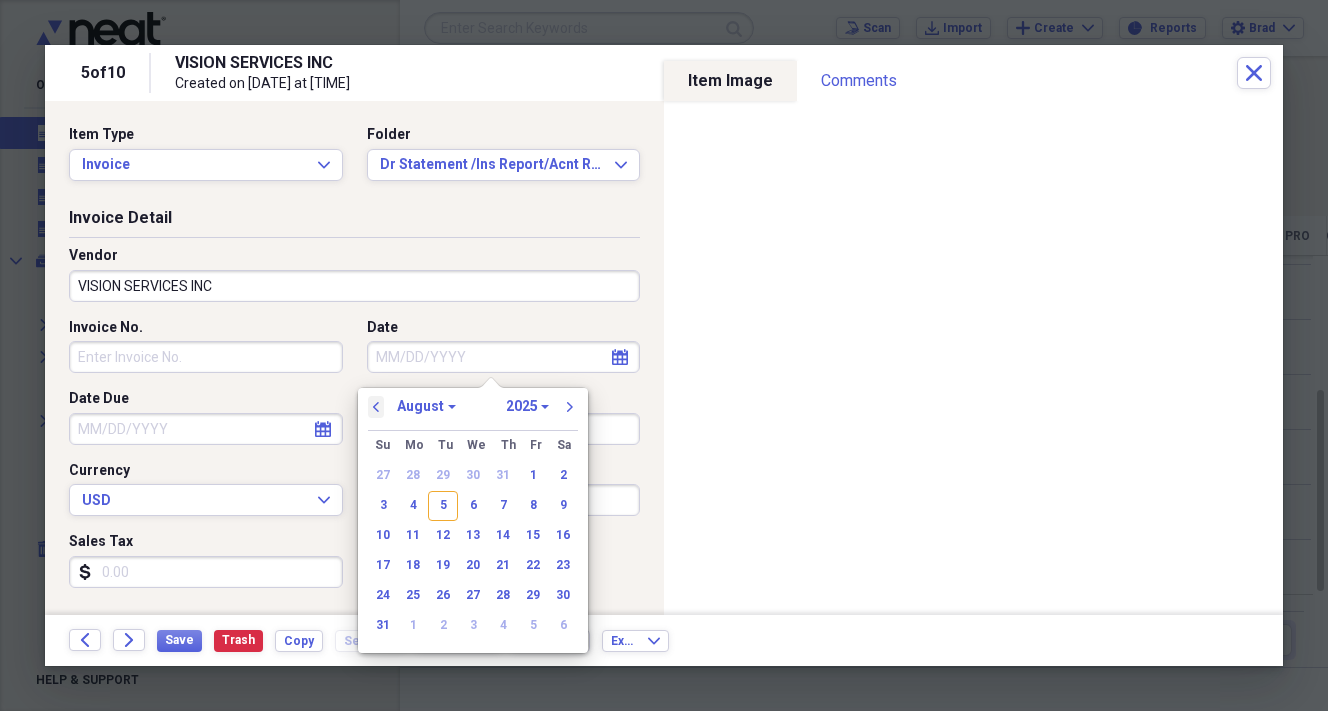 click on "previous" at bounding box center [376, 407] 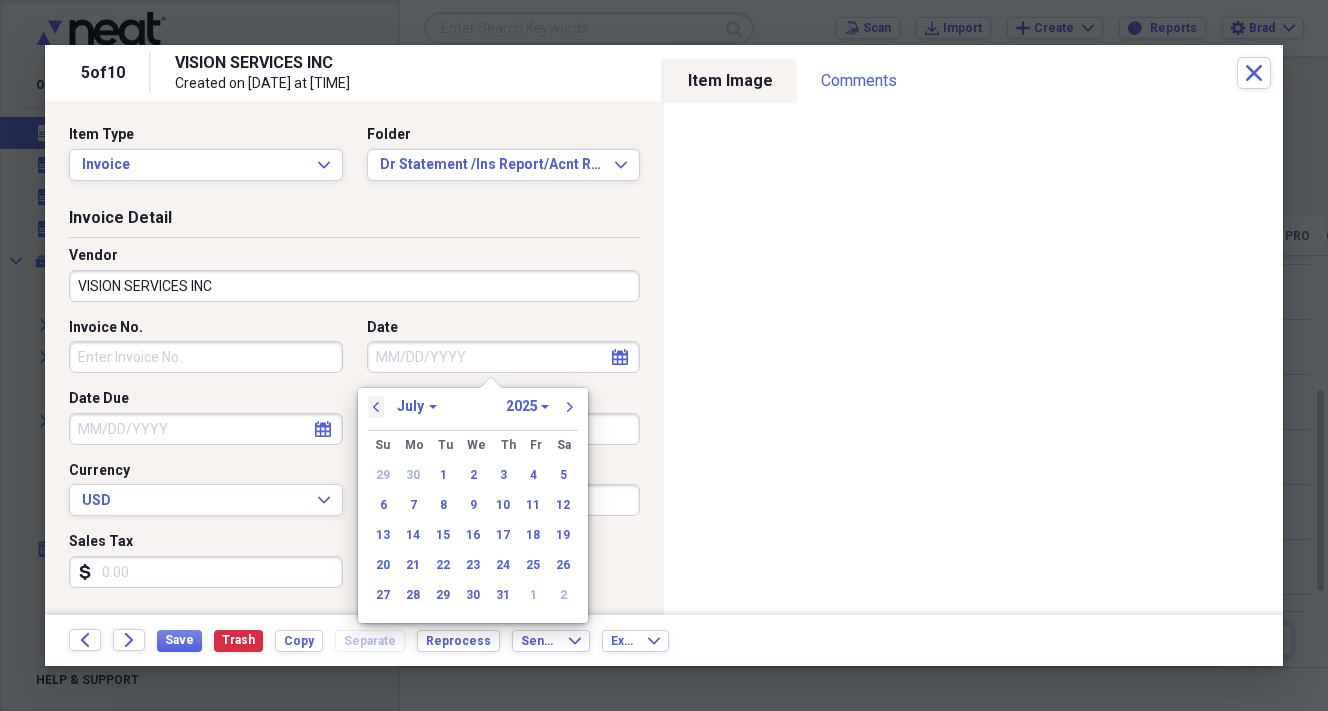 click on "previous" at bounding box center [376, 407] 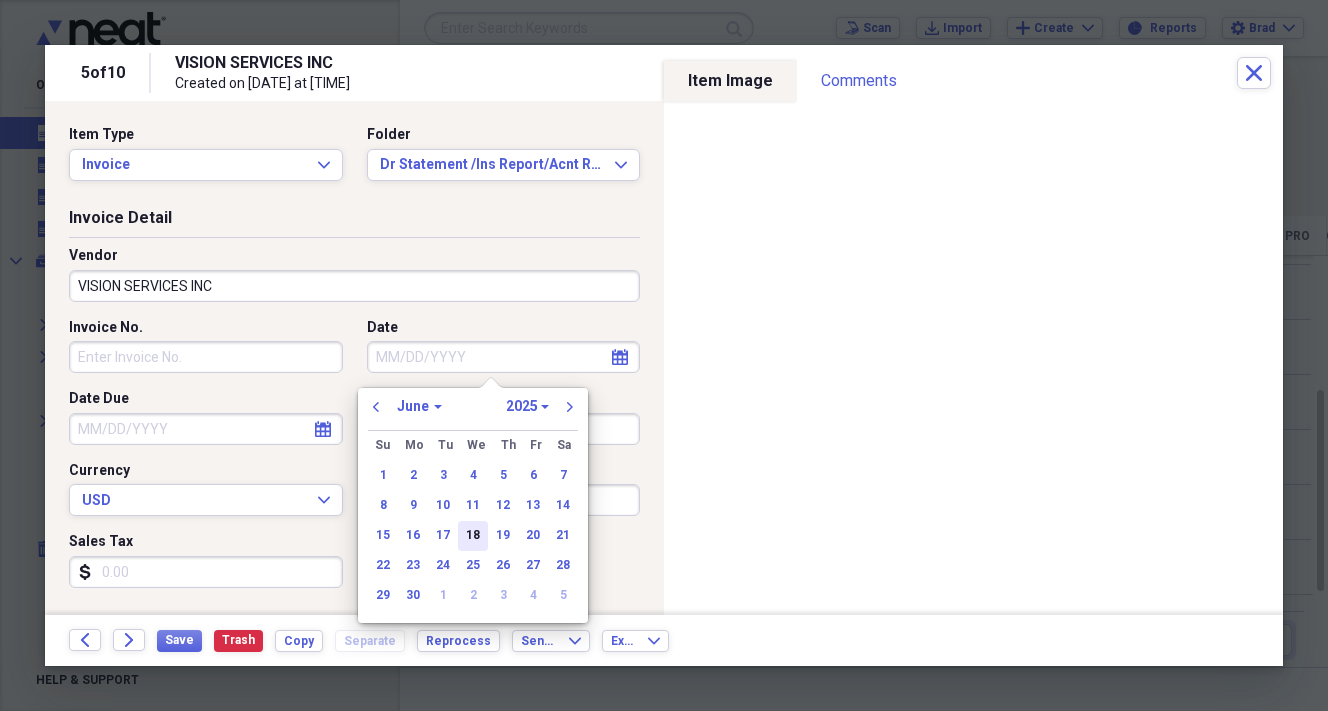click on "18" at bounding box center [473, 536] 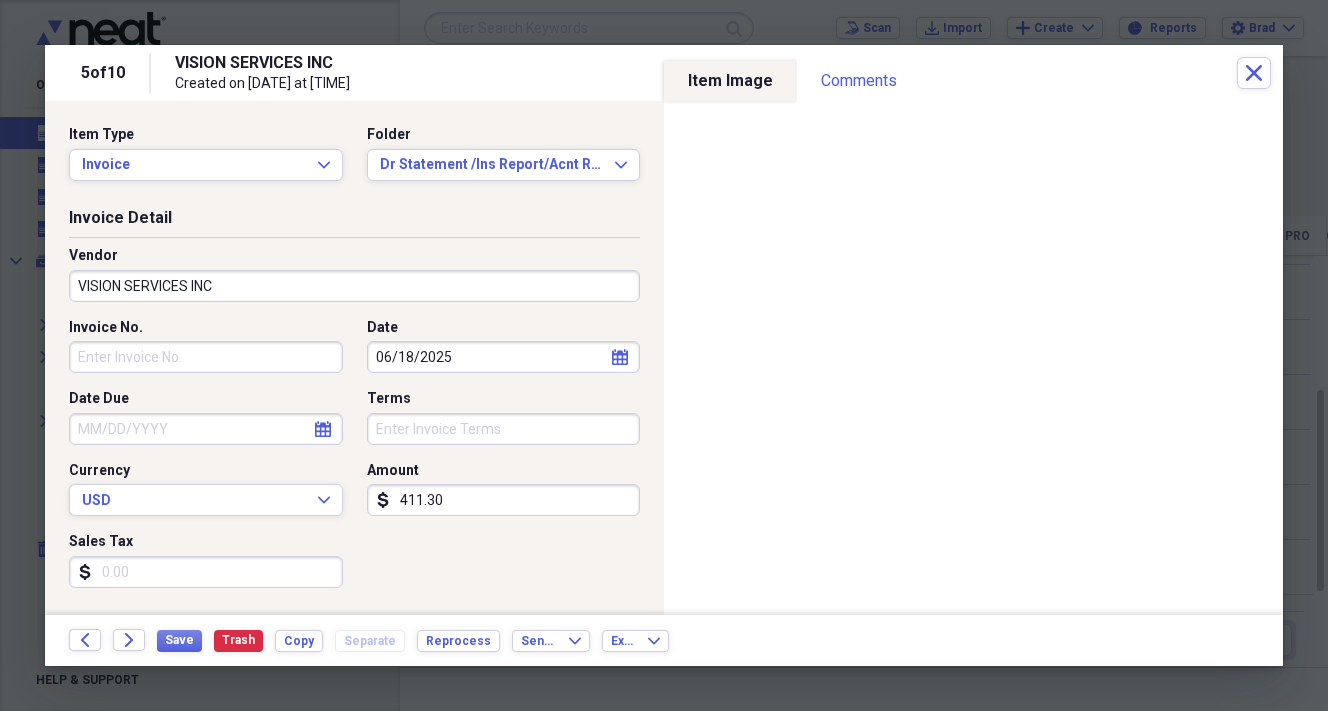 click on "411.30" at bounding box center [504, 500] 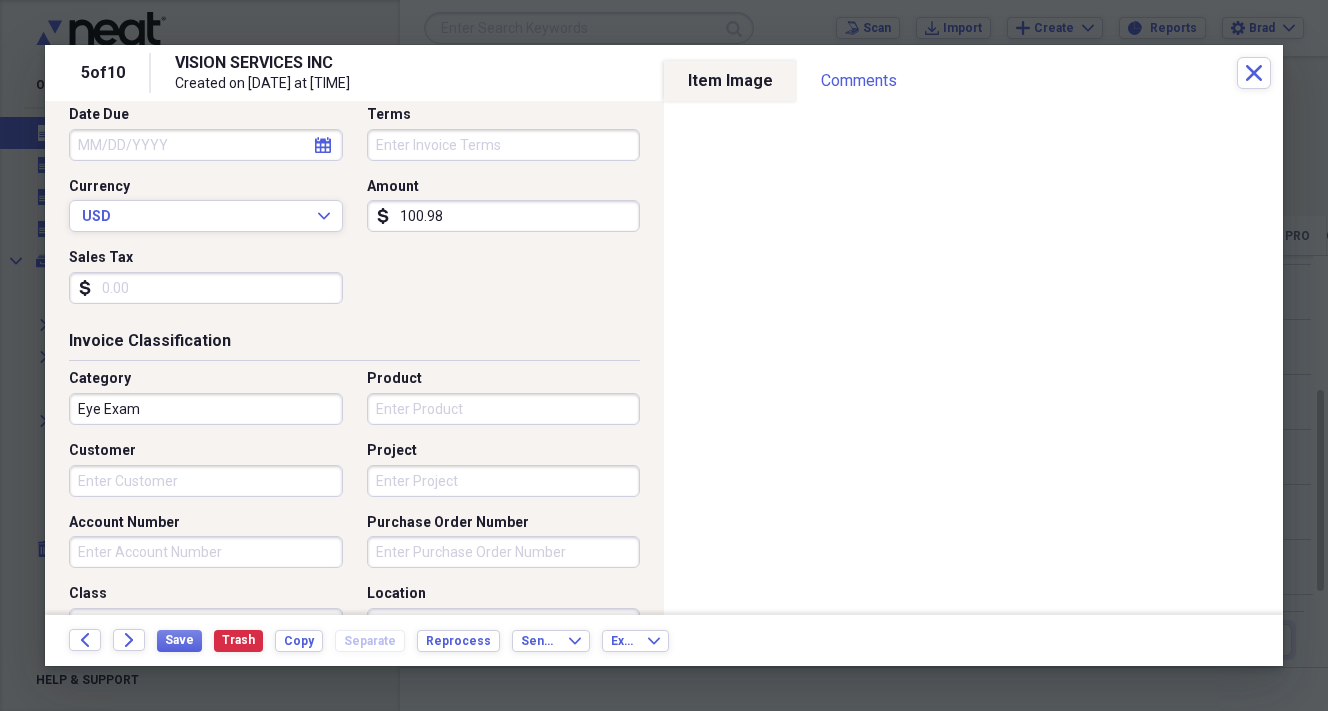 scroll, scrollTop: 300, scrollLeft: 0, axis: vertical 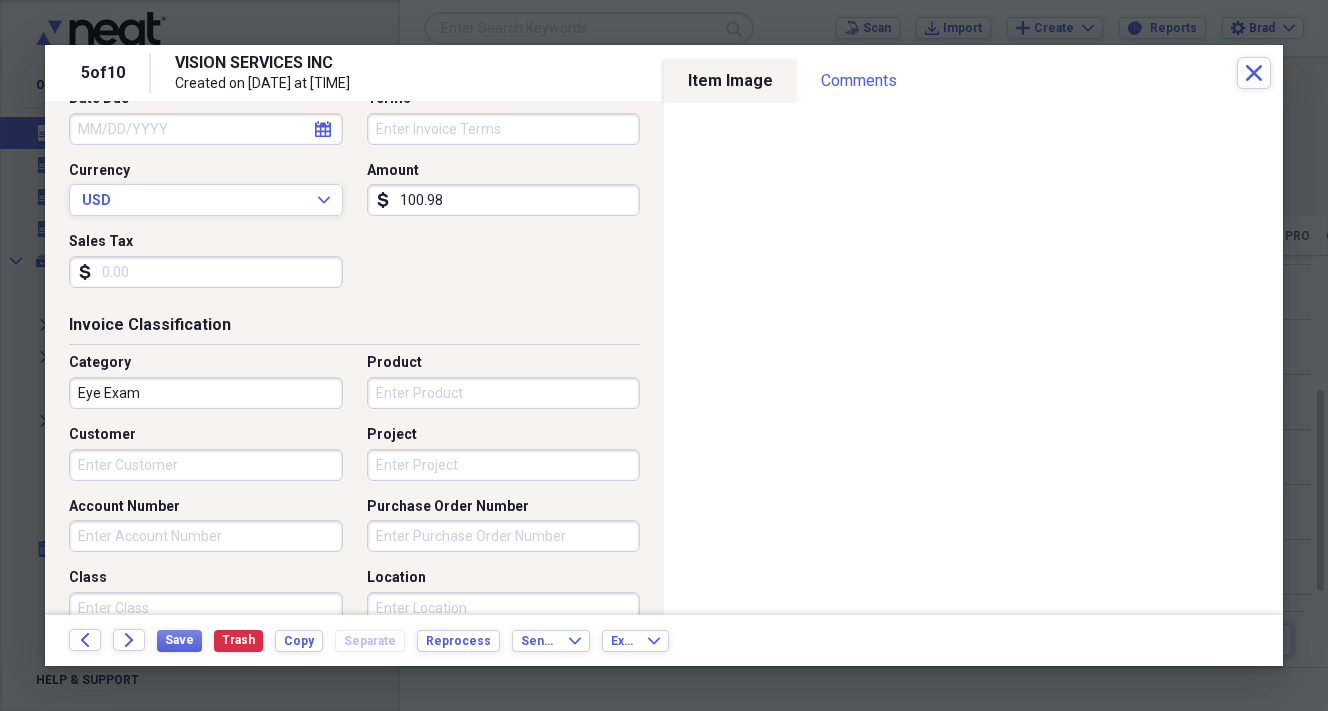 type on "100.98" 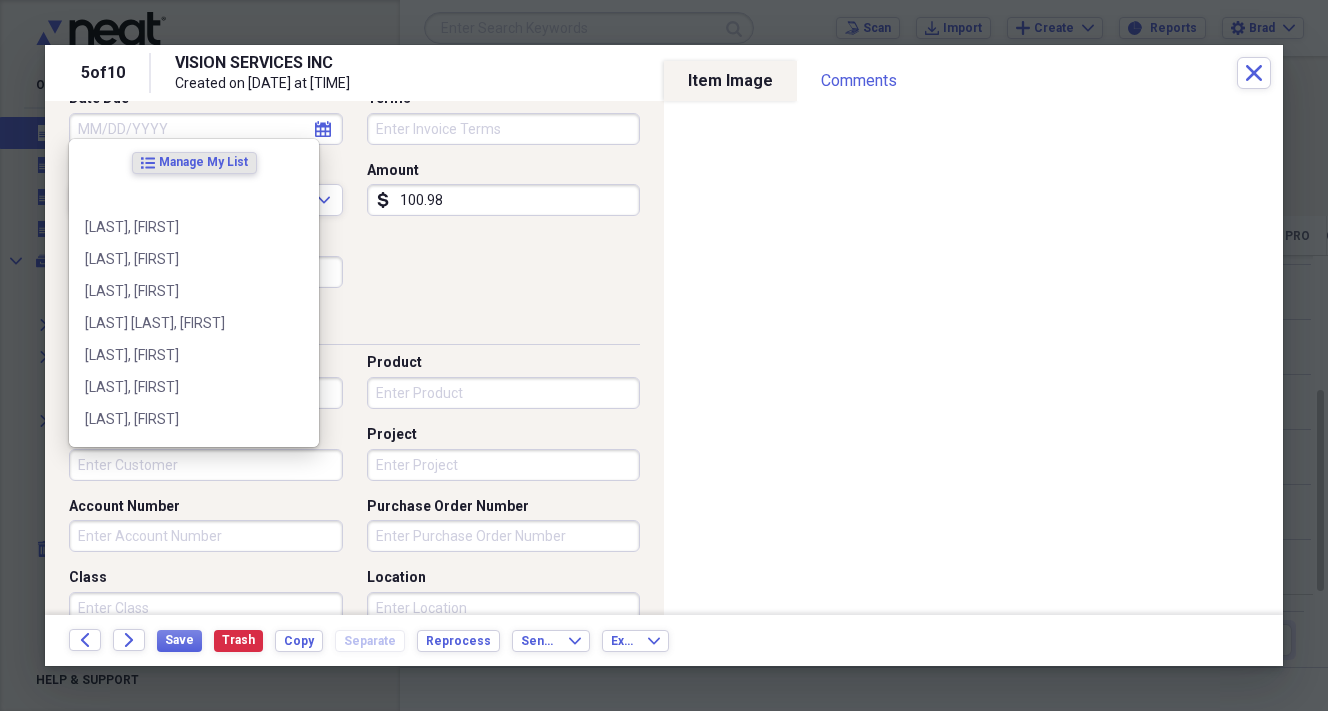 click on "Customer" at bounding box center [206, 465] 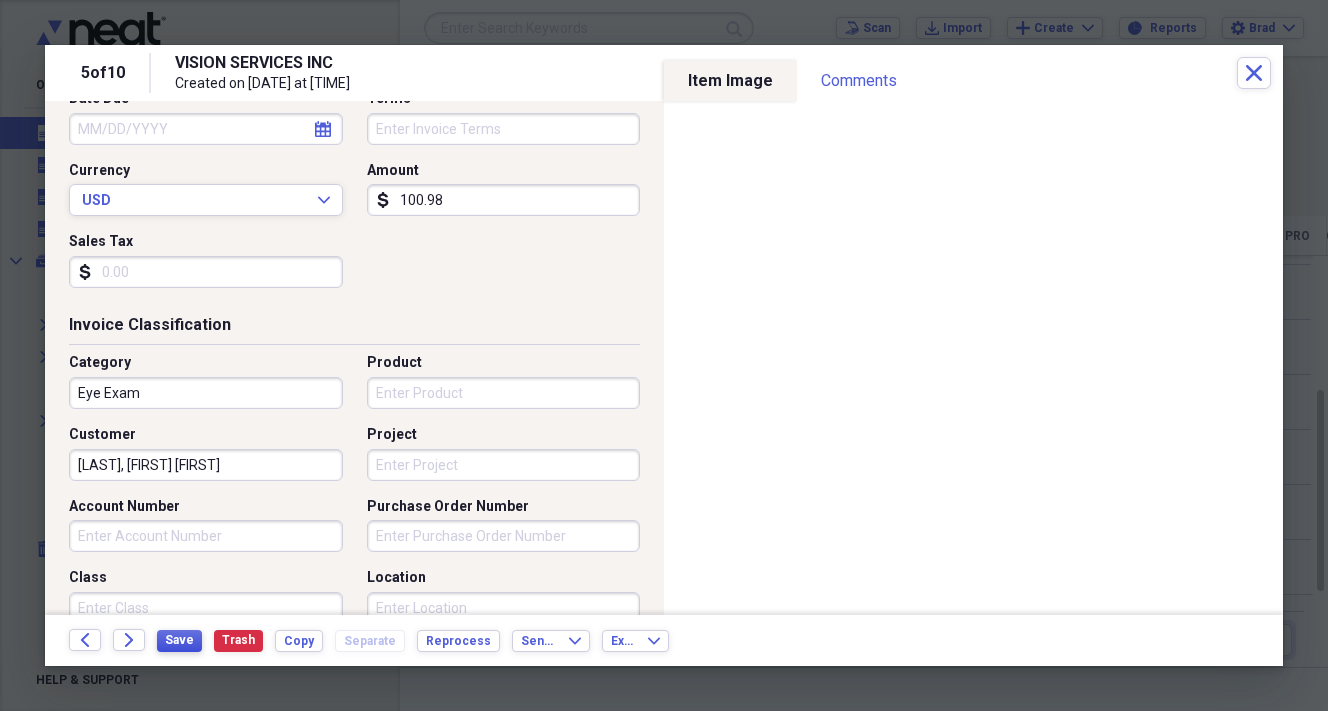 type on "[LAST], [FIRST] [FIRST]" 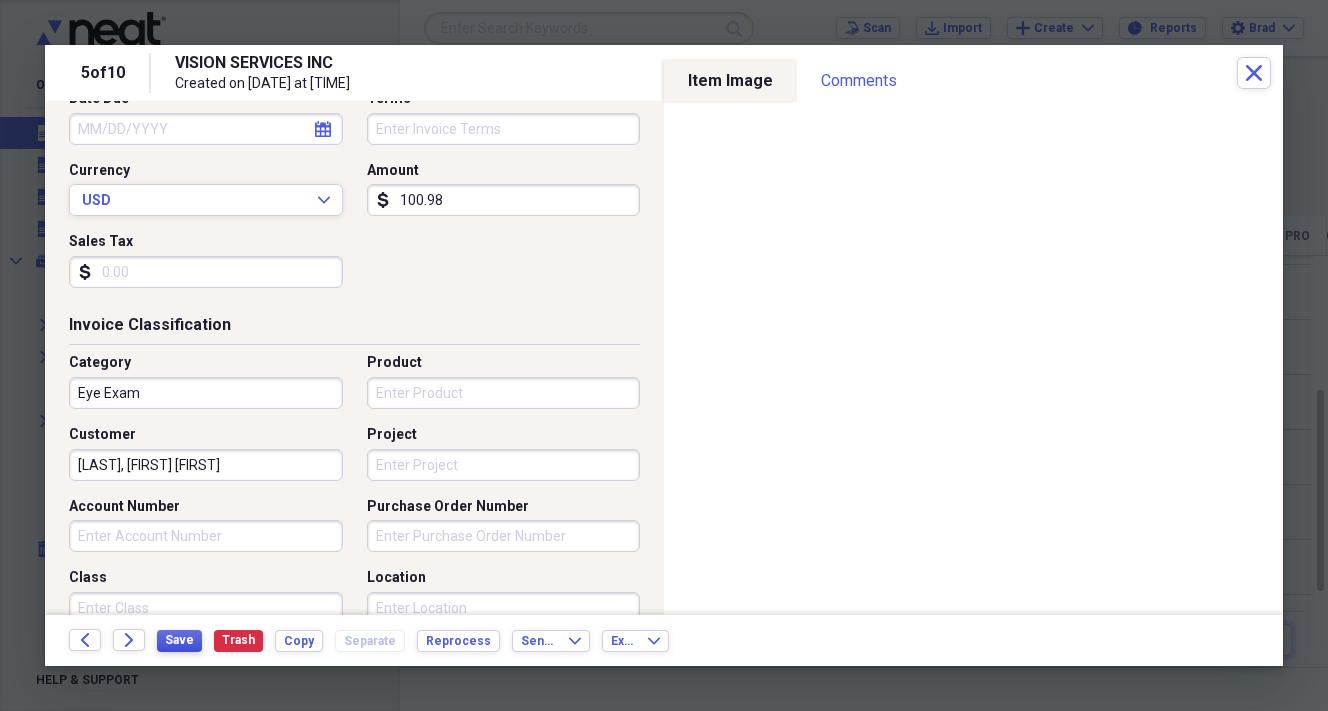 click on "Save" at bounding box center [179, 640] 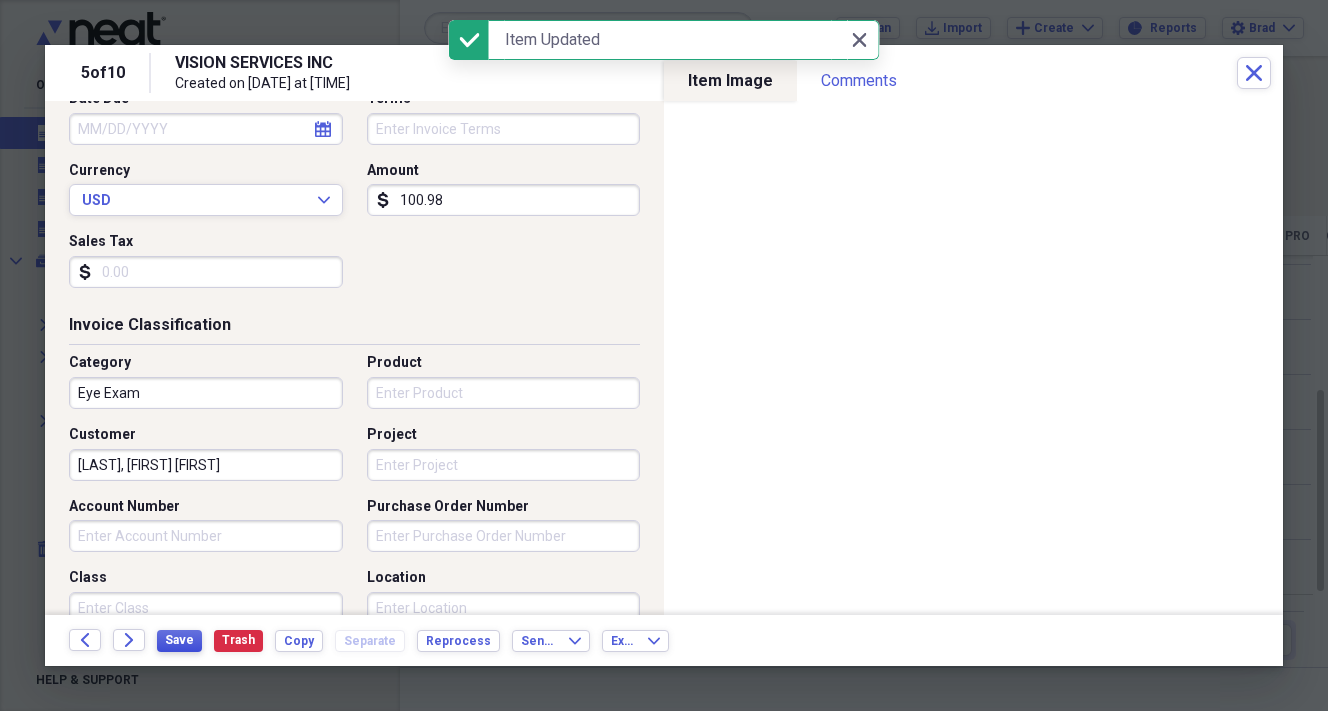 click on "Save" at bounding box center (179, 640) 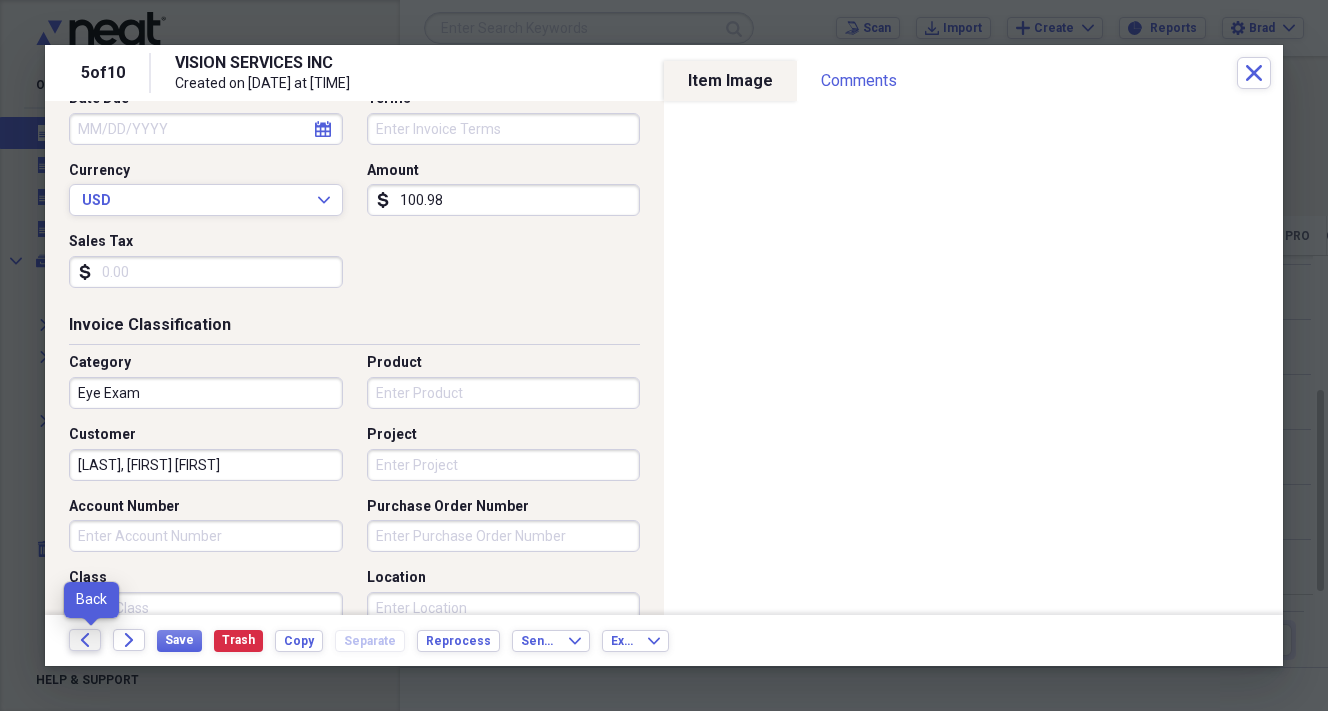 click on "Back" 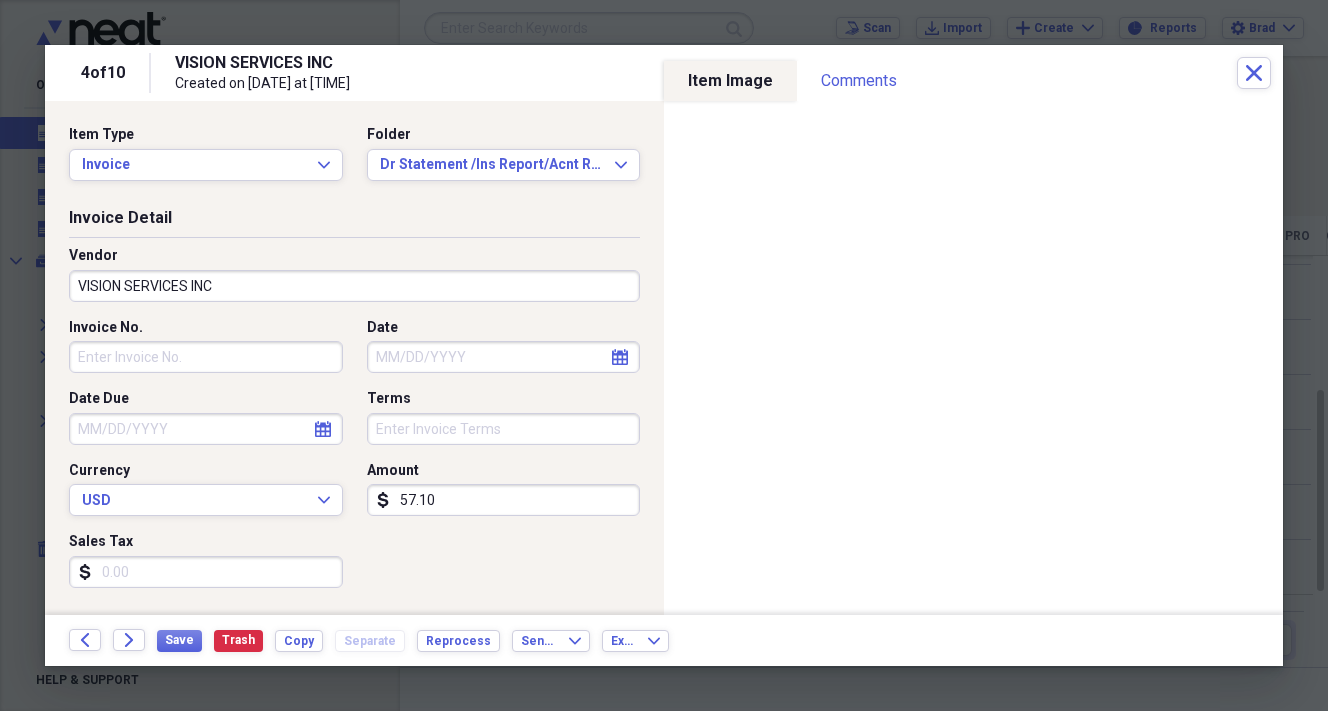 click on "calendar" 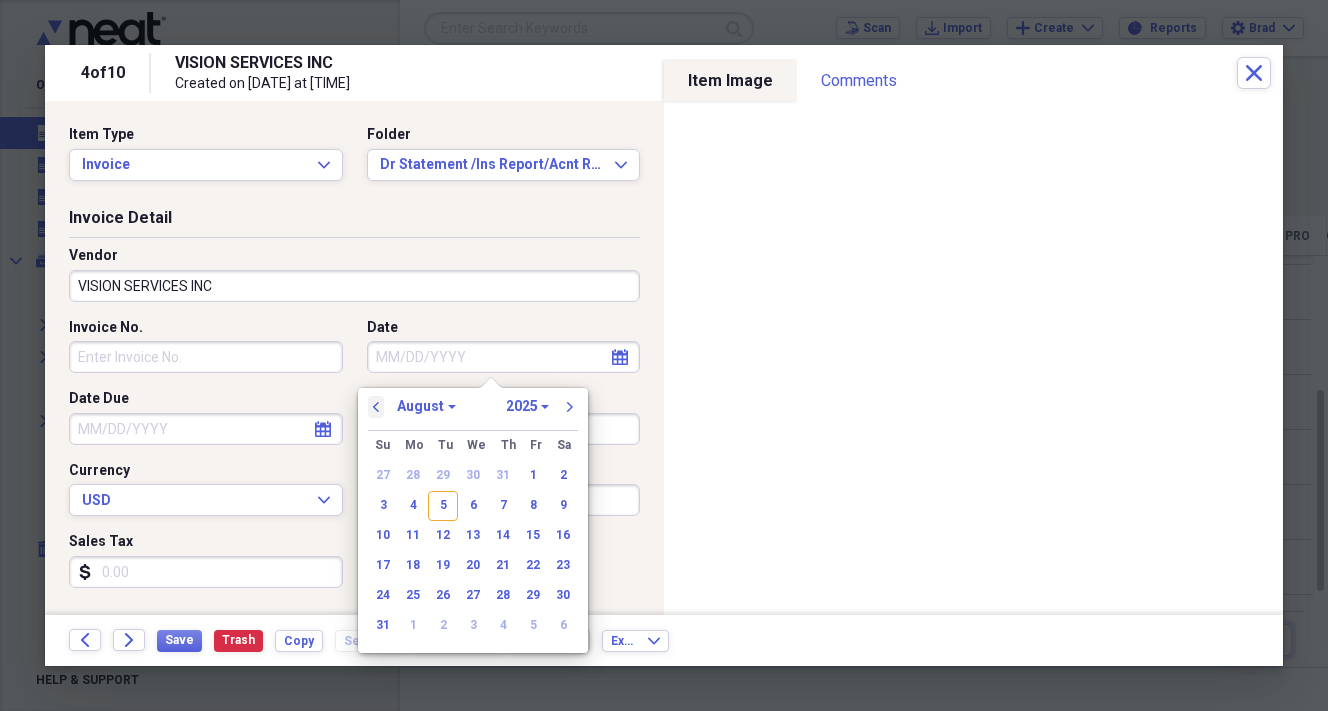 click on "previous" at bounding box center [376, 407] 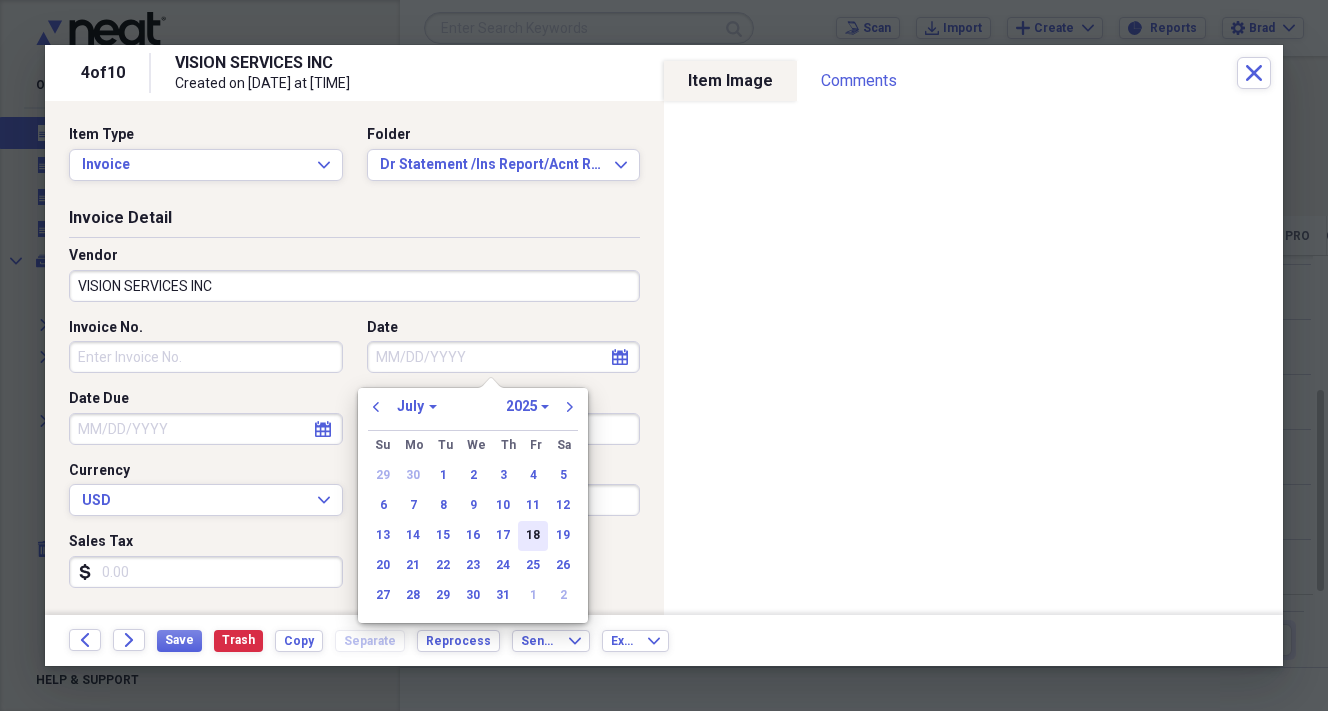 click on "18" at bounding box center [533, 536] 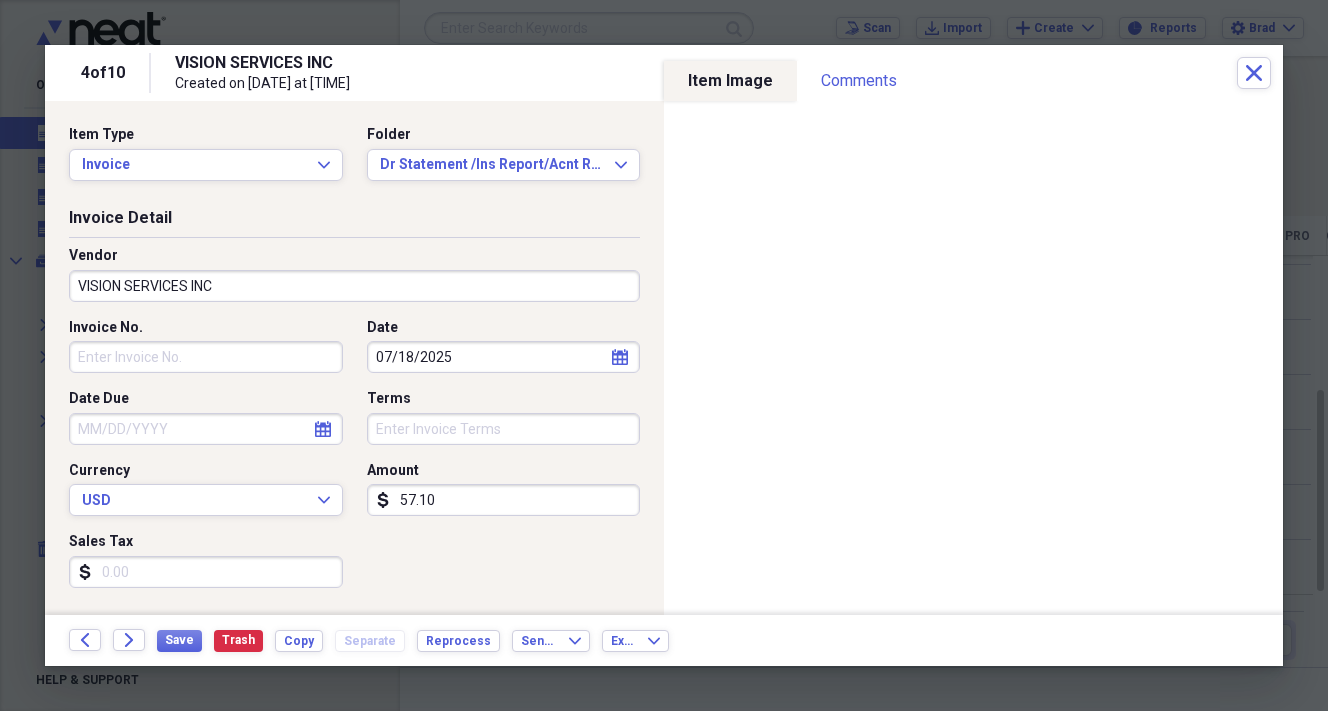 click on "57.10" at bounding box center [504, 500] 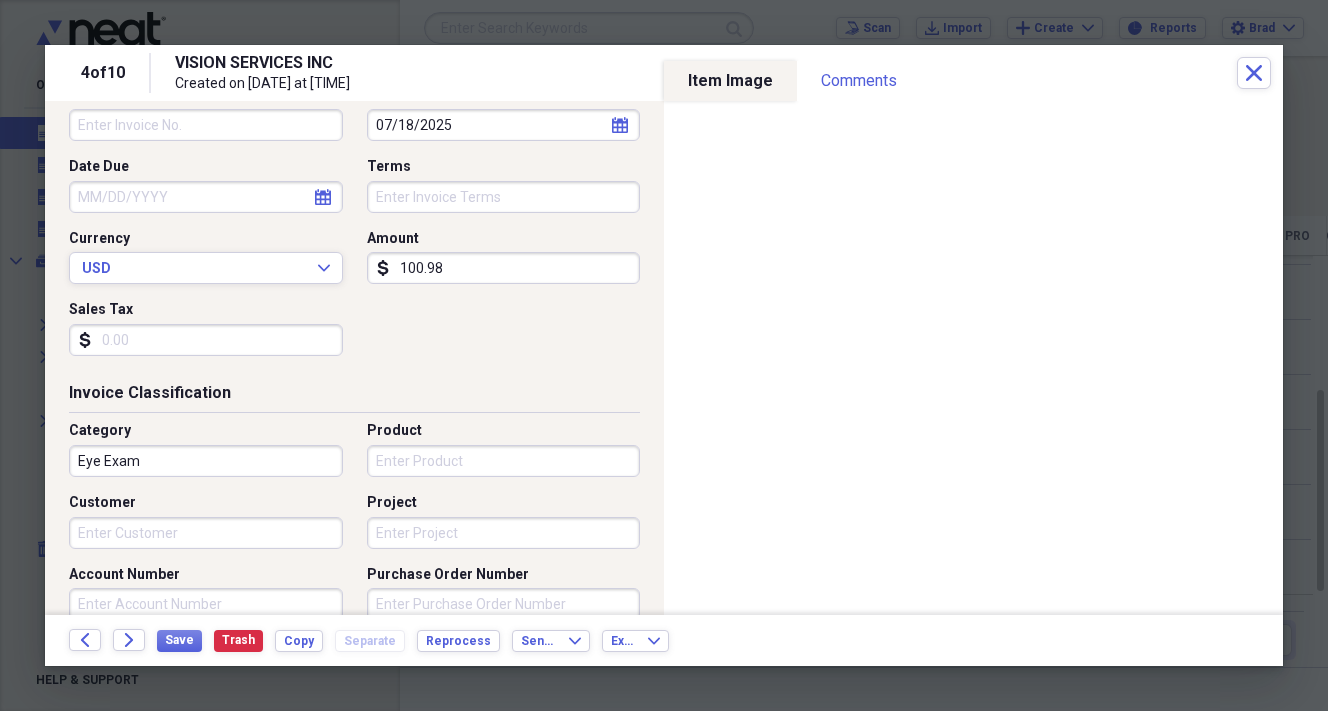 scroll, scrollTop: 282, scrollLeft: 0, axis: vertical 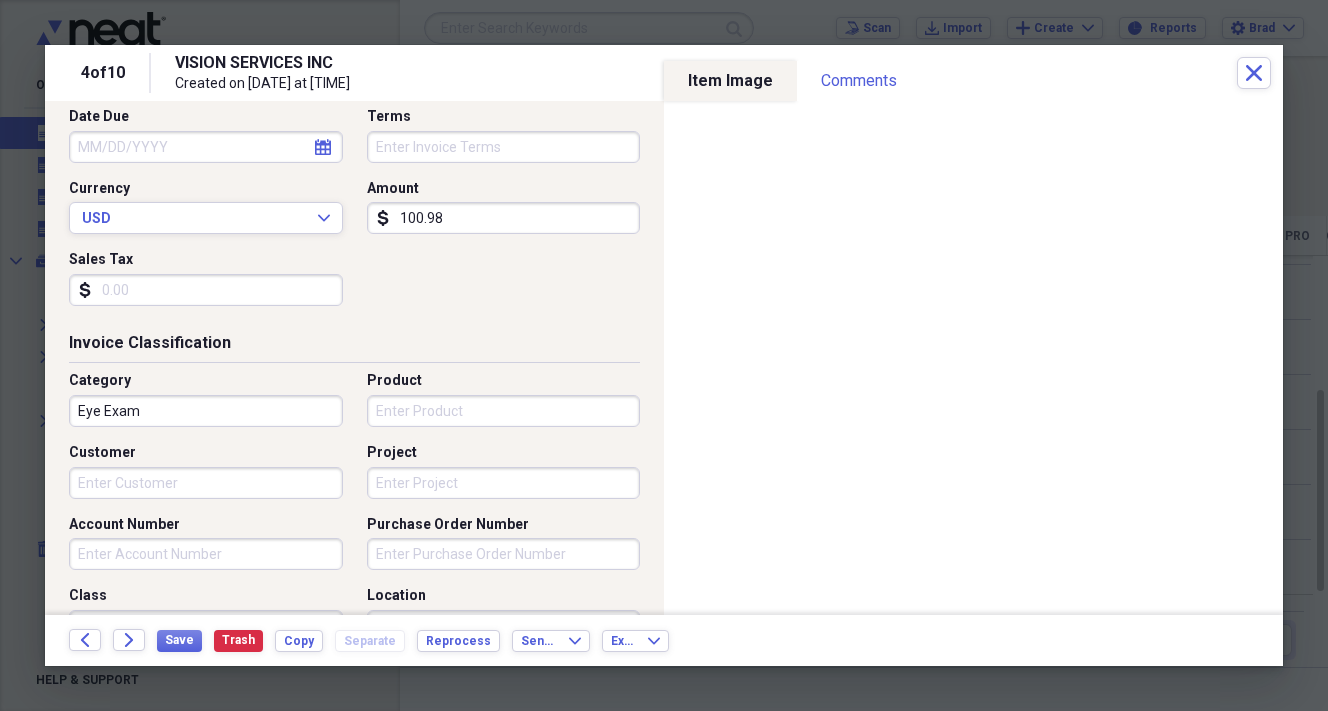 type on "100.98" 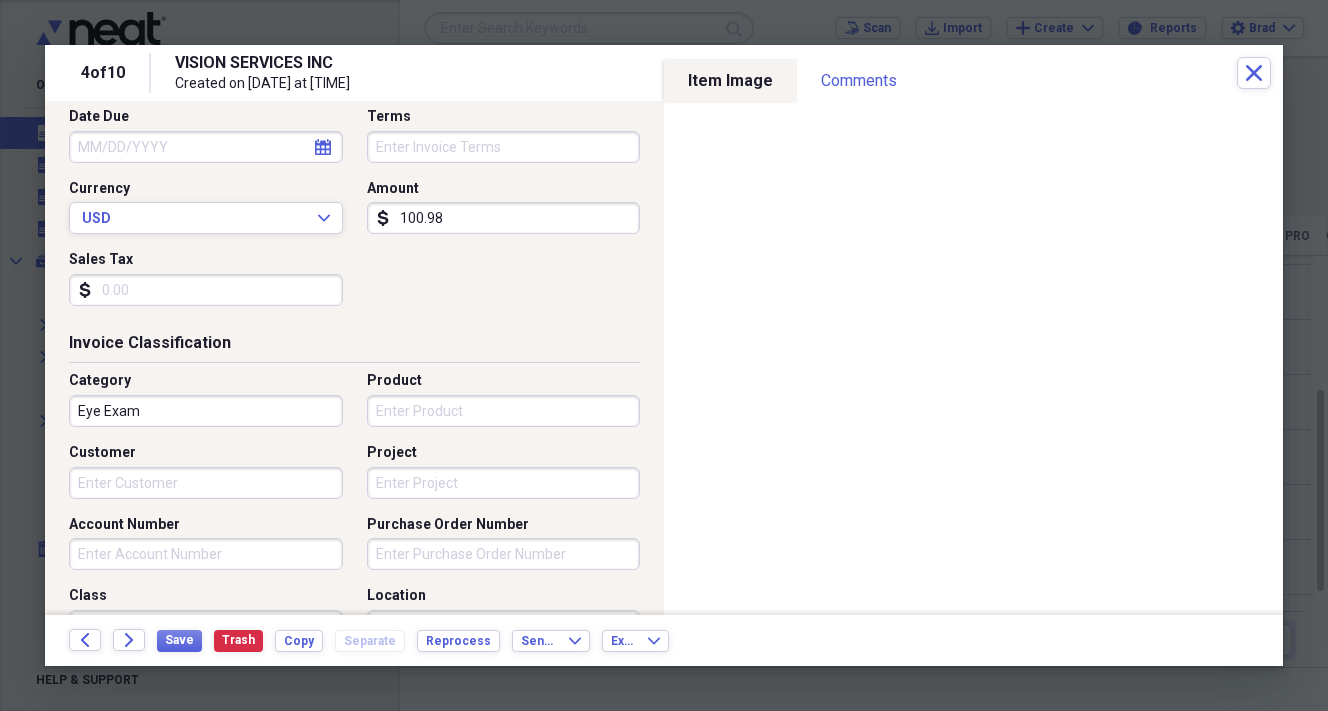 click on "Customer" at bounding box center [206, 483] 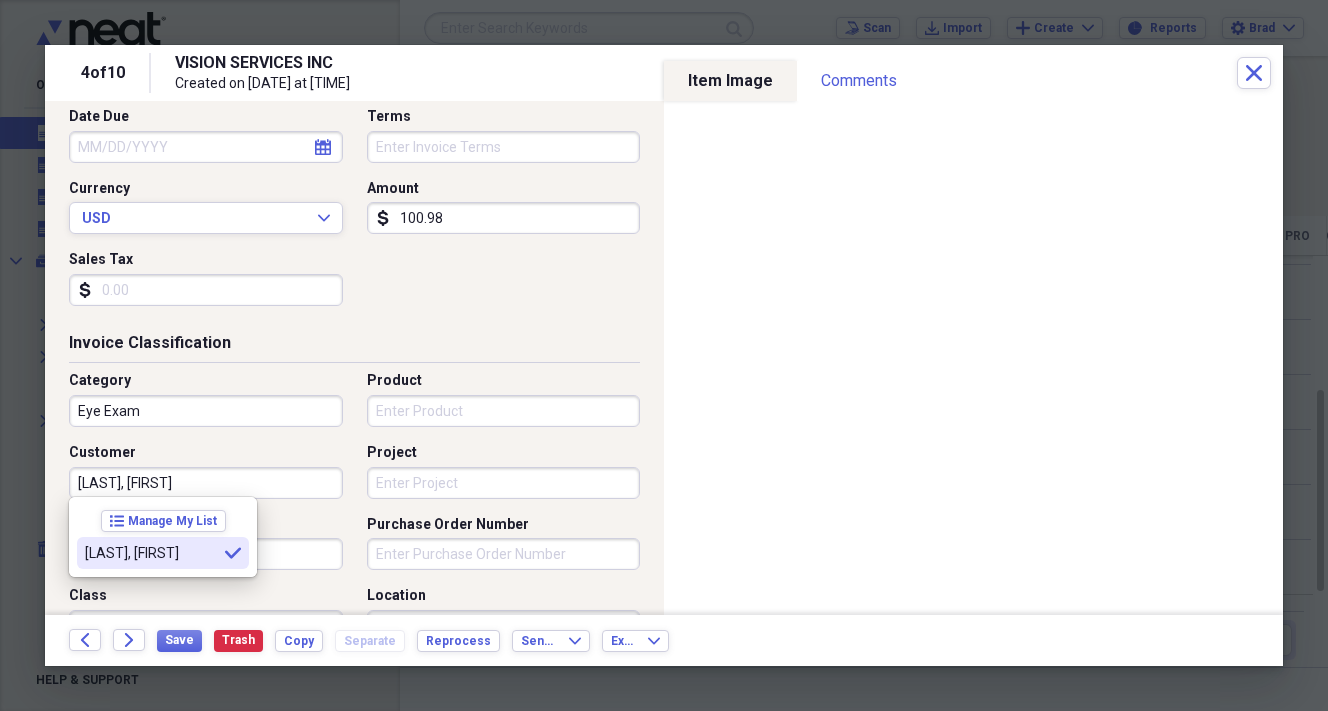 type on "[LAST], [FIRST]" 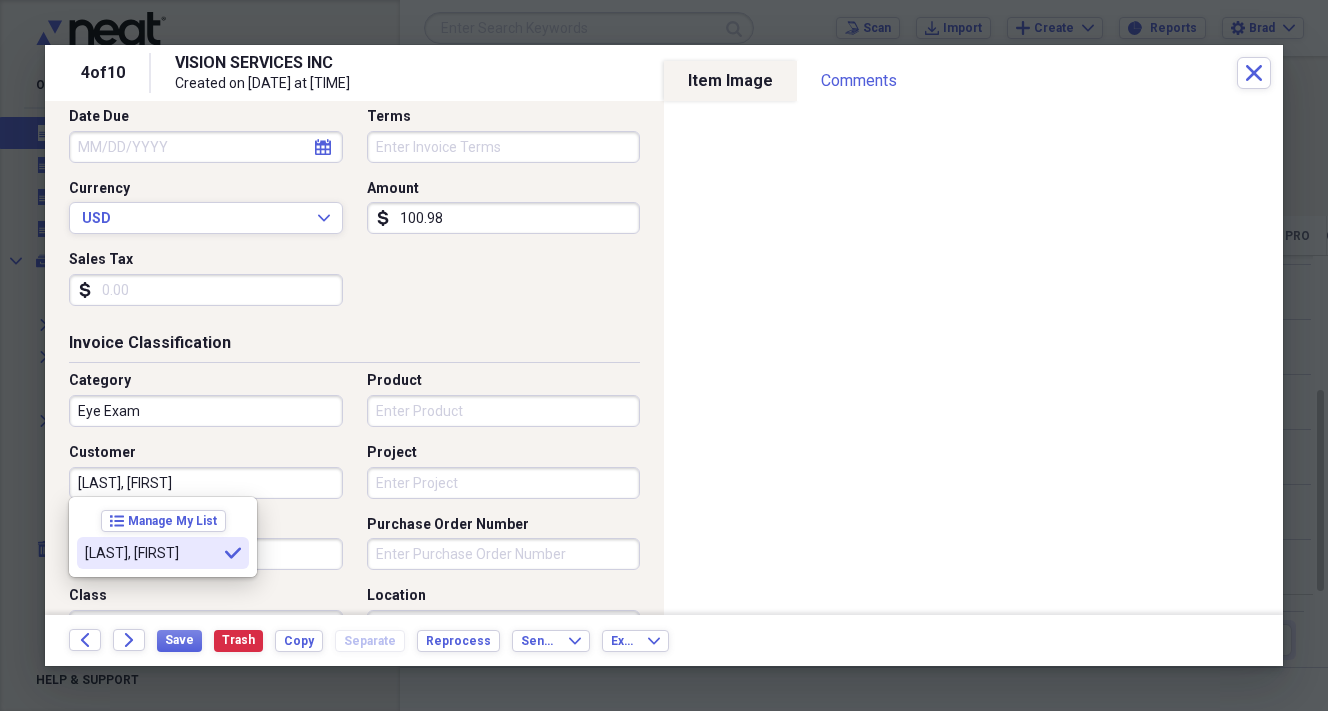 click on "[LAST], [FIRST]" at bounding box center (151, 553) 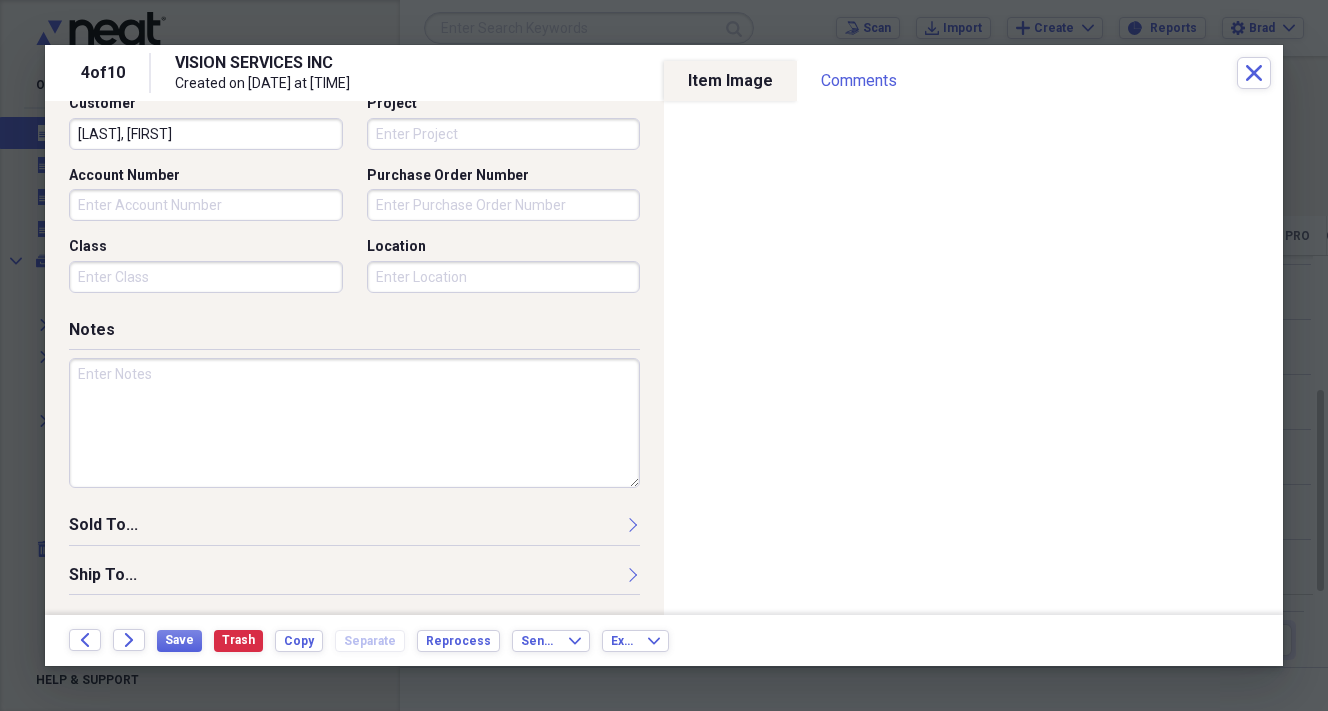 scroll, scrollTop: 663, scrollLeft: 0, axis: vertical 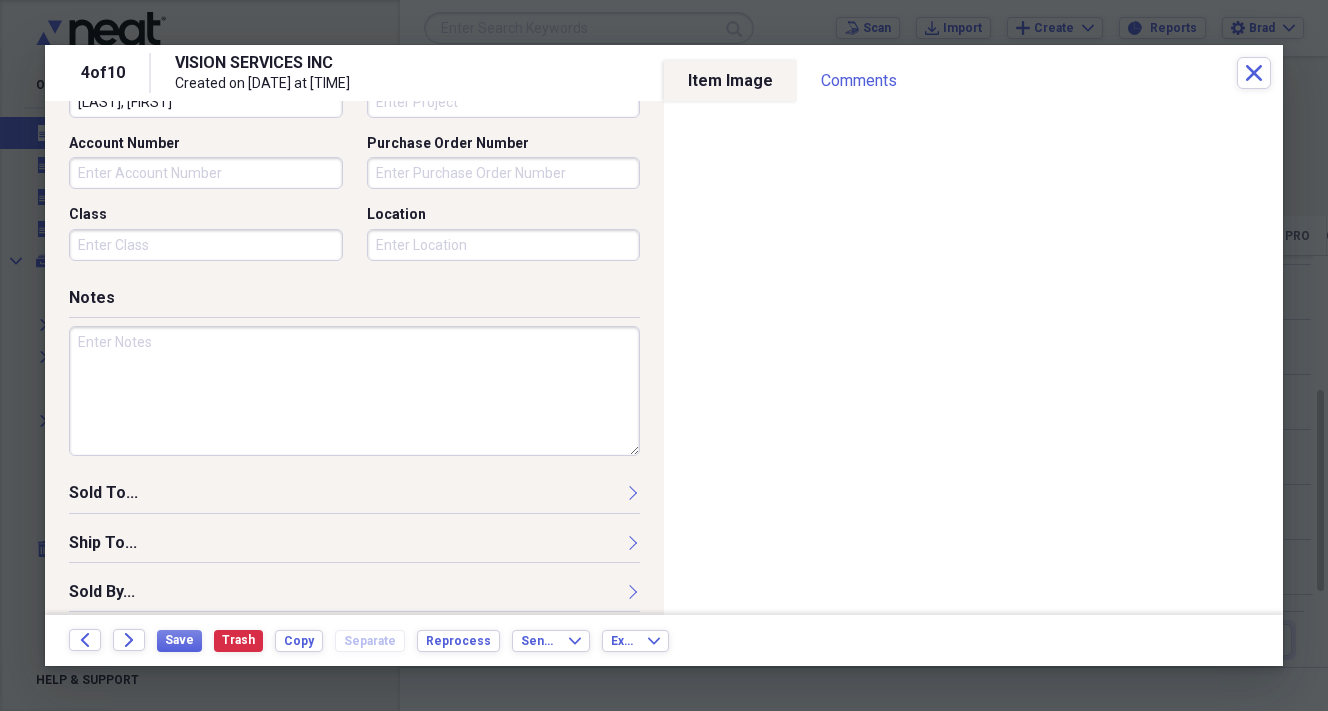 click at bounding box center (354, 391) 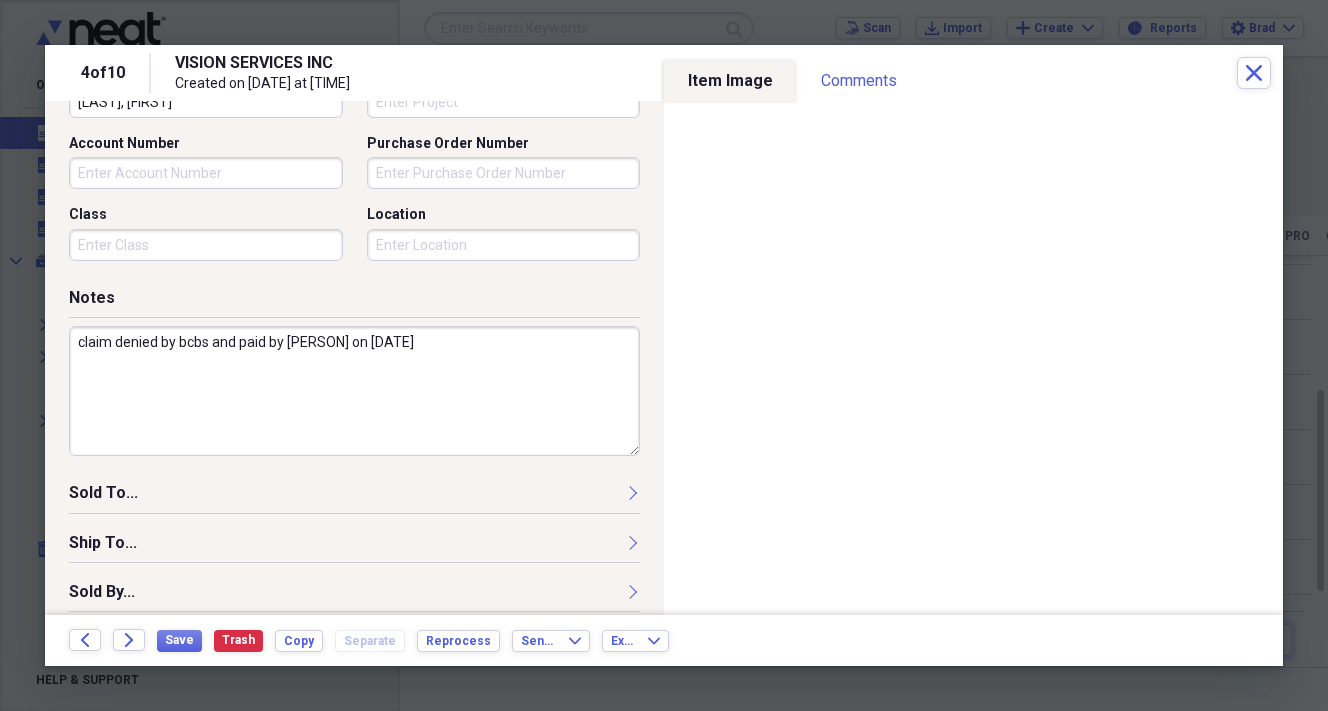 click on "claim denied by bcbs and paid by [PERSON] on [DATE]" at bounding box center [354, 391] 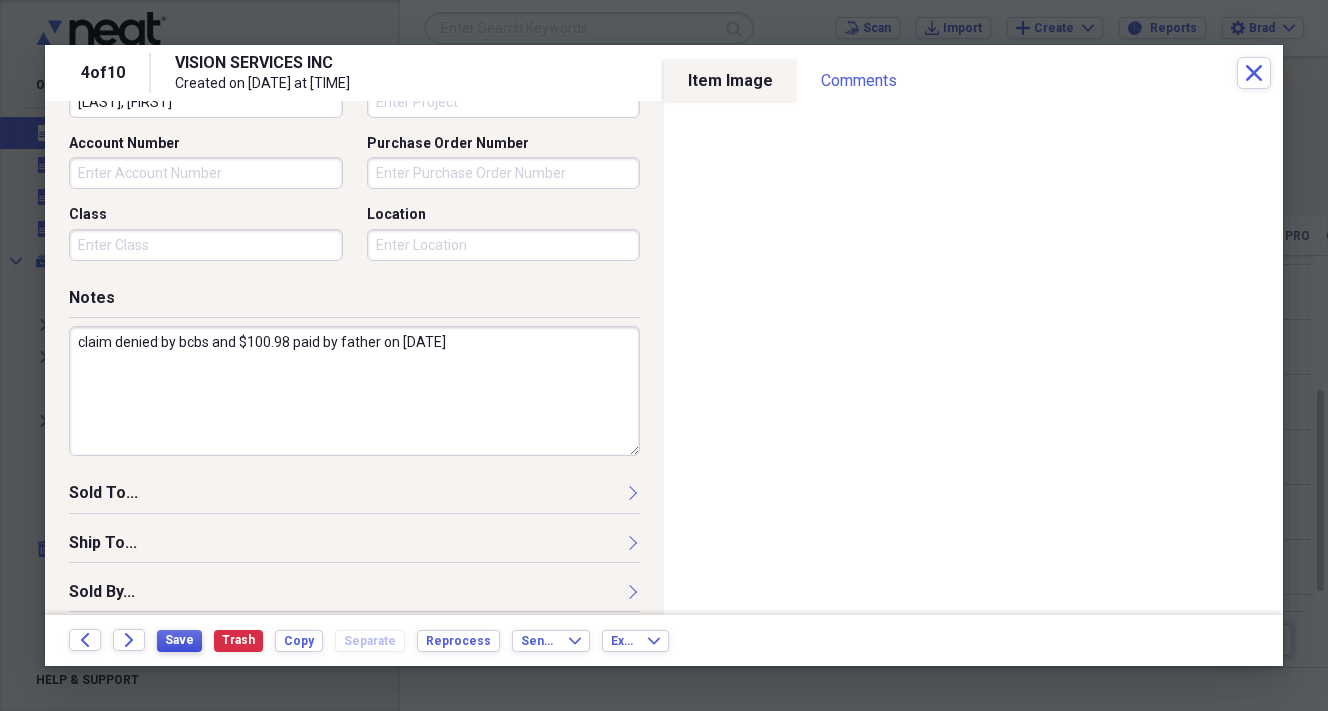 type on "claim denied by bcbs and $100.98 paid by father on [DATE]" 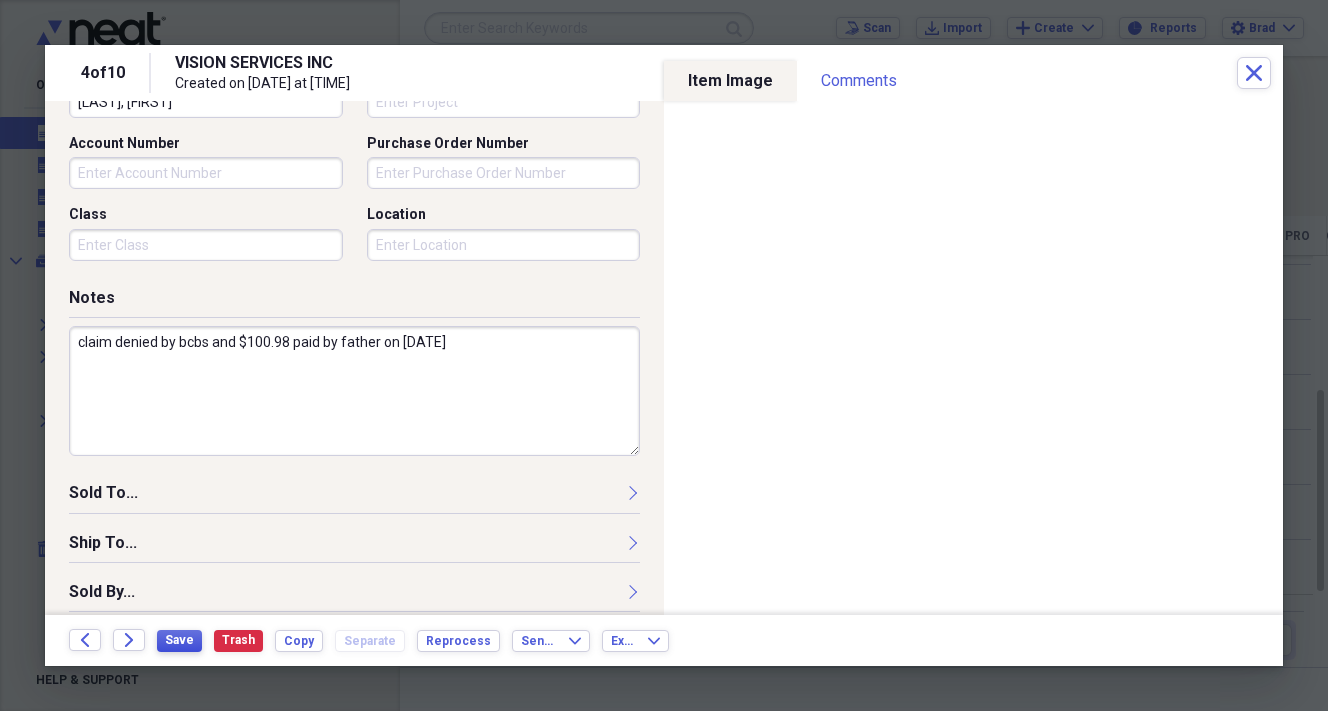 click on "Save" at bounding box center (179, 640) 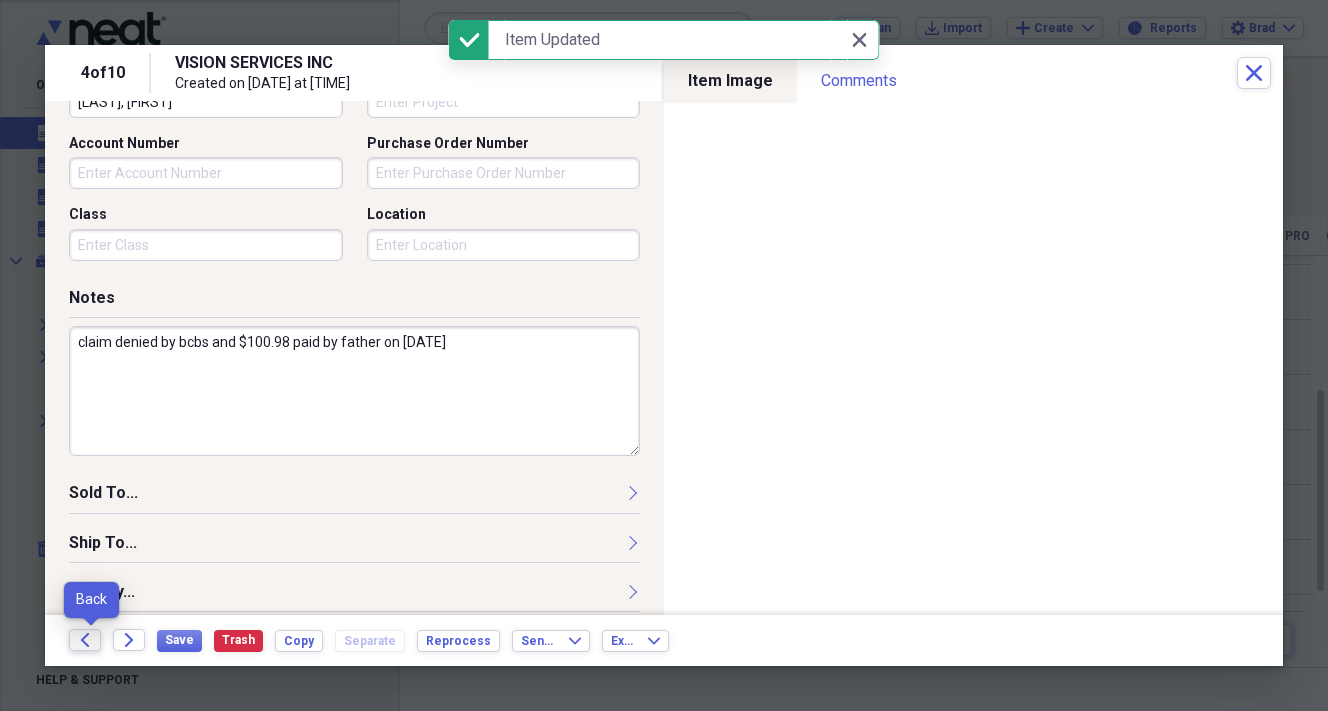 click on "Back" 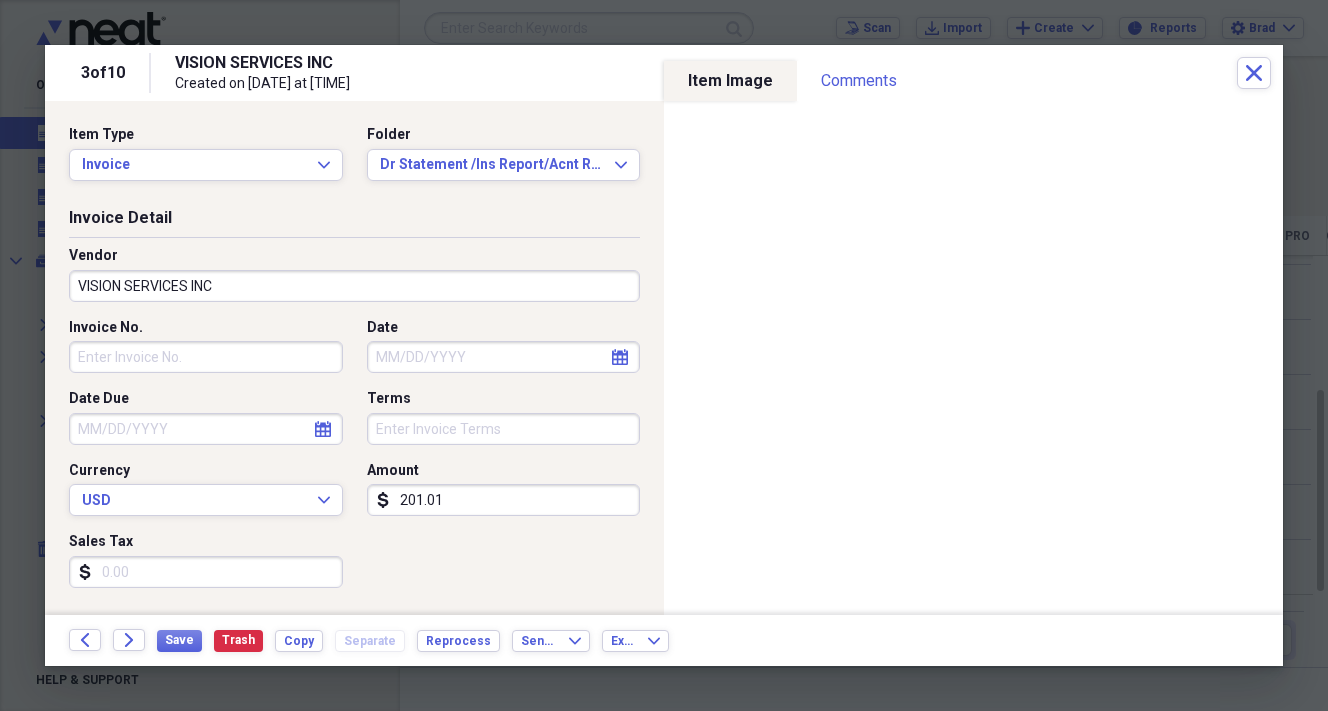 click on "VISION SERVICES INC" at bounding box center [354, 286] 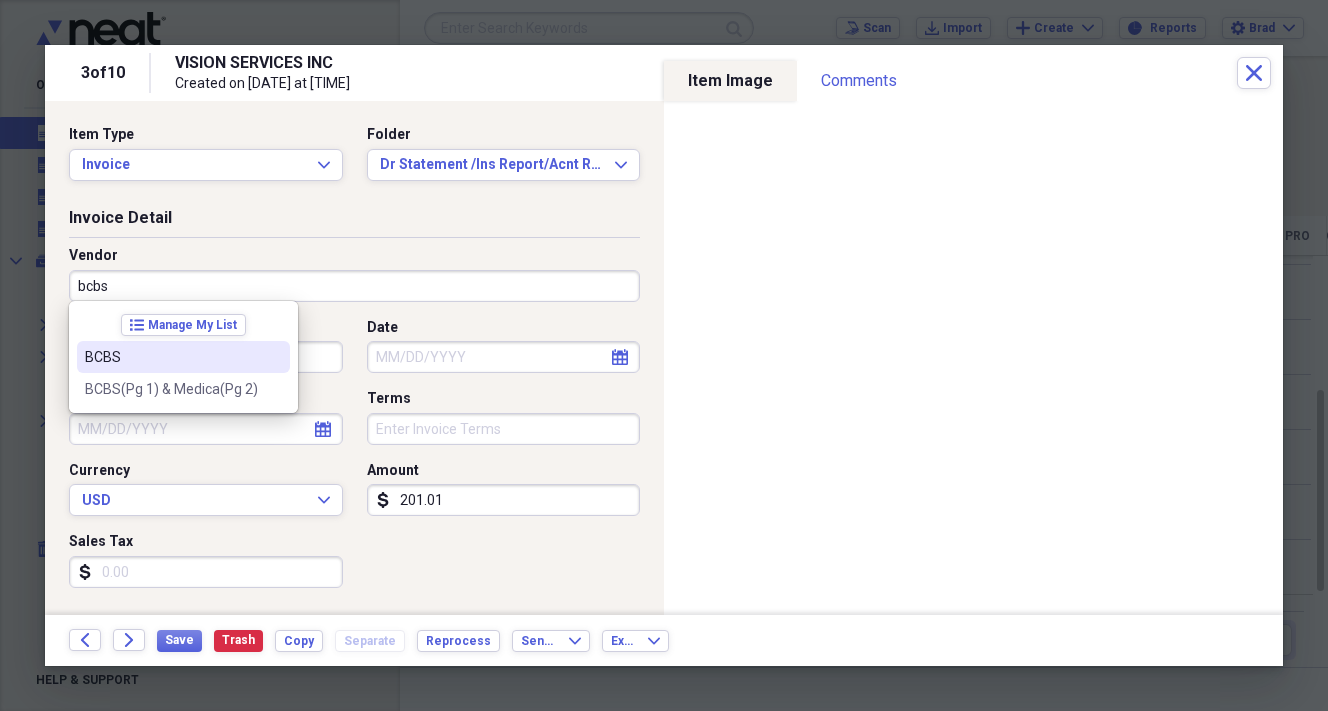 click on "BCBS" at bounding box center [171, 357] 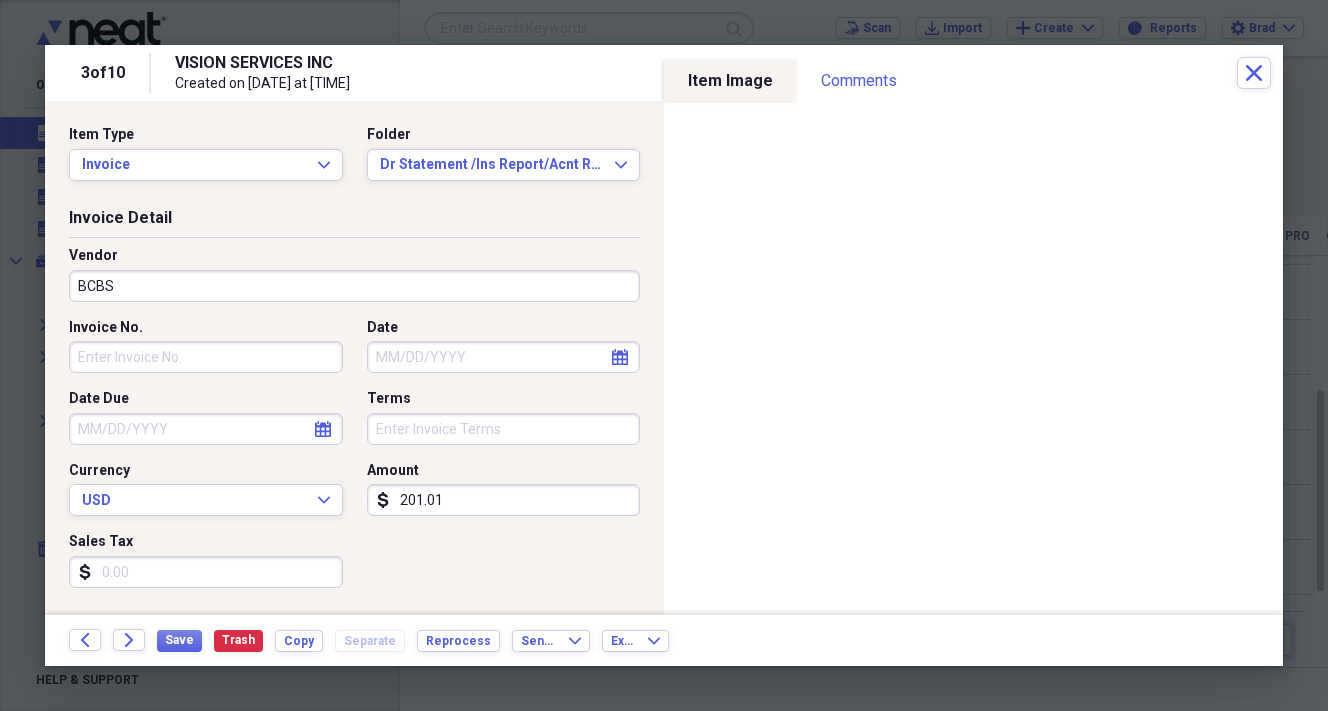 click on "calendar" 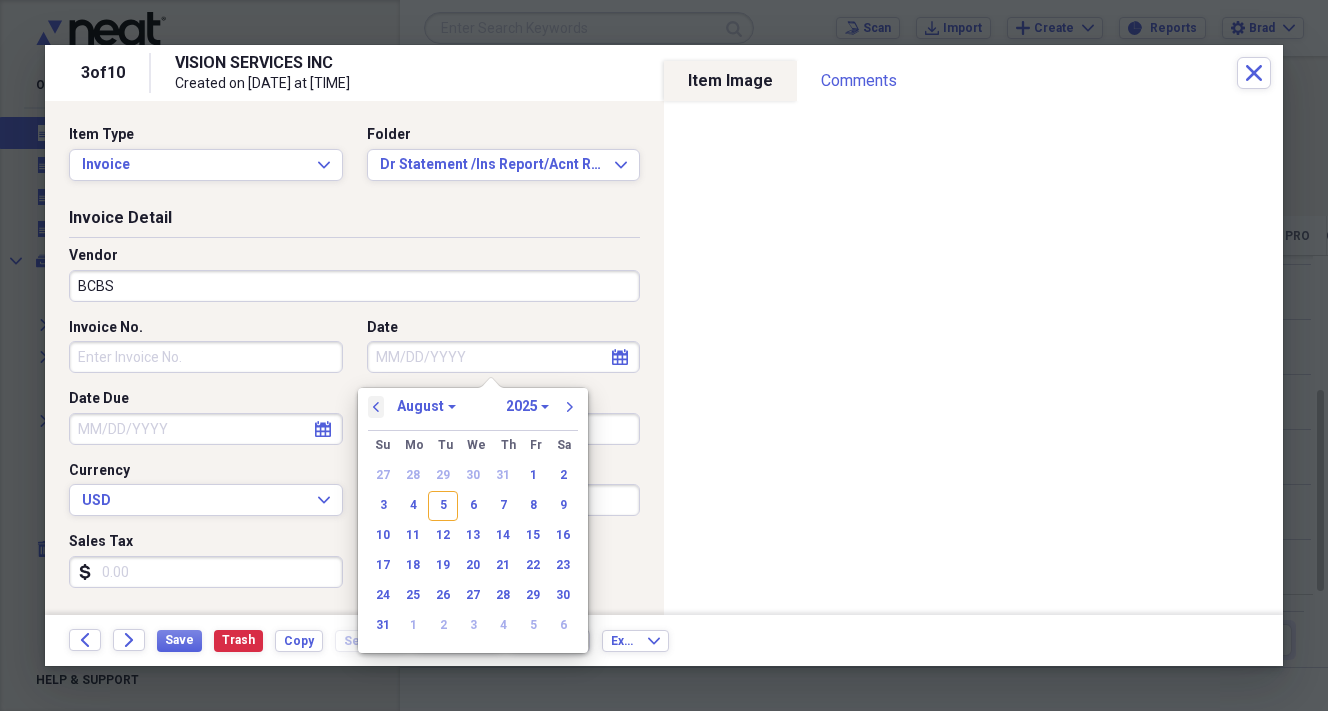 click on "previous" at bounding box center [376, 407] 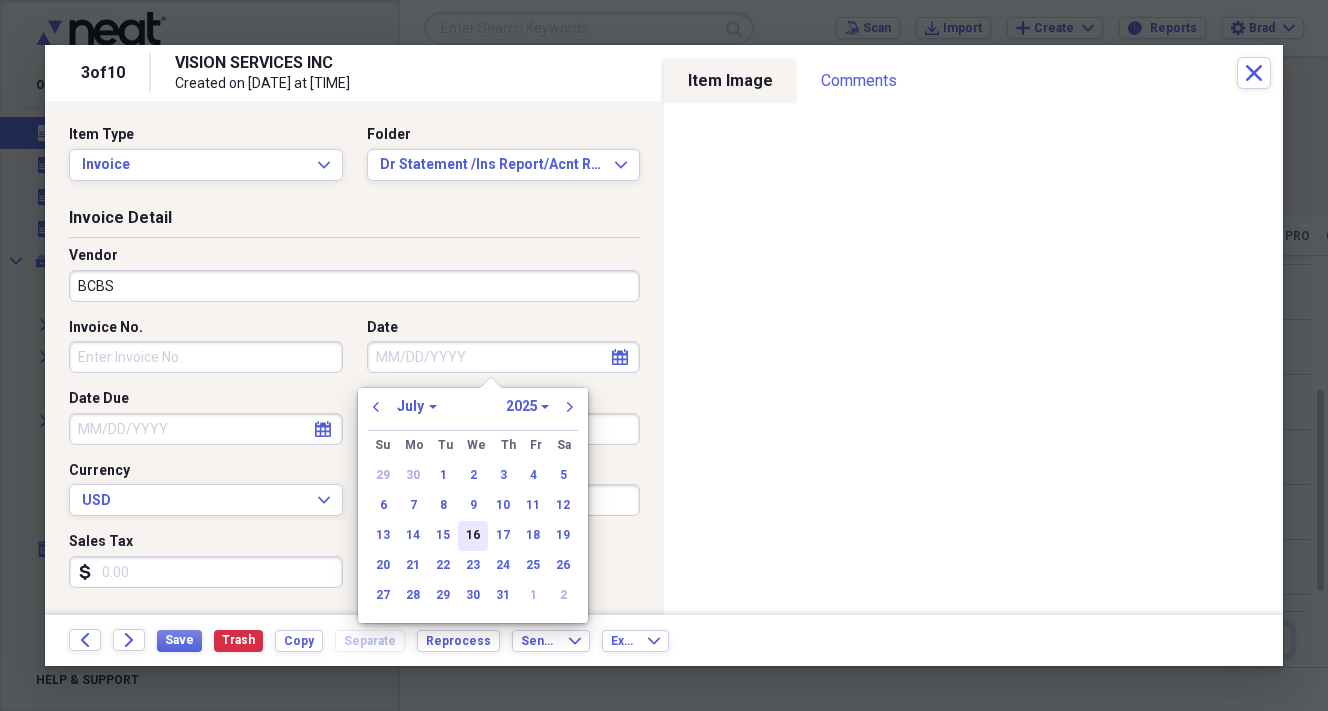 click on "16" at bounding box center (473, 536) 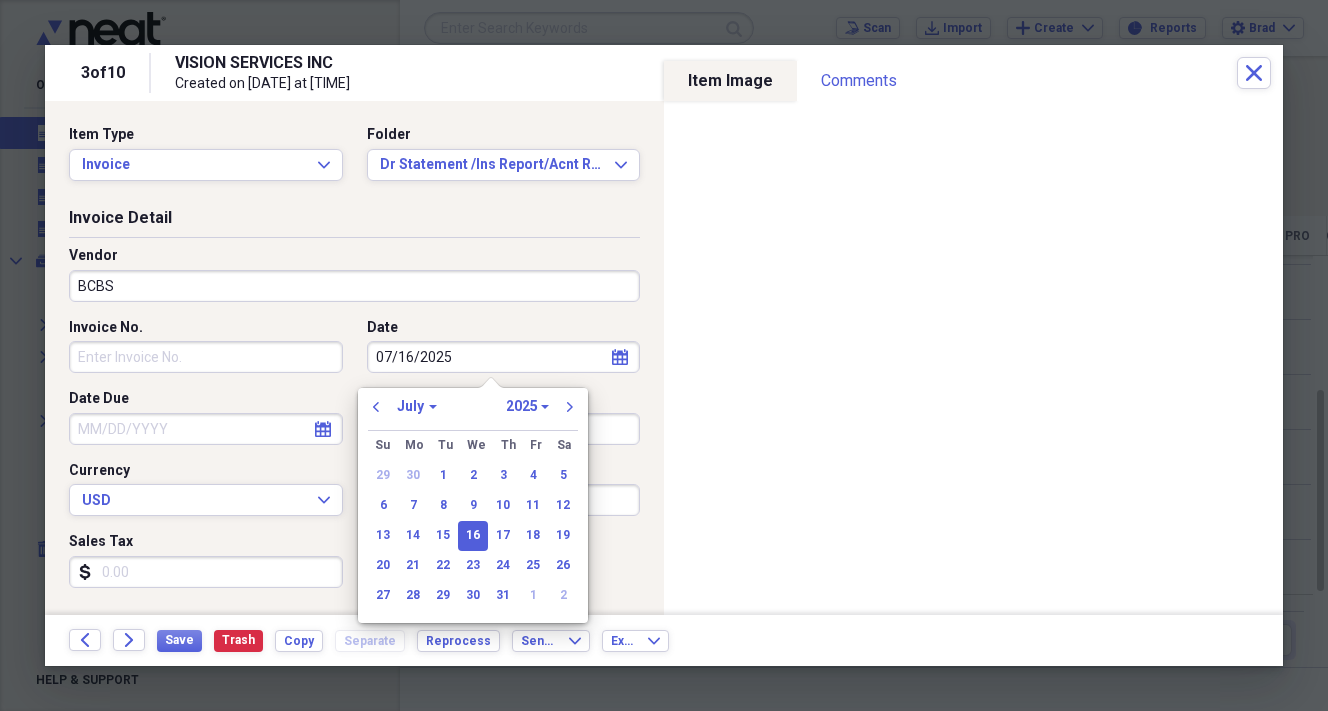 type on "07/16/2025" 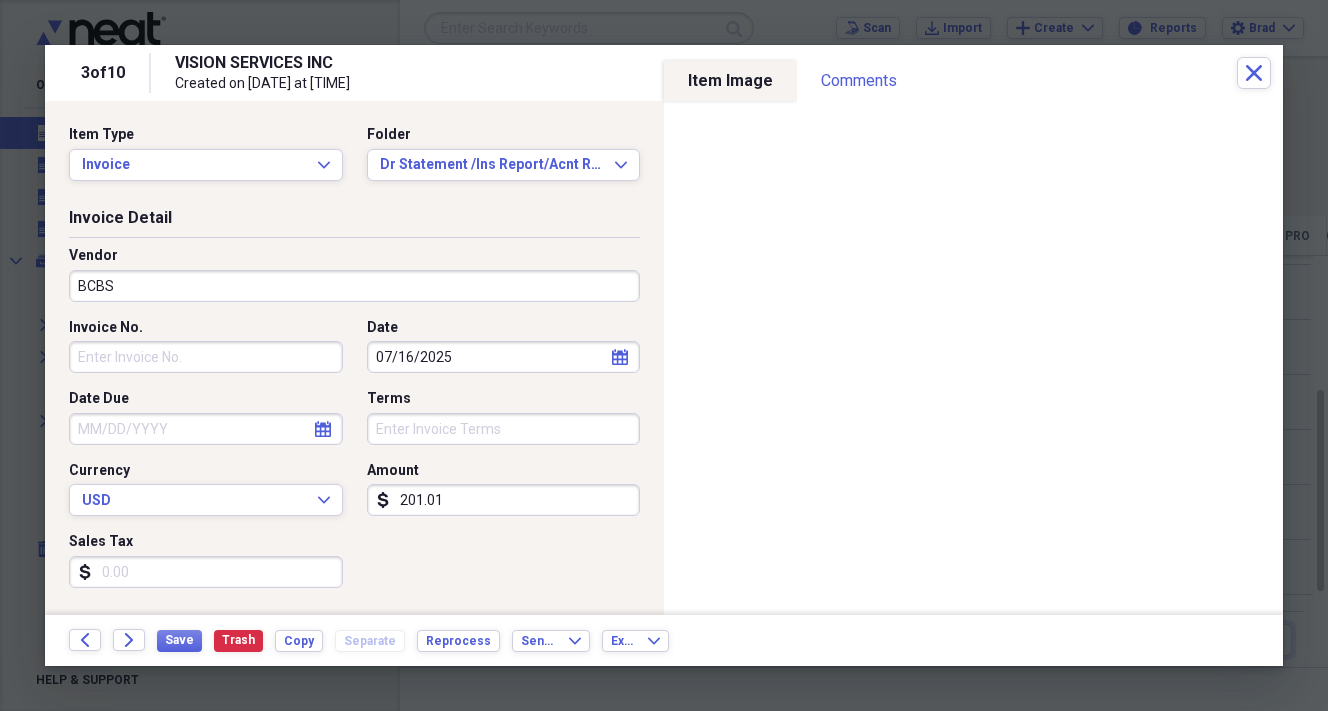 click on "201.01" at bounding box center (504, 500) 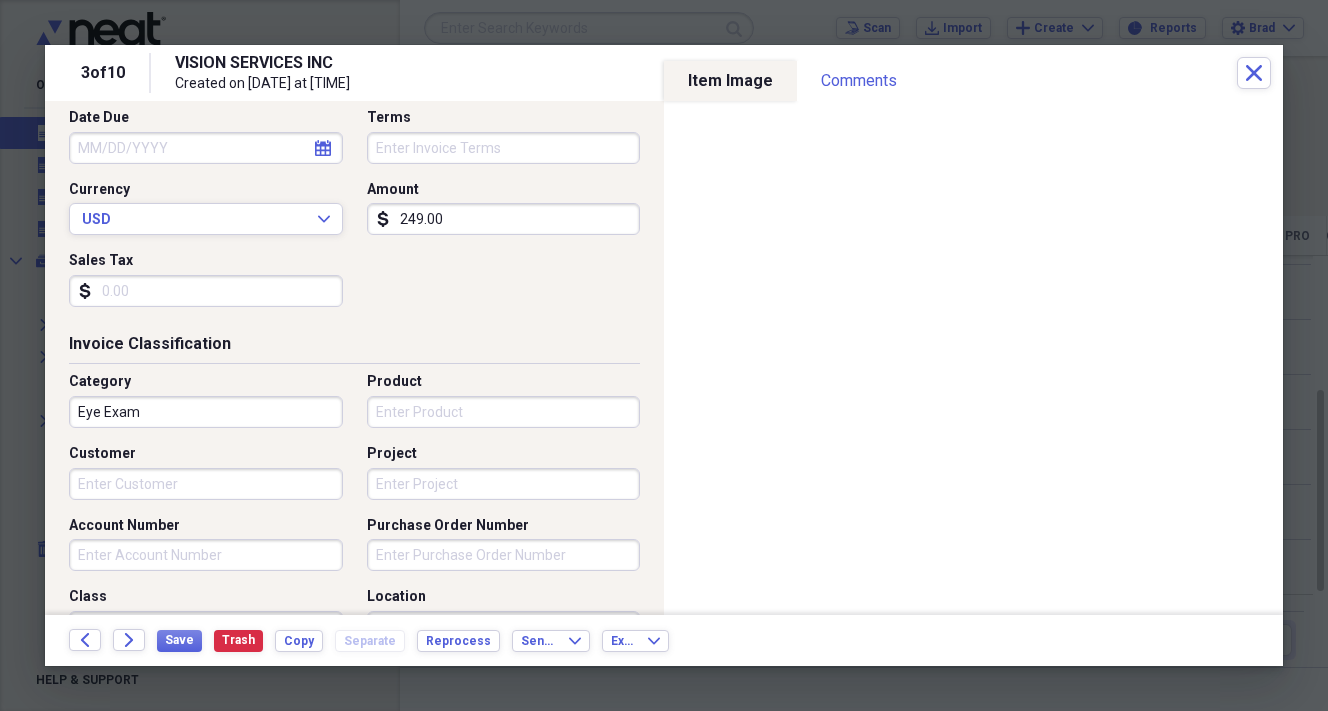scroll, scrollTop: 310, scrollLeft: 0, axis: vertical 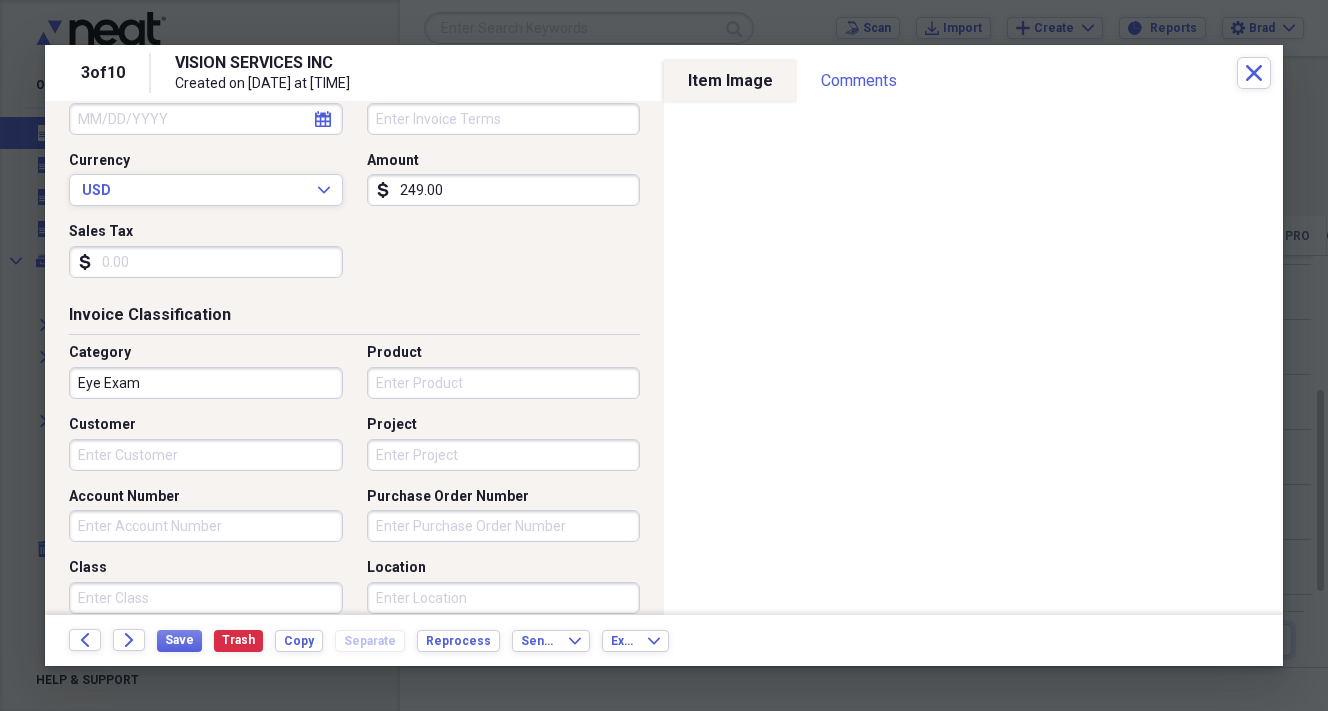 type on "249.00" 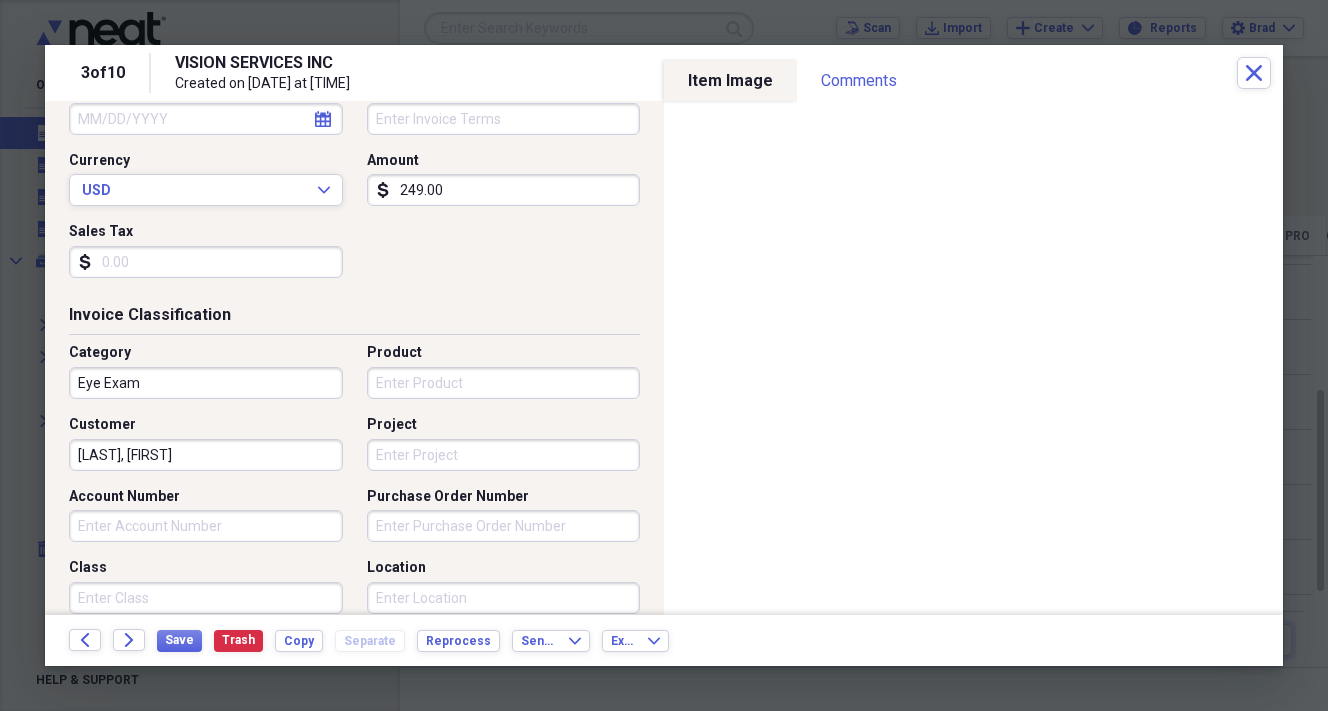 click on "[LAST], [FIRST]" at bounding box center (206, 455) 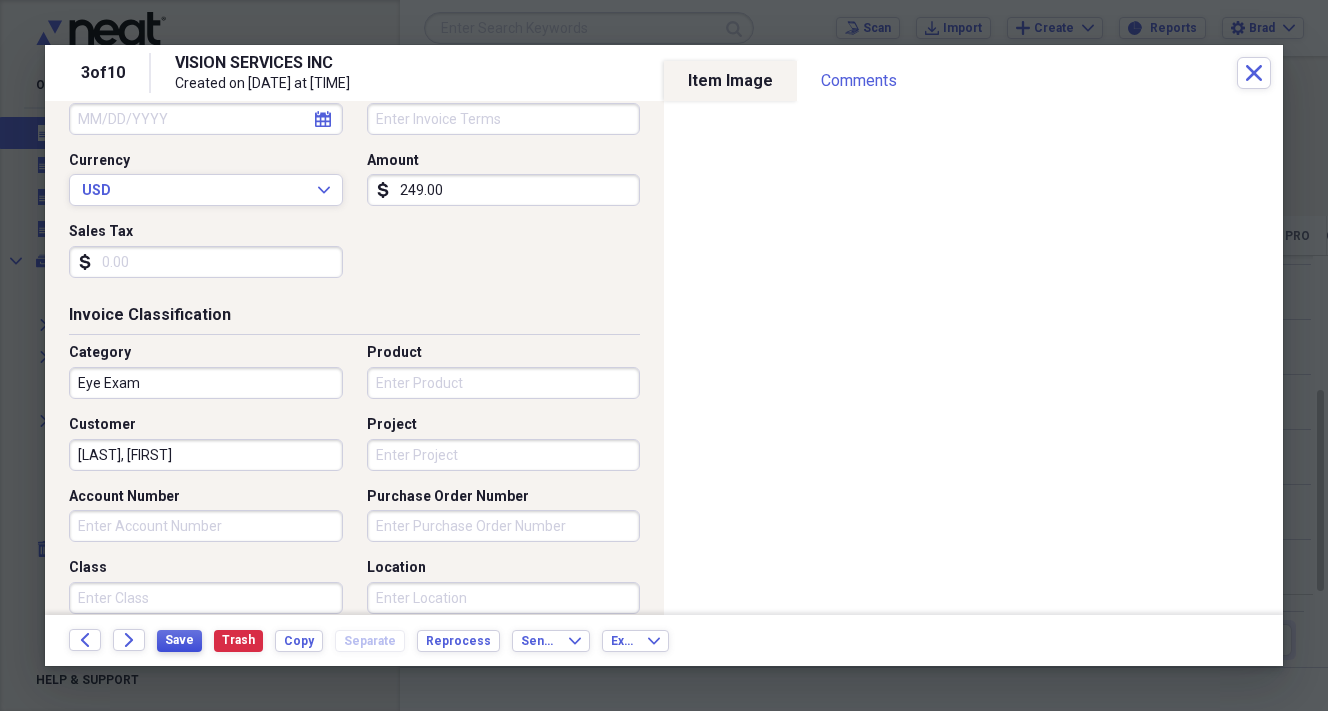 type on "[LAST], [FIRST]" 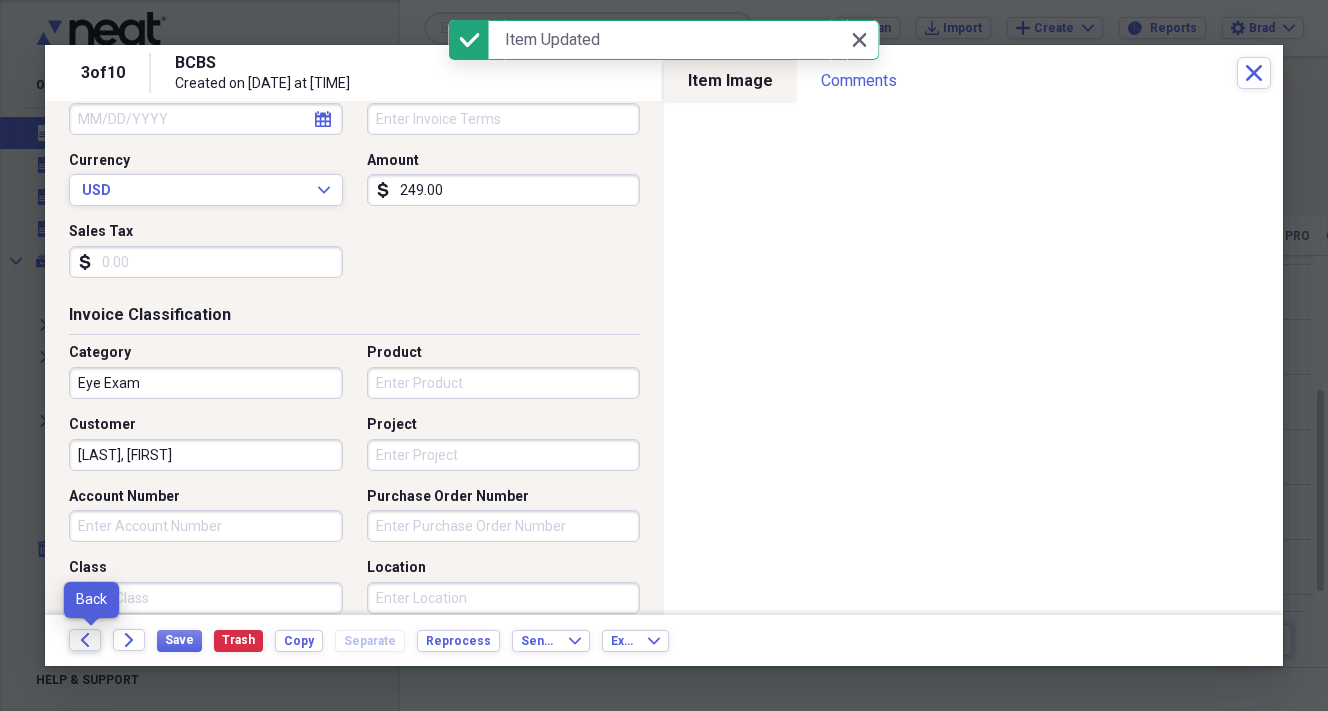 click on "Back" 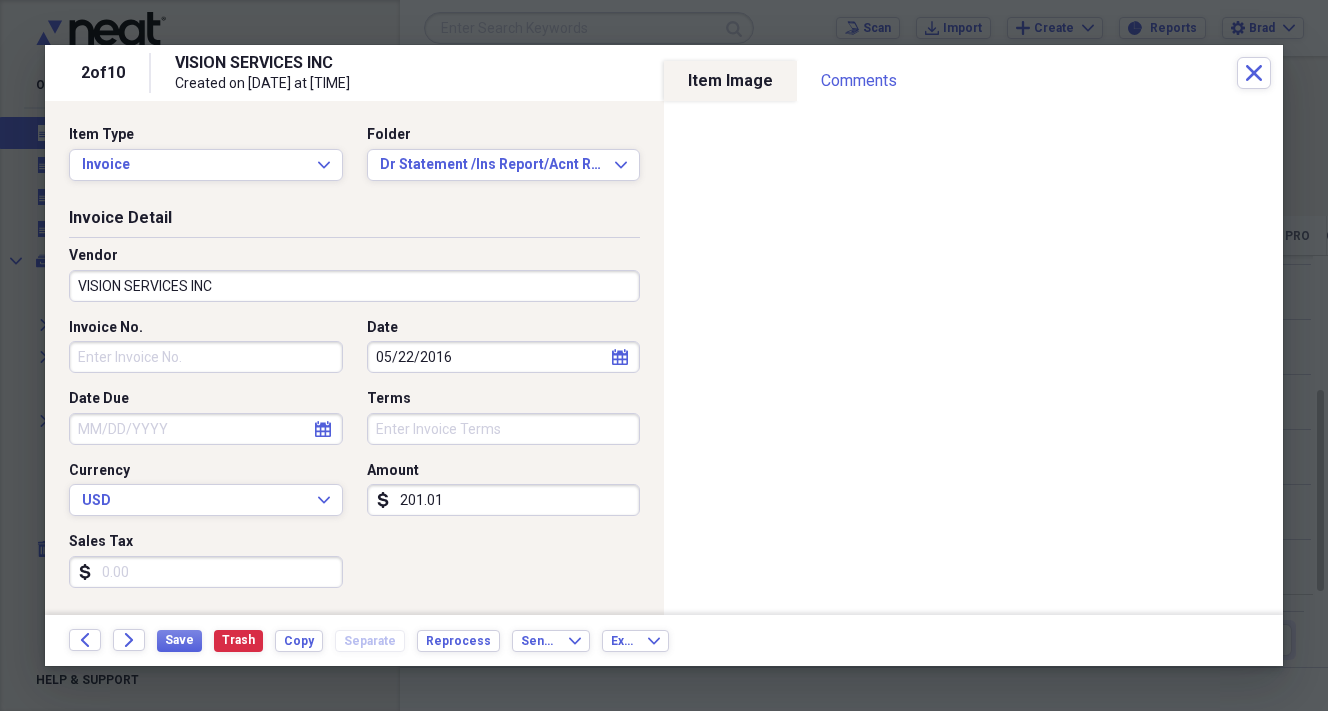 select on "4" 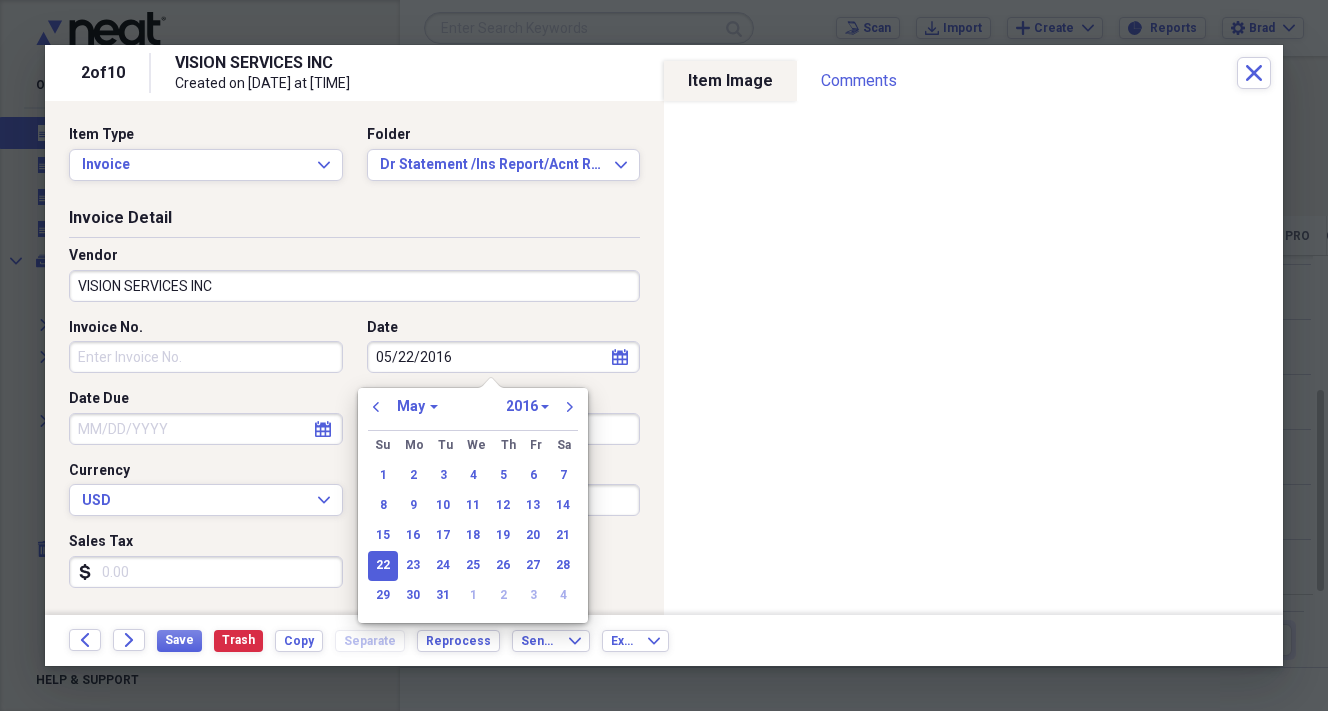 click on "05/22/2016" at bounding box center (504, 357) 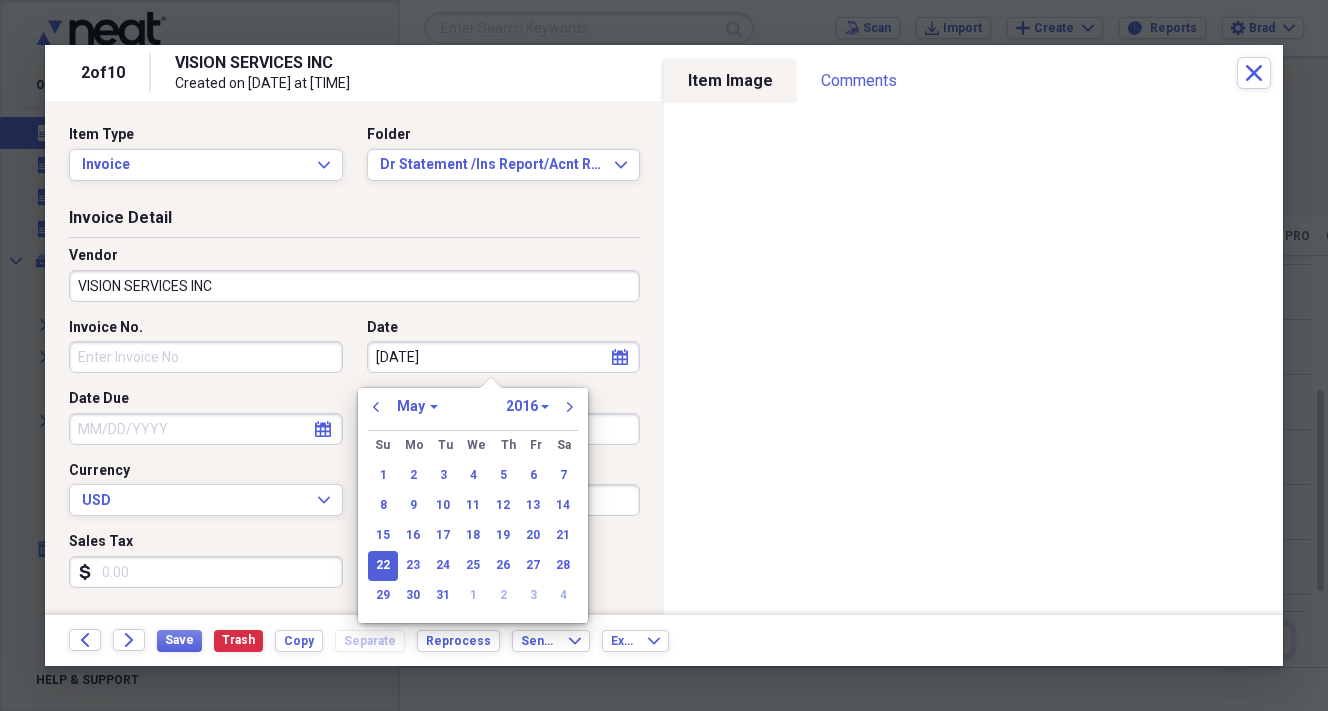 type on "05/22/" 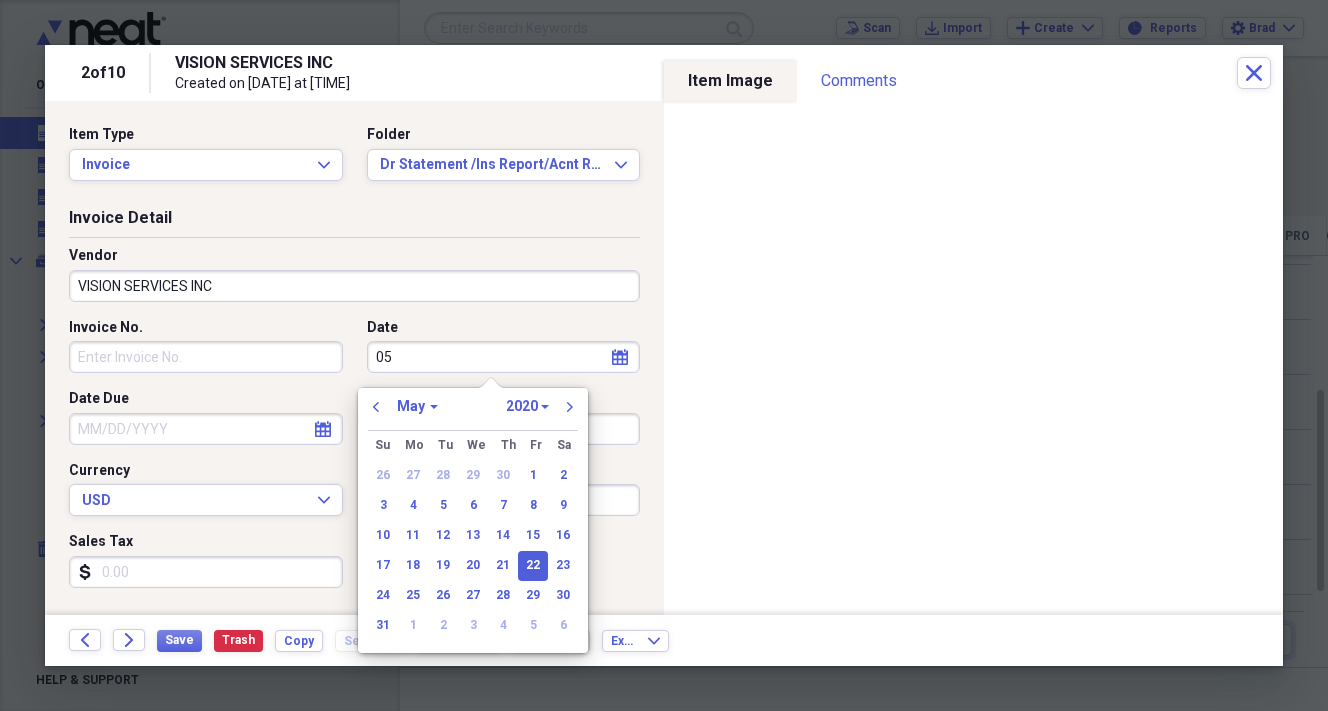 type on "0" 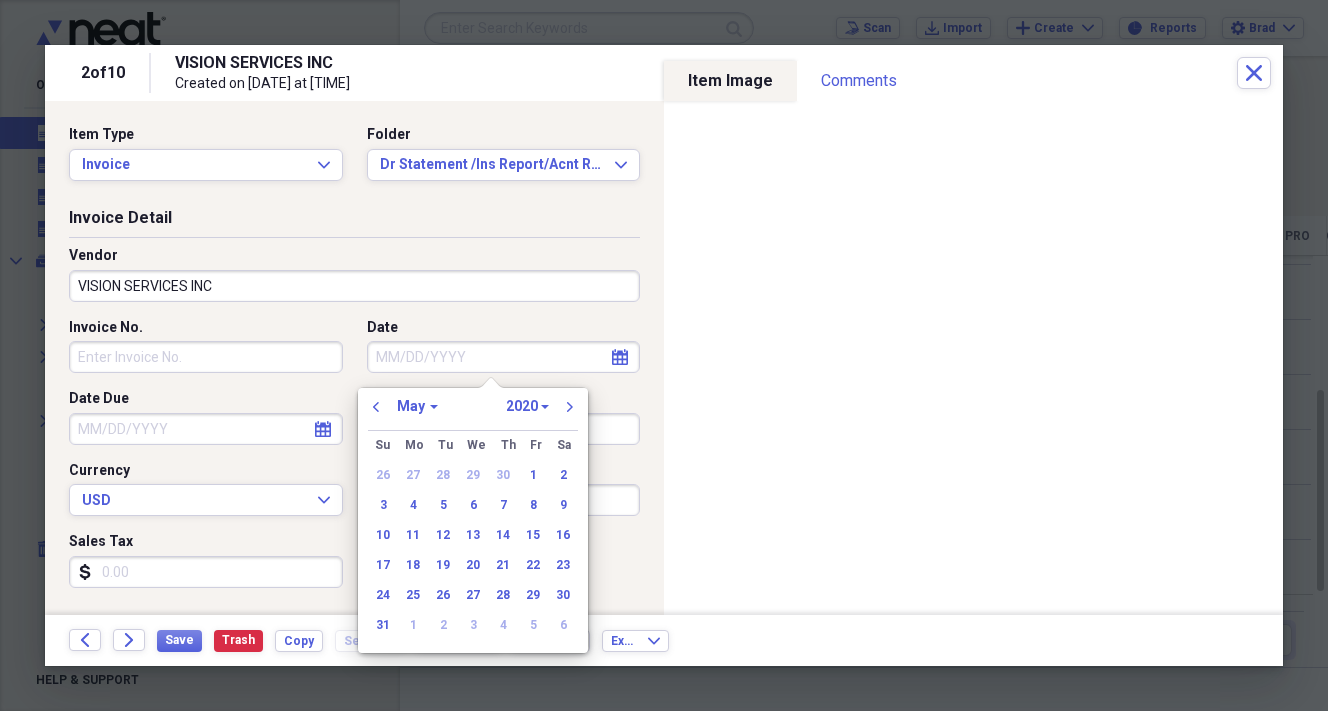 type 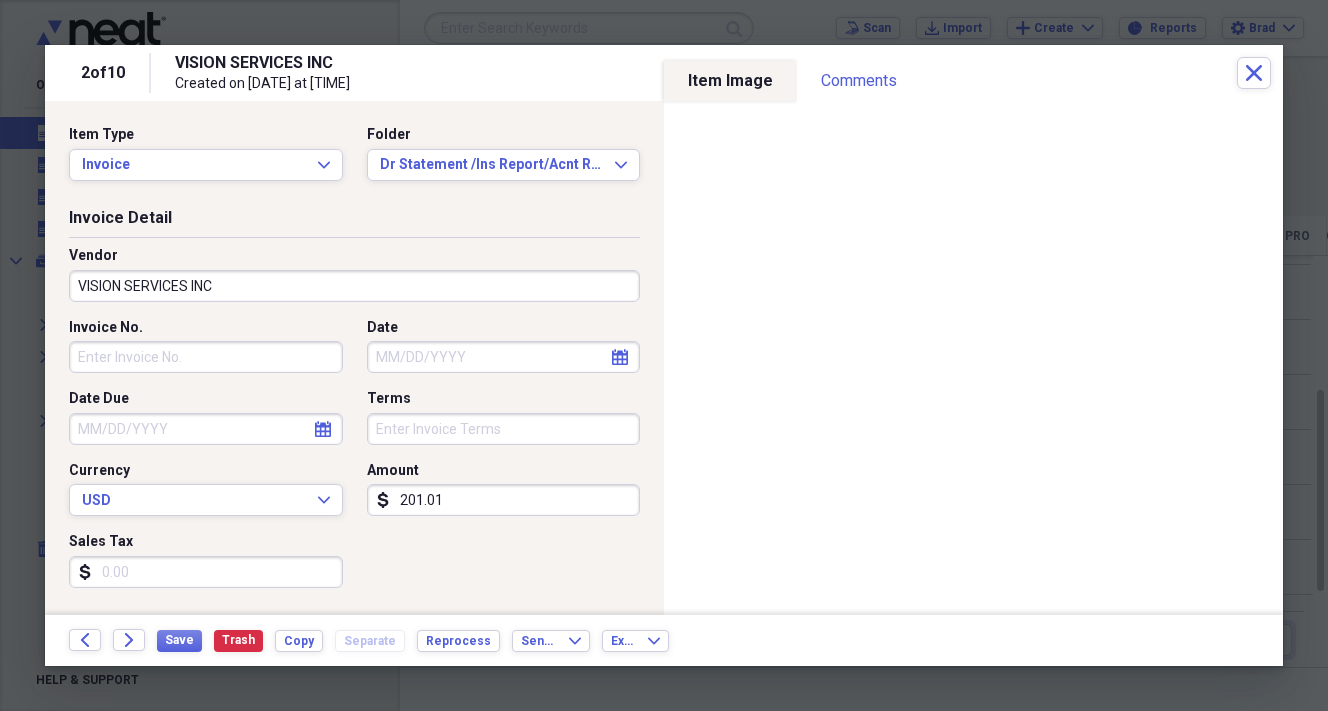 click on "calendar" 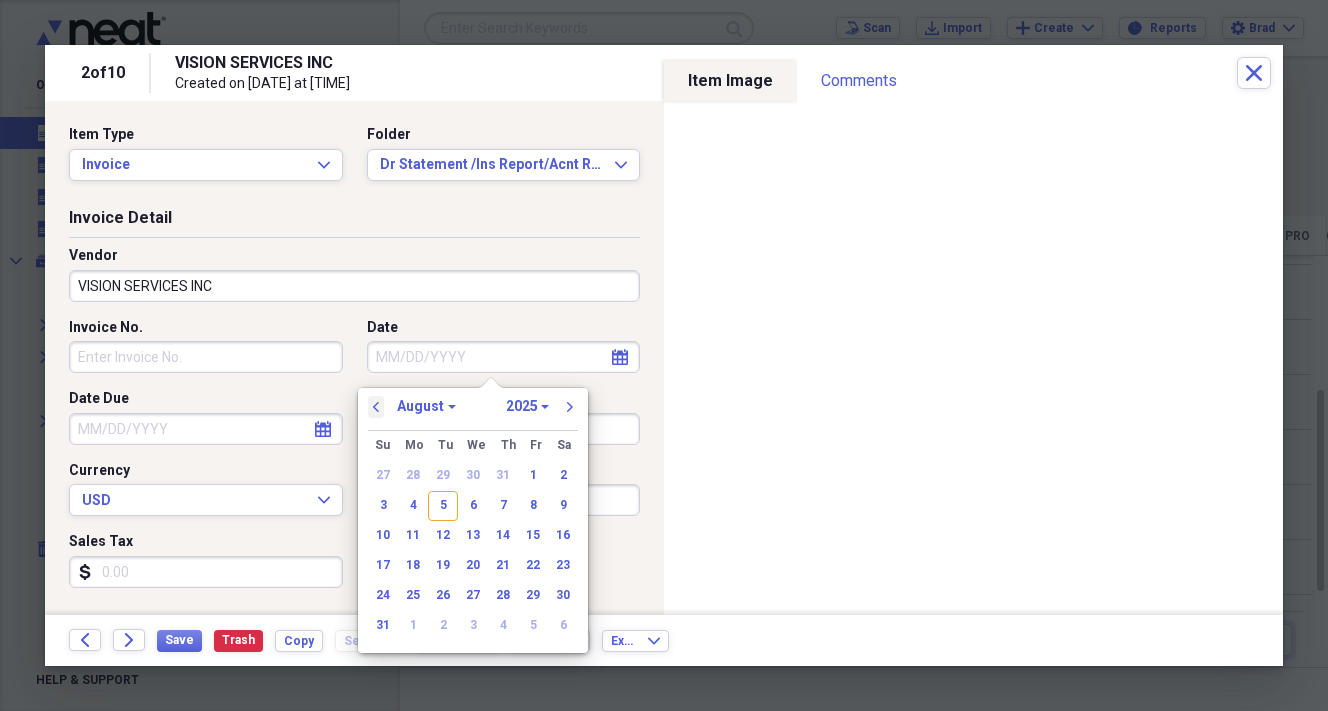 click on "previous" at bounding box center (376, 407) 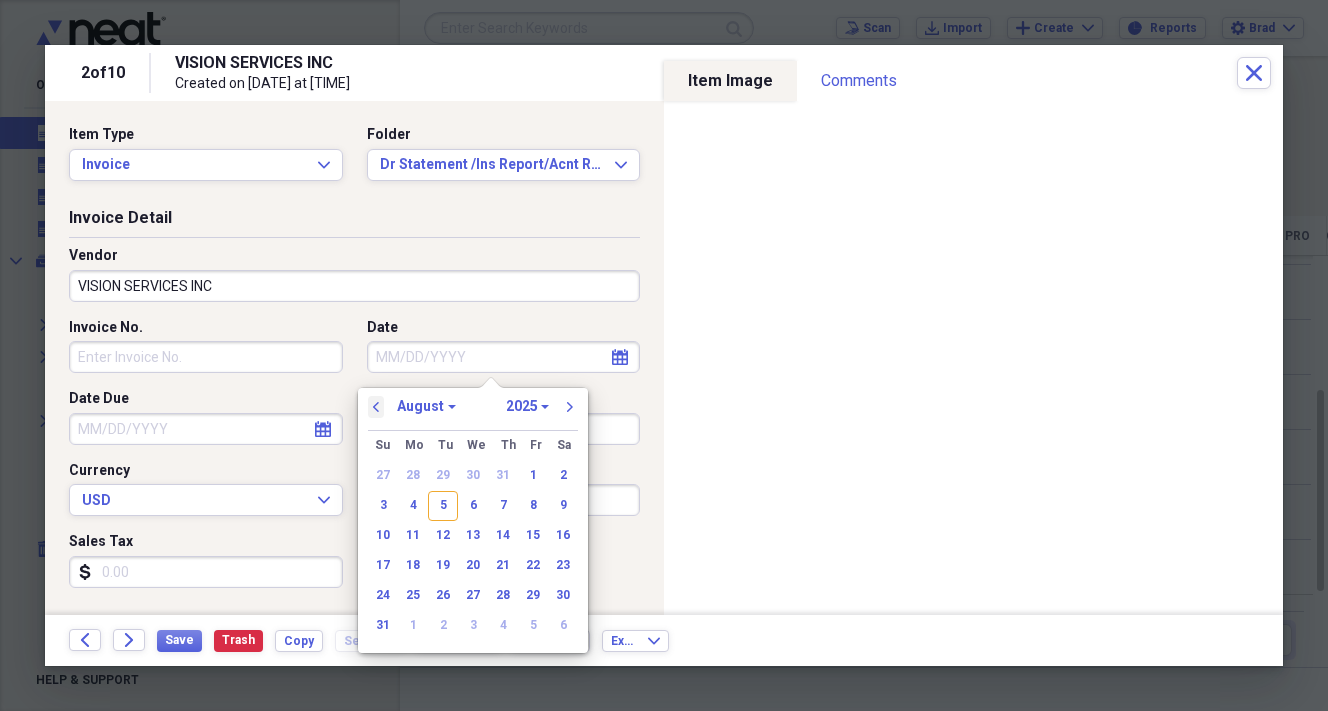 select on "6" 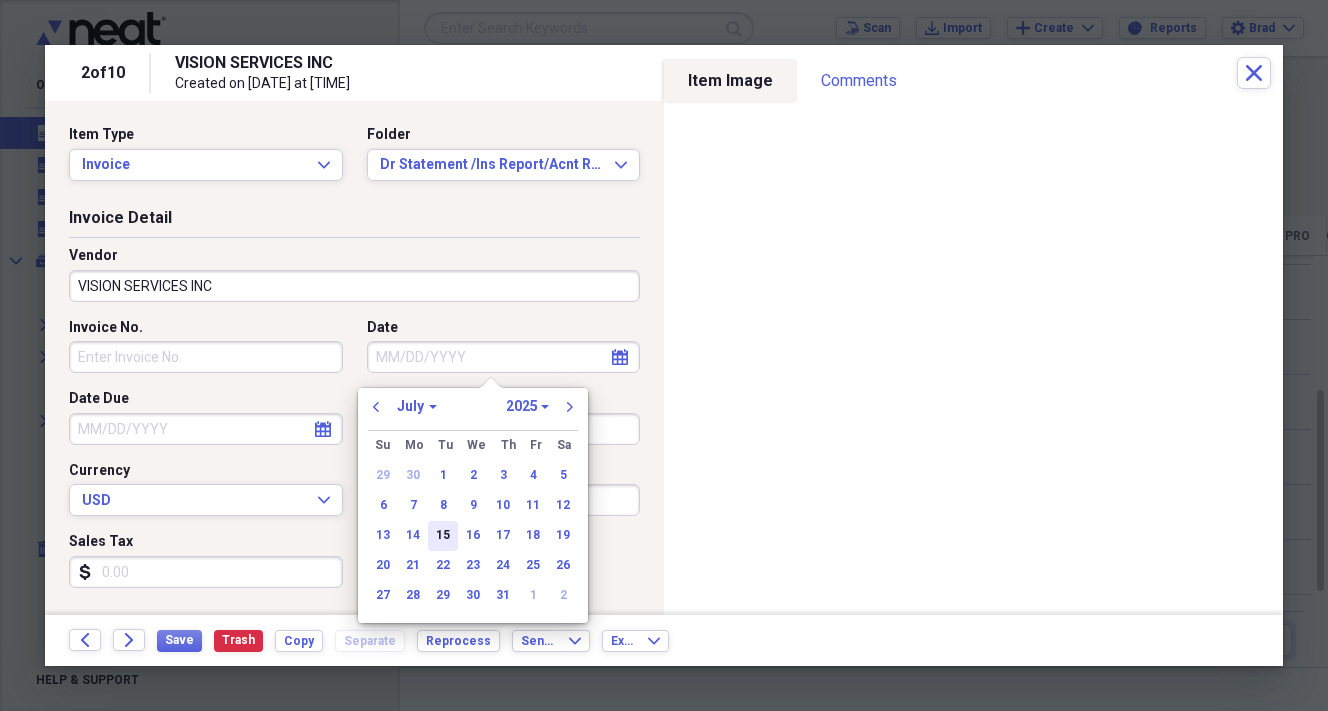 click on "15" at bounding box center (443, 536) 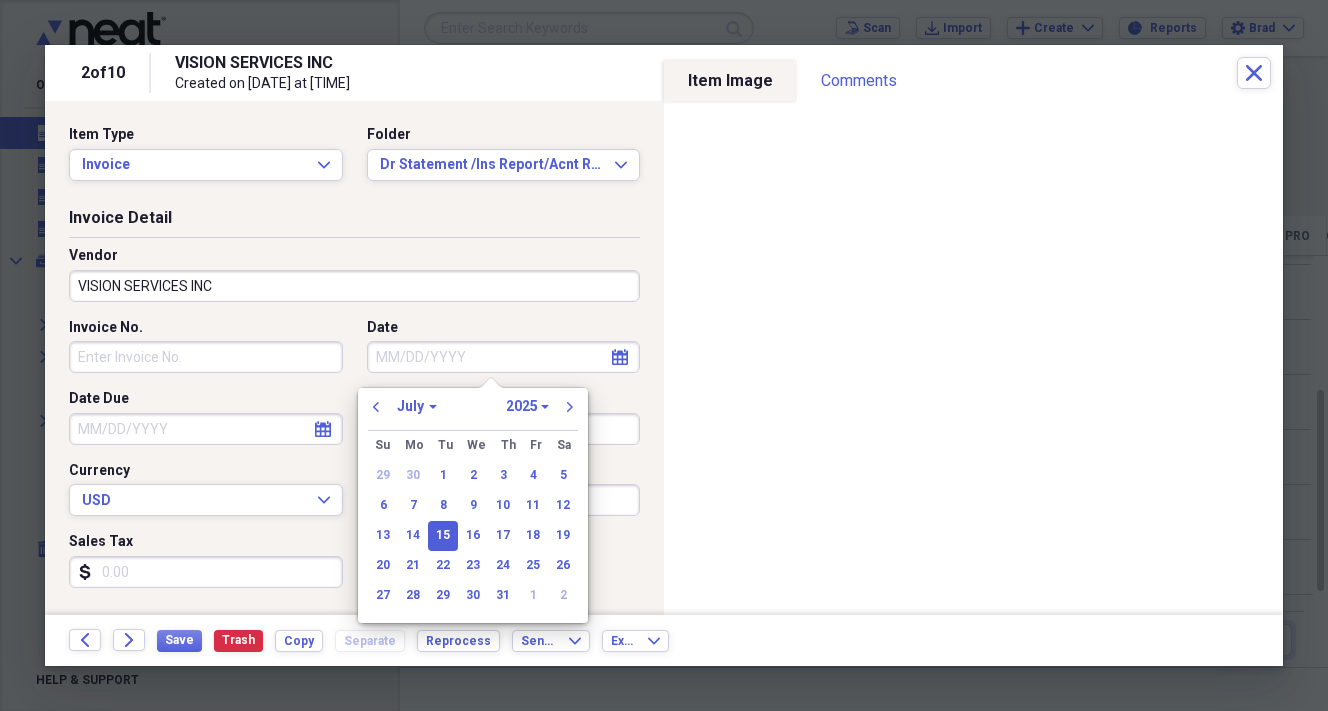 type on "07/15/2025" 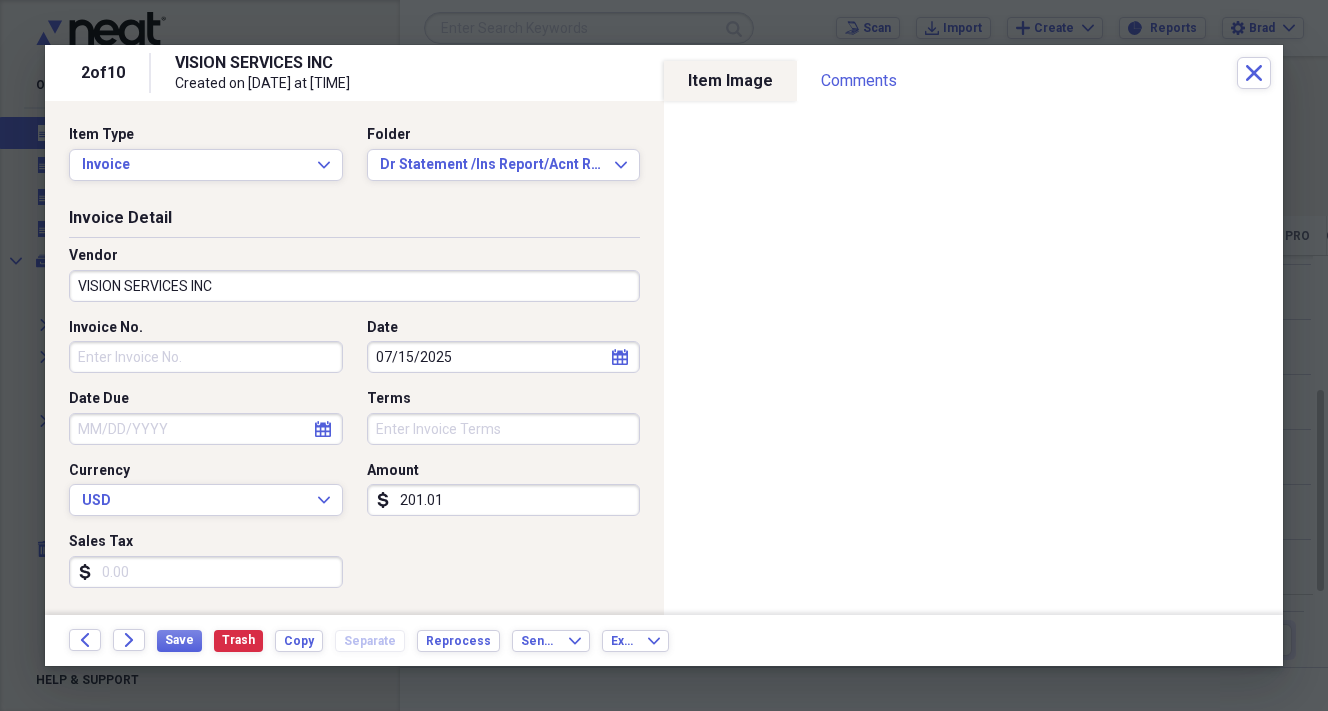 click on "201.01" at bounding box center (504, 500) 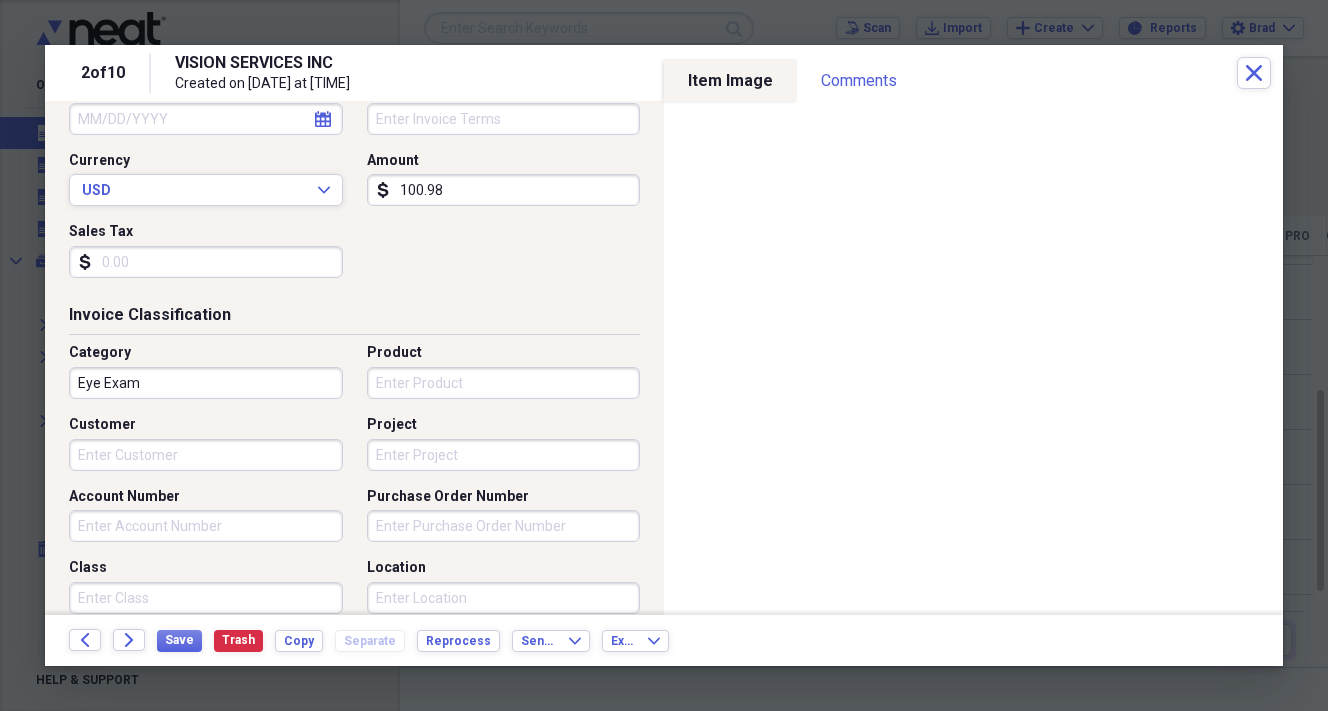 scroll, scrollTop: 346, scrollLeft: 0, axis: vertical 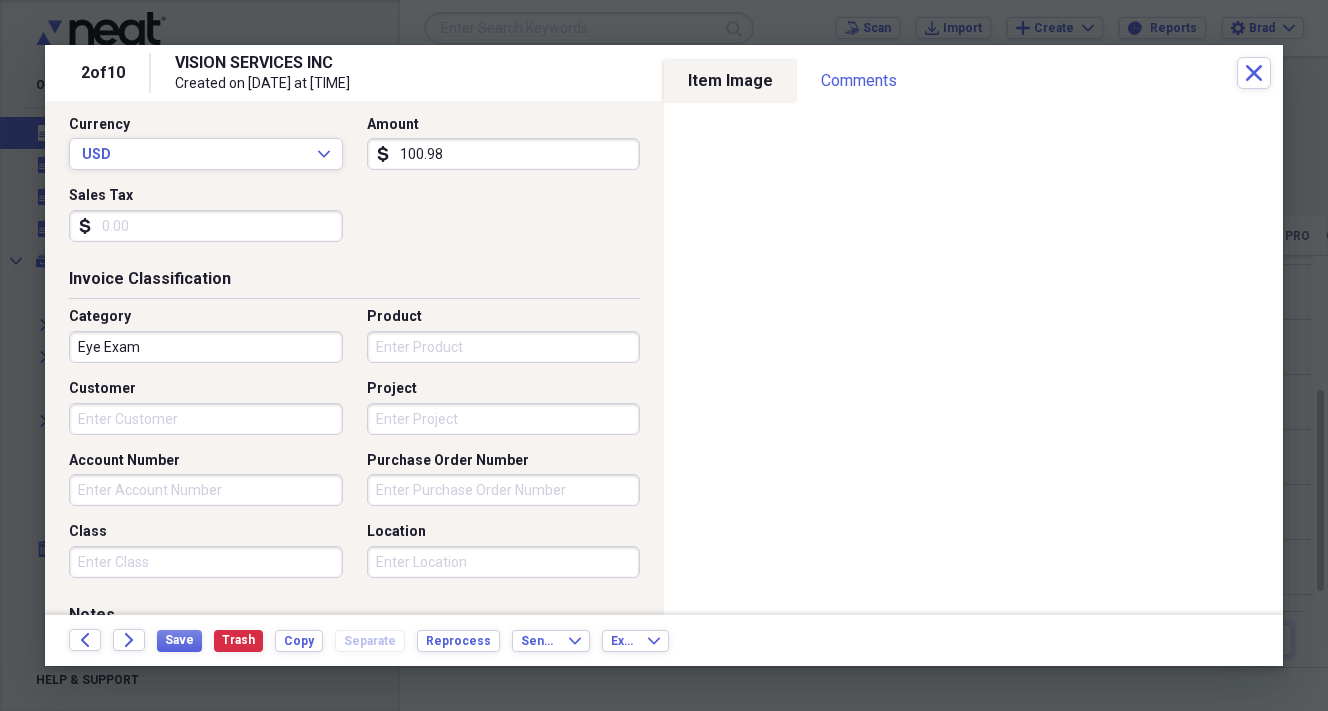 type on "100.98" 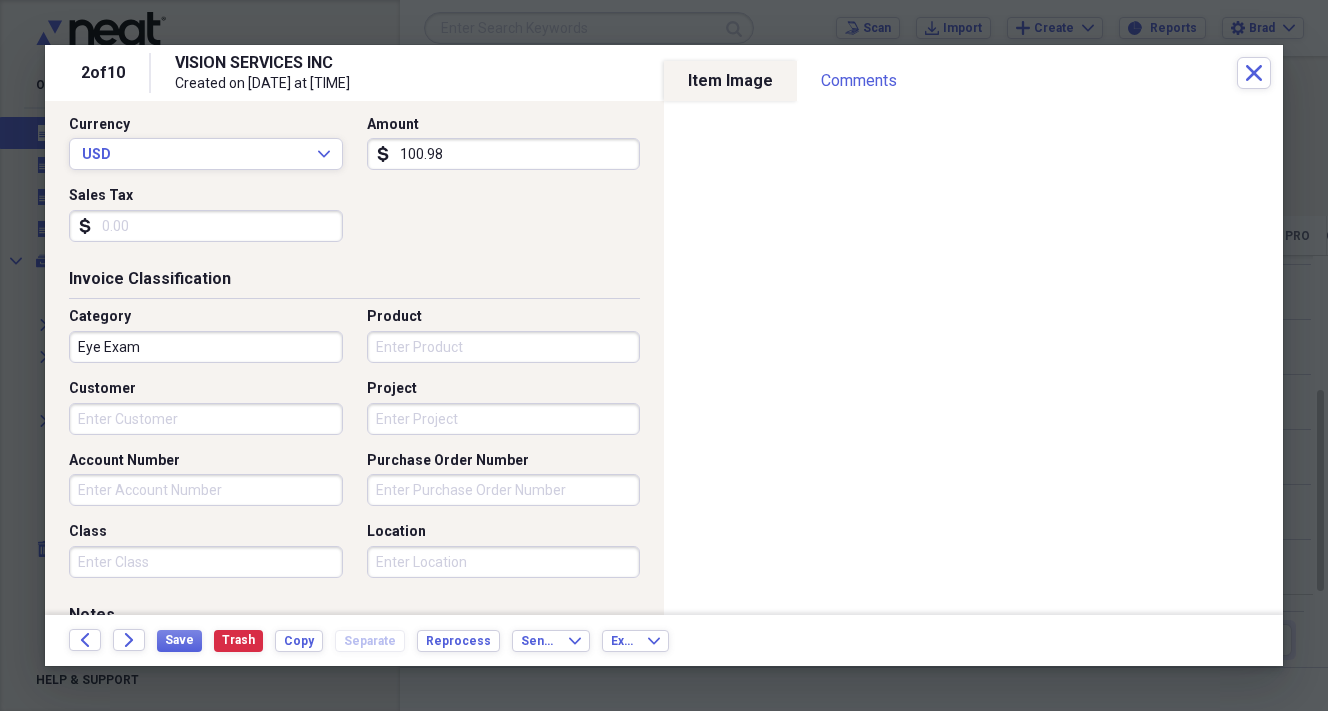 click on "Customer" at bounding box center (206, 419) 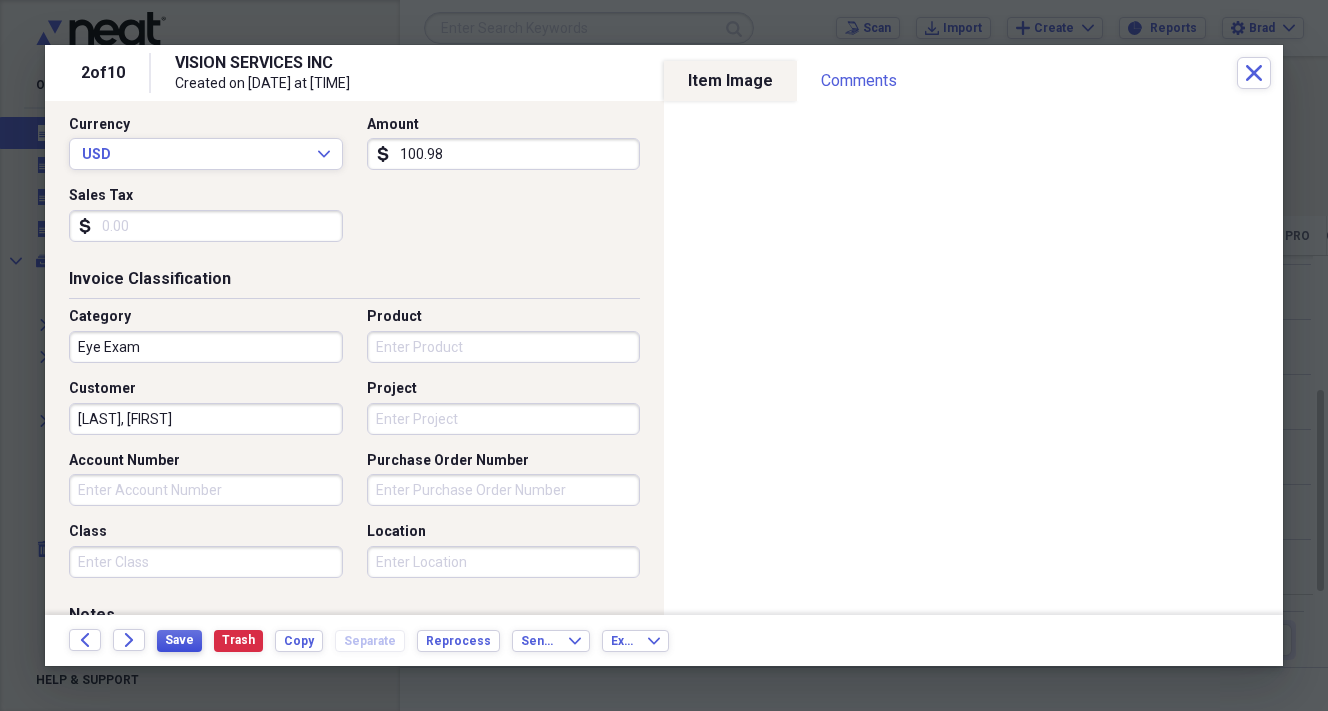 type on "[LAST], [FIRST]" 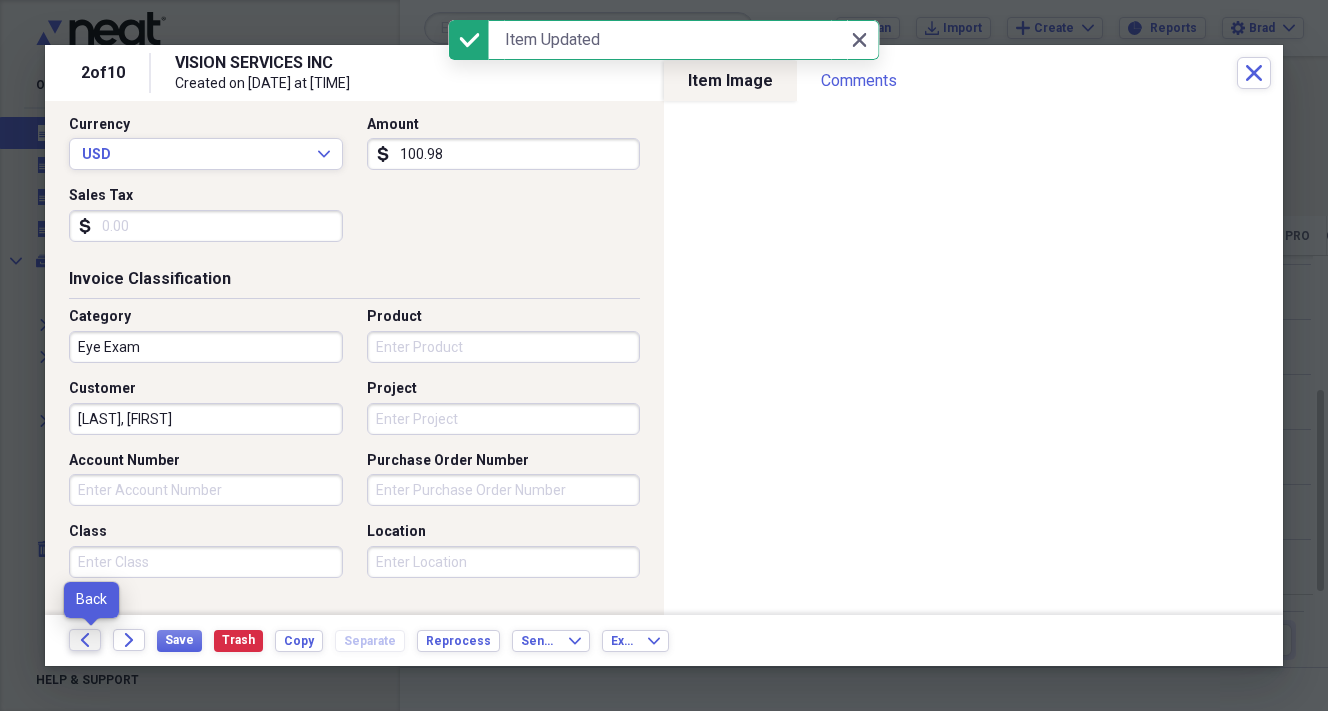 click on "Back" 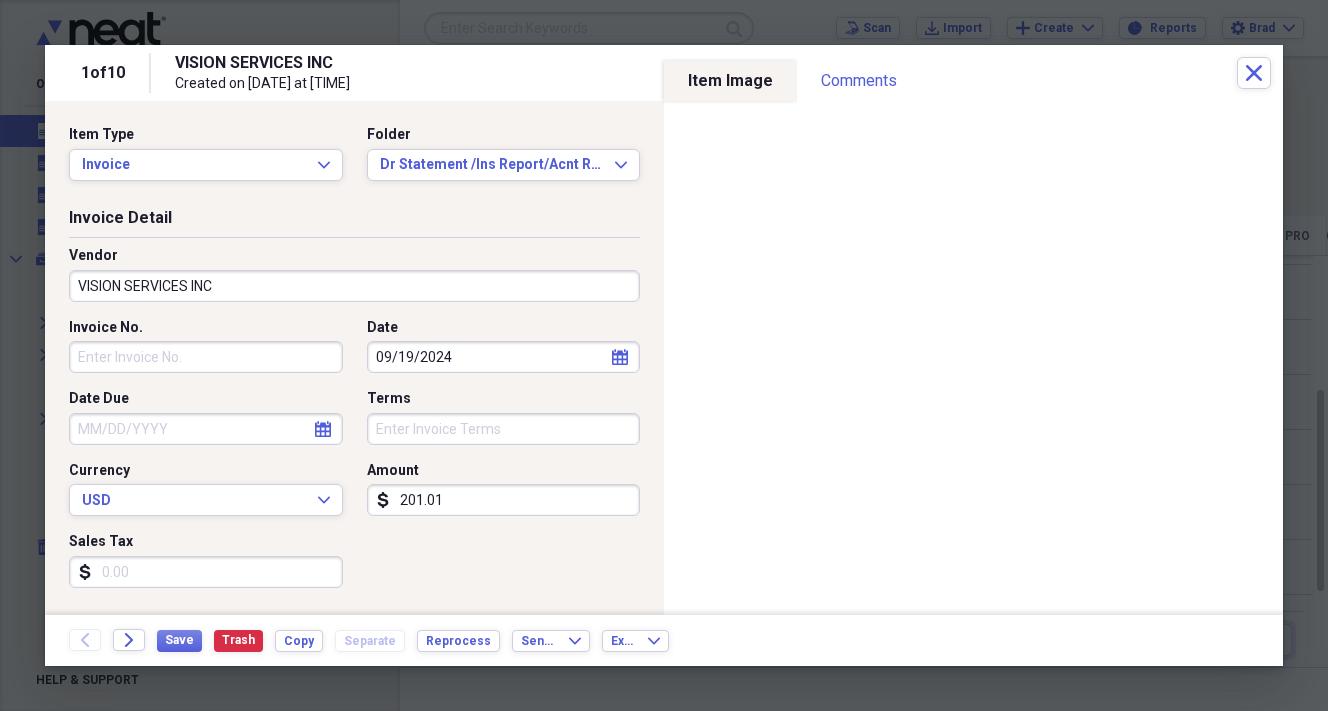 click on "VISION SERVICES INC" at bounding box center (354, 286) 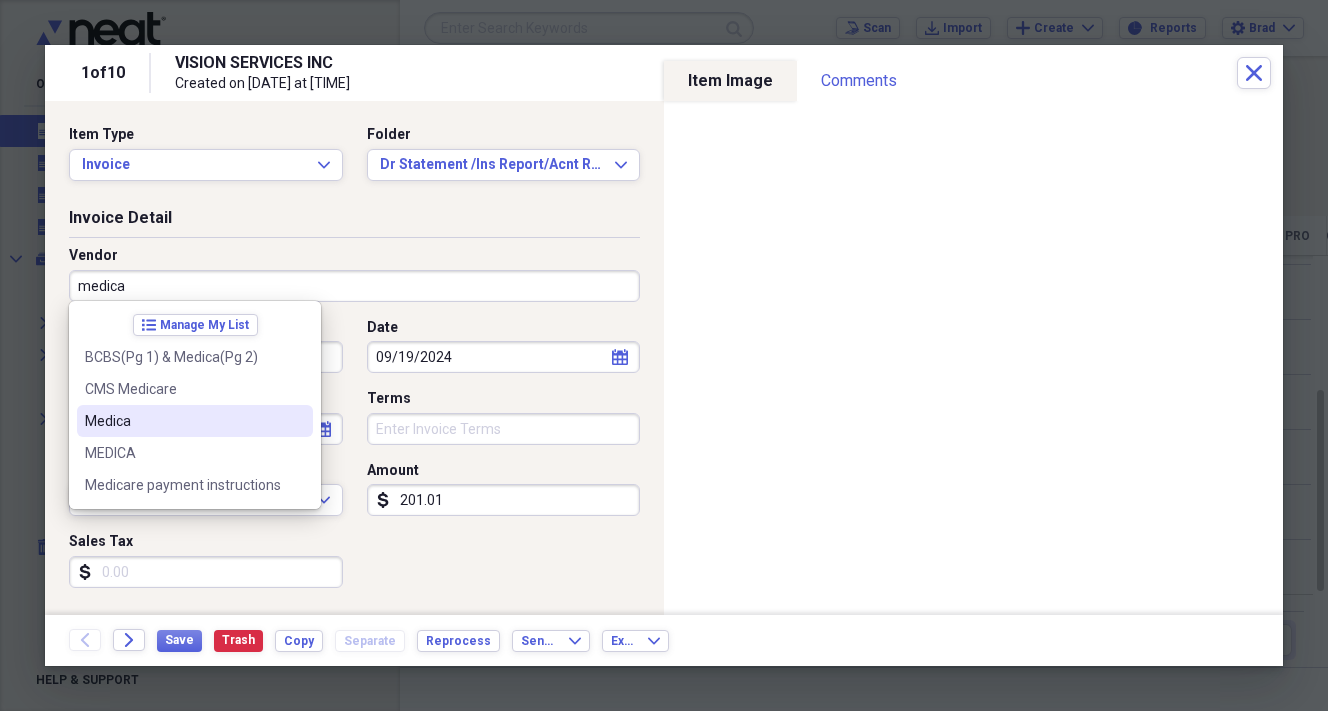 click on "Medica" at bounding box center [183, 421] 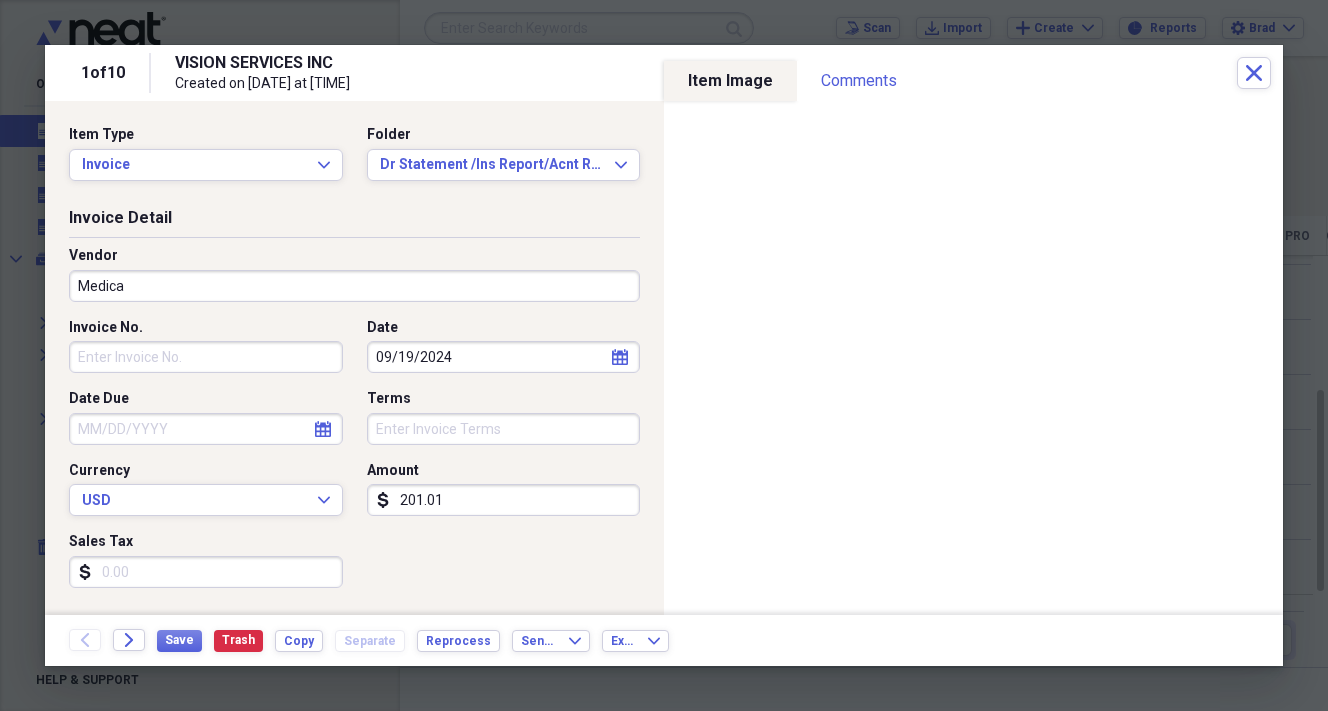 click on "09/19/2024" at bounding box center [504, 357] 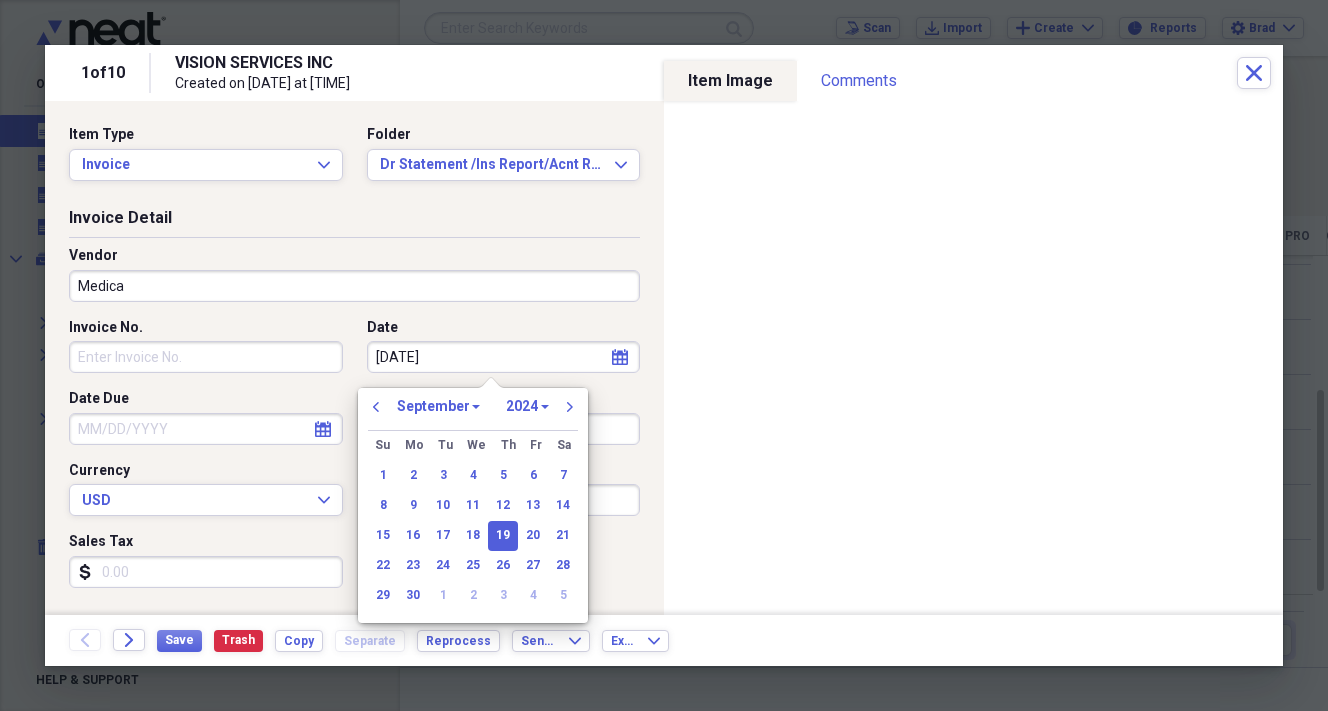 type on "[DATE]" 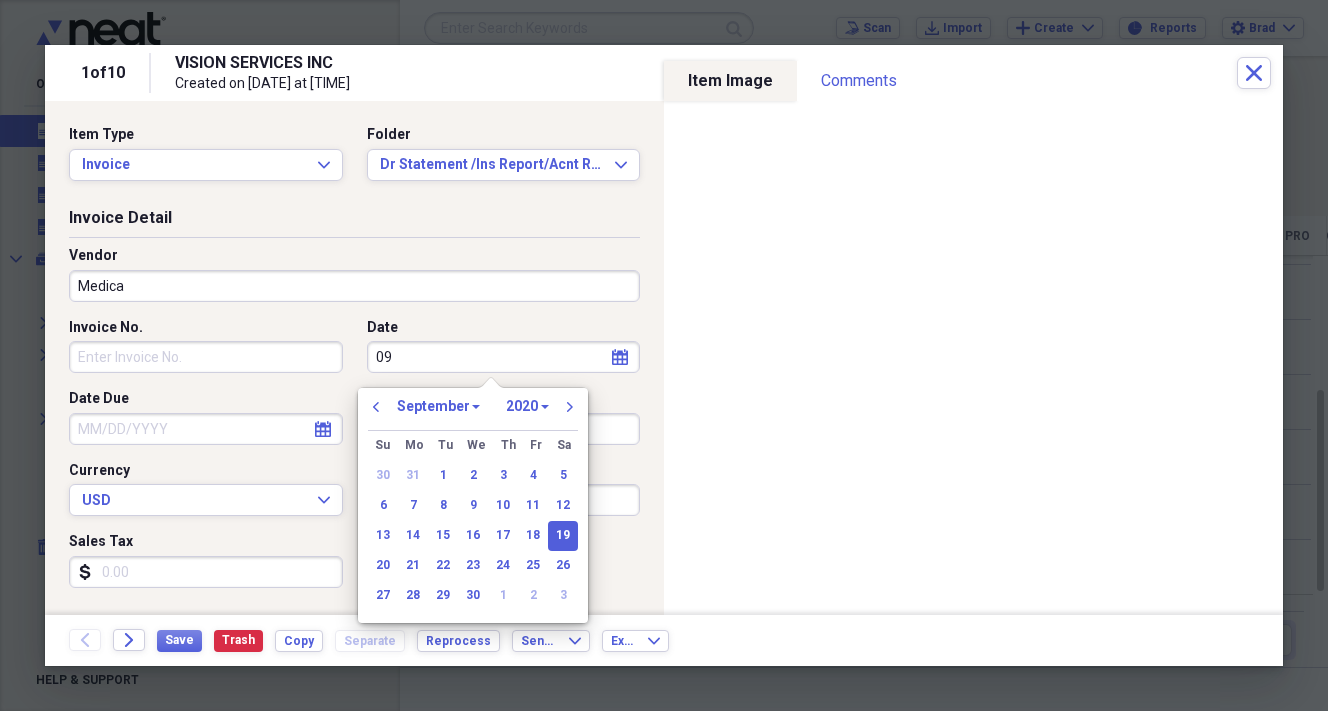 type on "0" 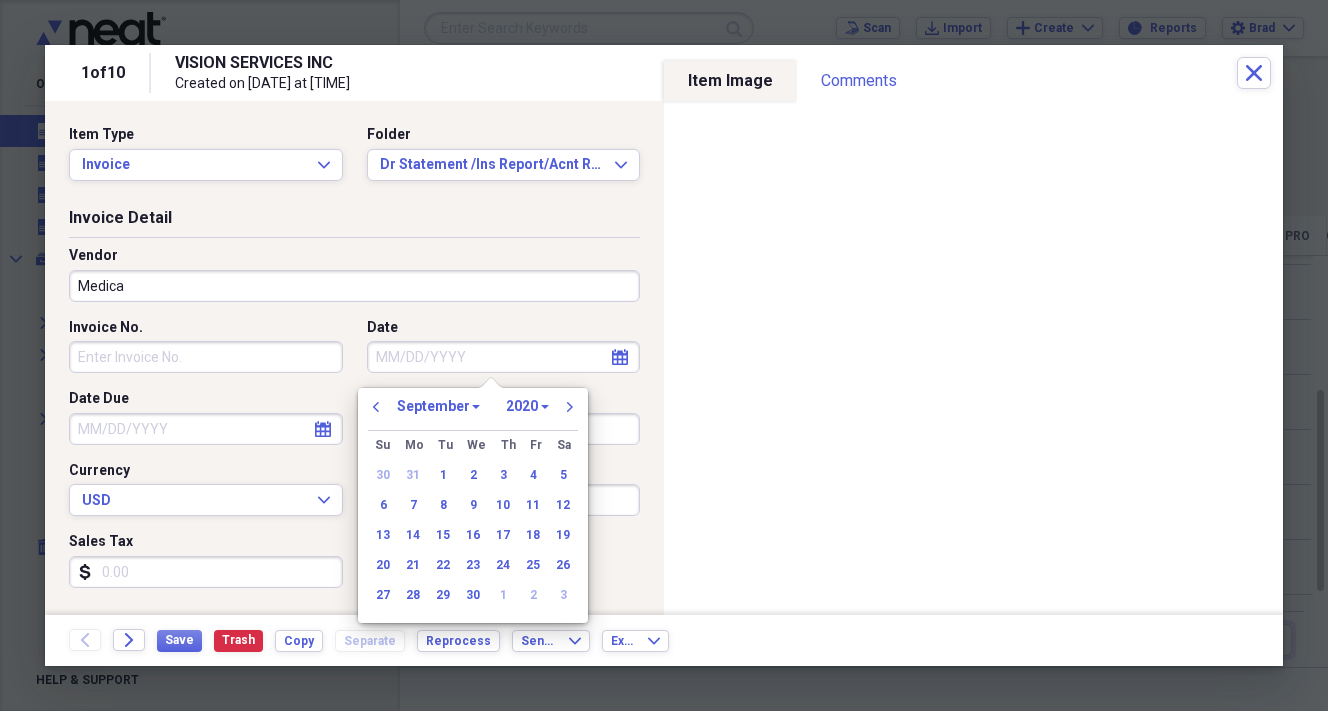 type 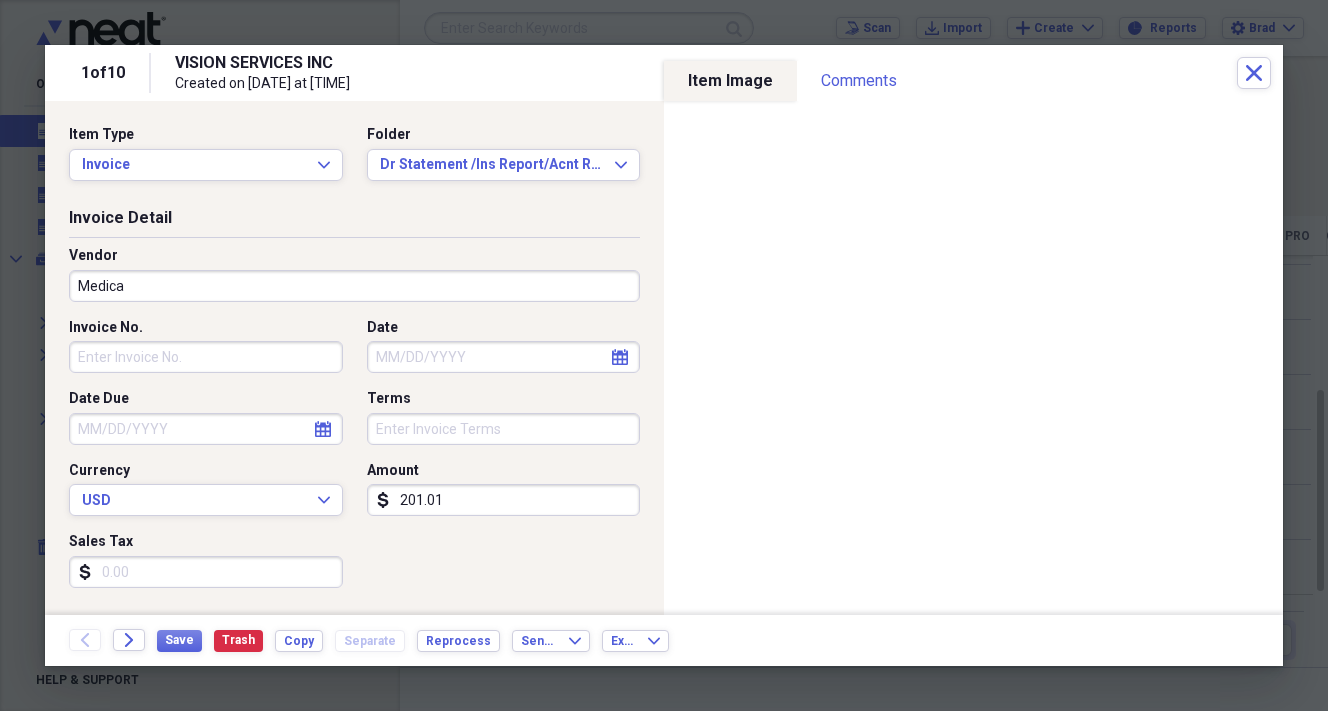click 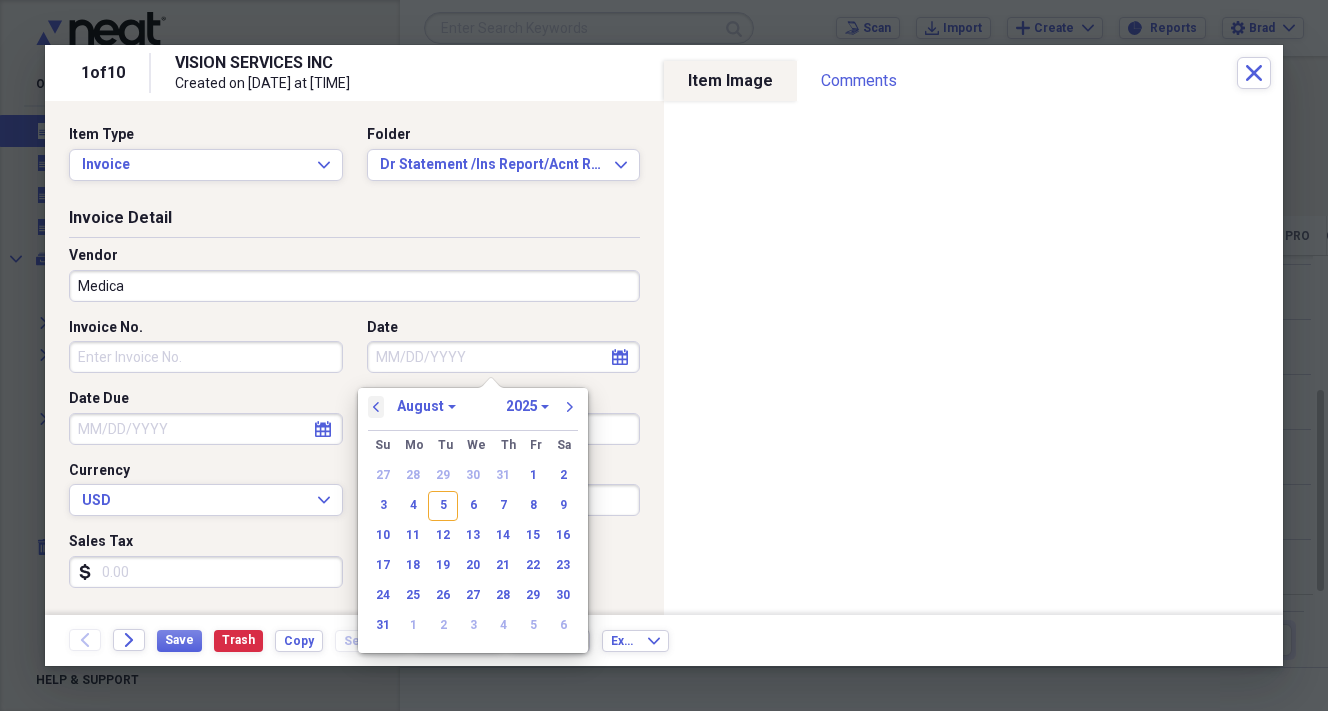 click on "previous" at bounding box center (376, 407) 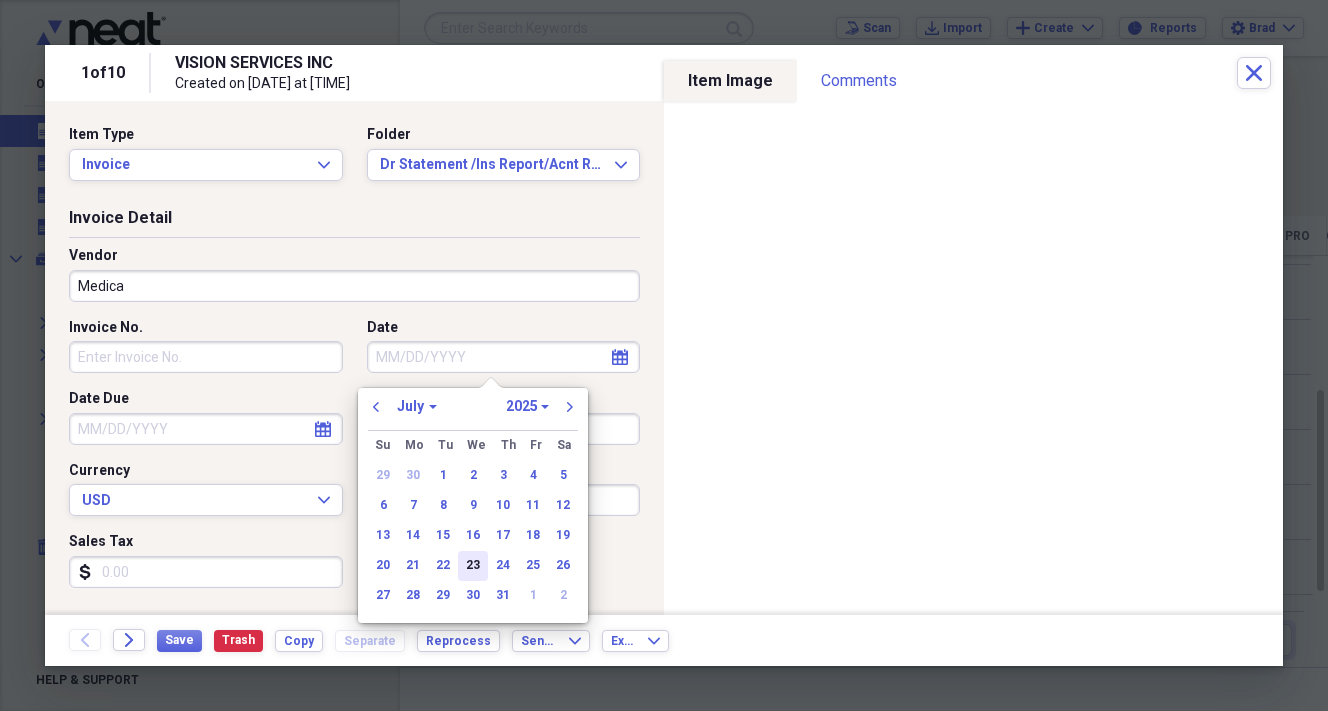 click on "23" at bounding box center [473, 566] 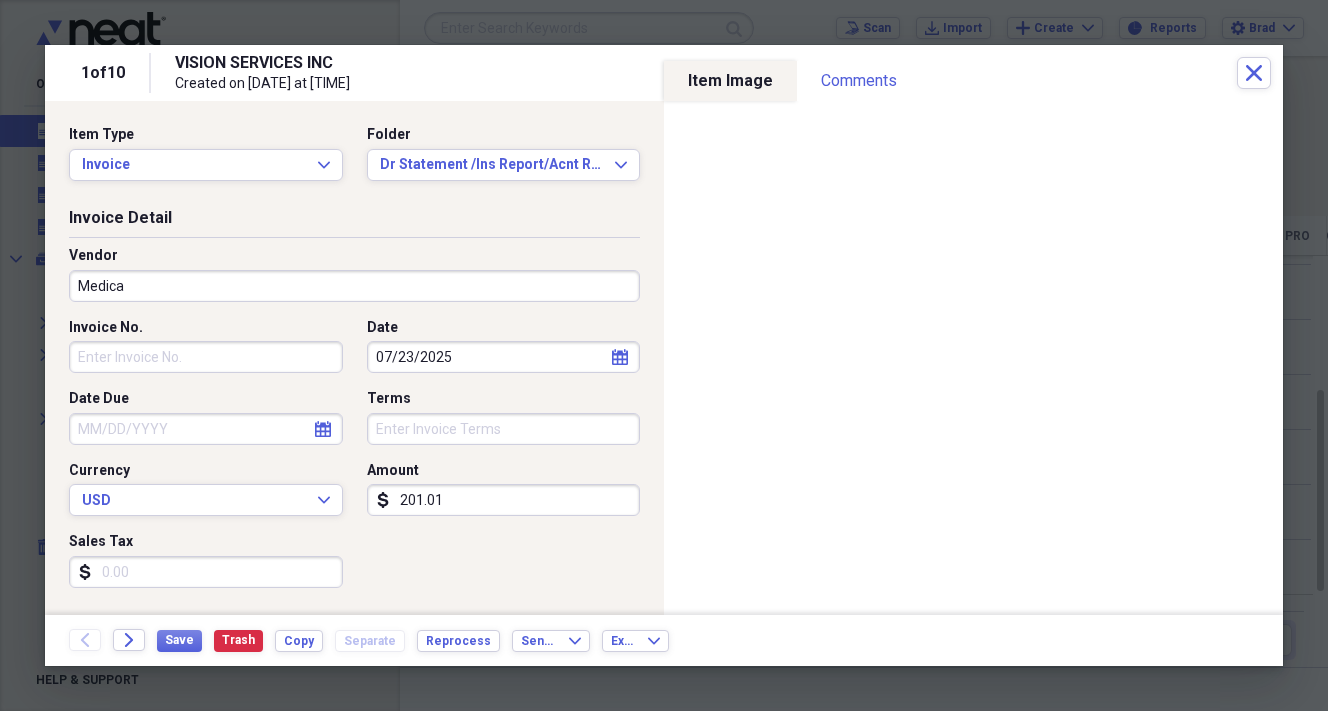 click on "201.01" at bounding box center [504, 500] 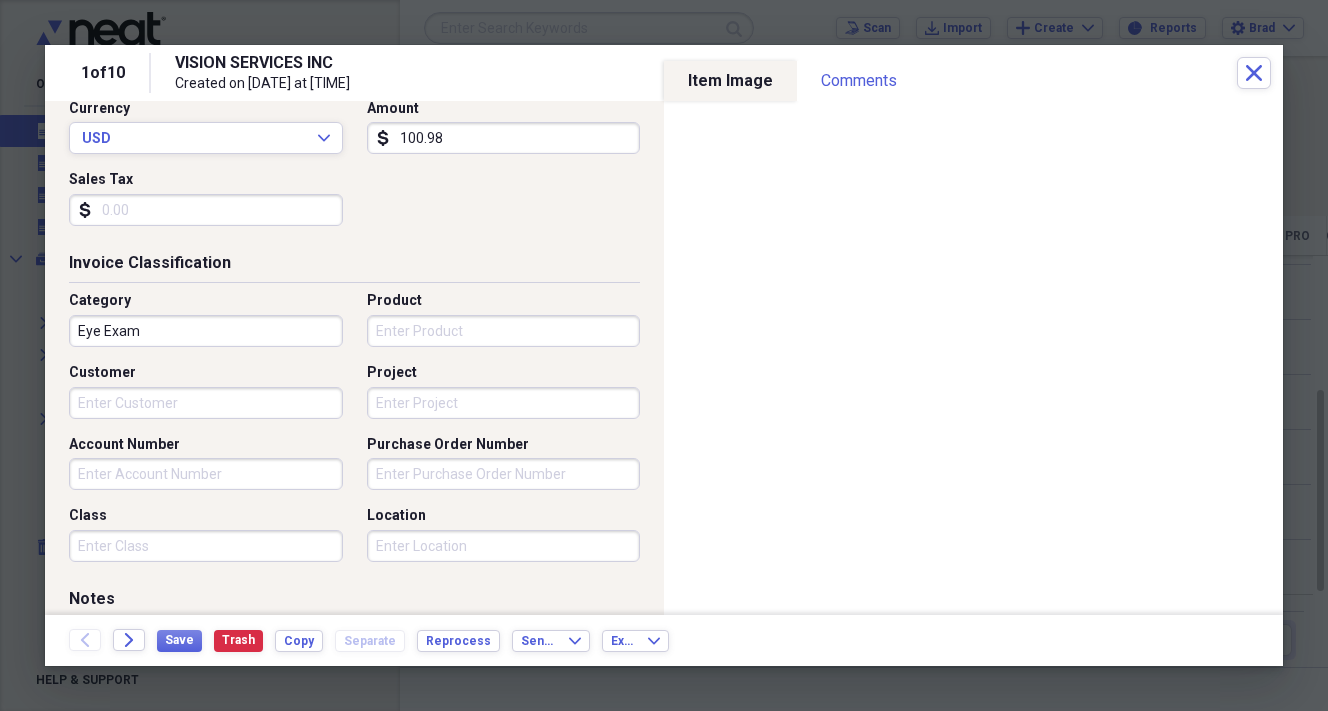 scroll, scrollTop: 397, scrollLeft: 0, axis: vertical 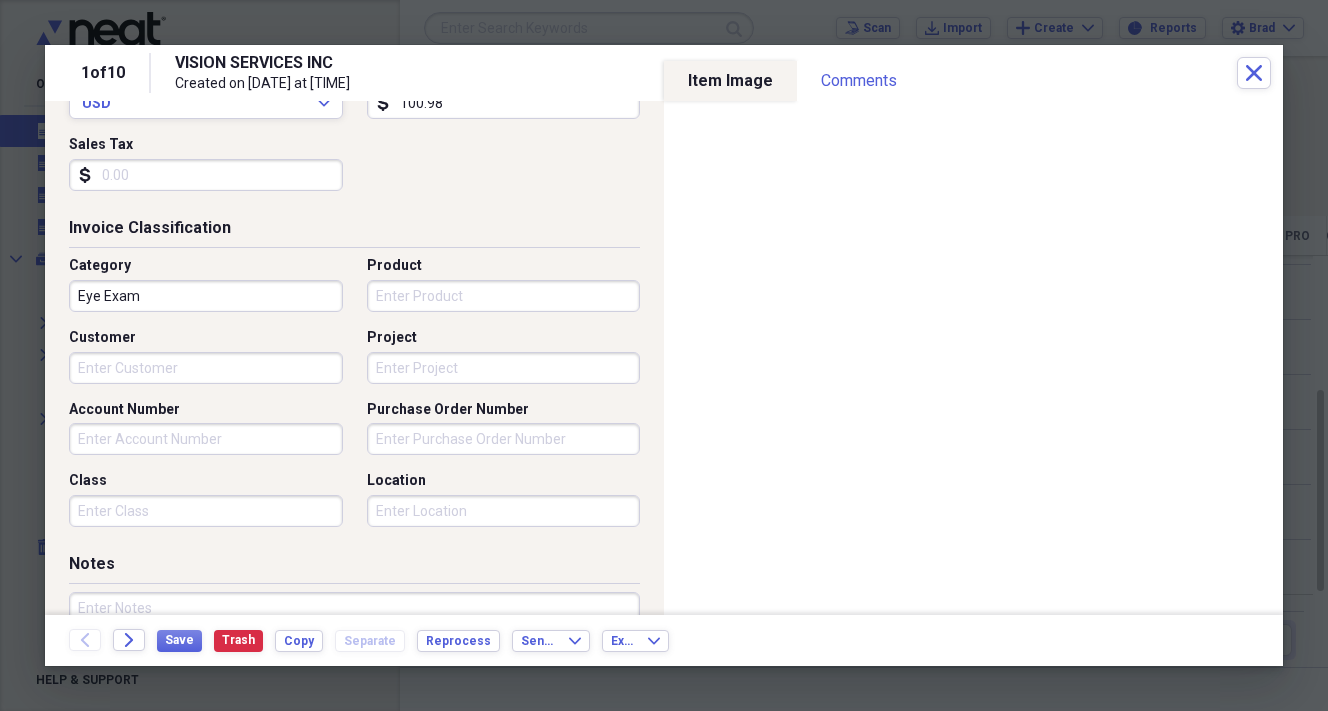 type on "100.98" 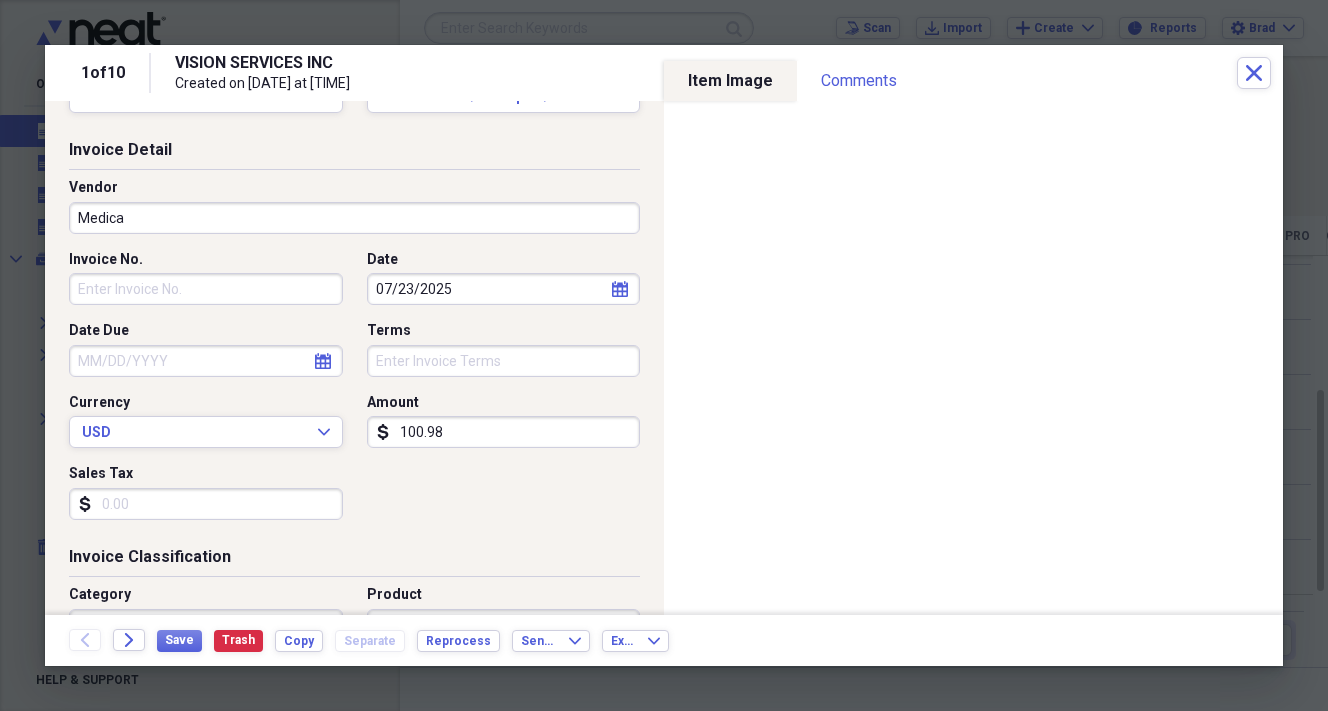 scroll, scrollTop: 0, scrollLeft: 0, axis: both 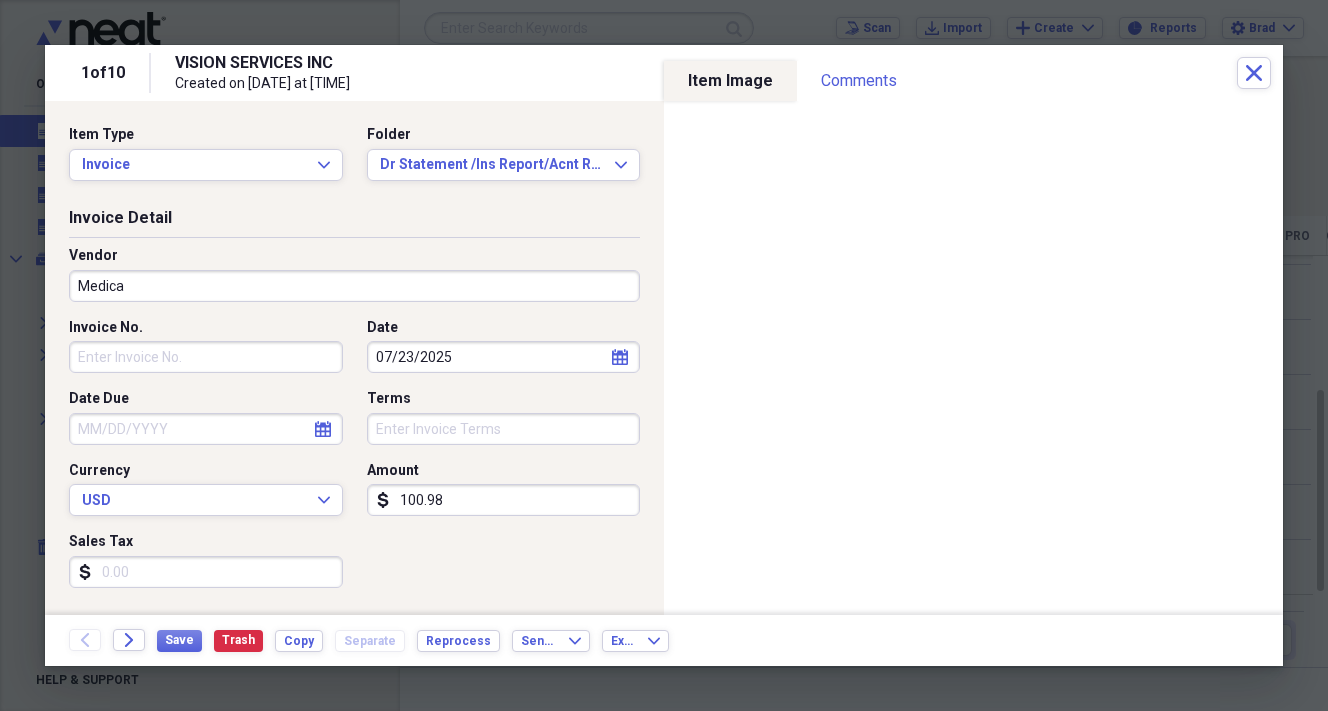 click on "calendar" 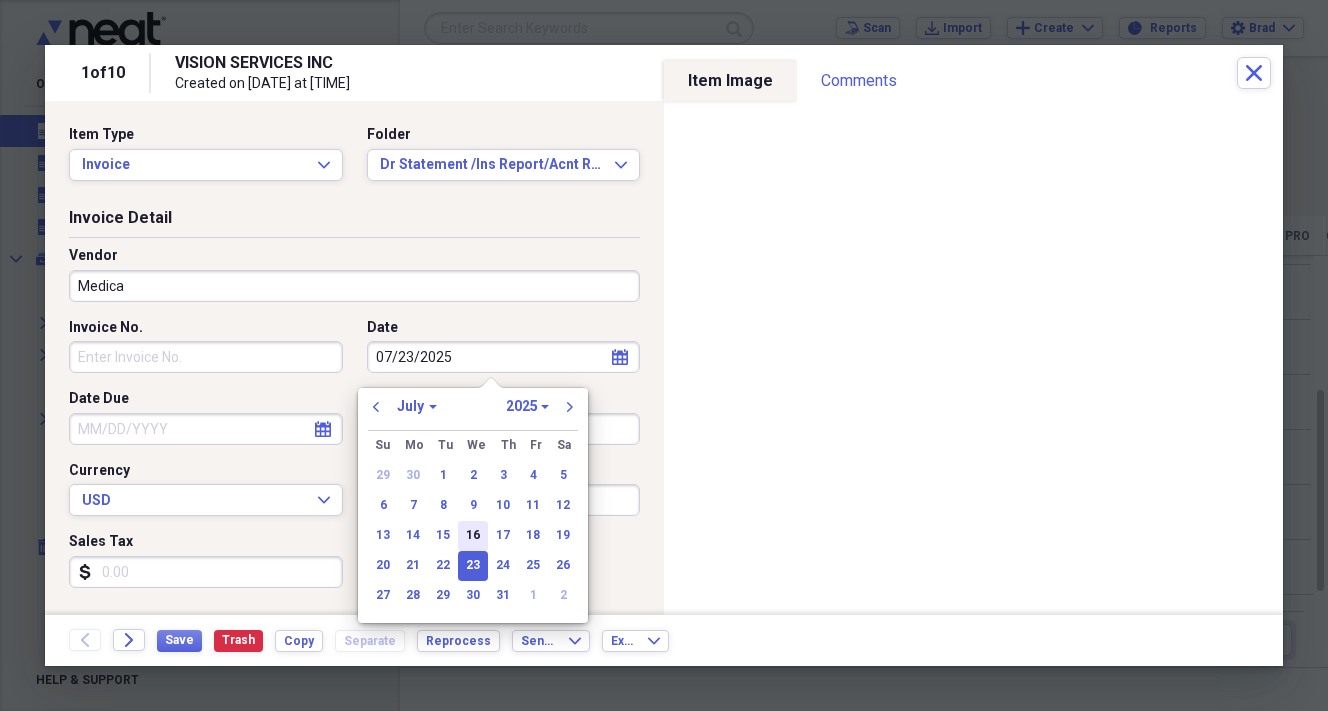 click on "16" at bounding box center [473, 536] 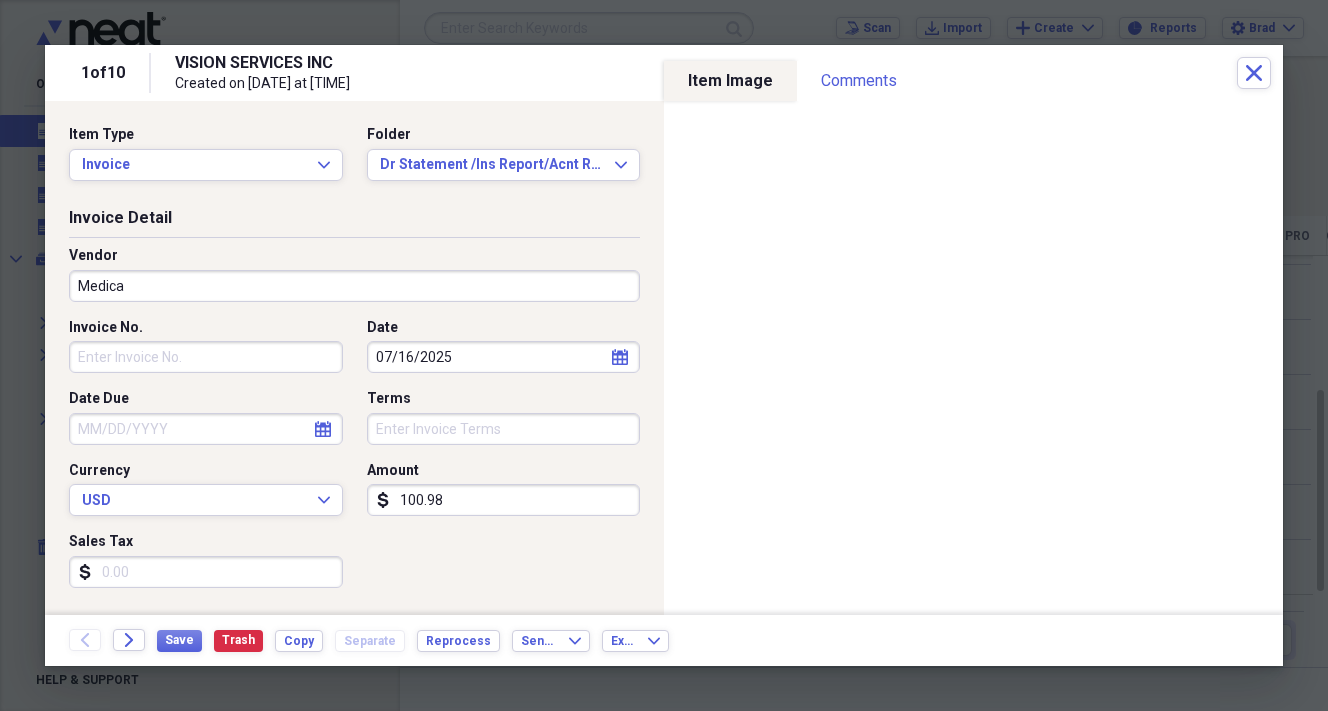 click on "100.98" at bounding box center [504, 500] 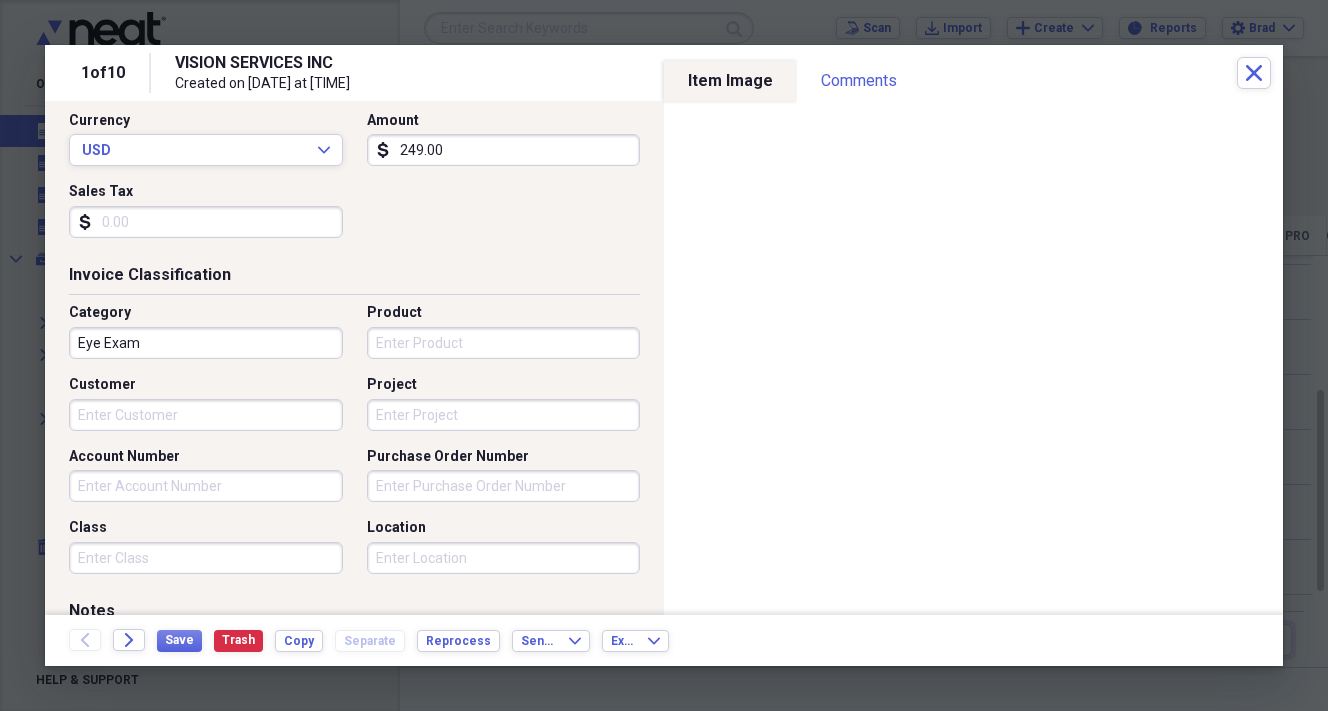 scroll, scrollTop: 357, scrollLeft: 0, axis: vertical 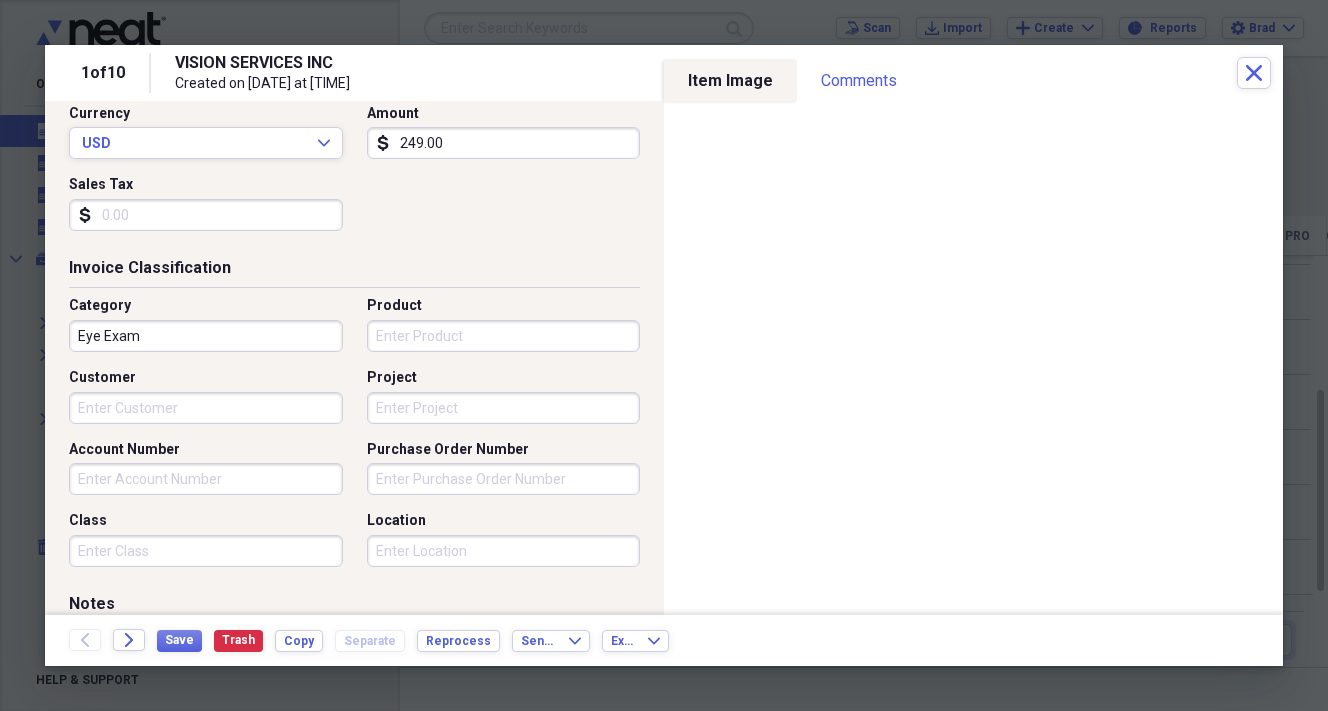 type on "249.00" 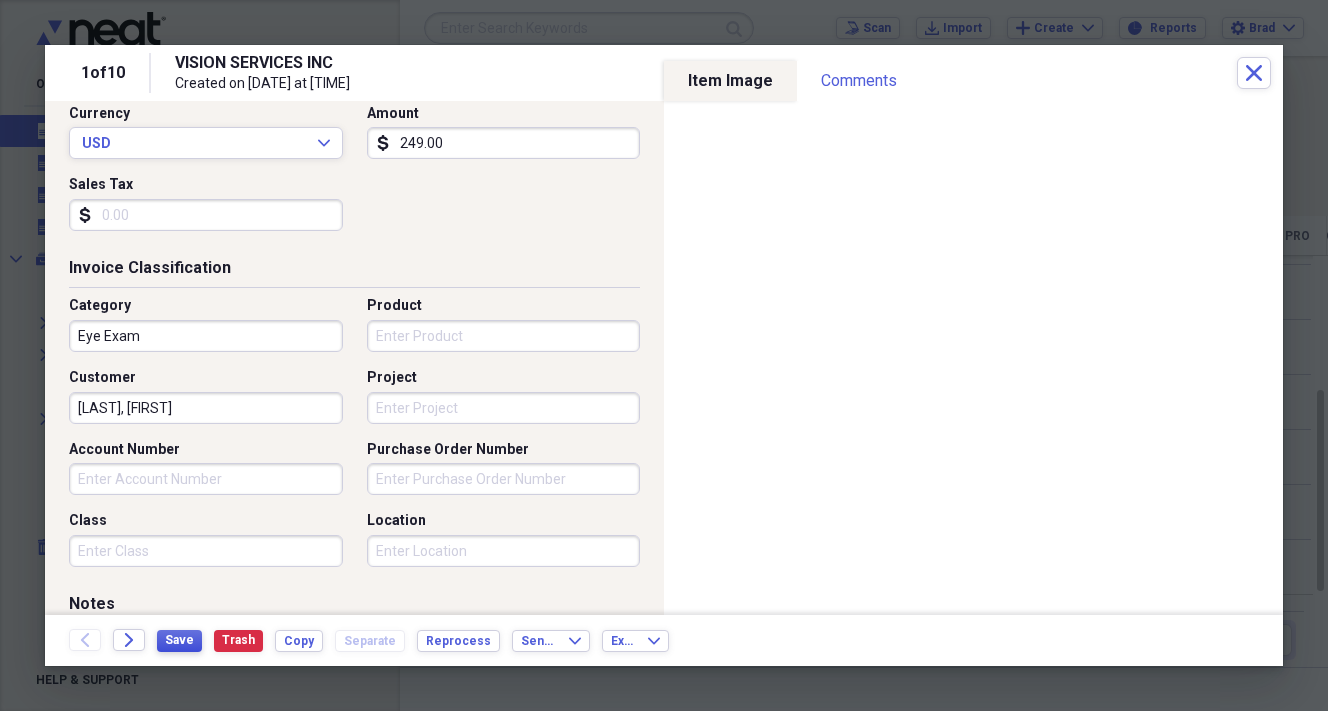 type on "[LAST], [FIRST]" 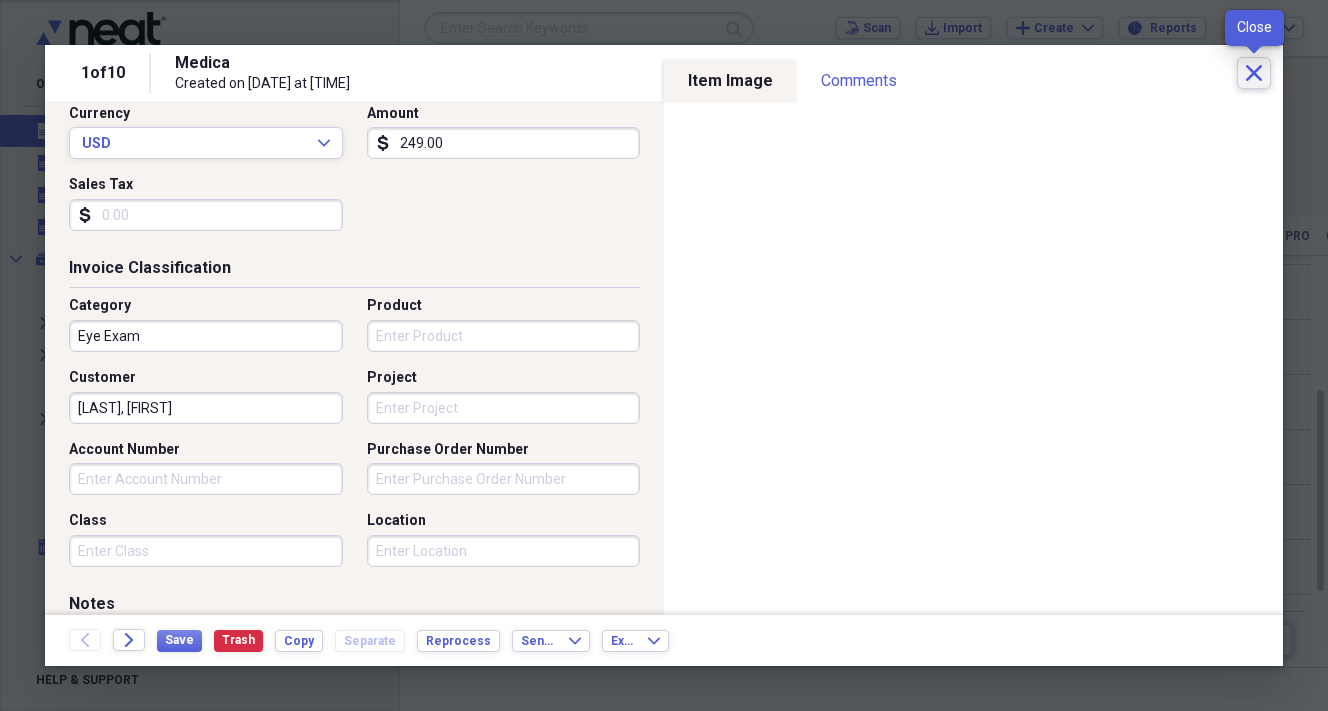 click 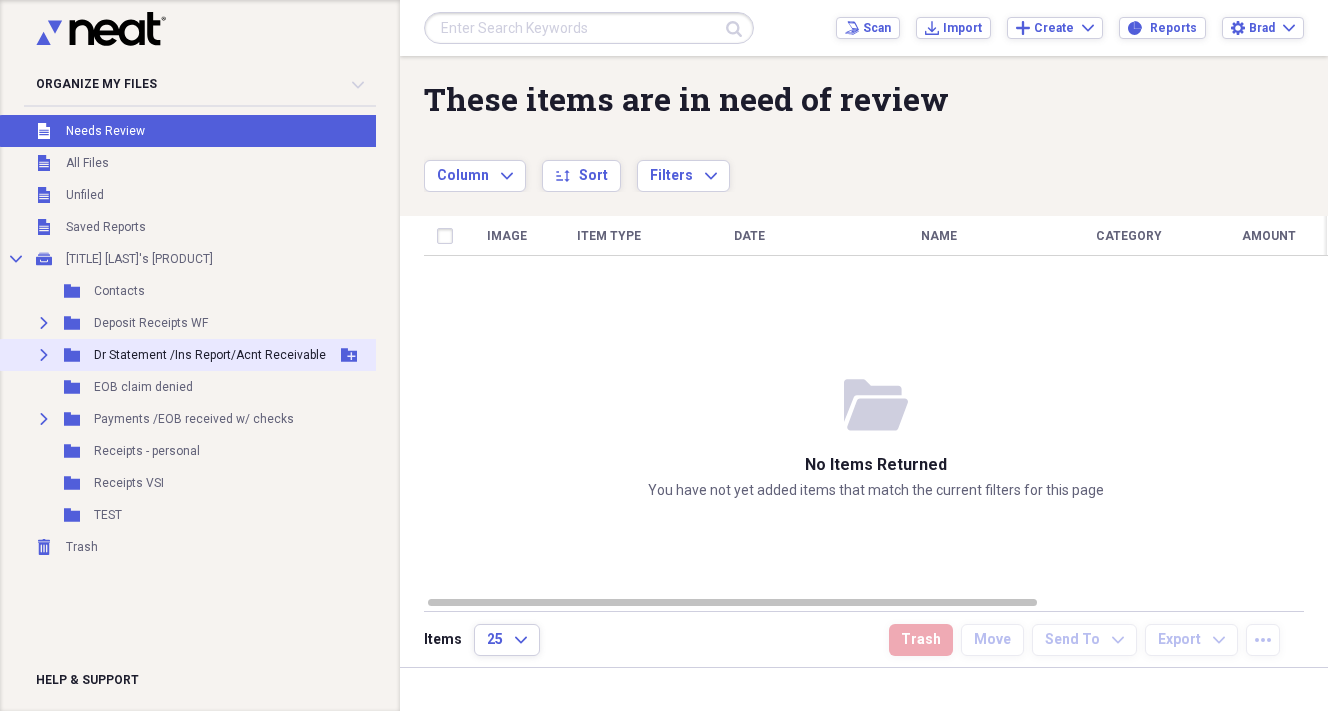 click on "Dr Statement /Ins Report/Acnt Receivable" at bounding box center [210, 355] 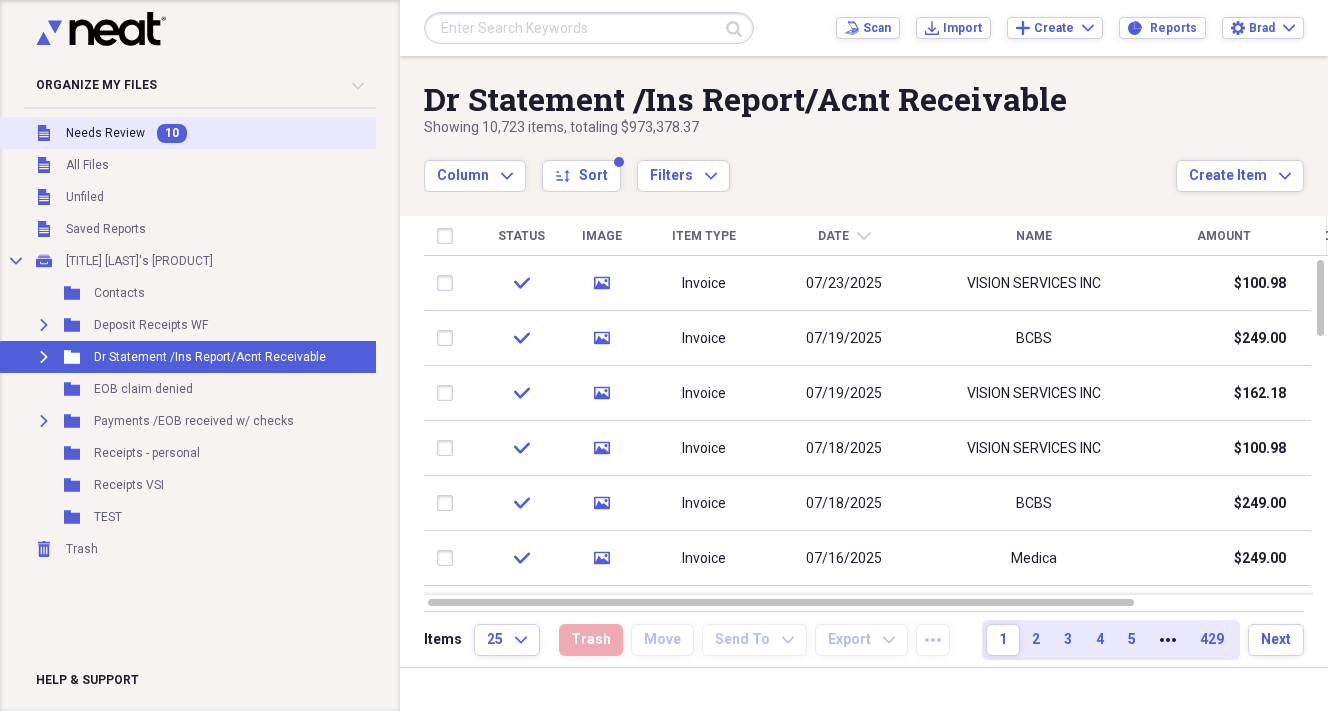 click on "Needs Review" at bounding box center (105, 133) 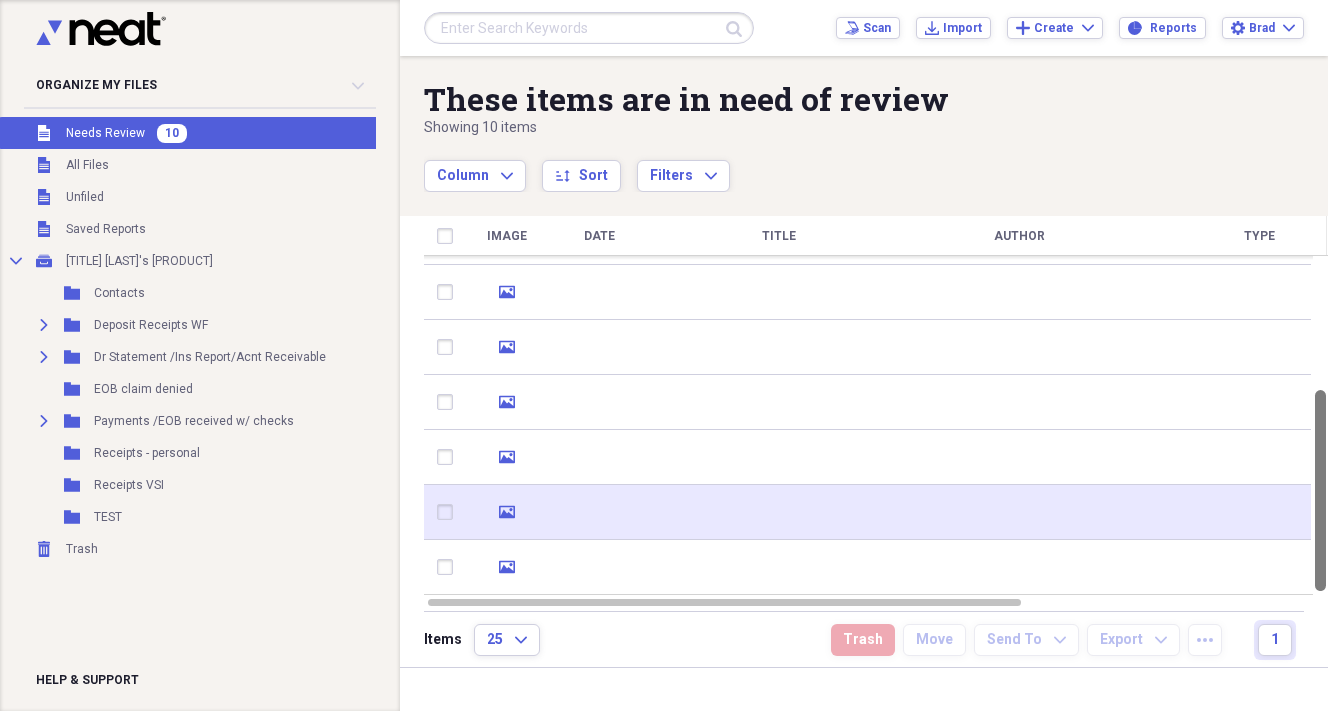 drag, startPoint x: 1318, startPoint y: 330, endPoint x: 1297, endPoint y: 528, distance: 199.11052 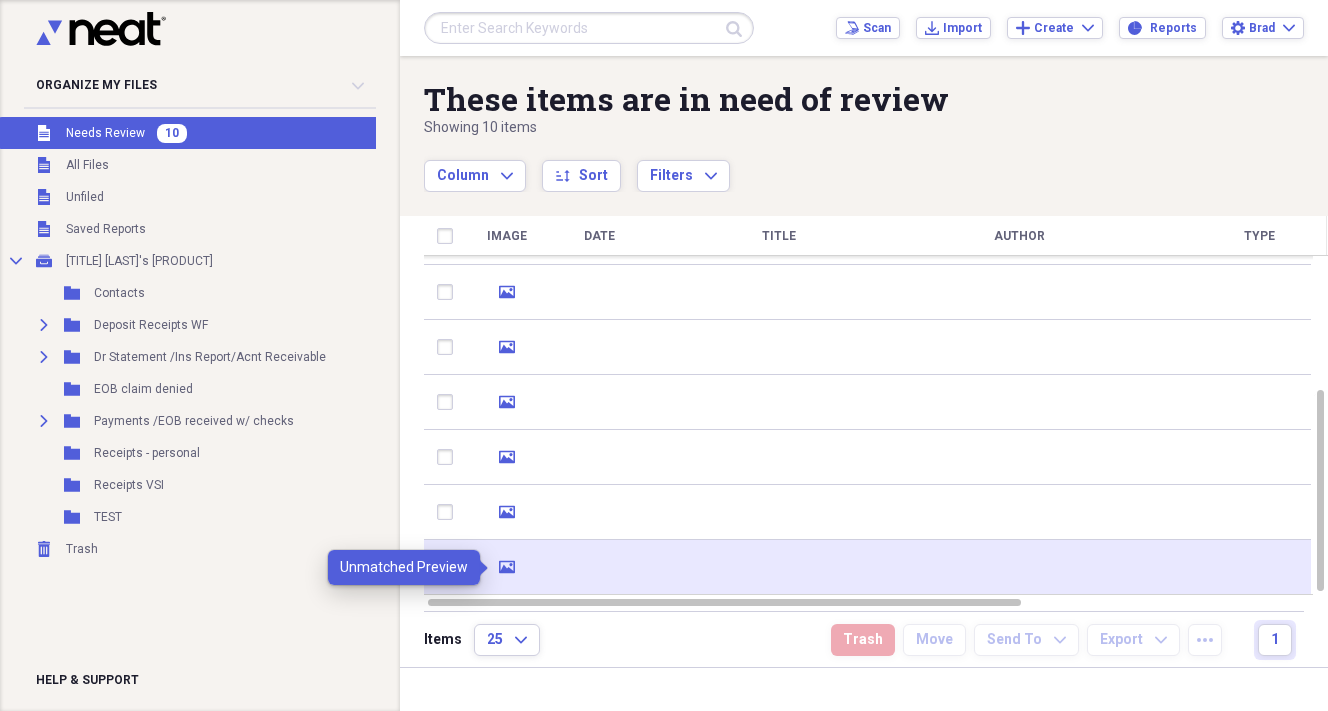 click 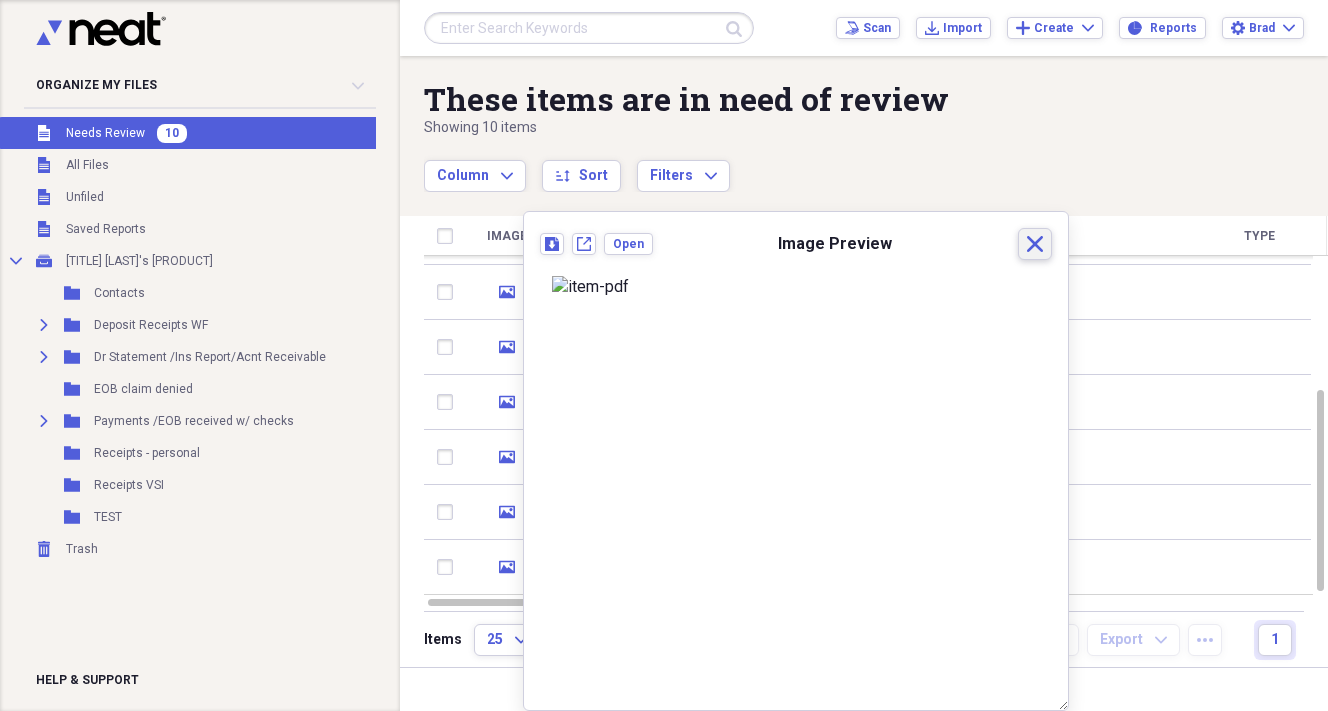 click on "Close" 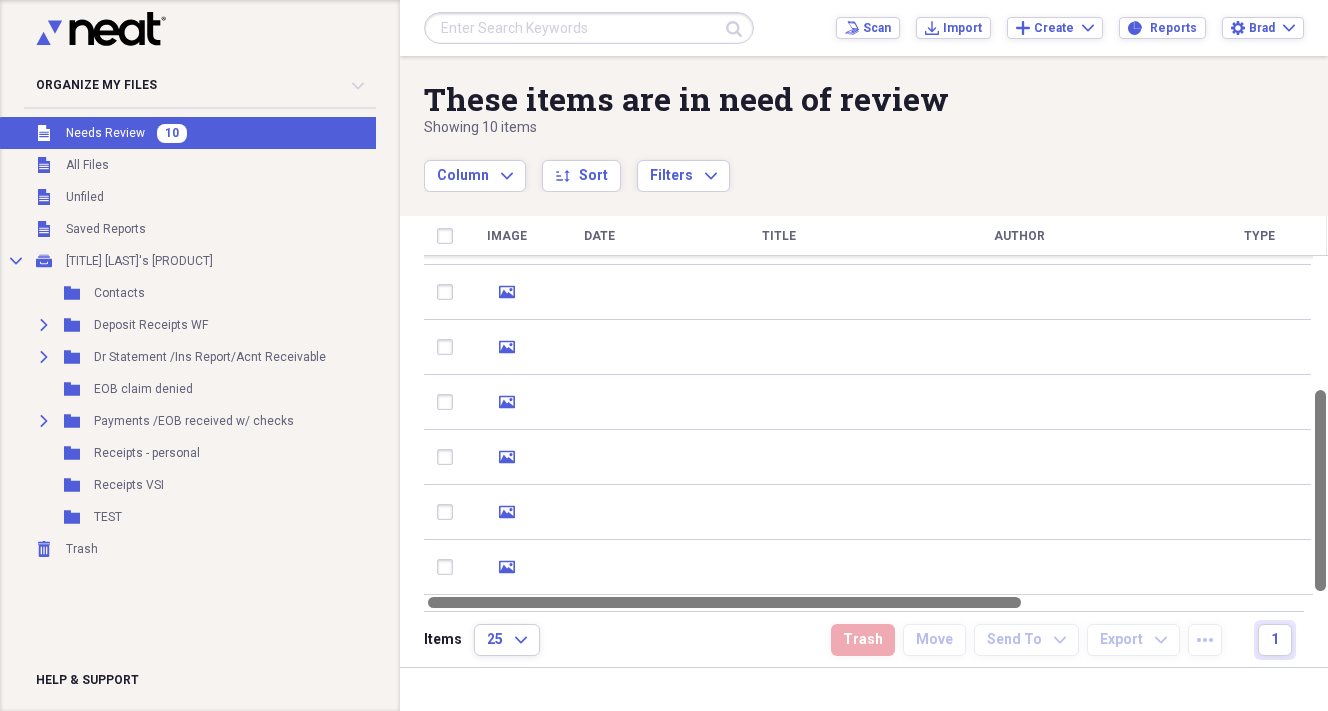 drag, startPoint x: 1317, startPoint y: 438, endPoint x: 1316, endPoint y: 599, distance: 161.00311 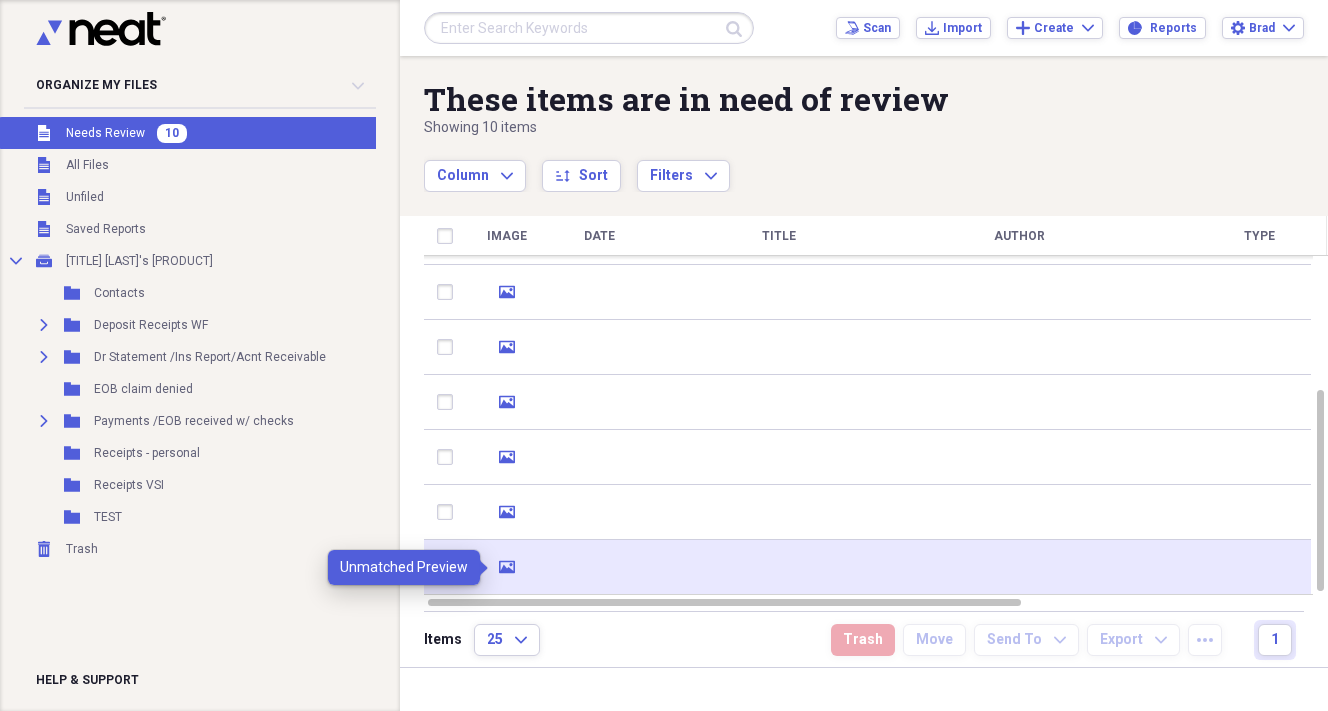 click on "media" 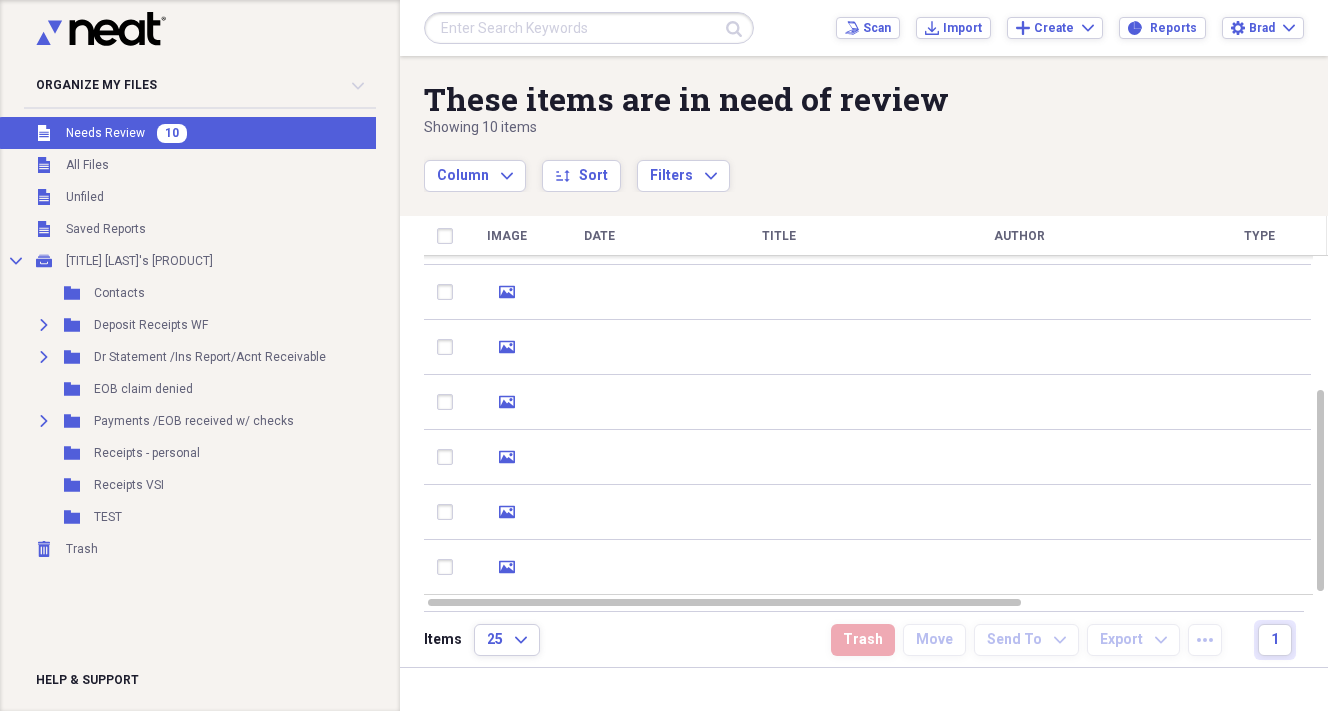 click on "Unfiled Needs Review 10" at bounding box center [193, 133] 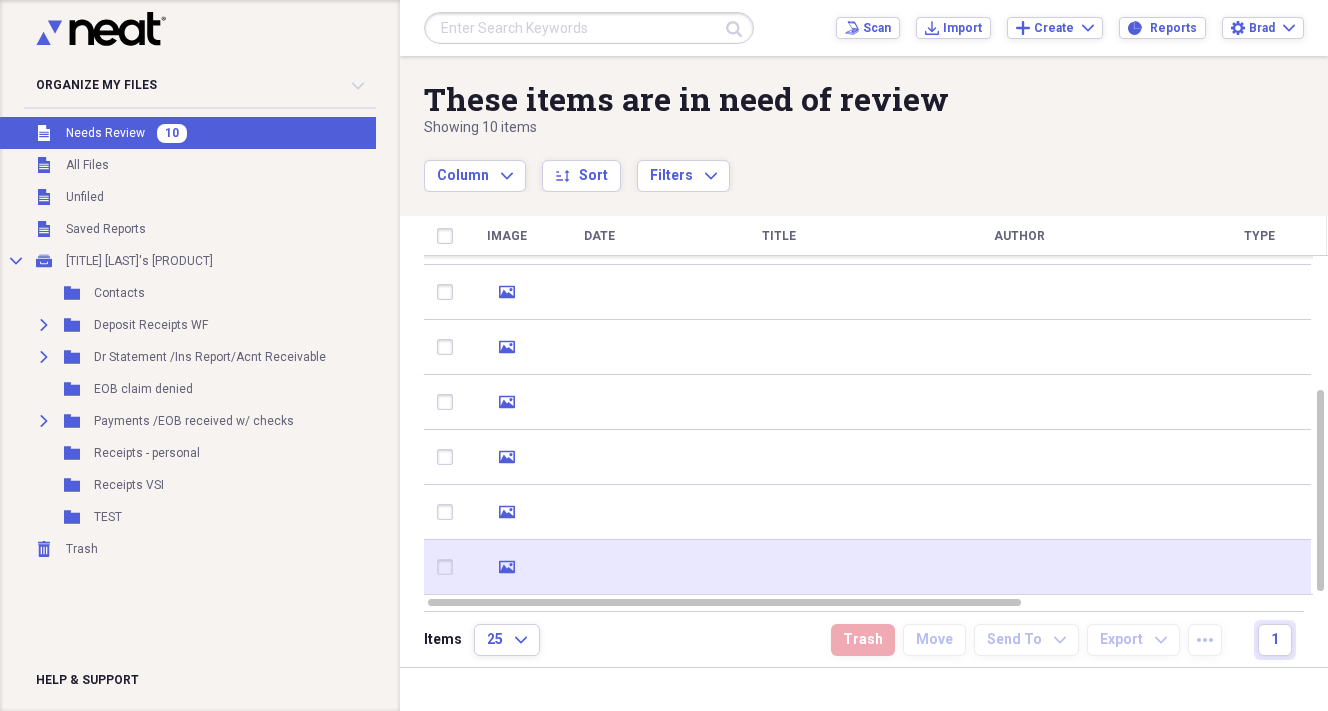 click at bounding box center [449, 567] 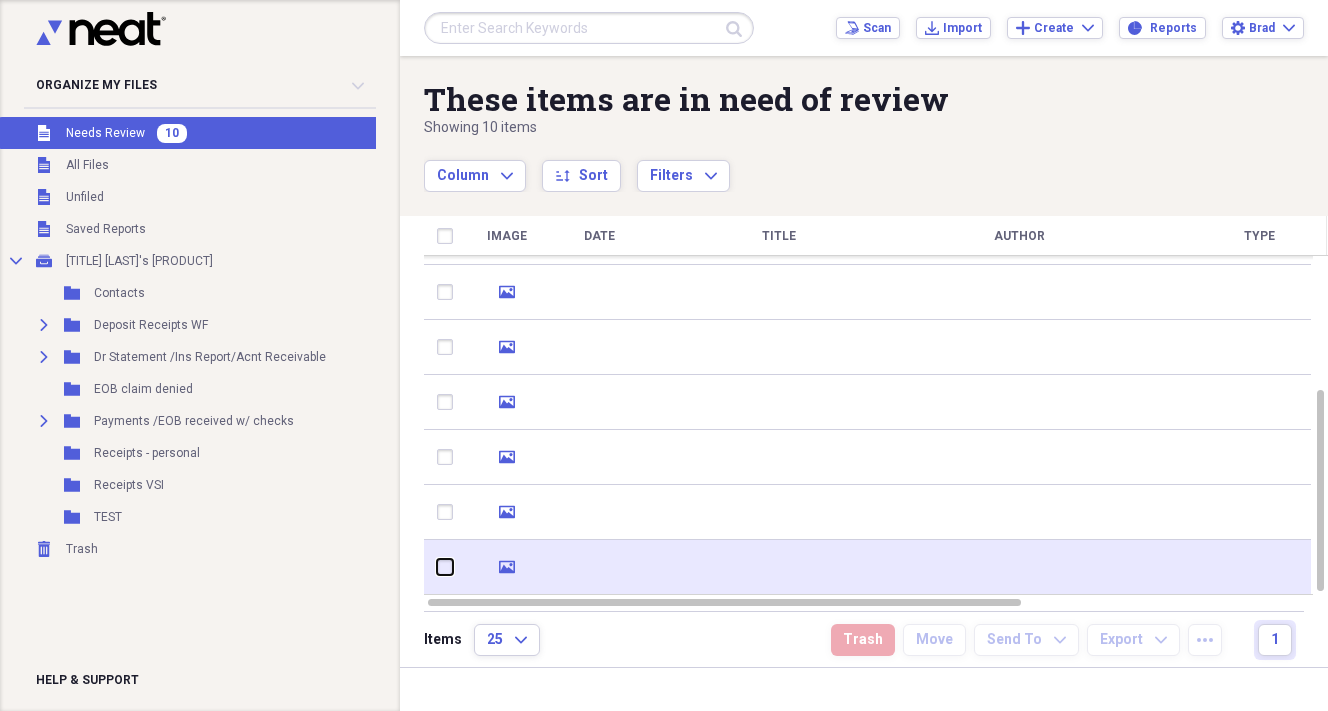 click at bounding box center (437, 567) 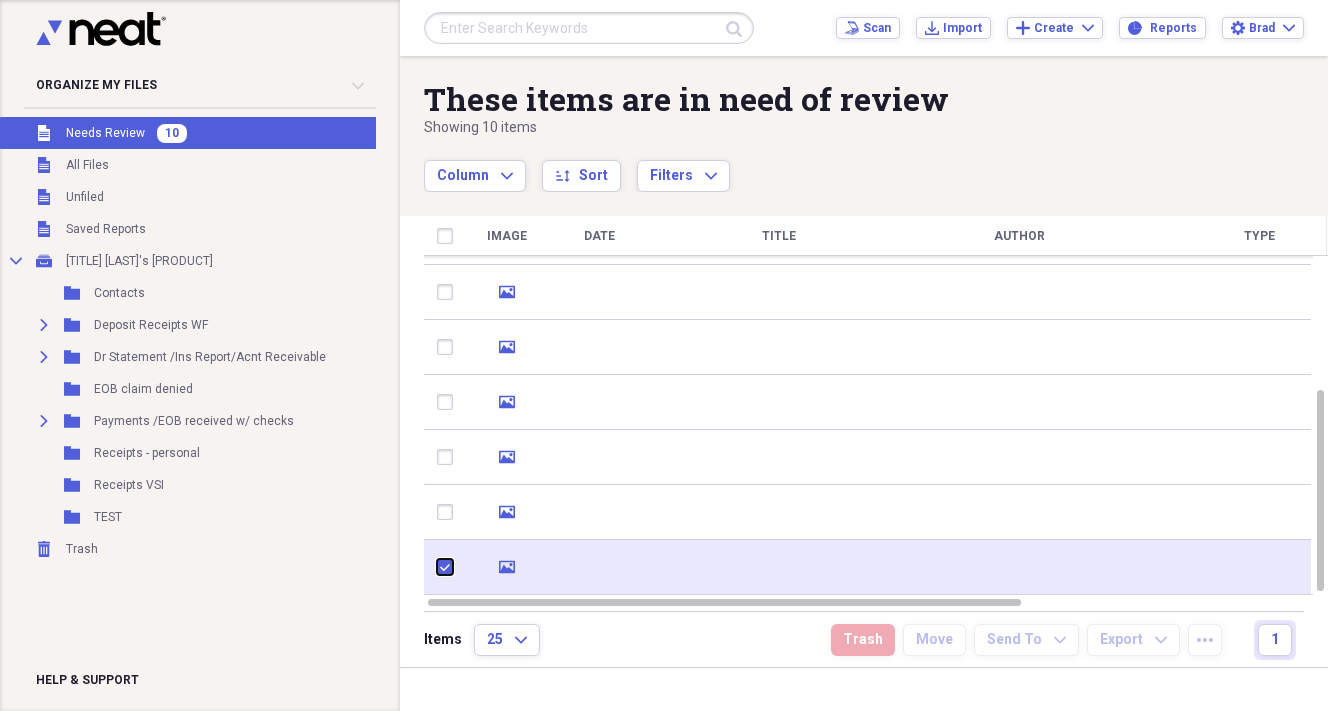 checkbox on "true" 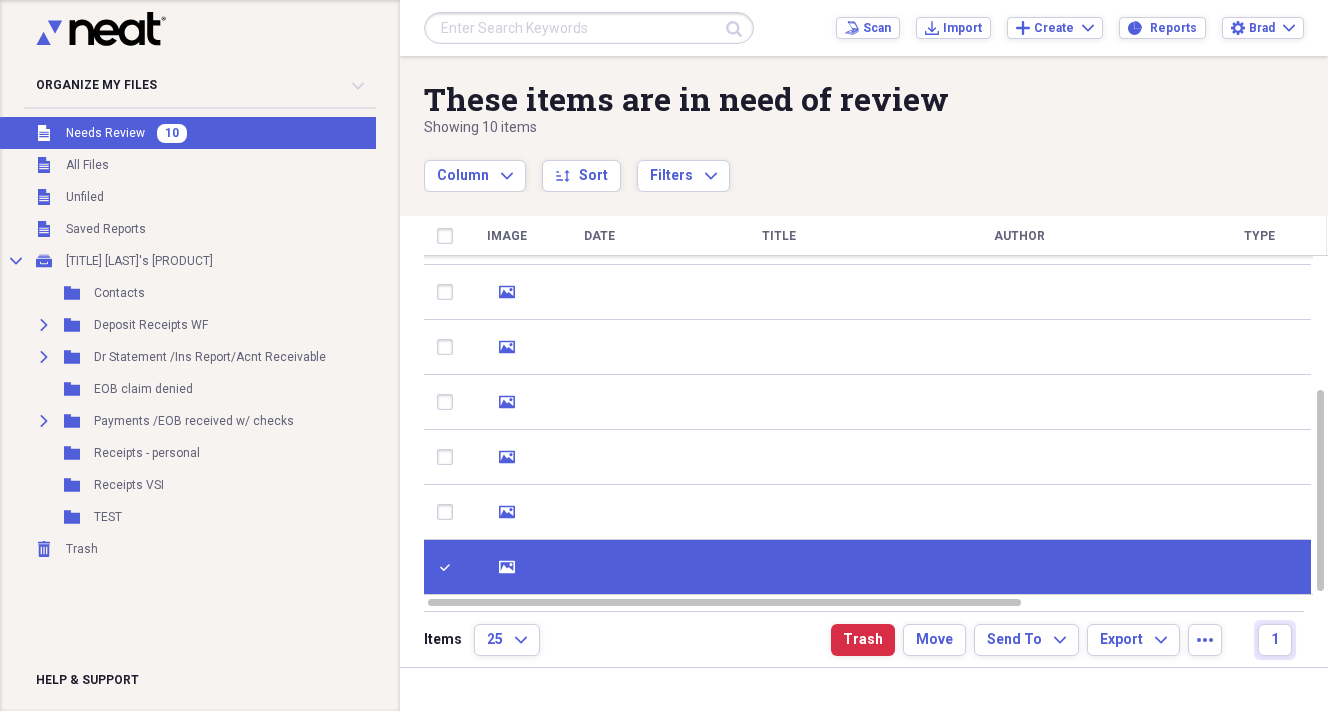 click at bounding box center [599, 567] 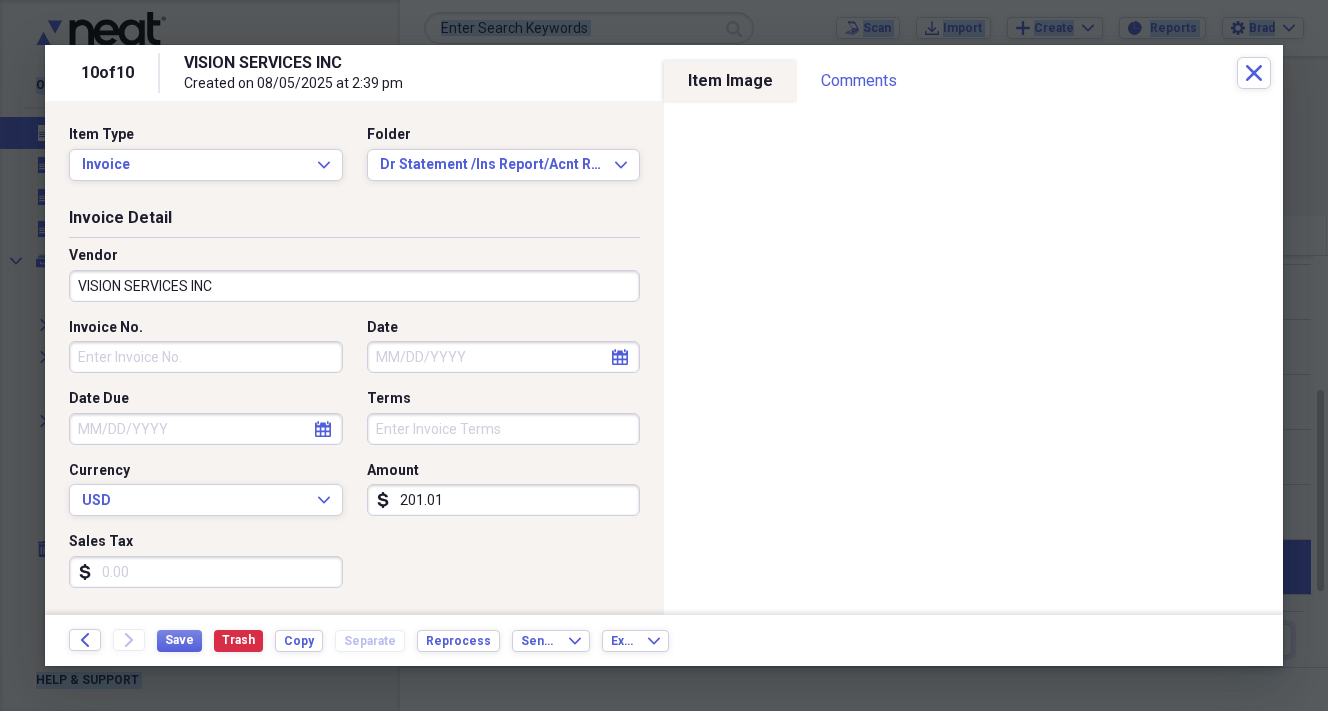 click on "Invoice No. Date calendar Calendar Date Due calendar Calendar Terms Currency USD Expand Amount dollar-sign [AMOUNT] Sales Tax dollar-sign" at bounding box center (354, 461) 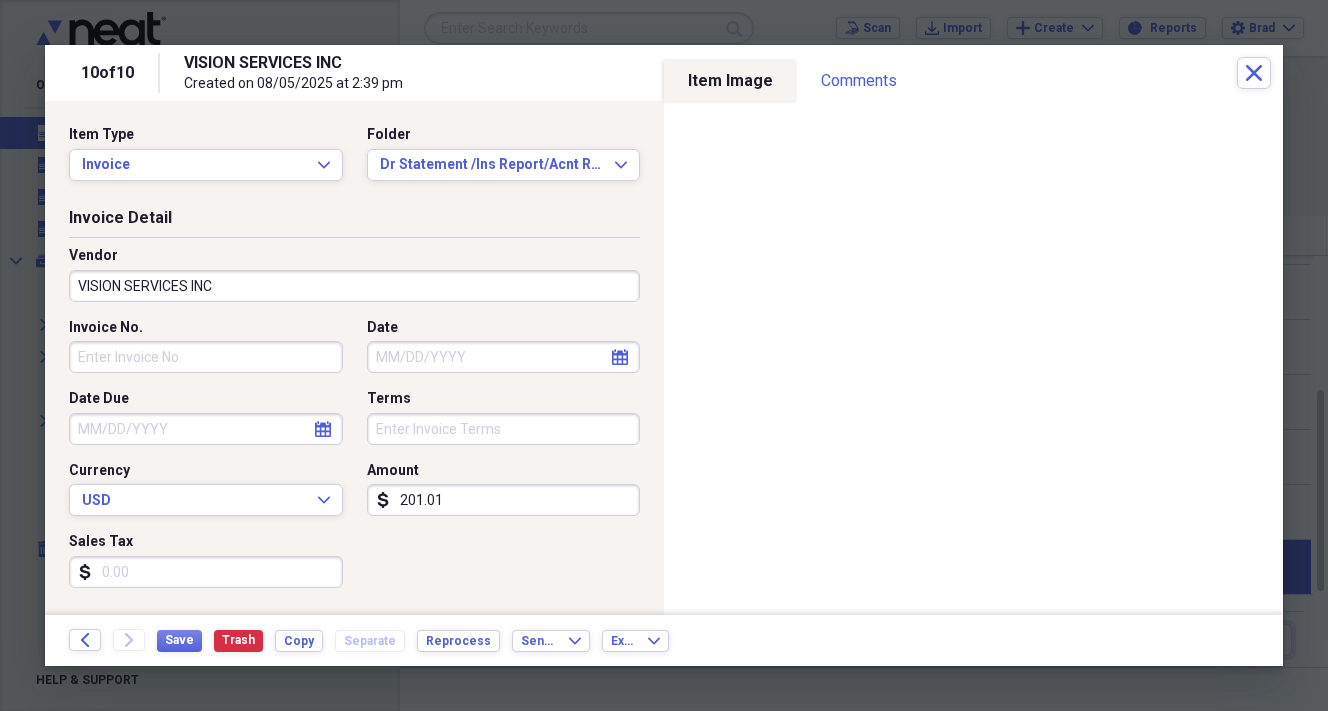 select on "7" 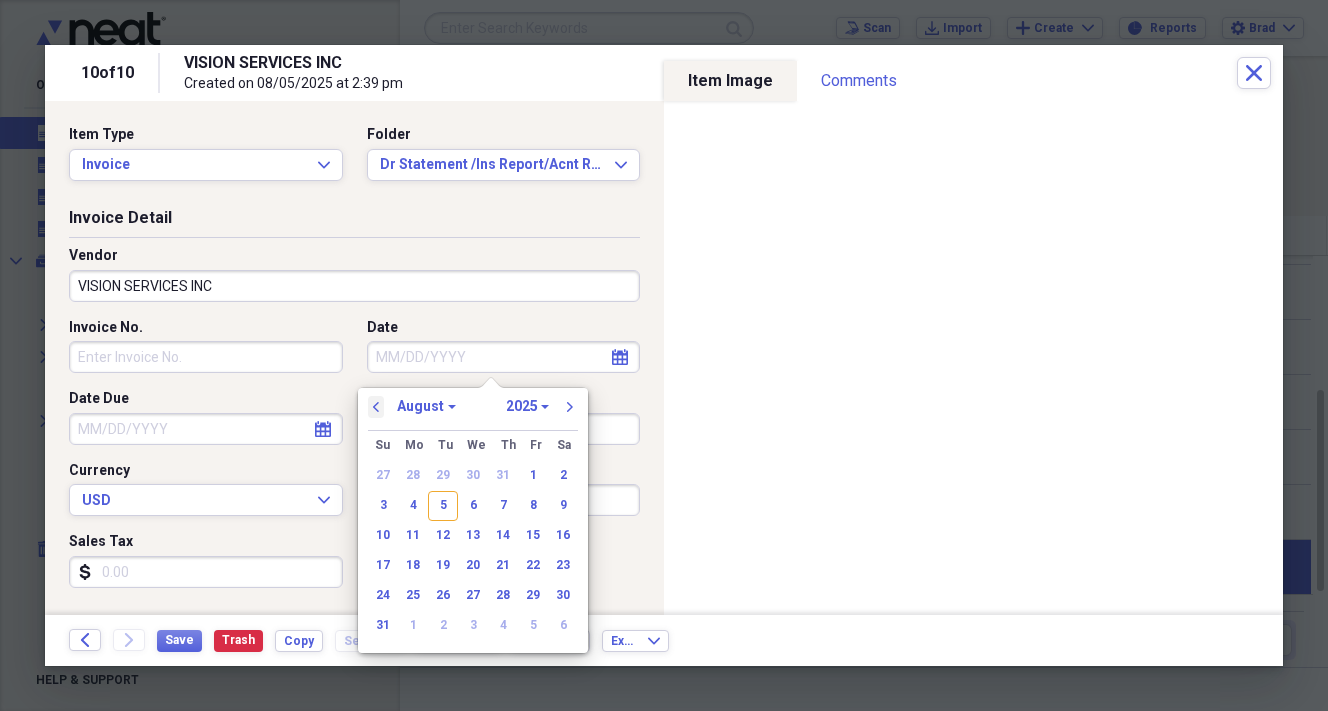 click on "previous" at bounding box center [376, 407] 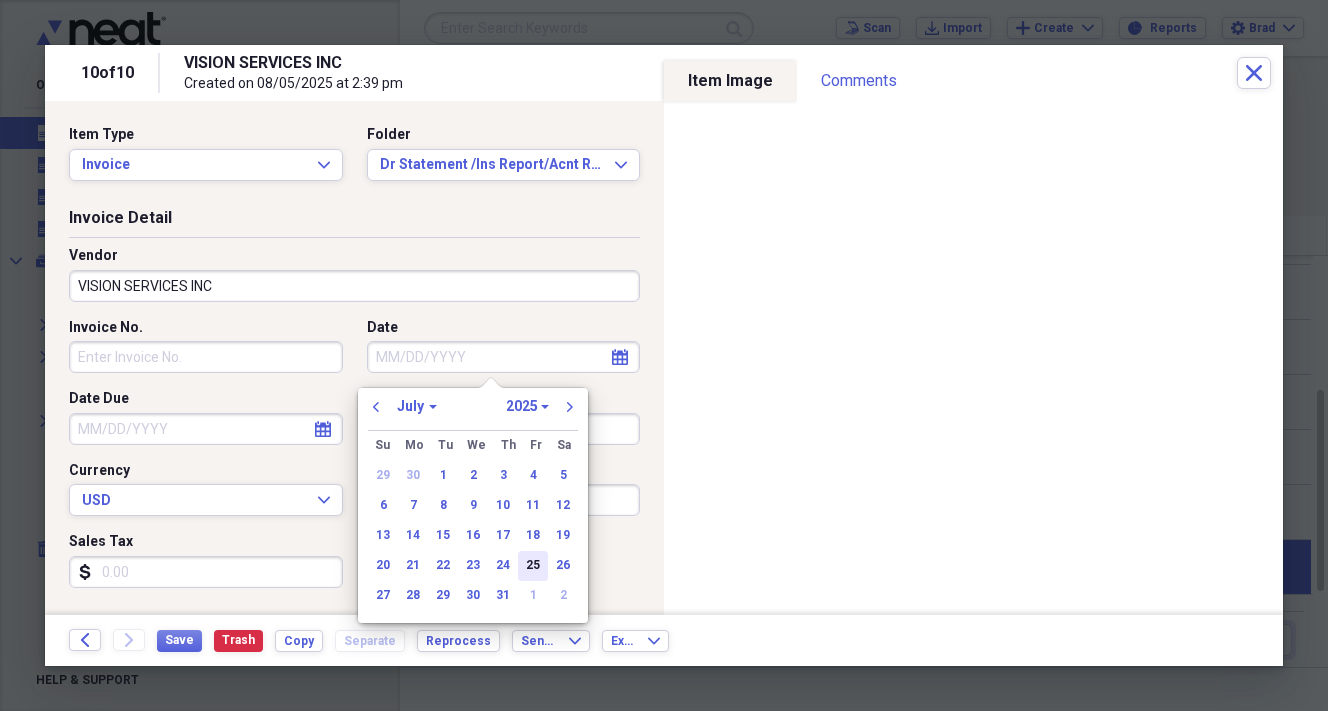 click on "25" at bounding box center (533, 566) 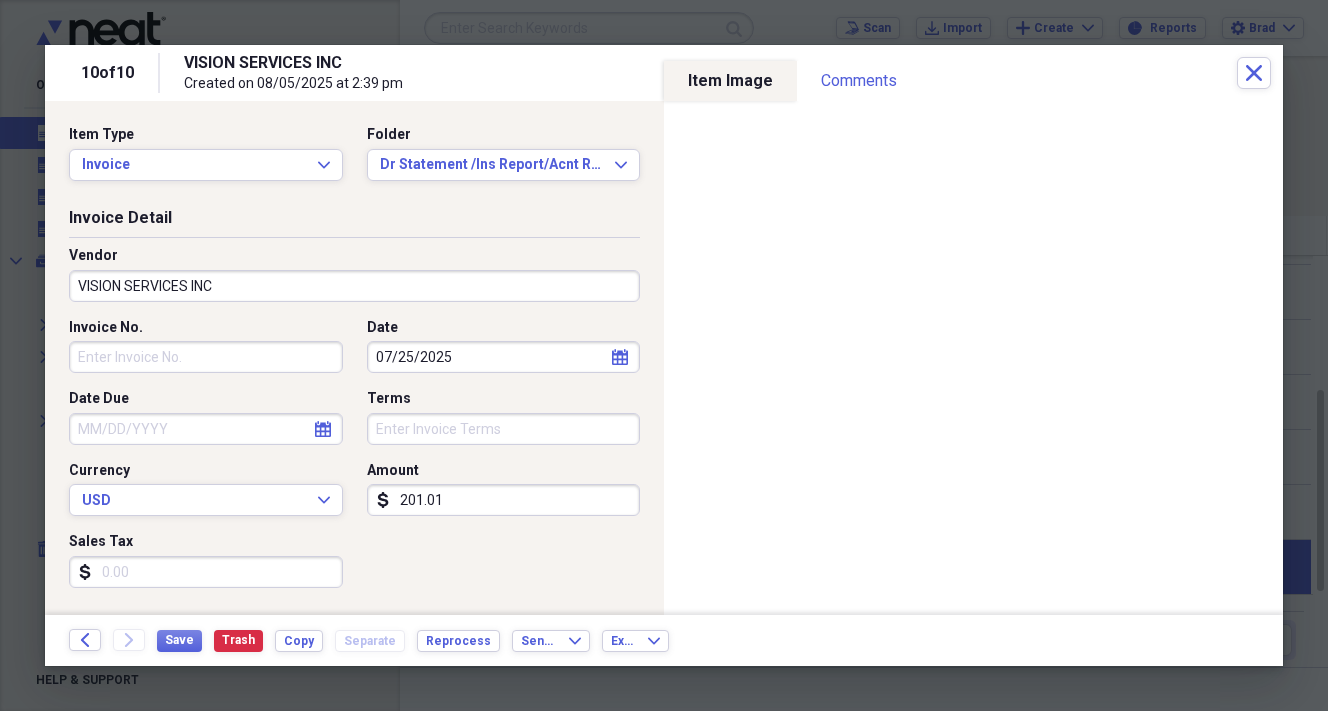 click on "201.01" at bounding box center [504, 500] 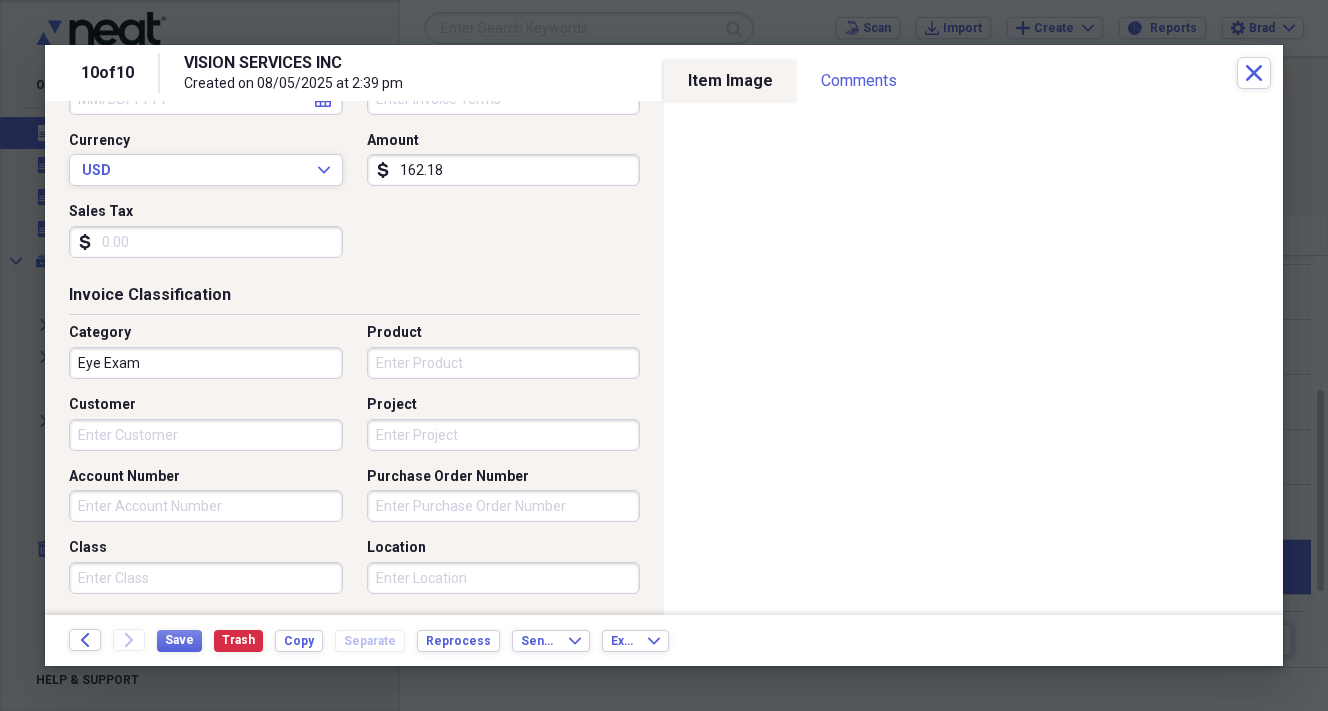 scroll, scrollTop: 341, scrollLeft: 0, axis: vertical 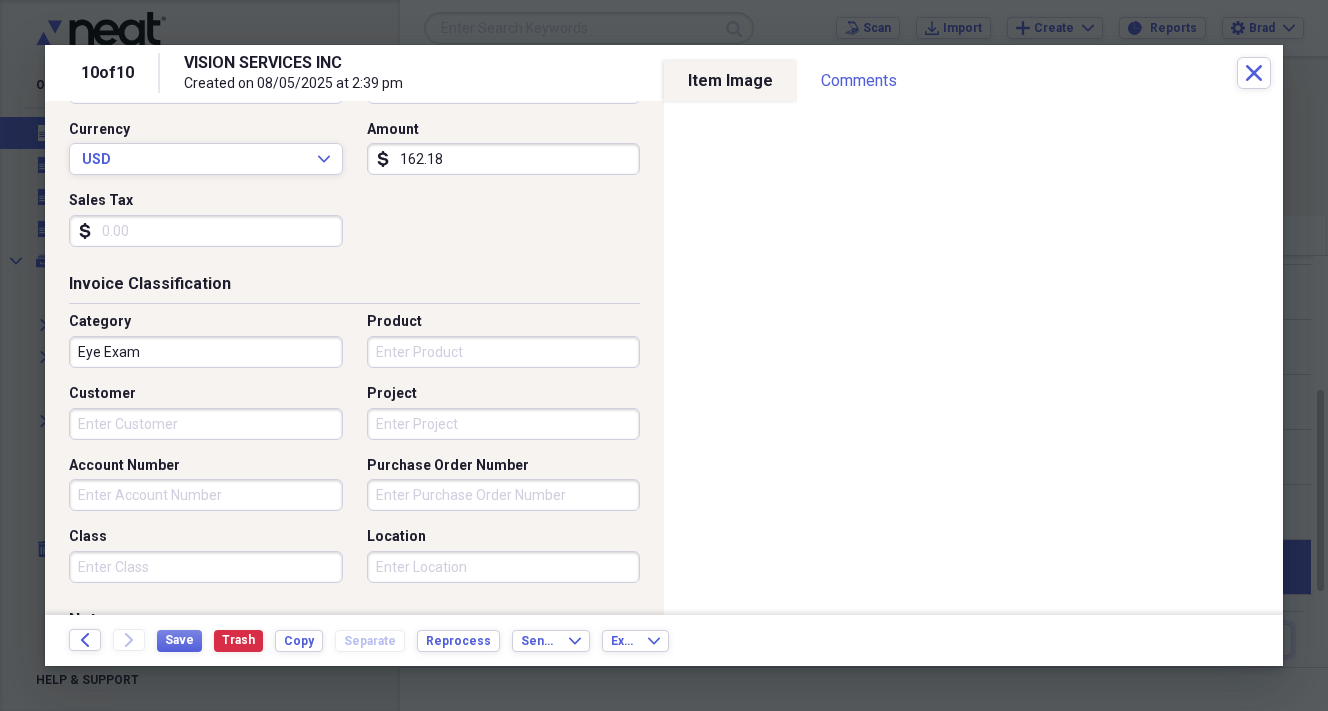 type on "162.18" 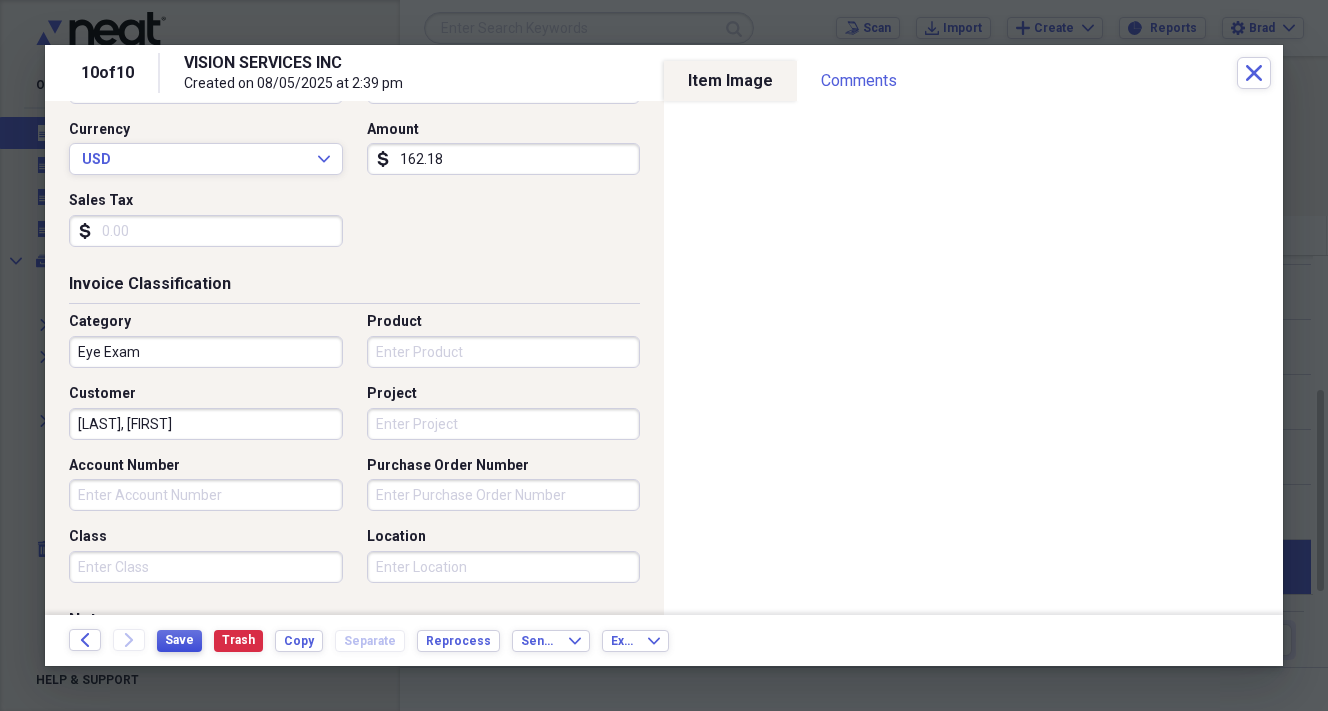 type on "[LAST], [FIRST]" 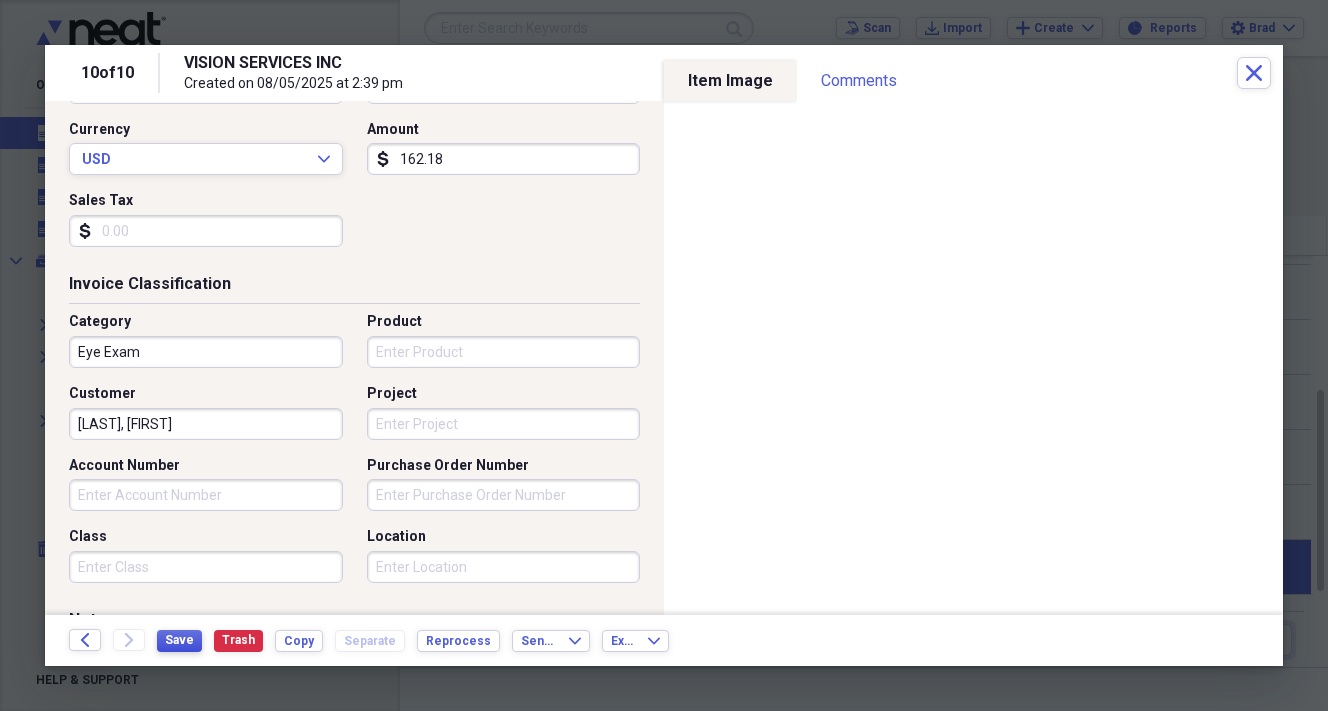 click on "Save" at bounding box center [179, 640] 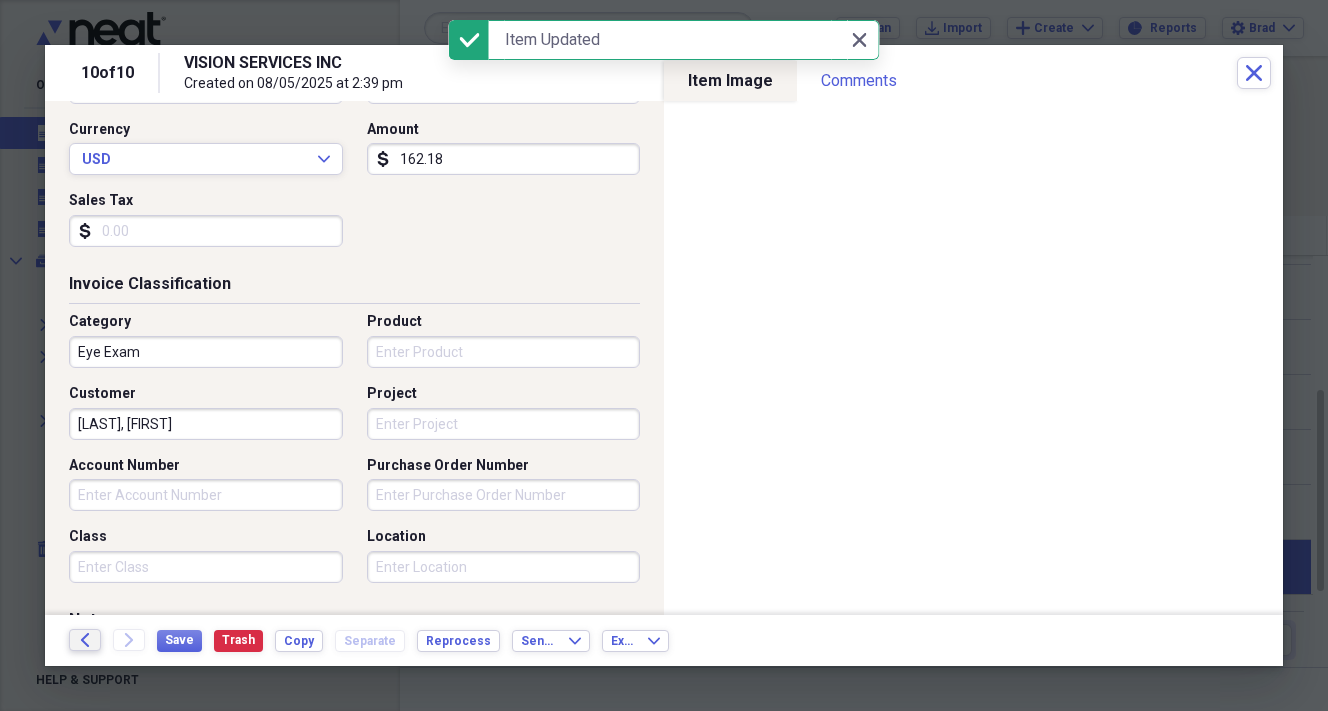 click 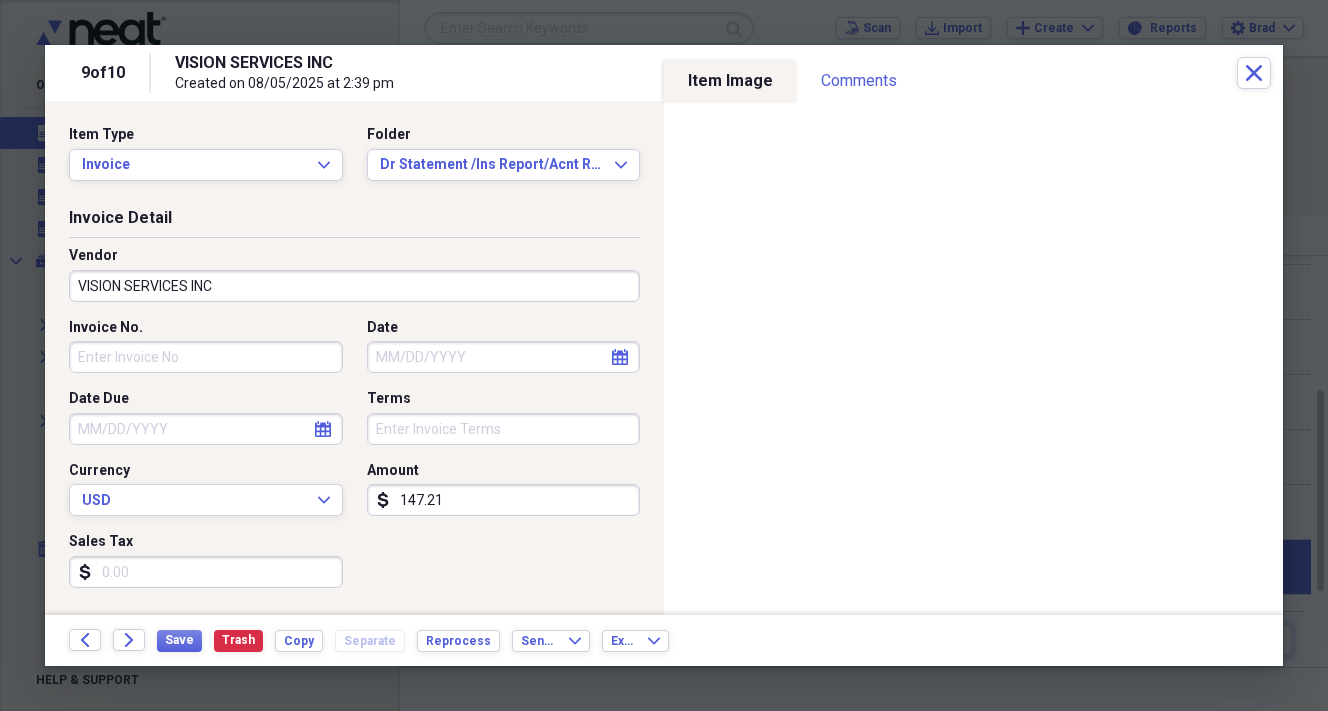click on "calendar" 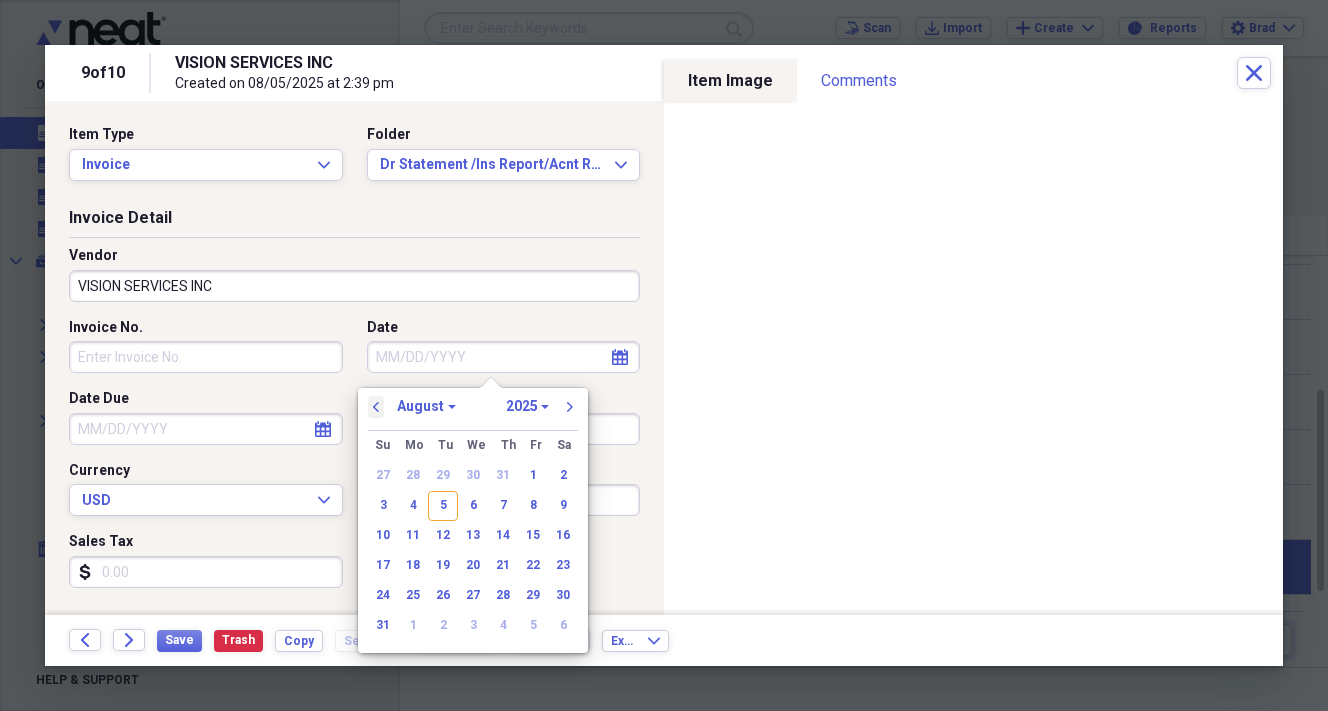 click on "previous" at bounding box center (376, 407) 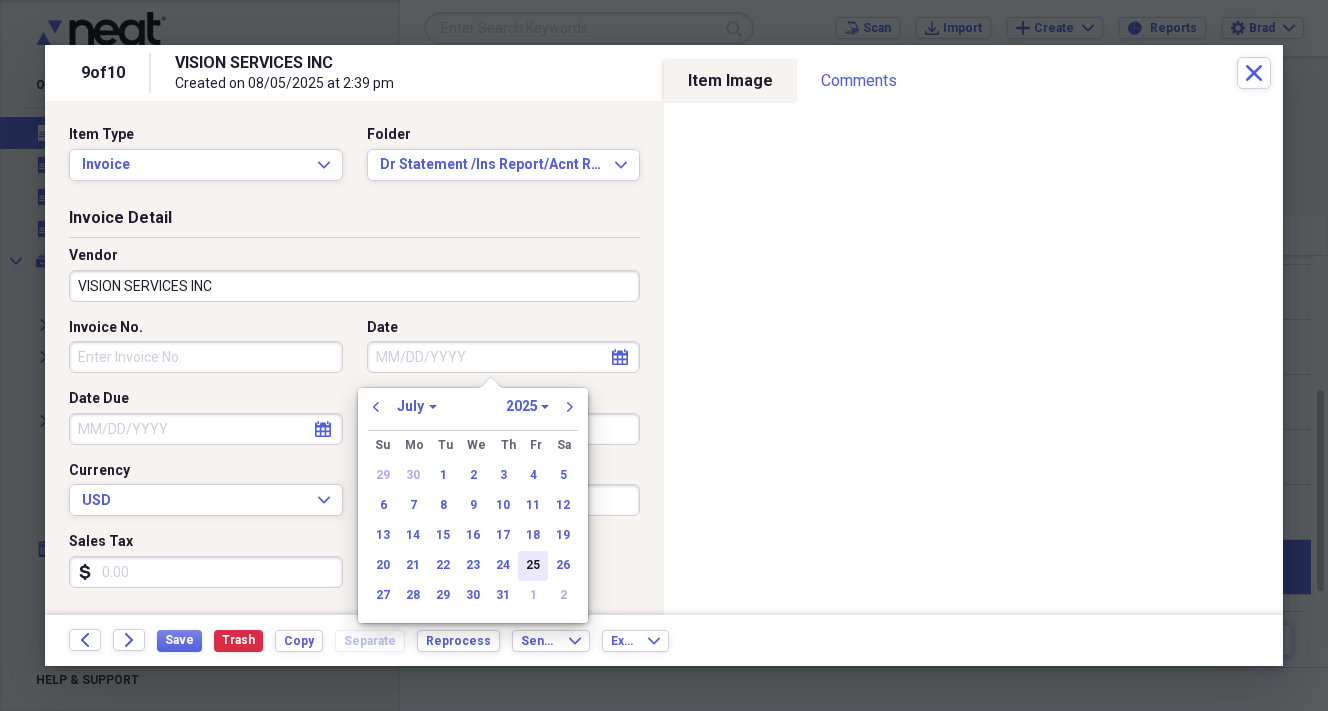 click on "25" at bounding box center (533, 566) 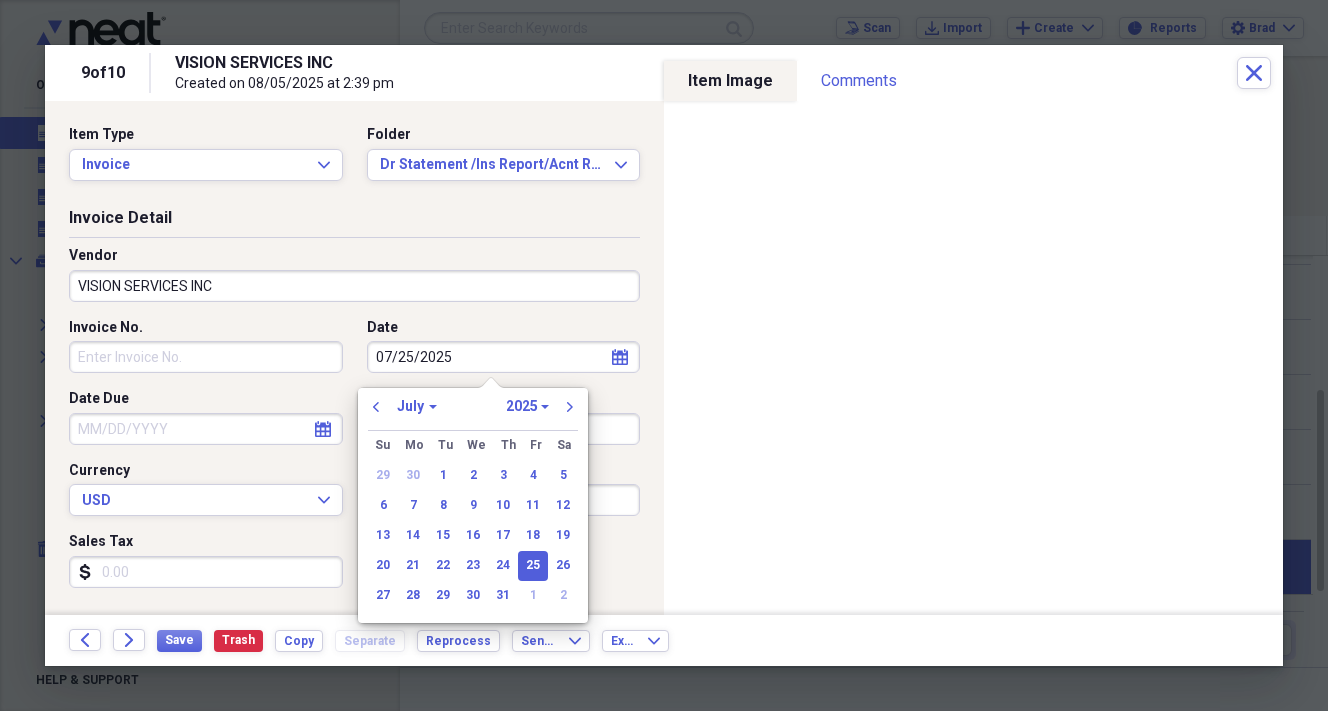 type on "07/25/2025" 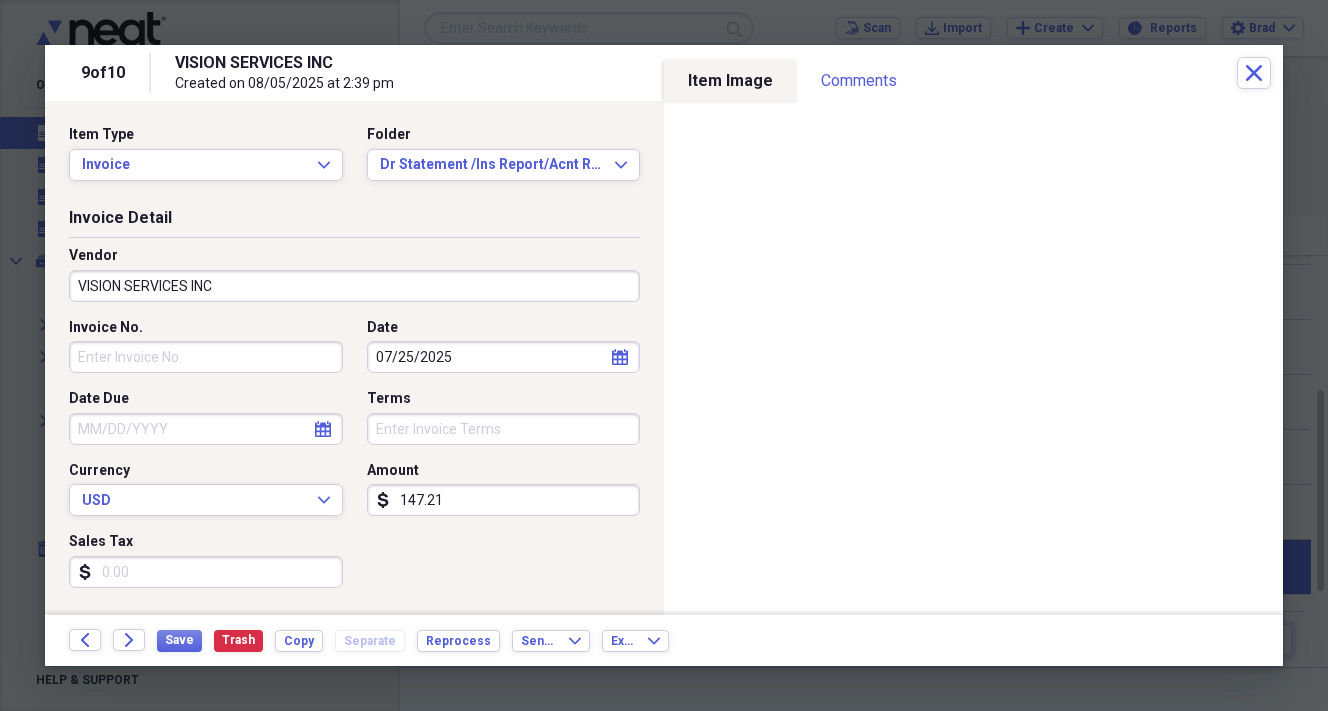 click on "147.21" at bounding box center (504, 500) 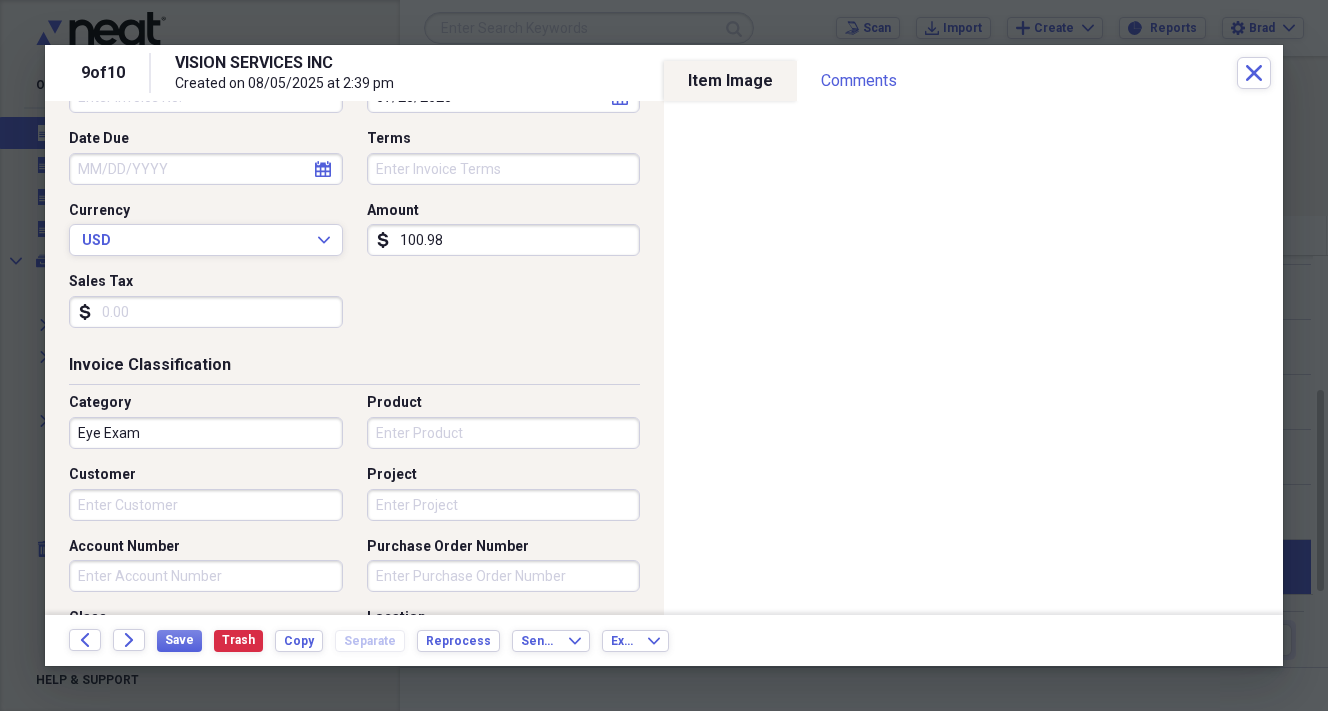 scroll, scrollTop: 276, scrollLeft: 0, axis: vertical 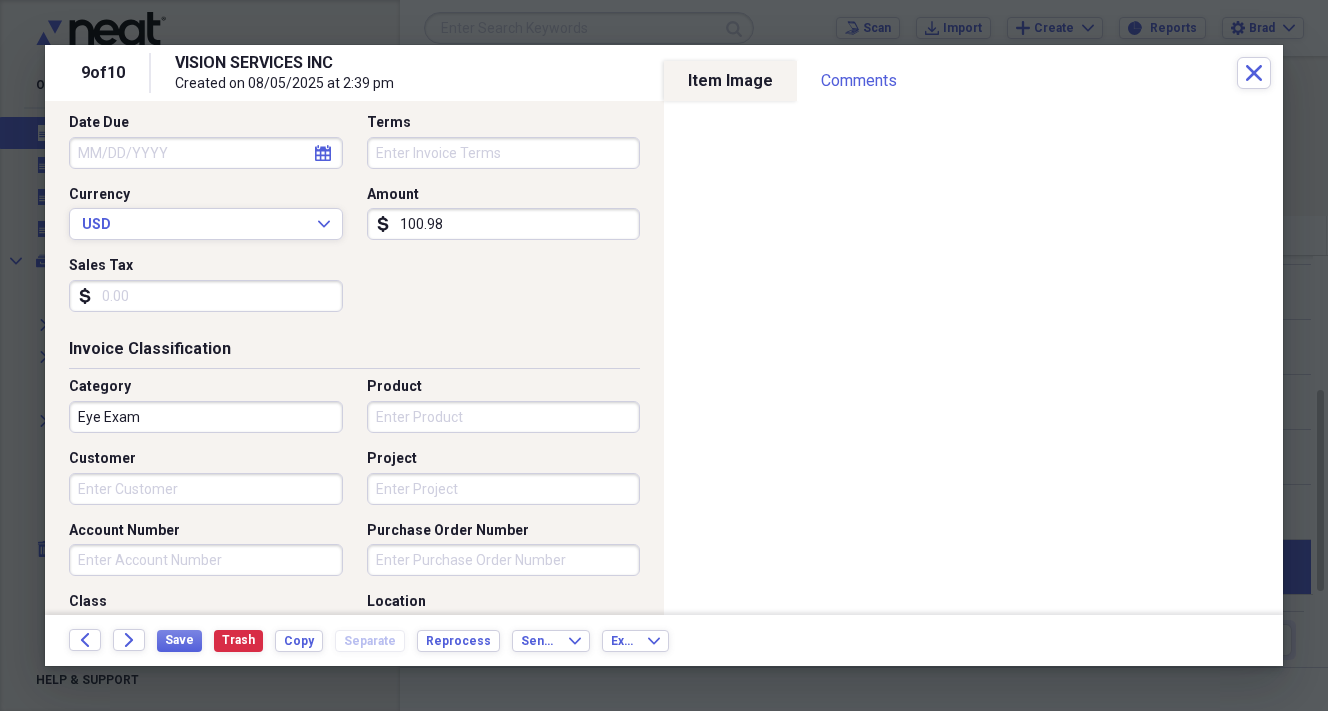 type on "100.98" 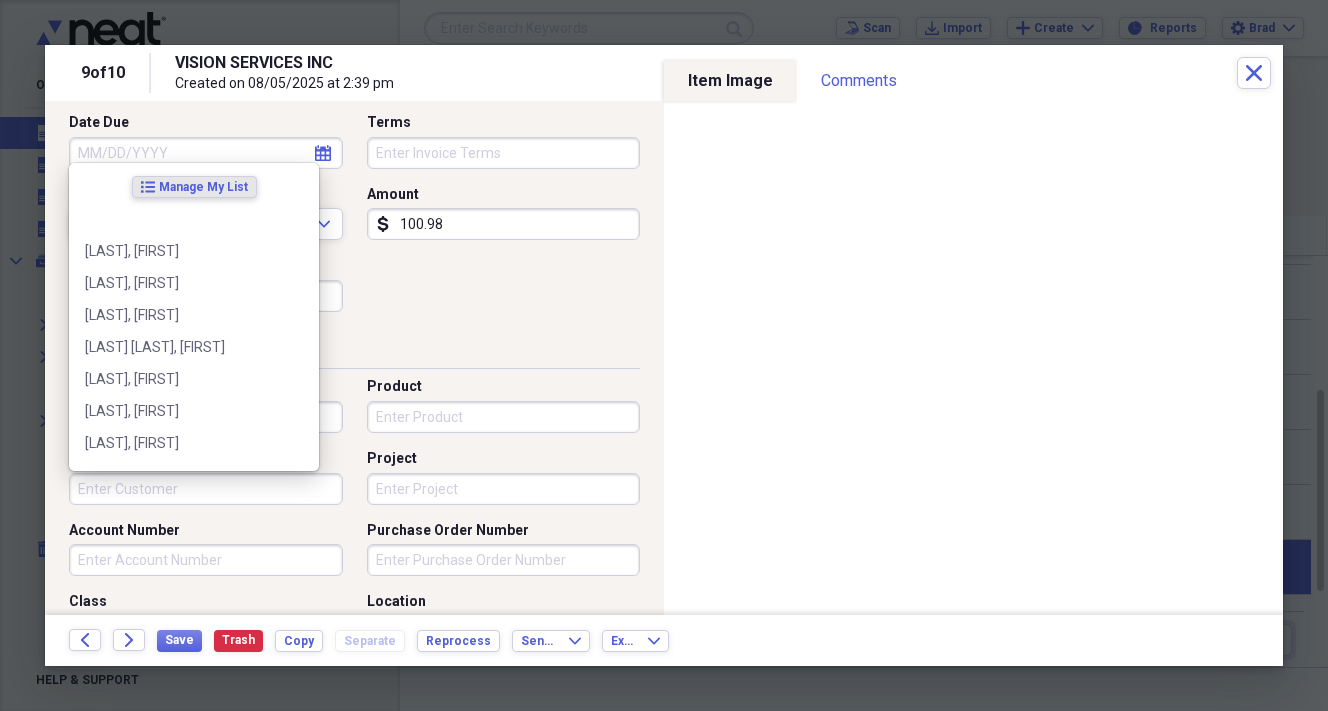 click on "Customer" at bounding box center (206, 489) 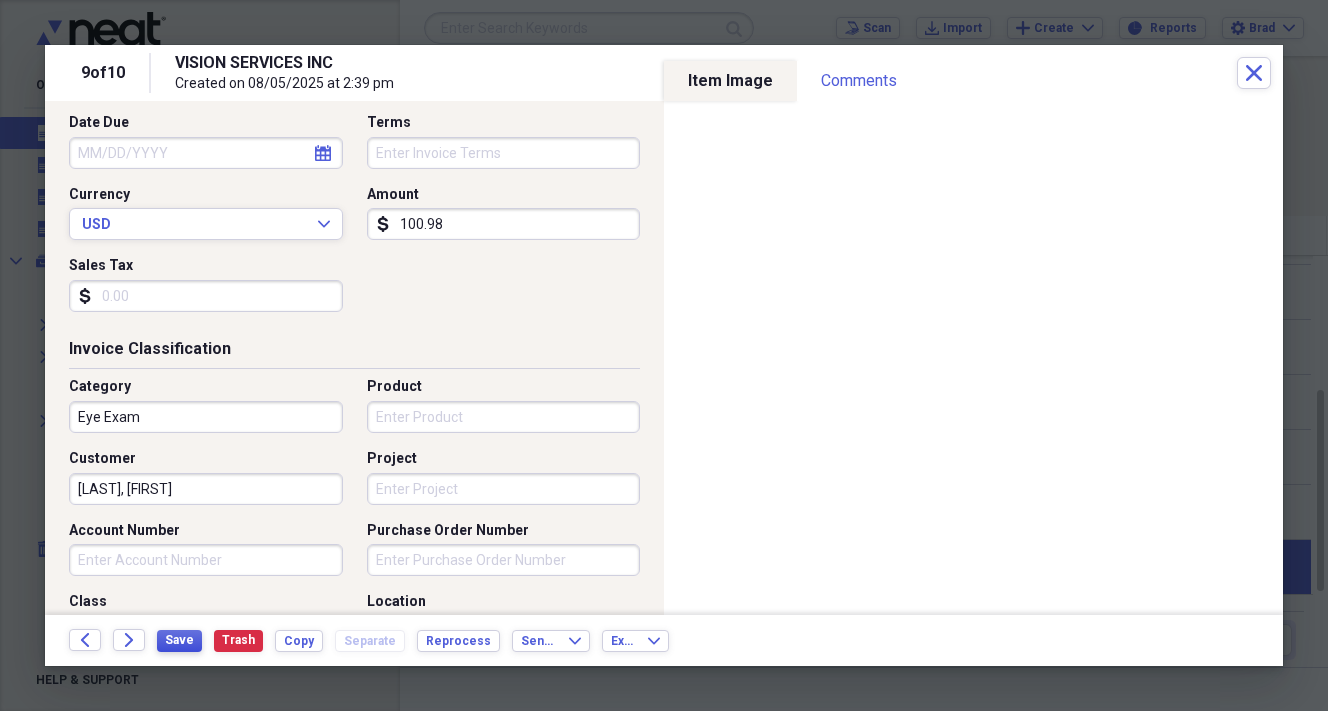 type on "[LAST], [FIRST]" 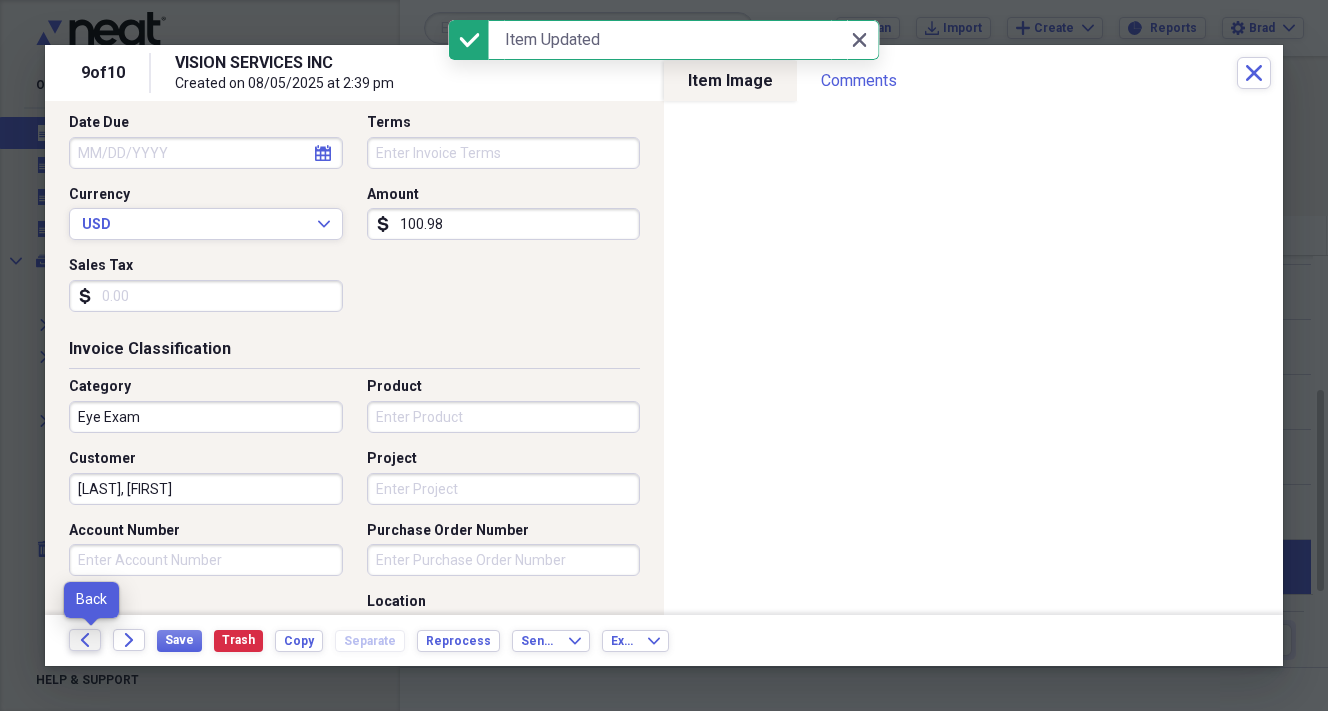 click on "Back" 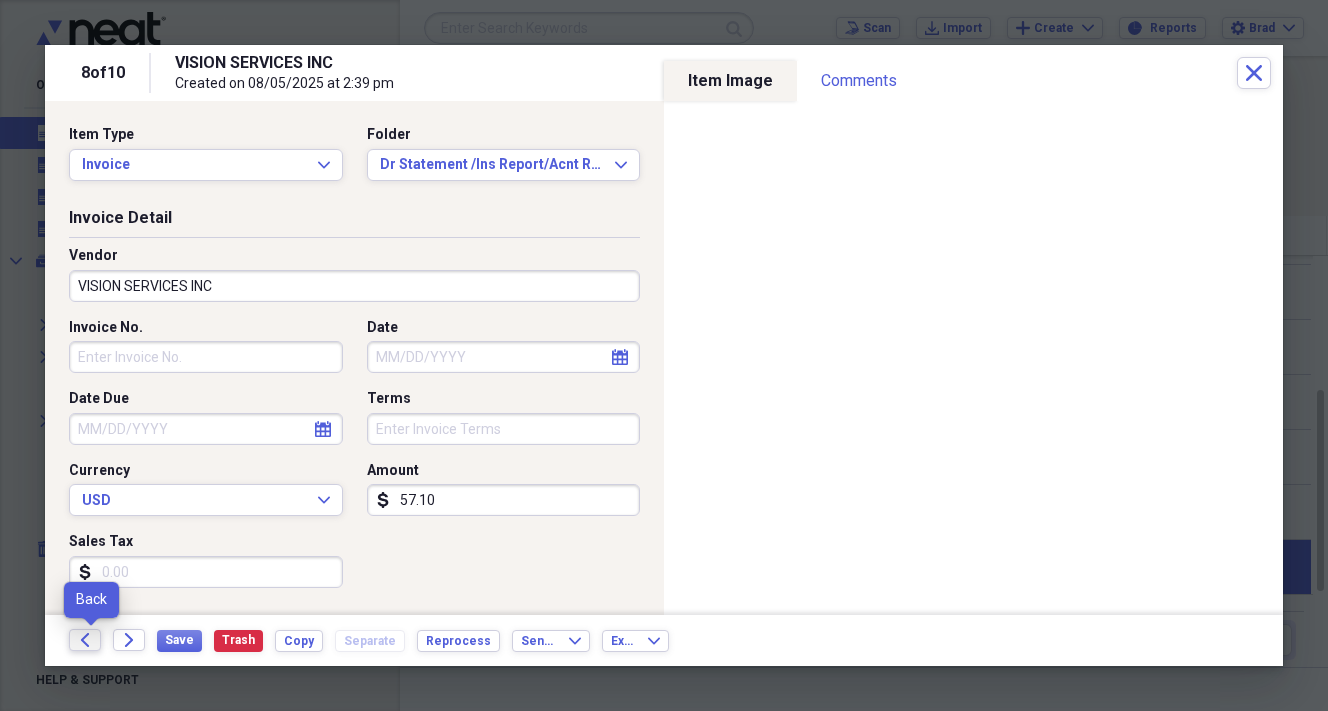 click on "Back" 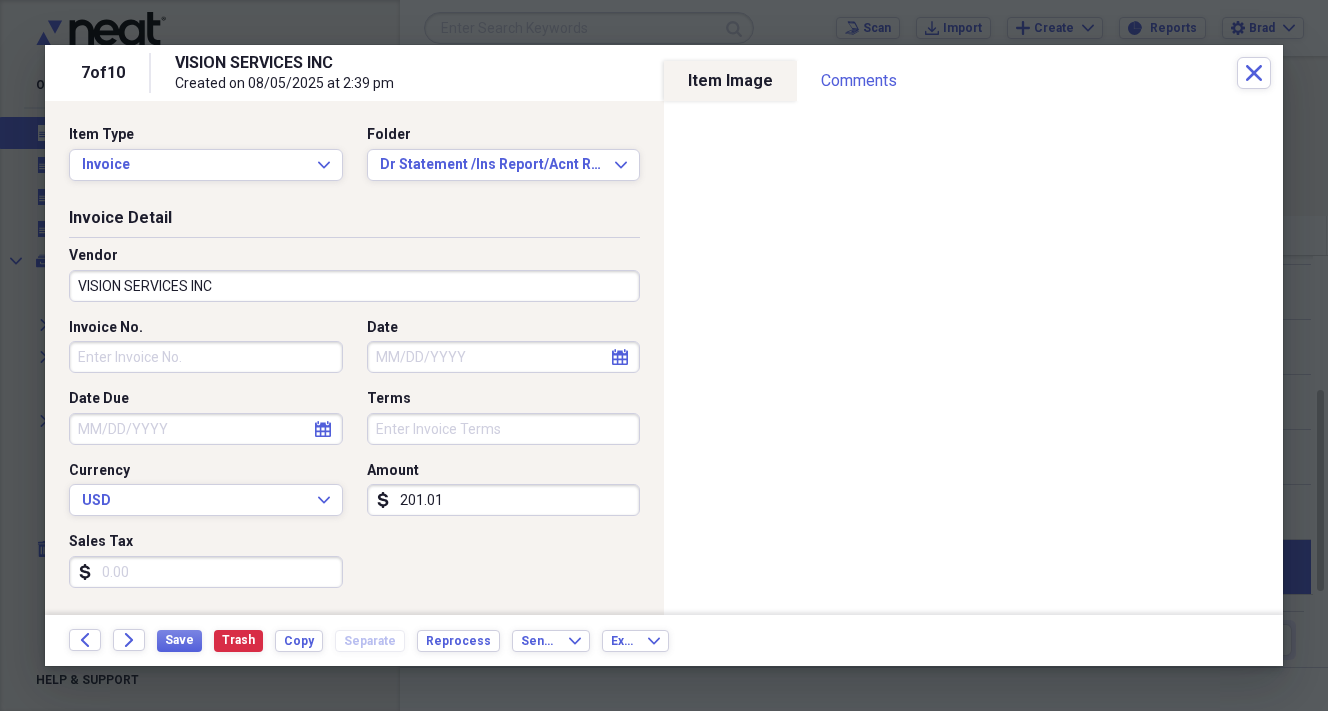 click 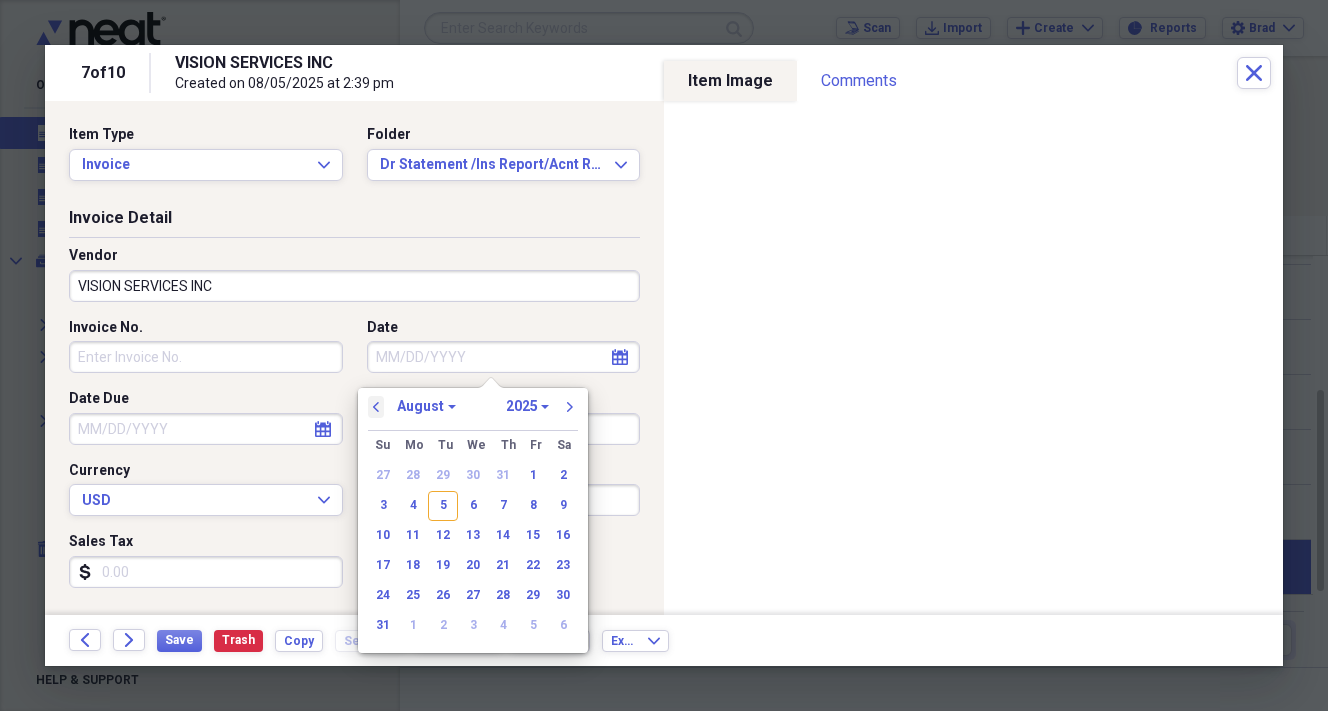 click on "previous" at bounding box center [376, 407] 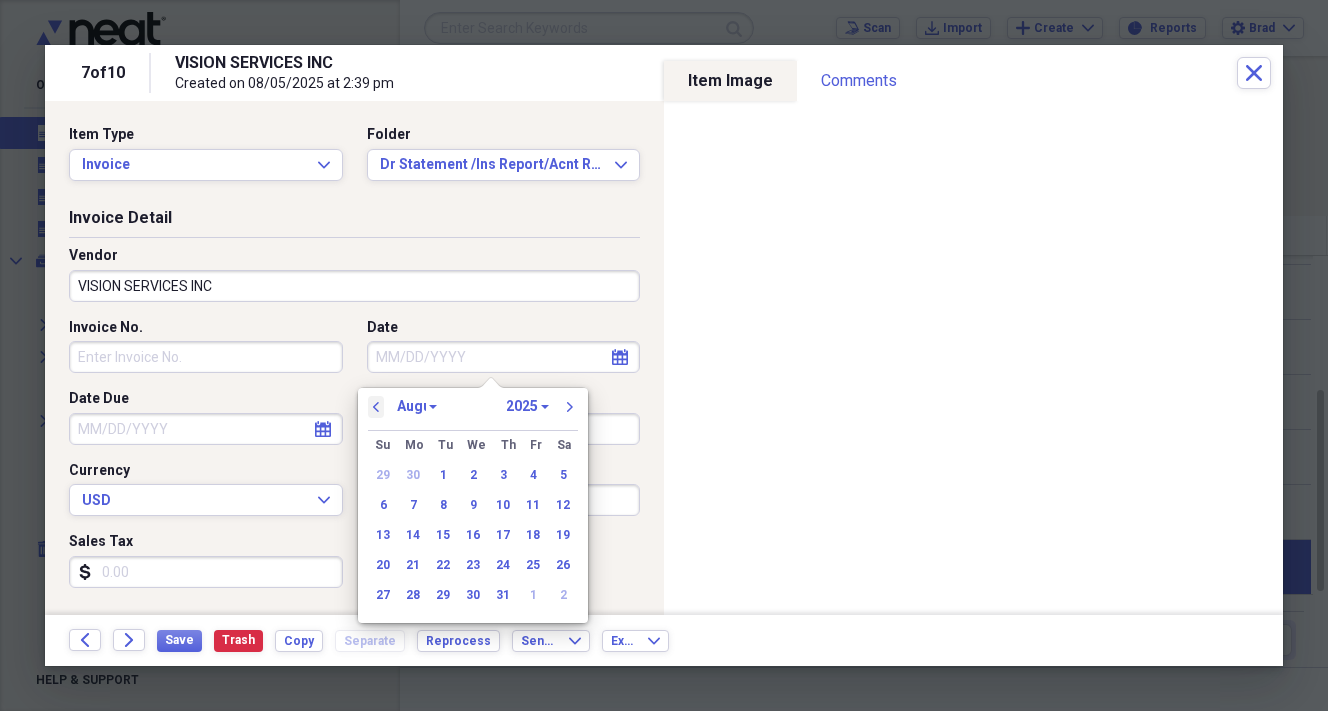 select on "6" 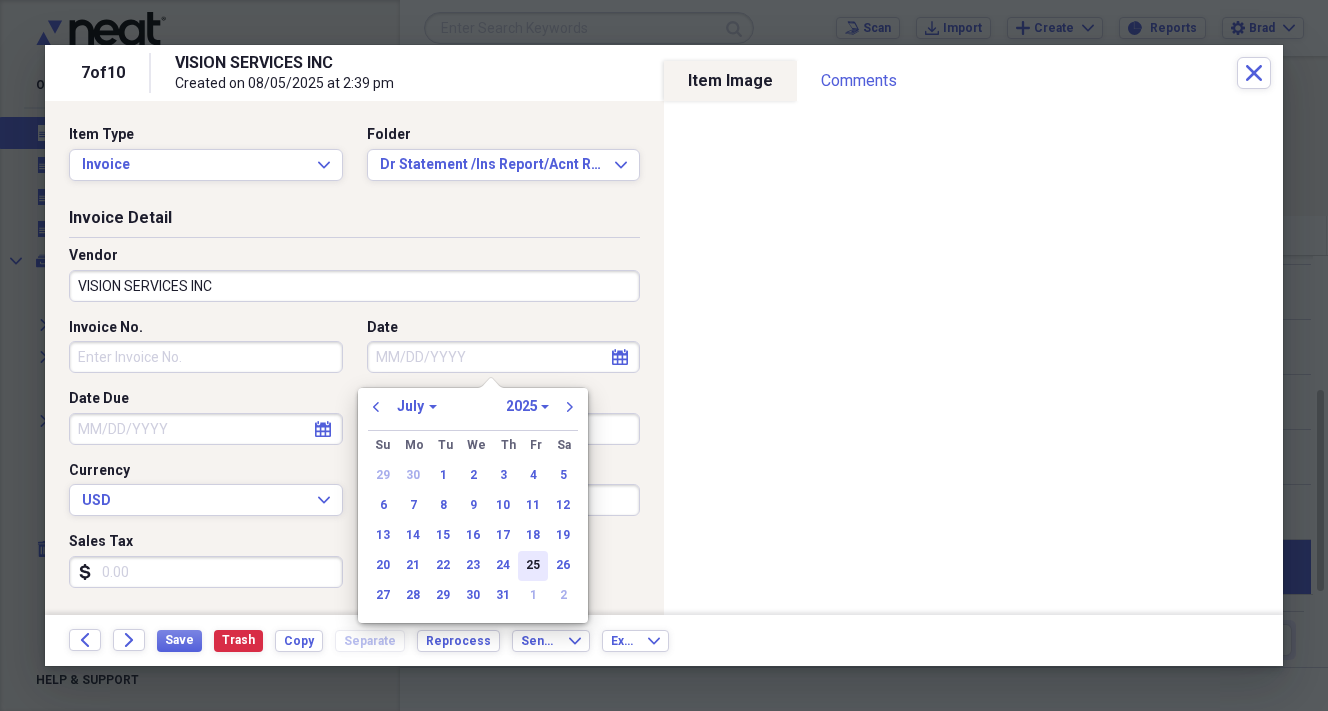 click on "25" at bounding box center [533, 566] 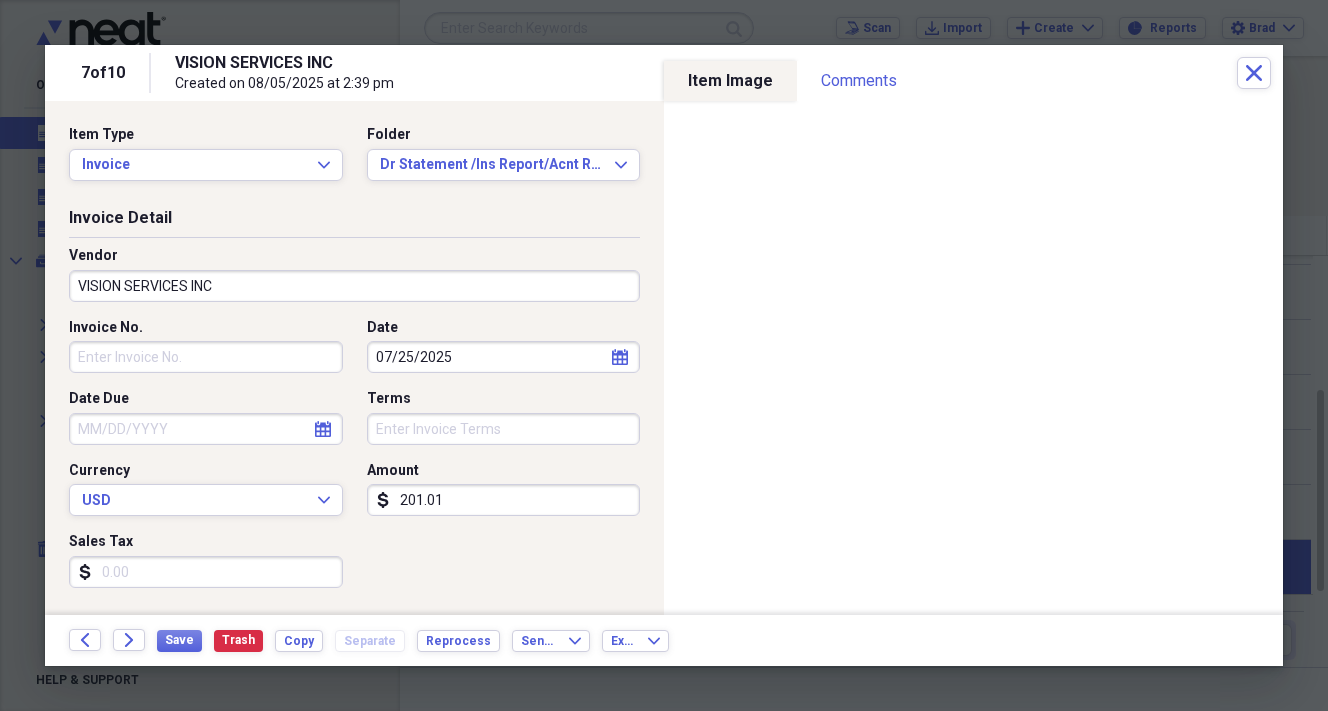 click on "201.01" at bounding box center [504, 500] 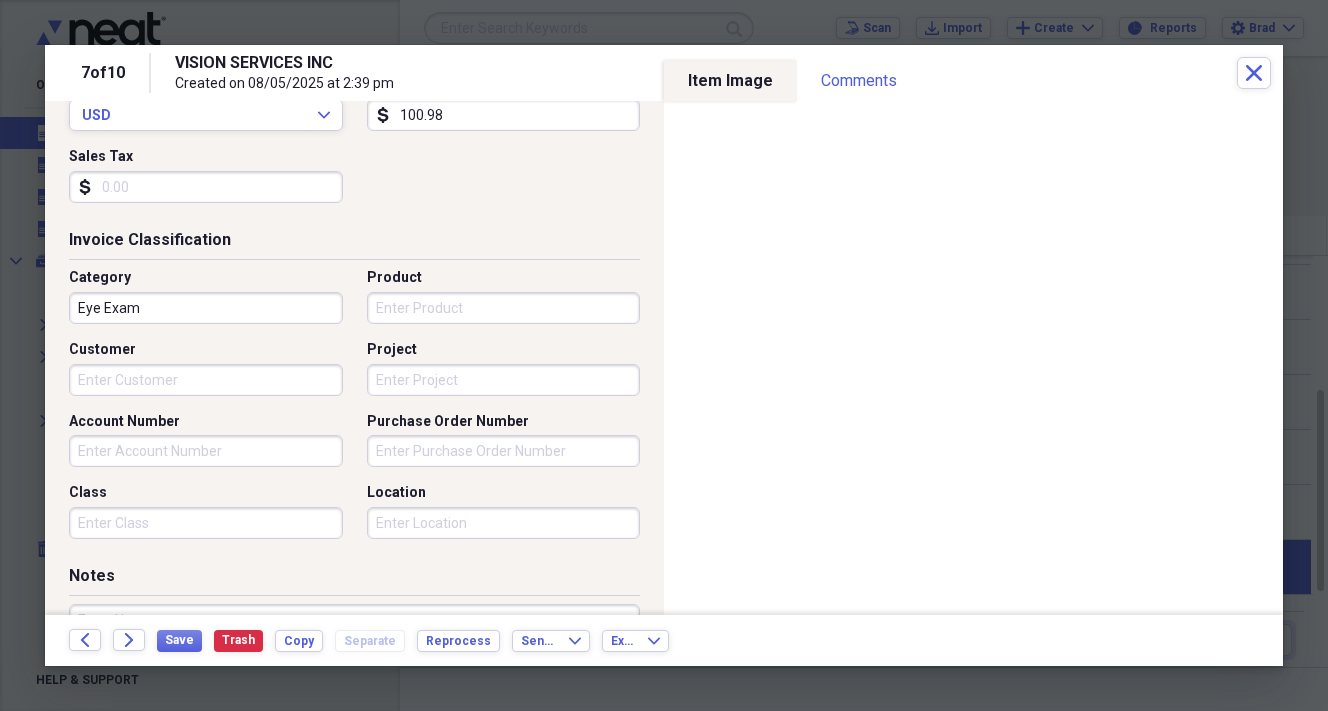 scroll, scrollTop: 404, scrollLeft: 0, axis: vertical 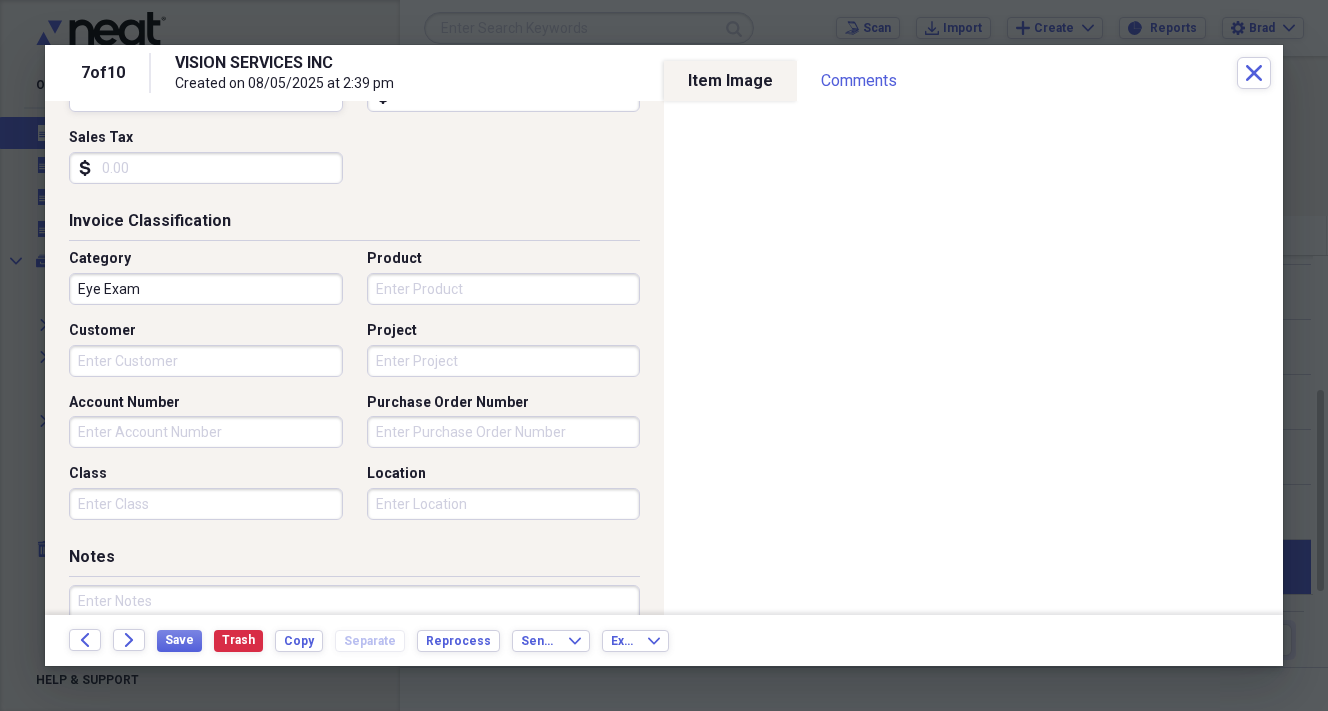 type on "100.98" 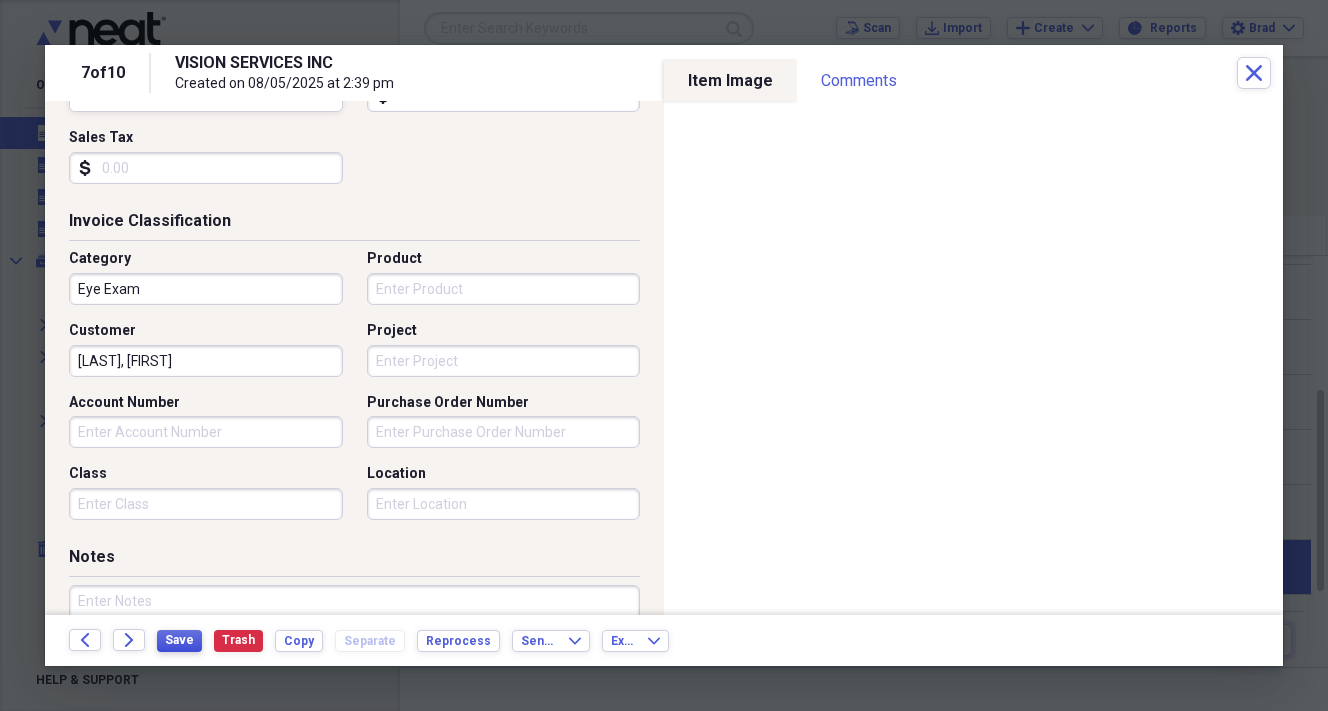 type on "[LAST], [FIRST]" 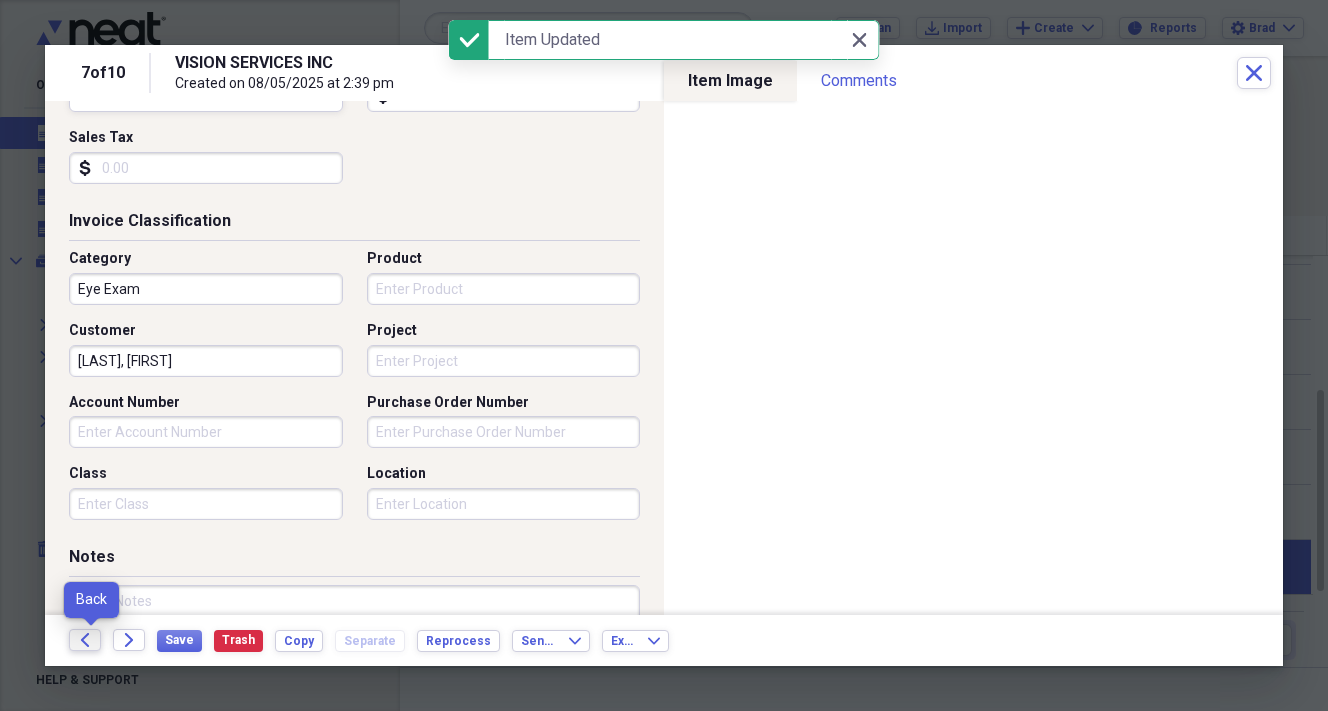 click on "Back" 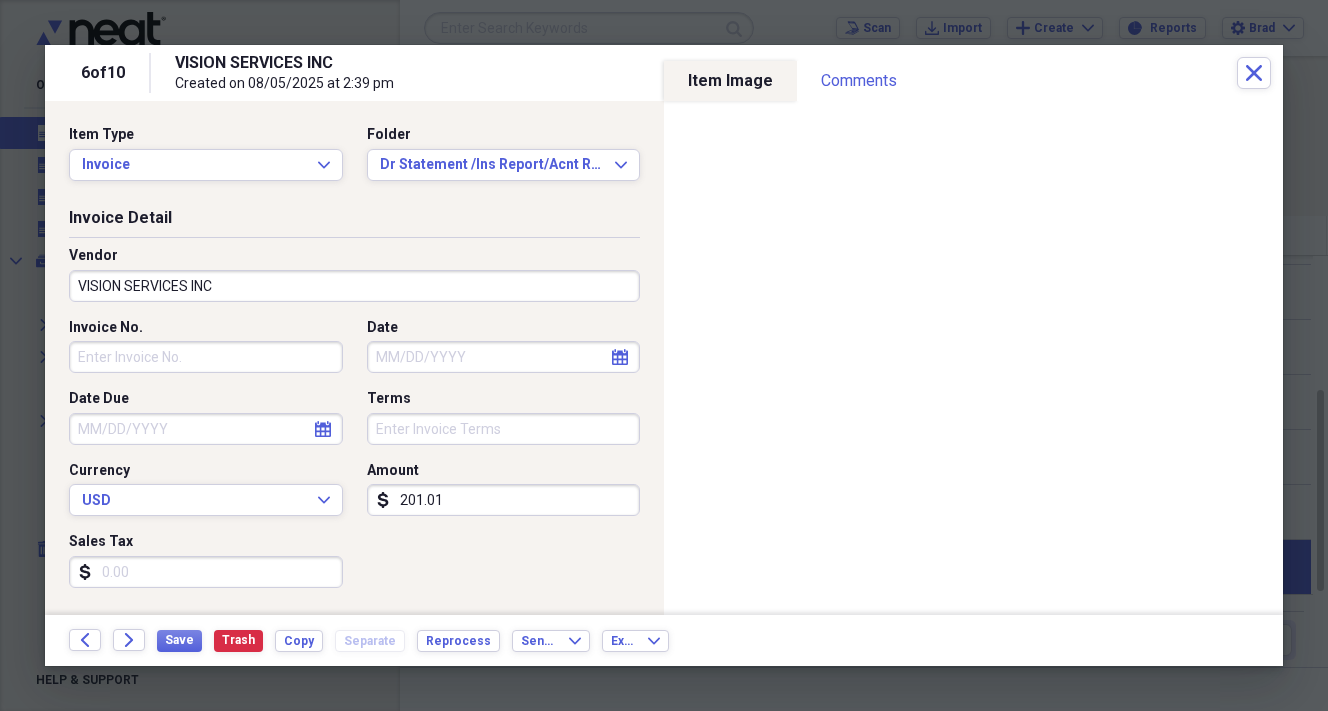 click on "calendar" 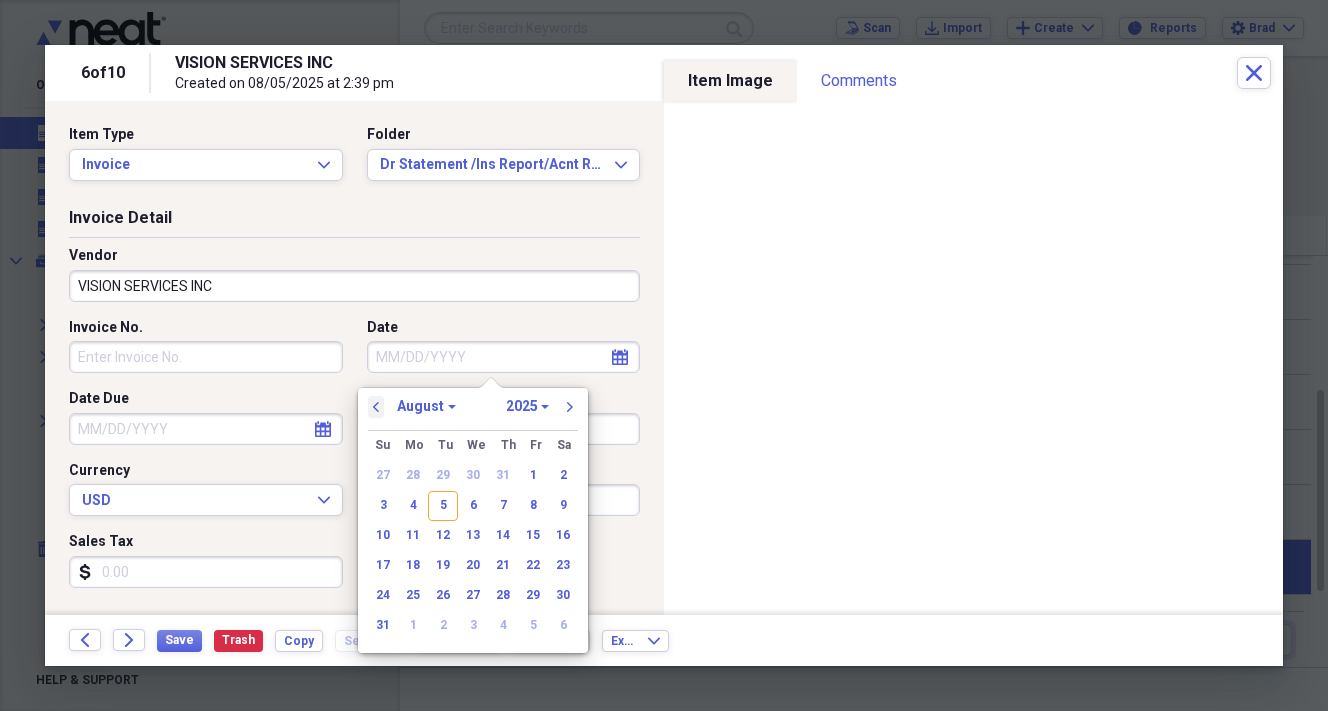 click on "previous" at bounding box center [376, 407] 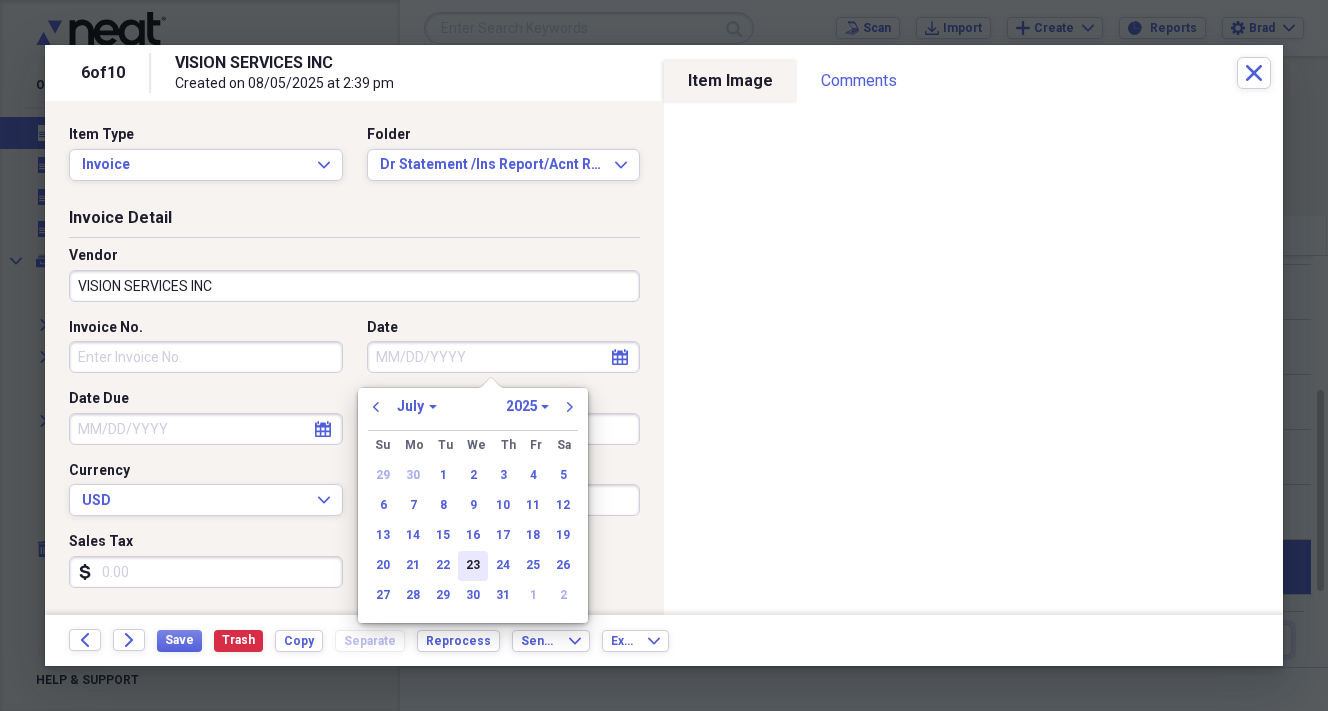 click on "23" at bounding box center [473, 566] 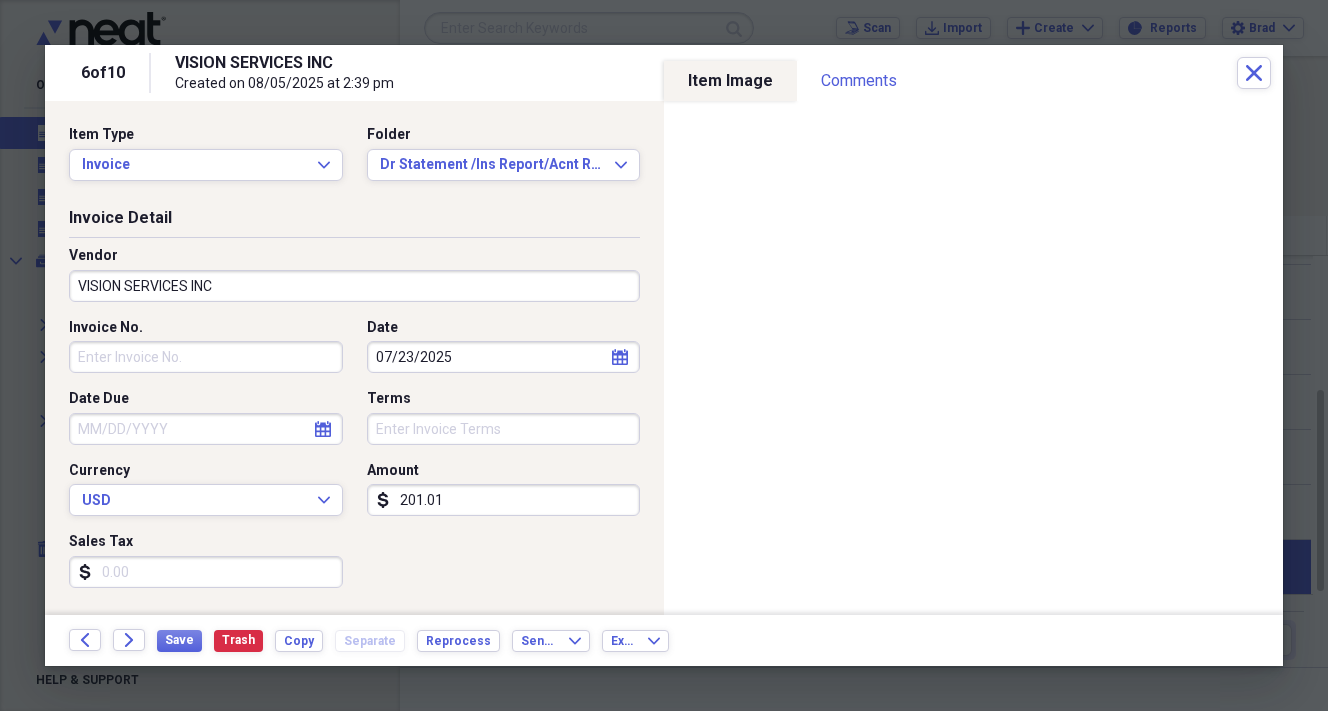 click on "201.01" at bounding box center (504, 500) 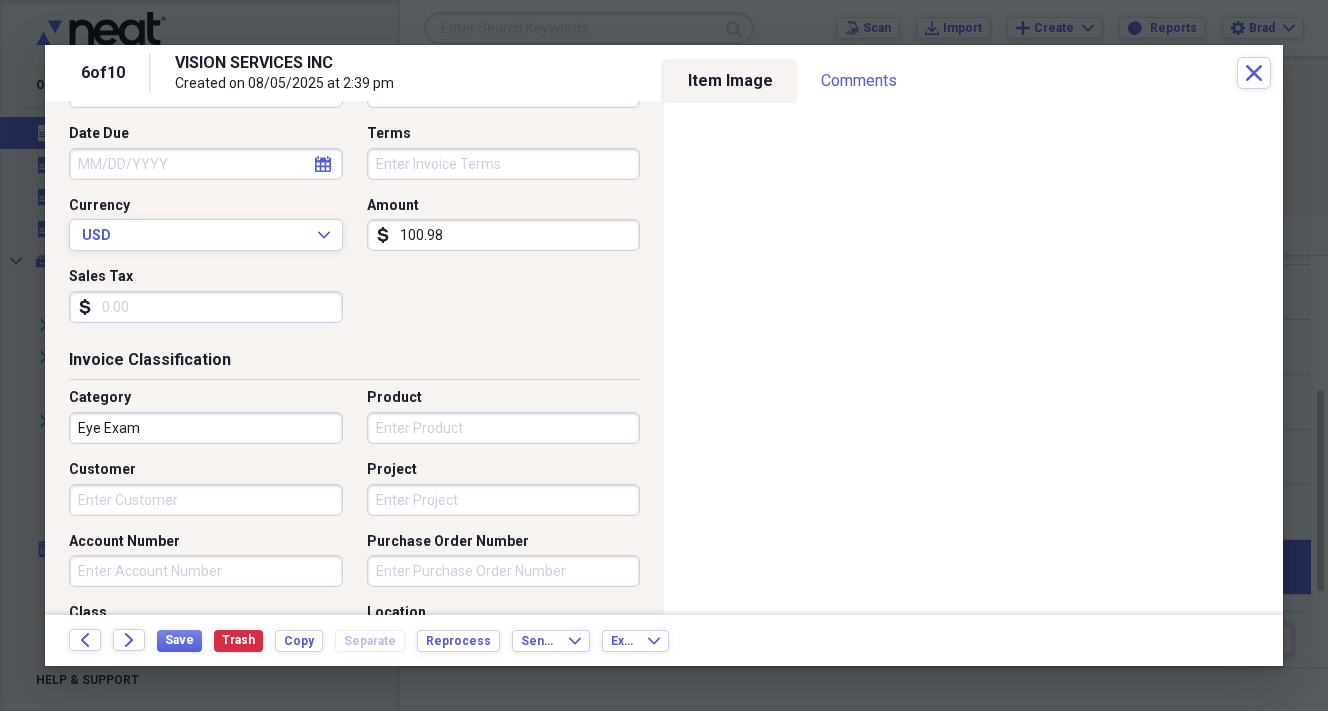 scroll, scrollTop: 270, scrollLeft: 0, axis: vertical 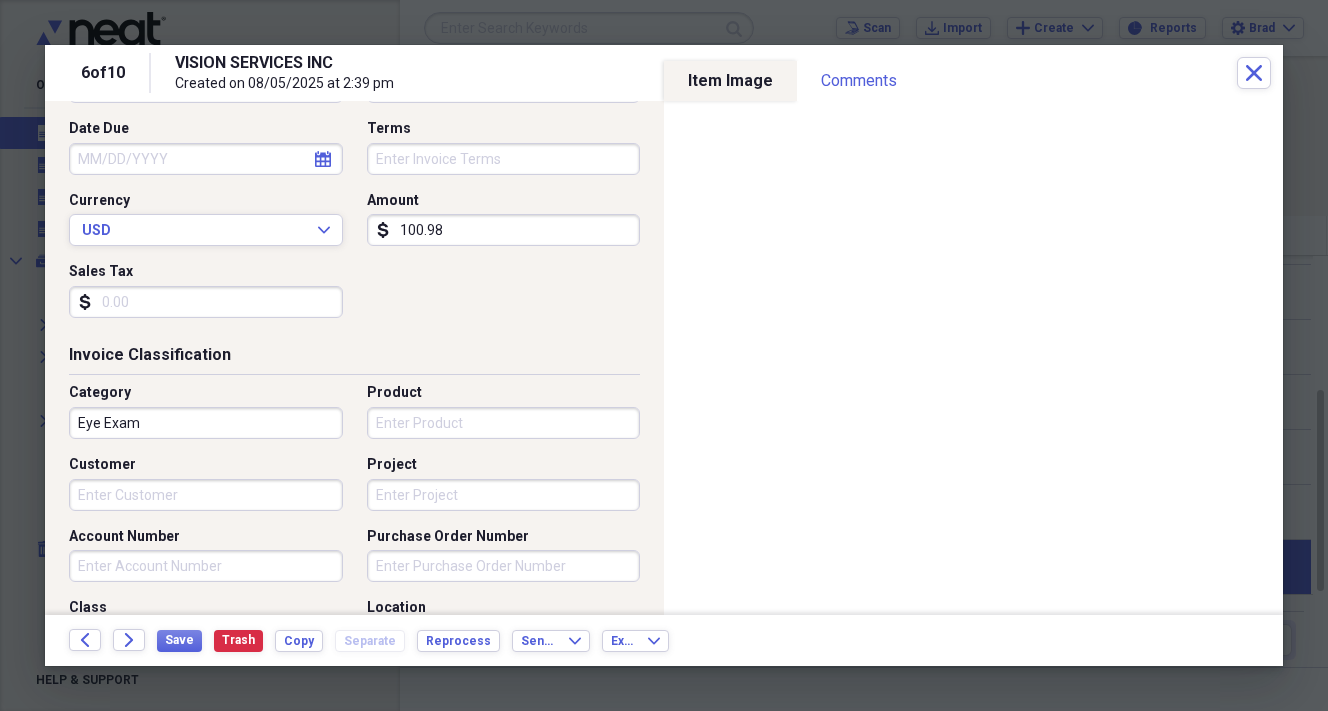 type on "100.98" 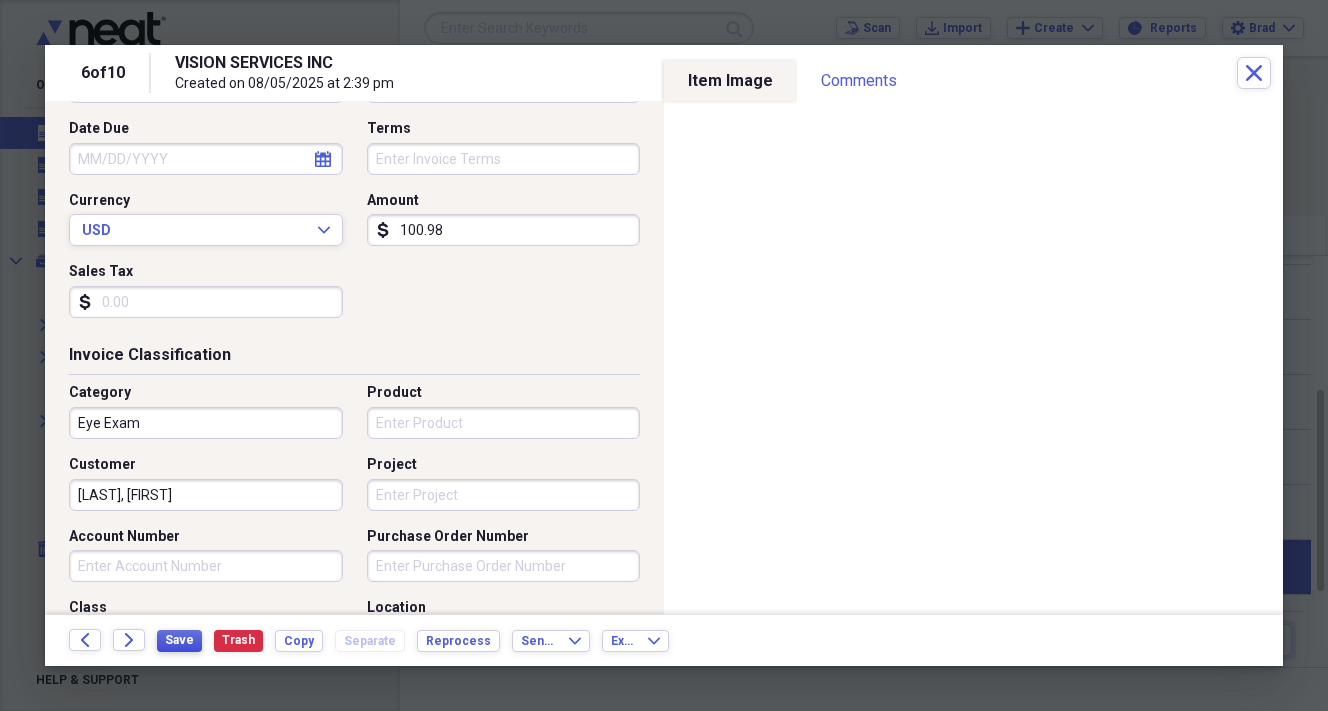 type on "[LAST], [FIRST]" 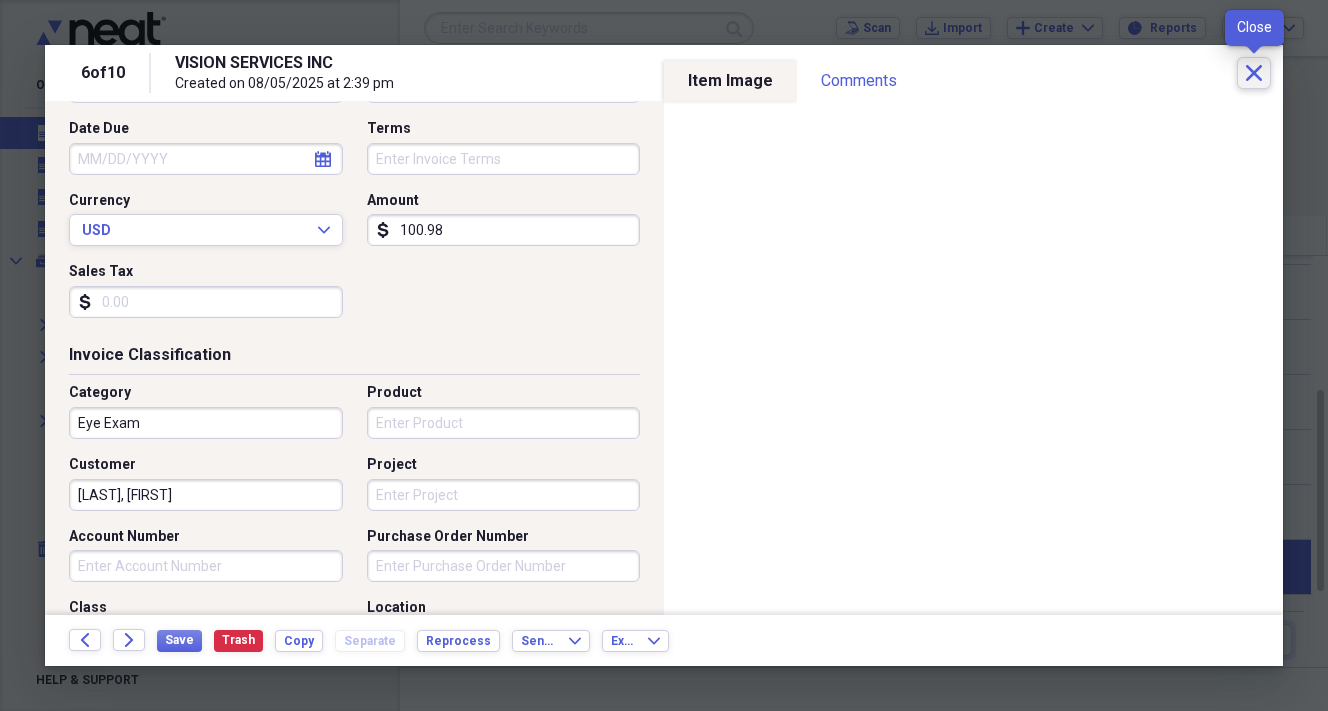 click on "Close" 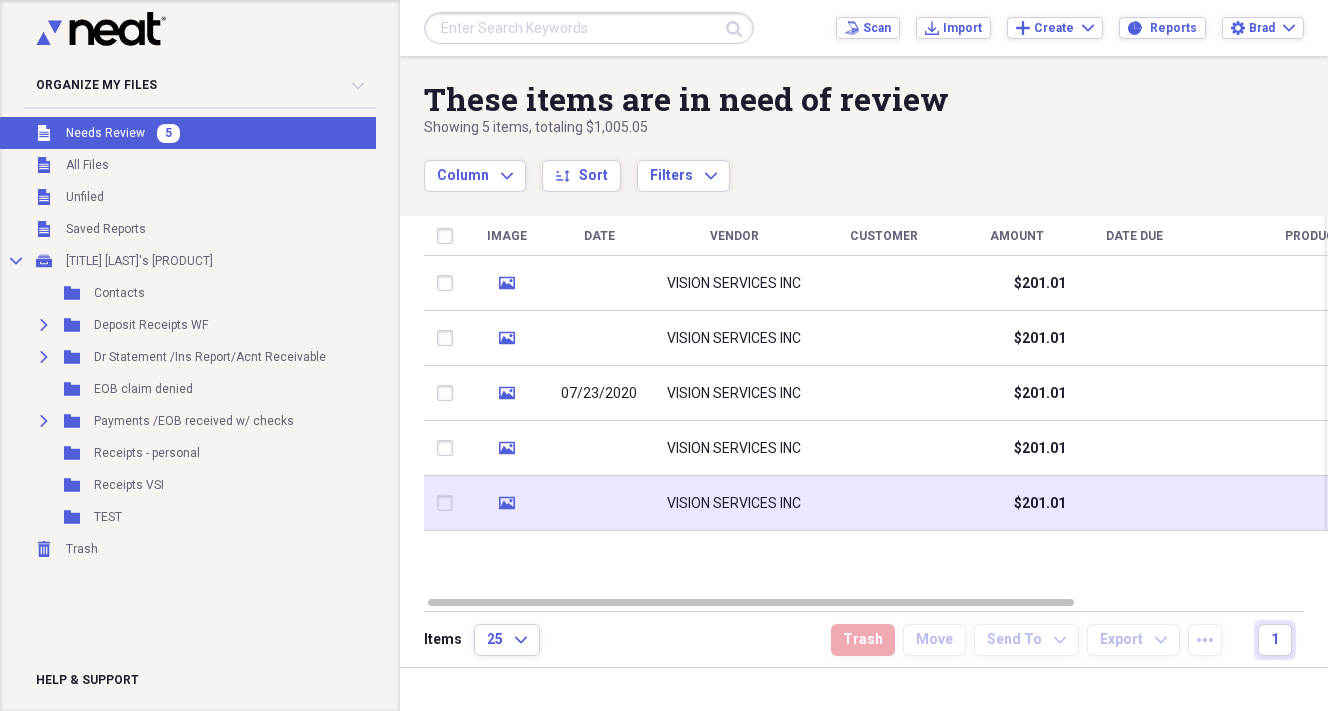 click on "VISION SERVICES INC" at bounding box center (734, 504) 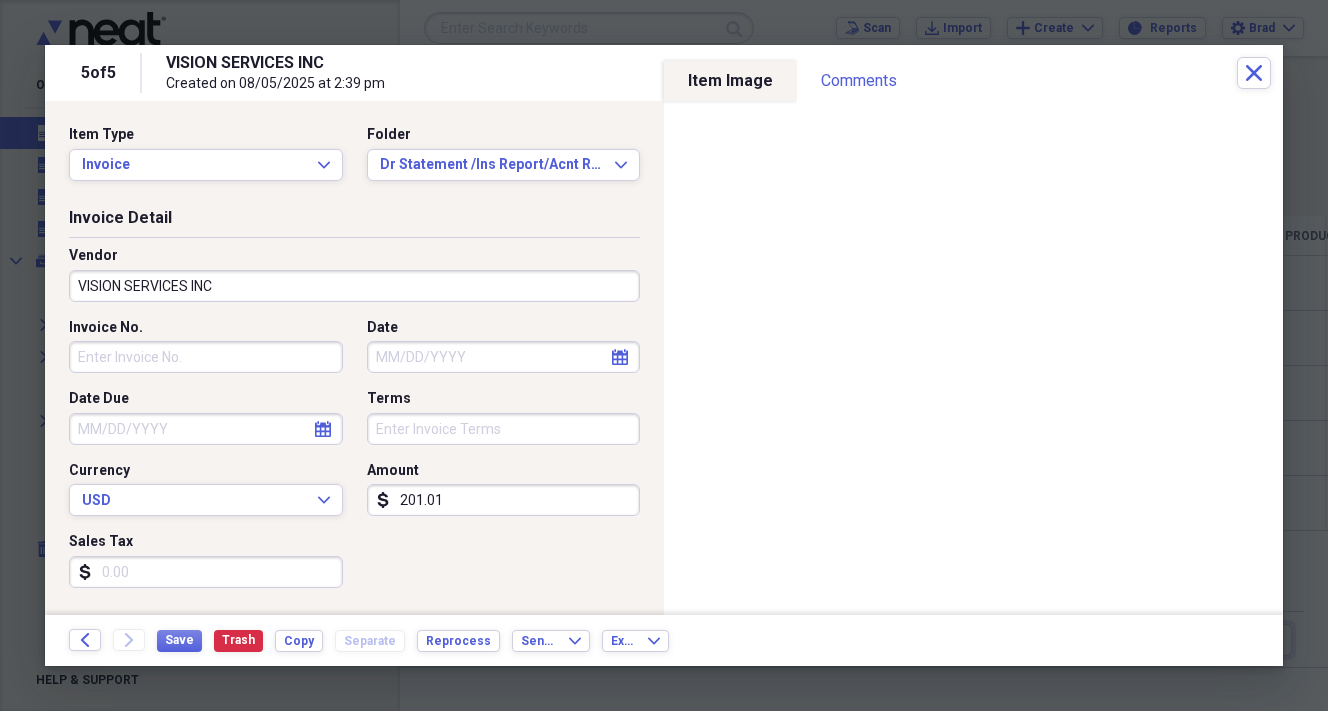 click 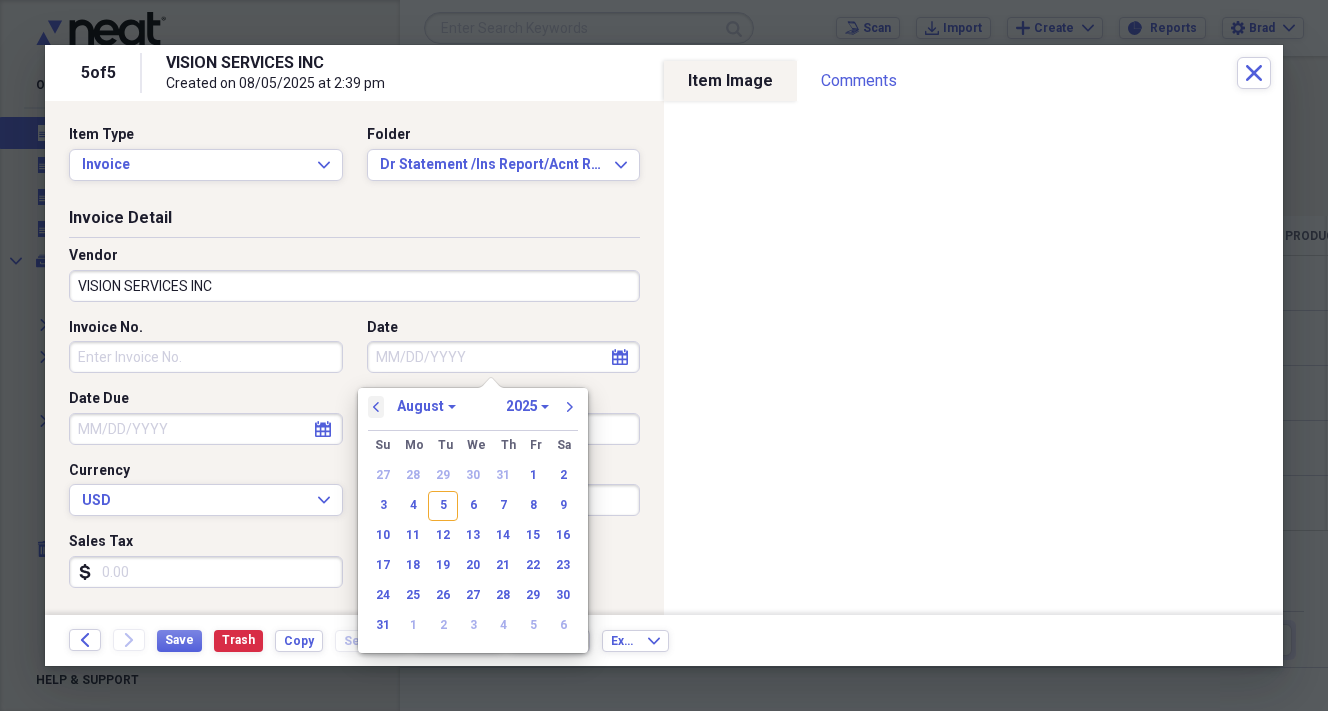 click on "previous" at bounding box center (376, 407) 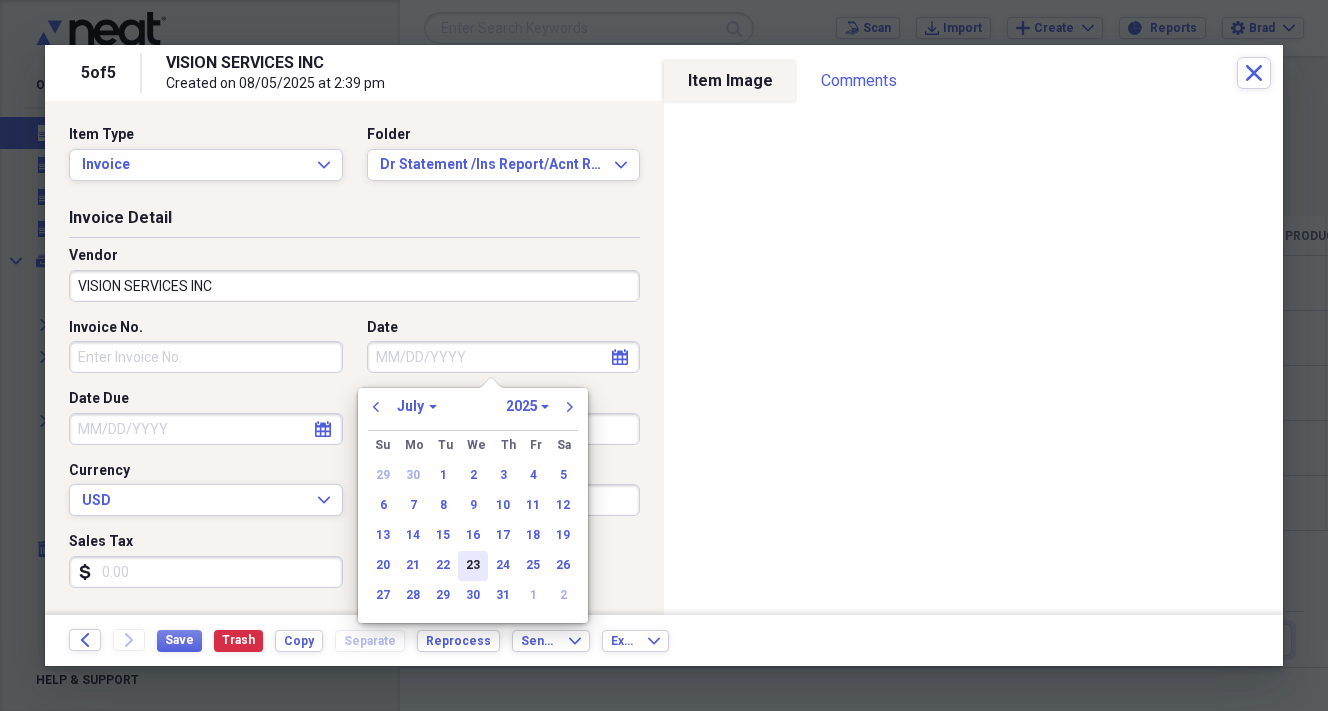 click on "23" at bounding box center (473, 566) 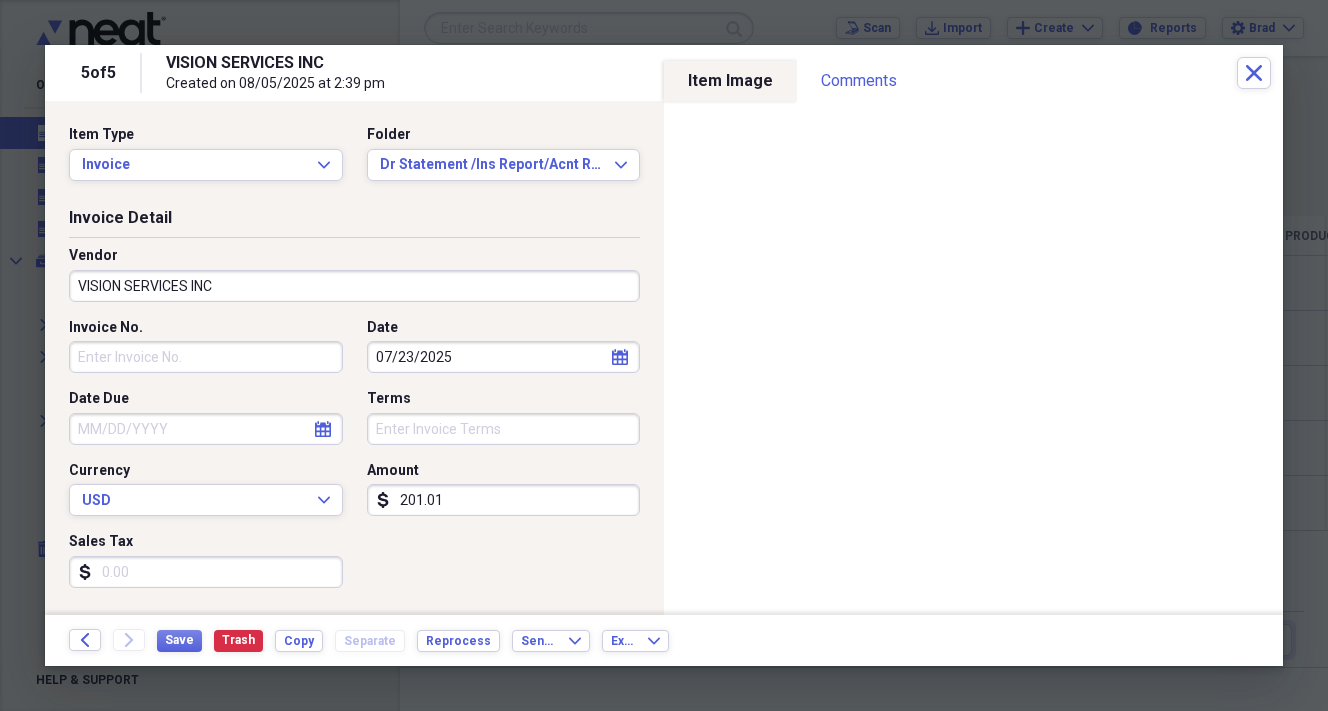 click on "201.01" at bounding box center (504, 500) 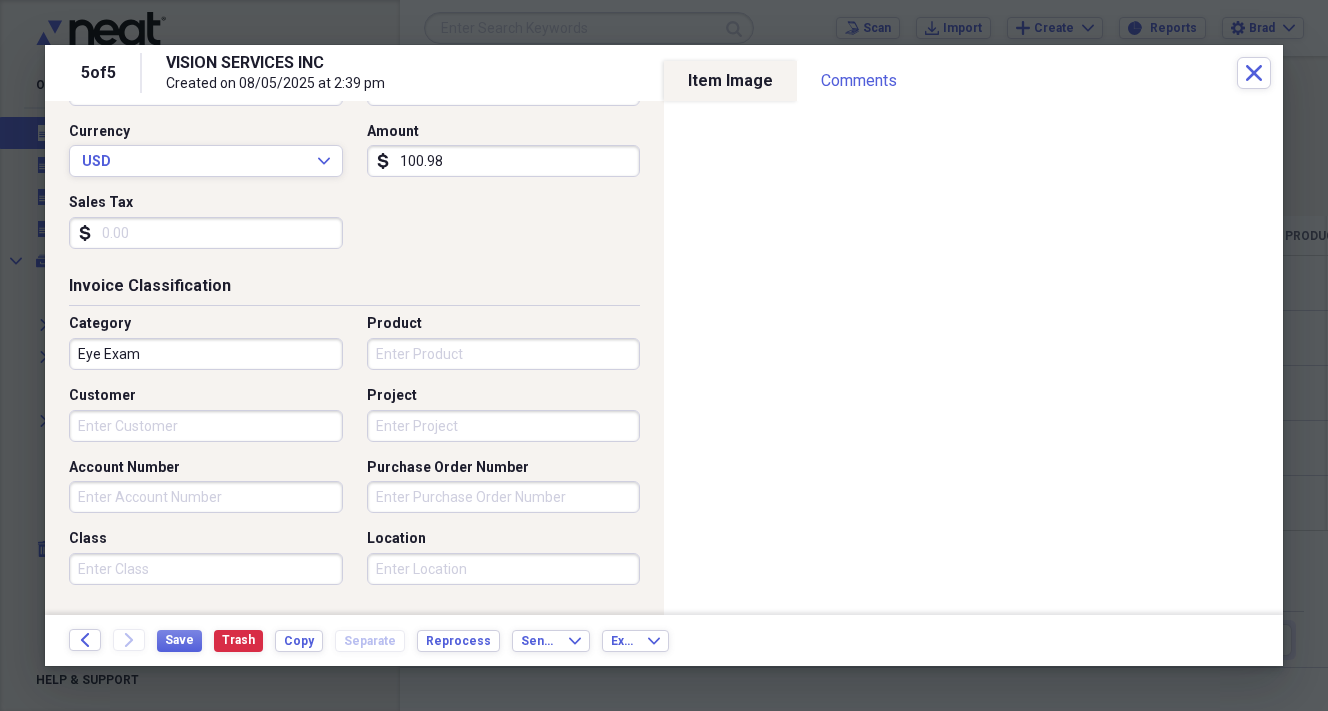 scroll, scrollTop: 362, scrollLeft: 0, axis: vertical 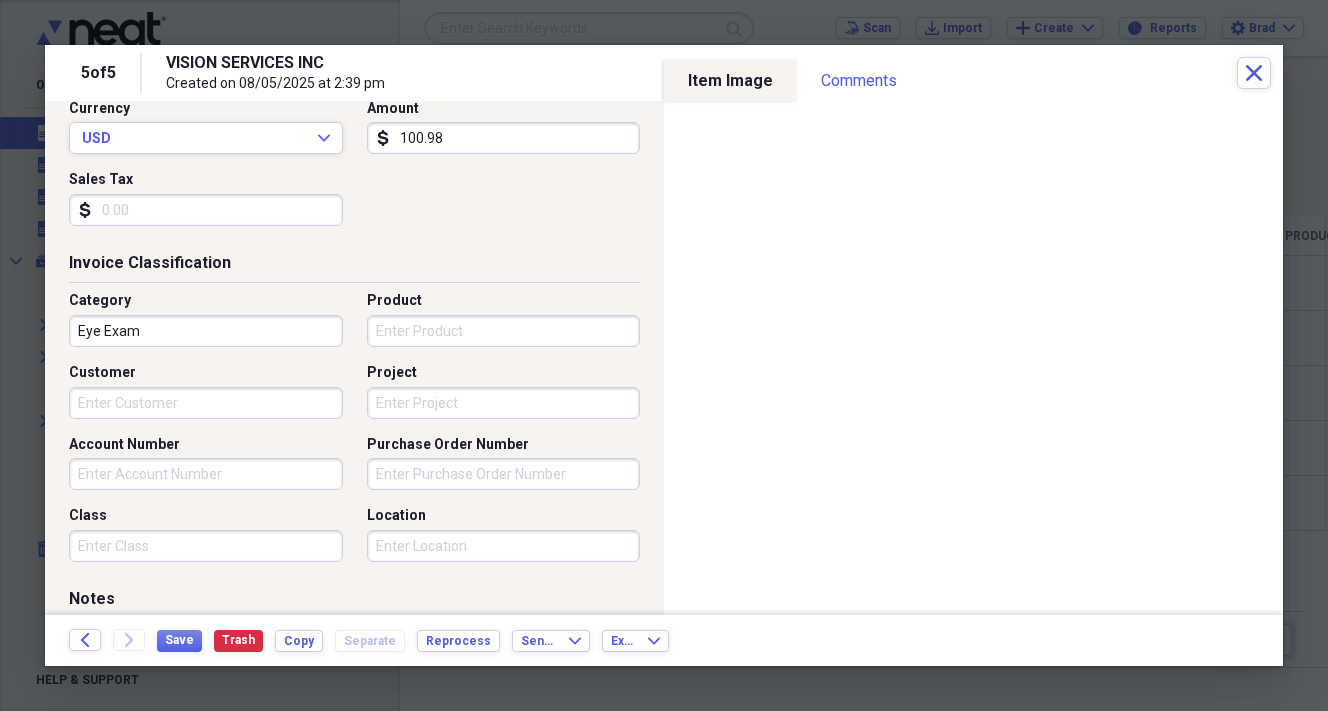 type on "100.98" 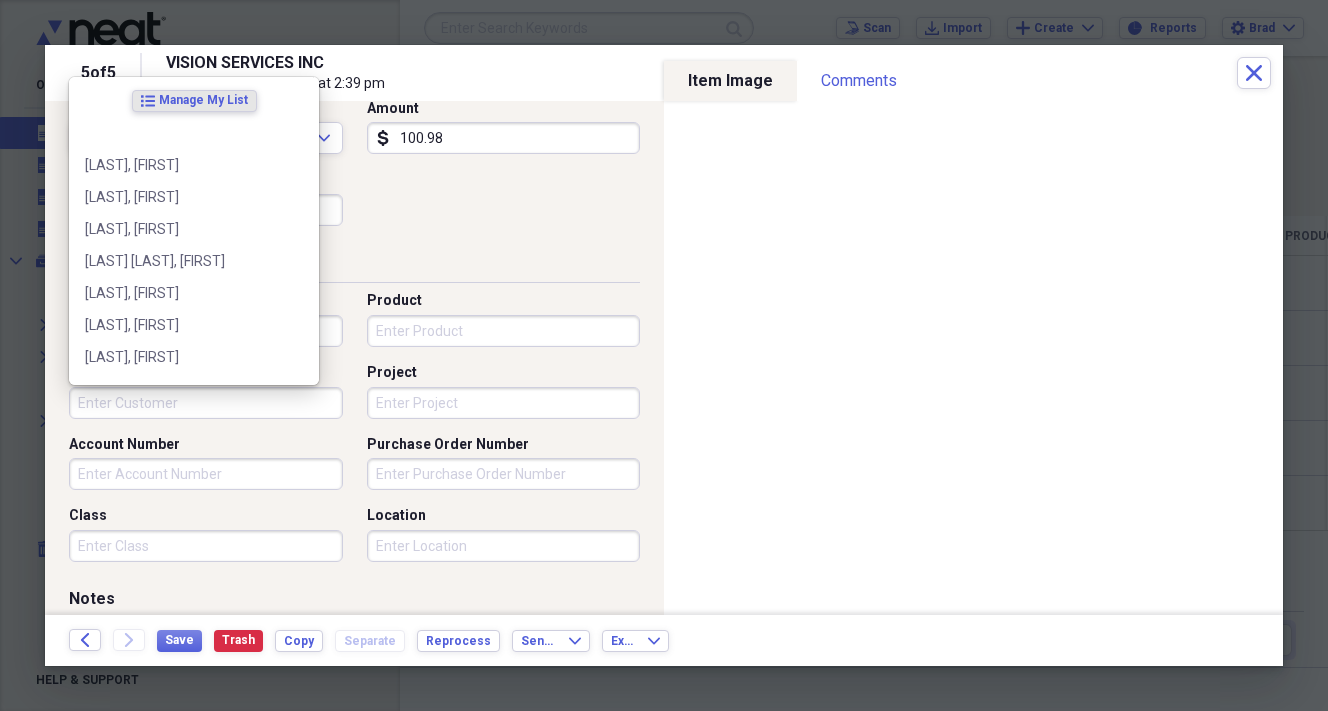 click on "Customer" at bounding box center (206, 403) 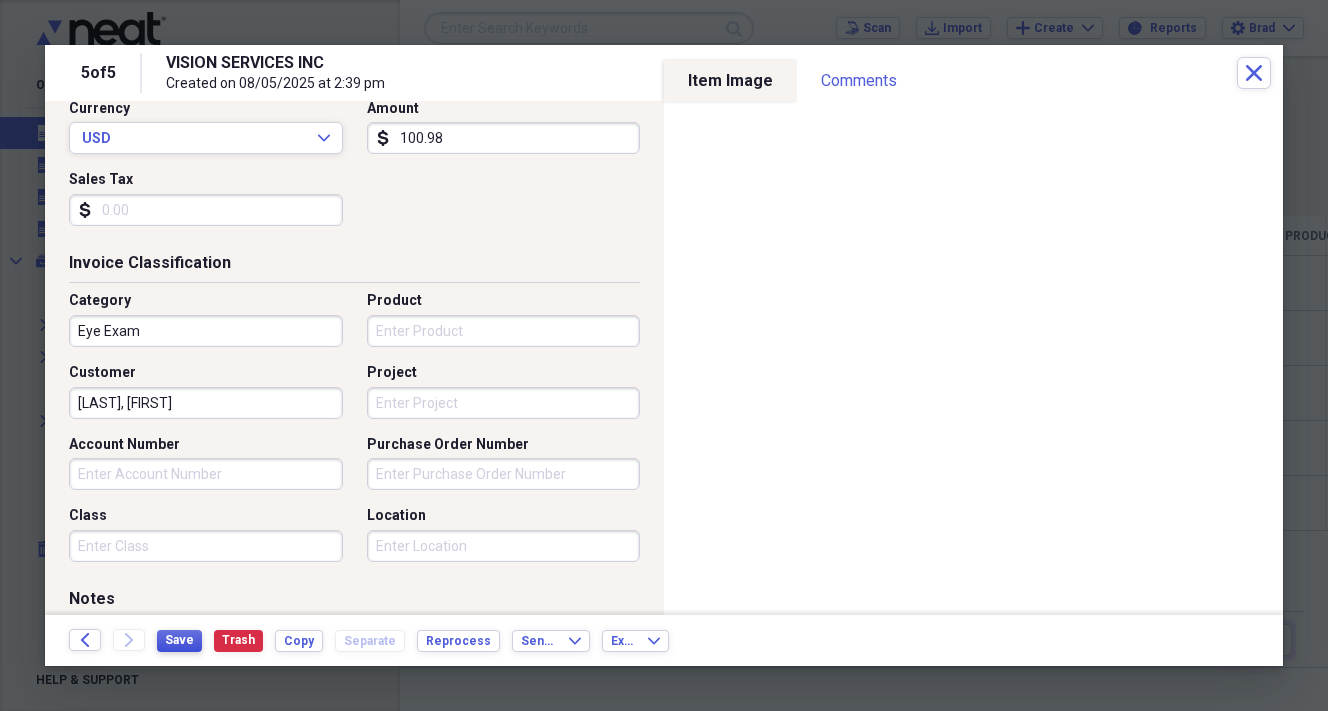 type on "[LAST], [FIRST]" 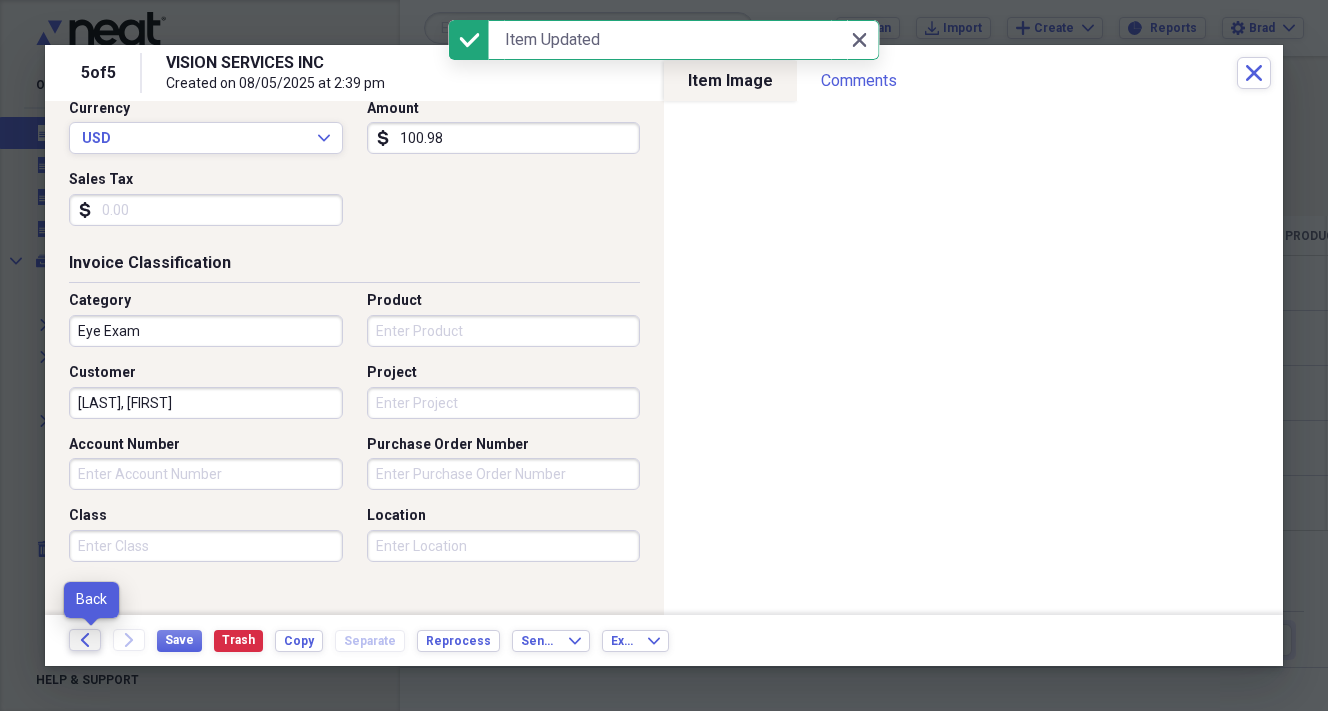 click on "Back" 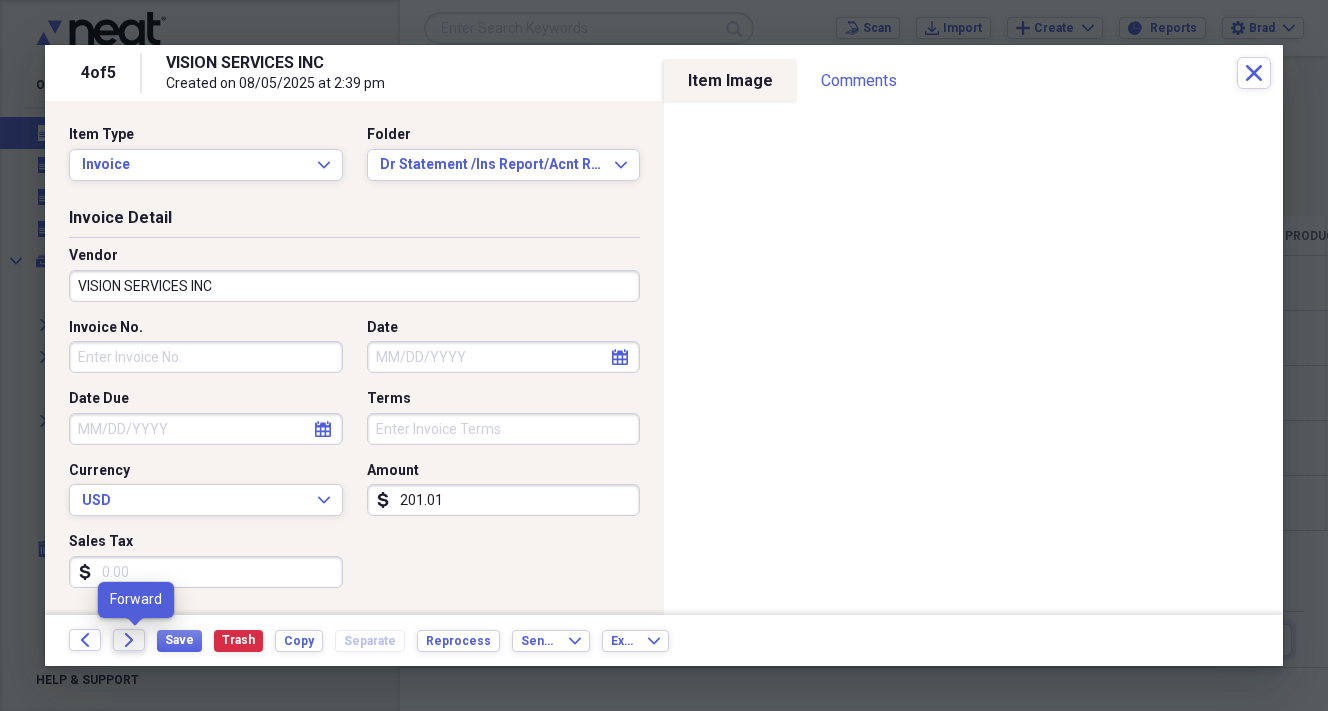 click on "Forward" 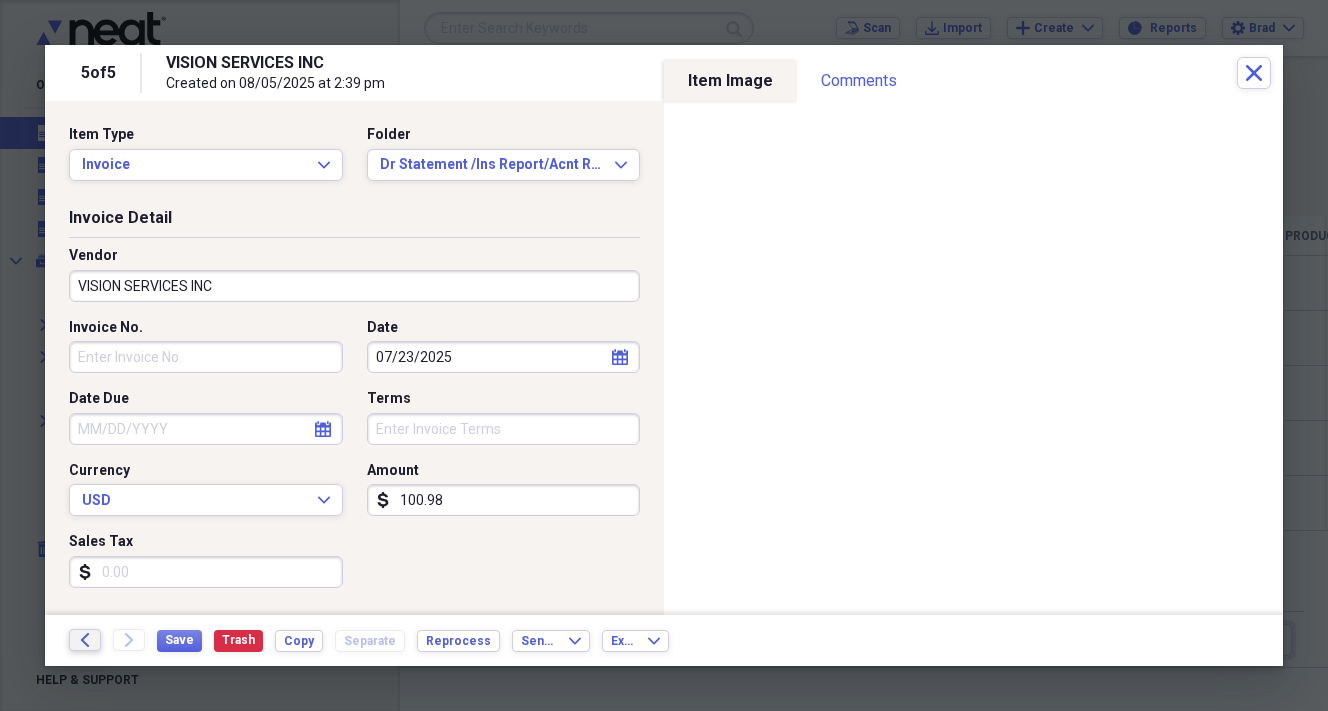 click on "Back" at bounding box center [85, 640] 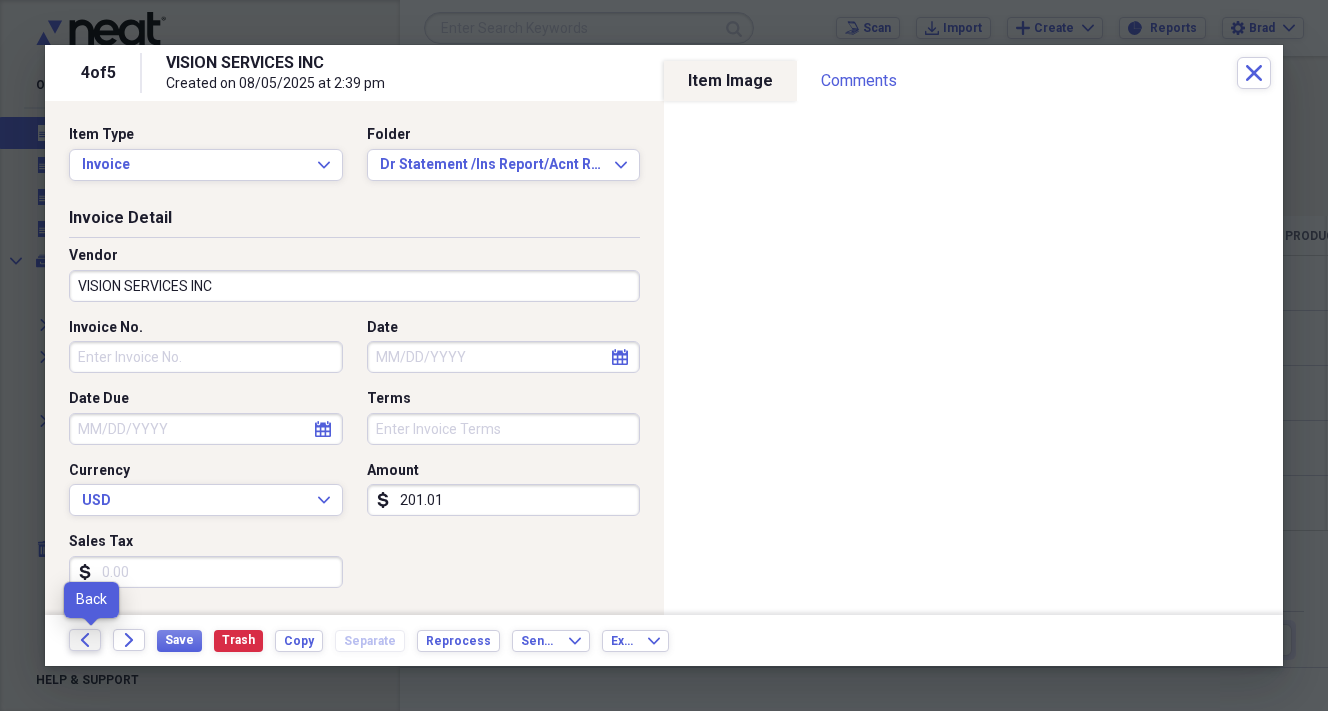 click on "Back" 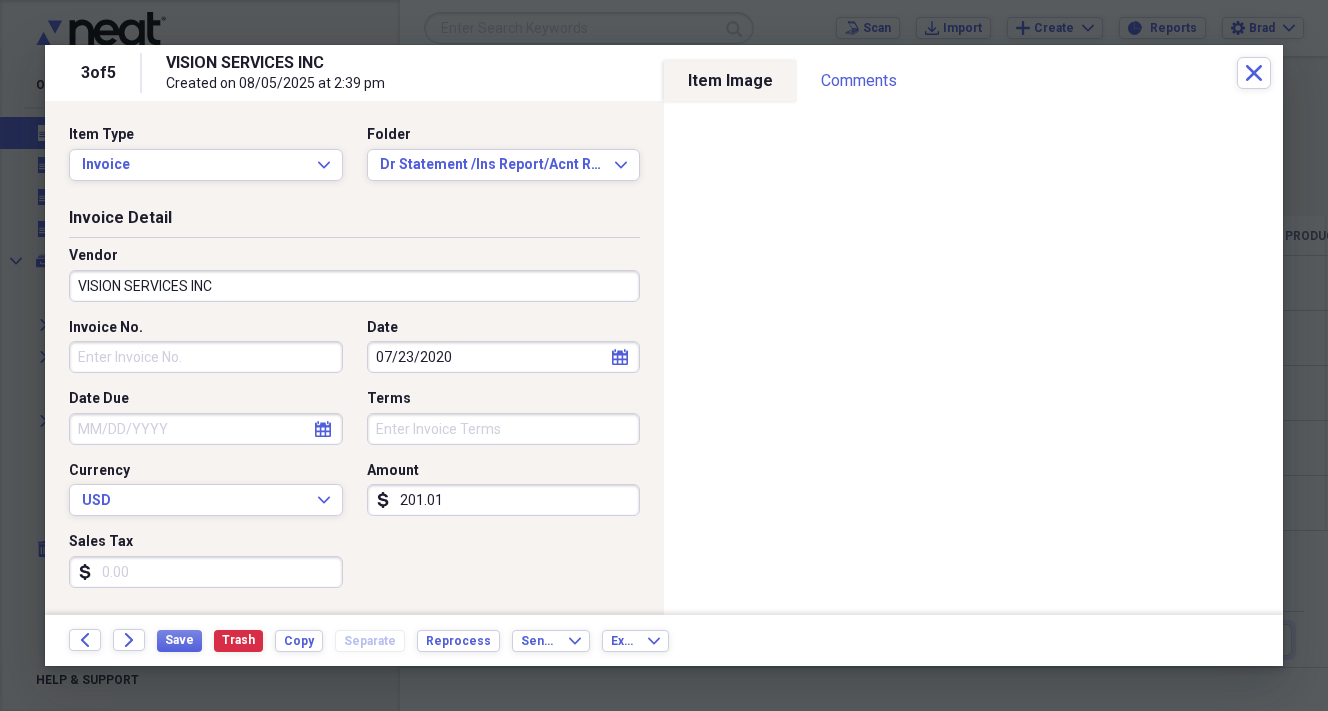 select on "6" 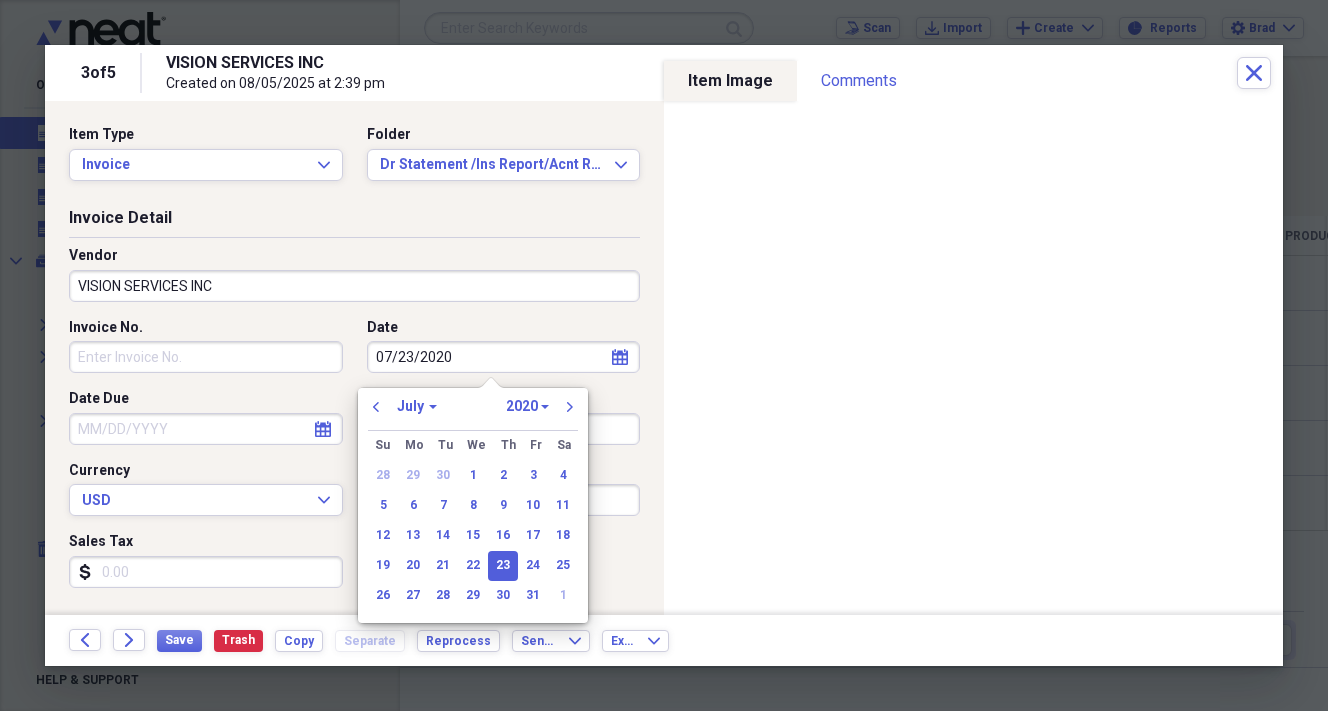 click on "07/23/2020" at bounding box center [504, 357] 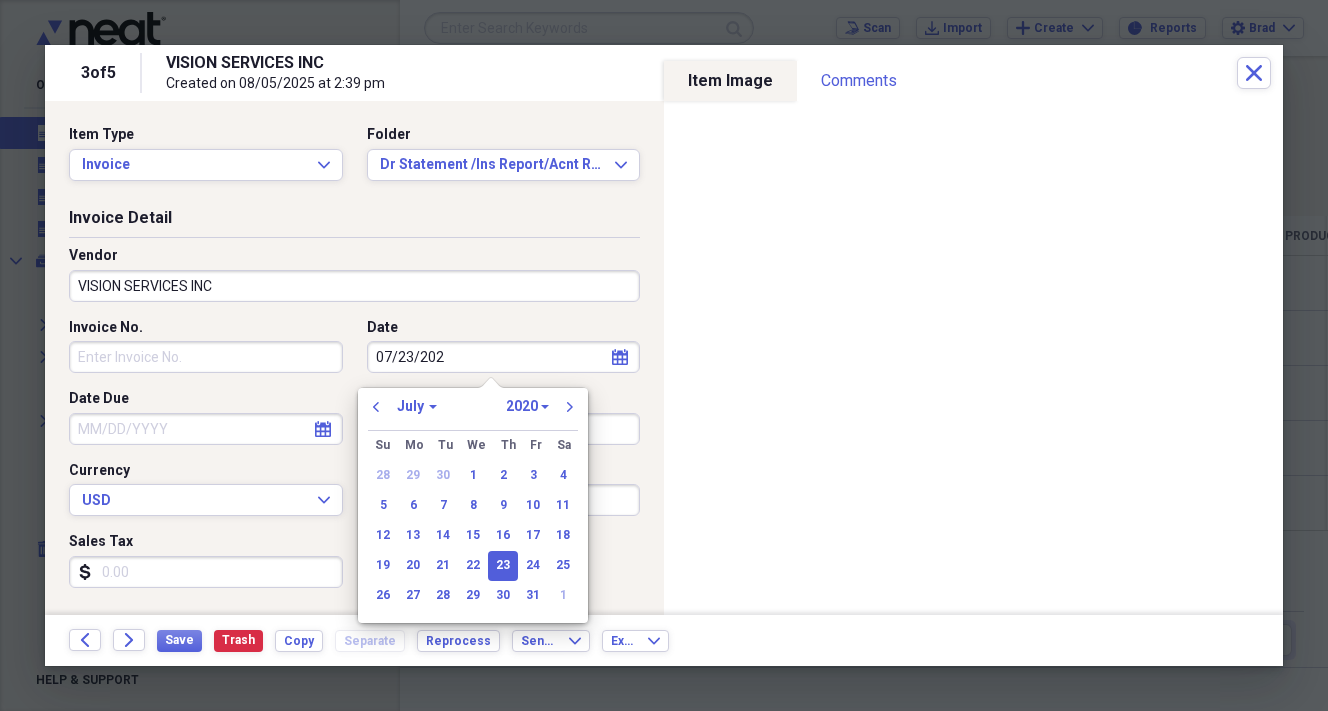 type on "07/23/2025" 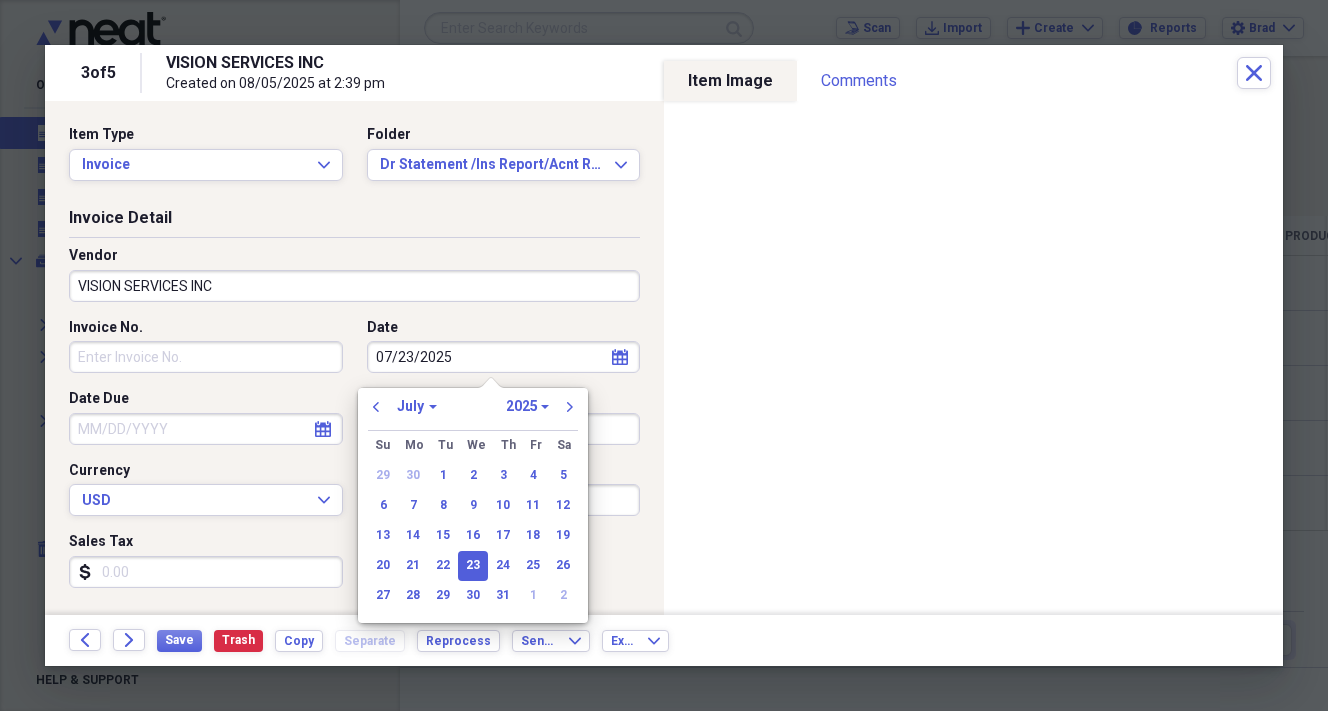 type on "07/23/2025" 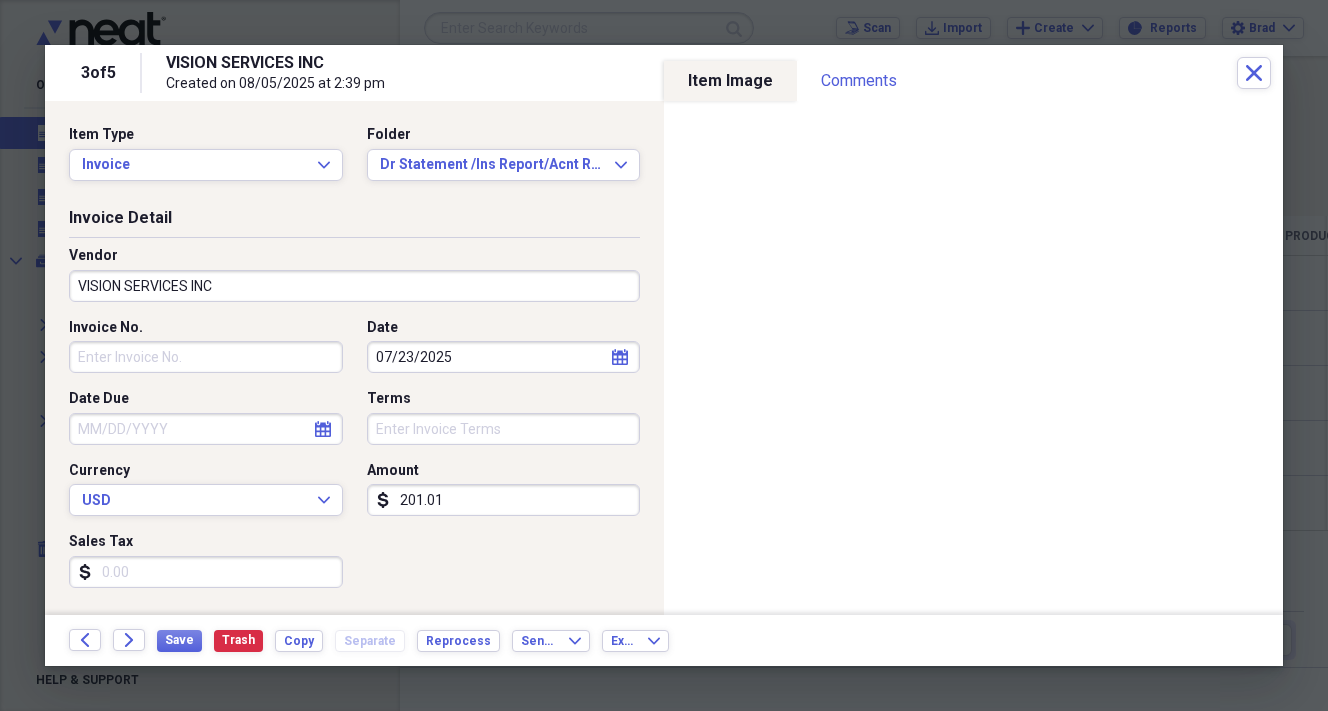 click on "201.01" at bounding box center [504, 500] 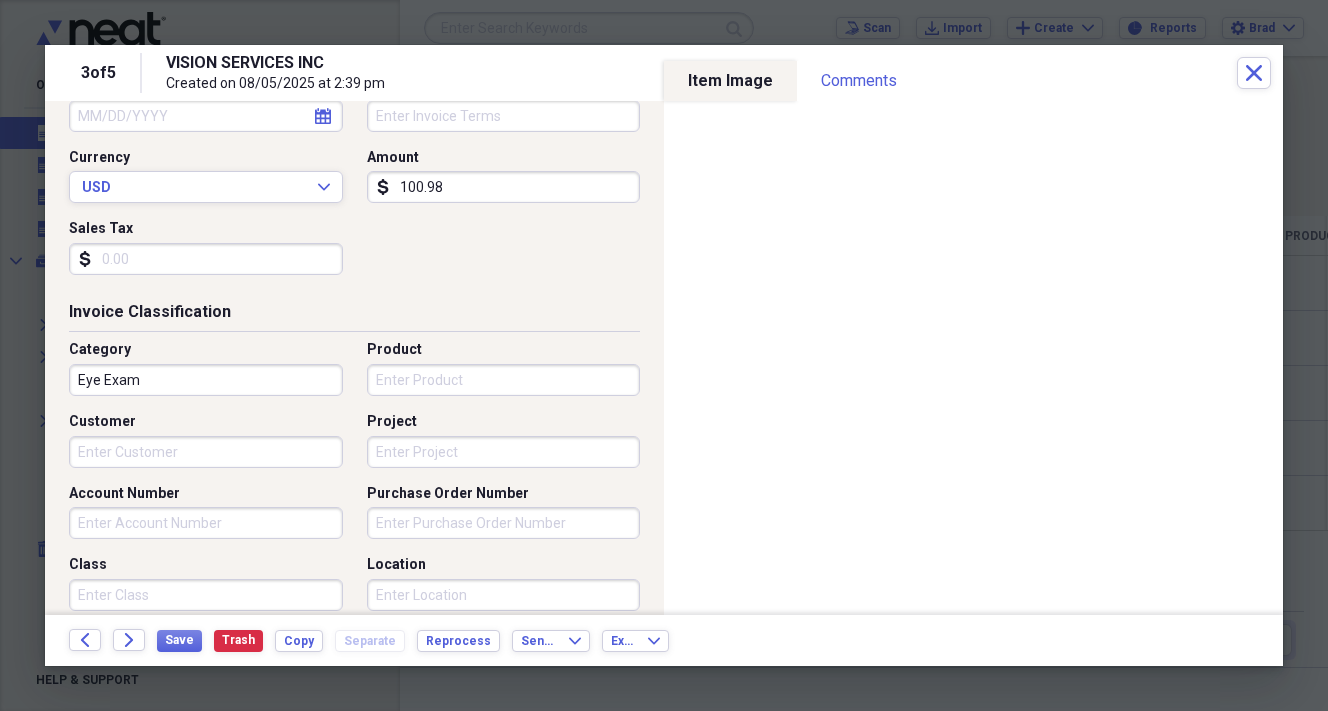 scroll, scrollTop: 319, scrollLeft: 0, axis: vertical 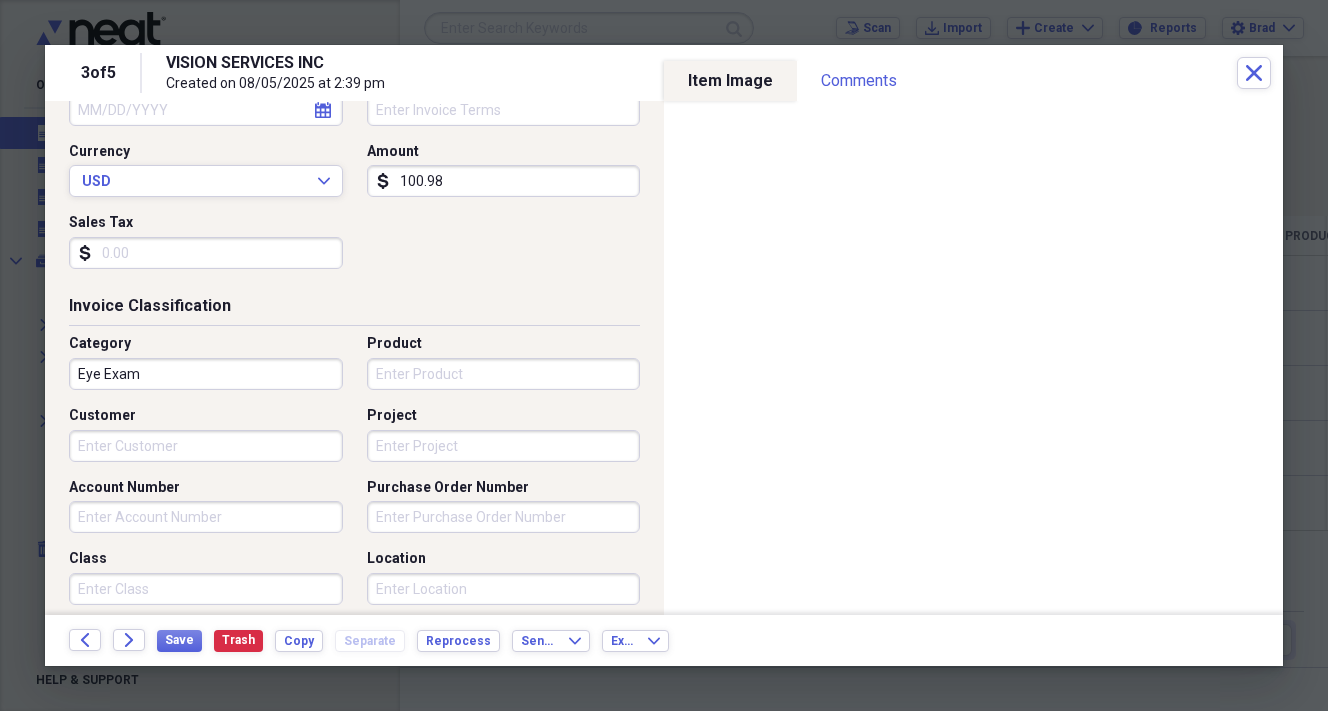 type on "100.98" 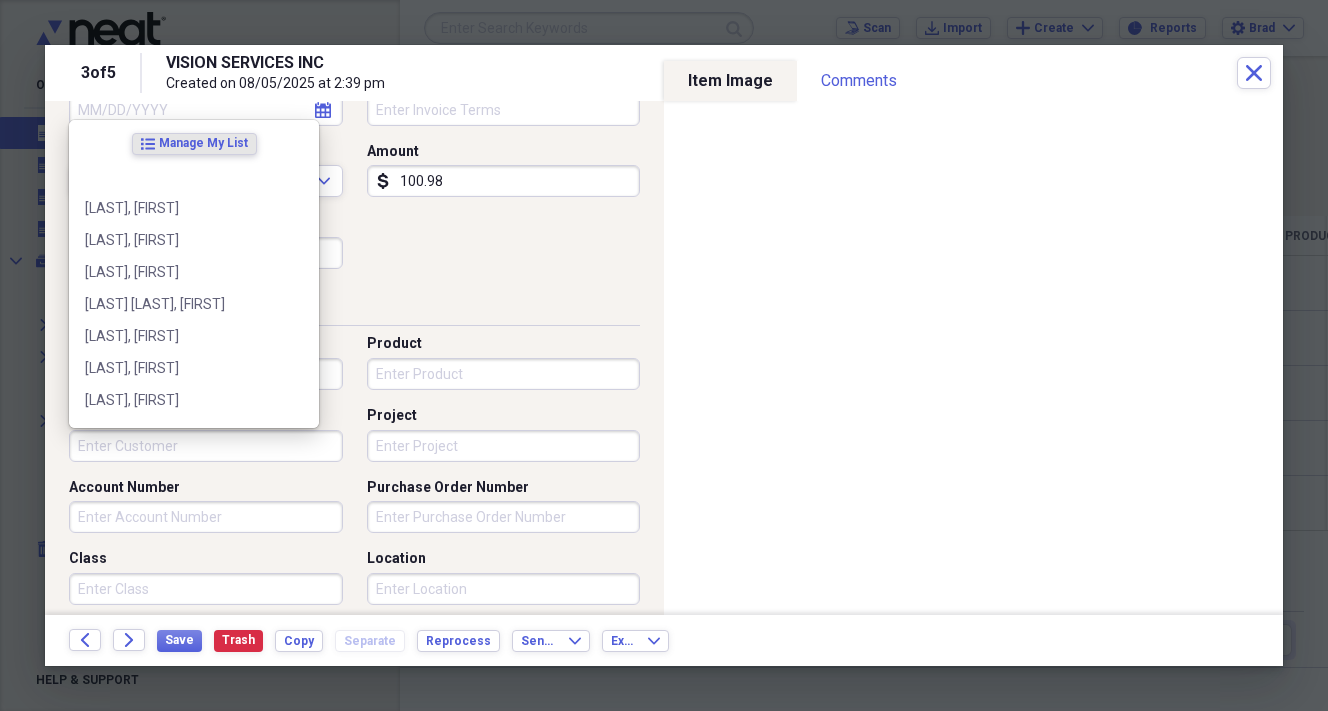 click on "Customer" at bounding box center [206, 446] 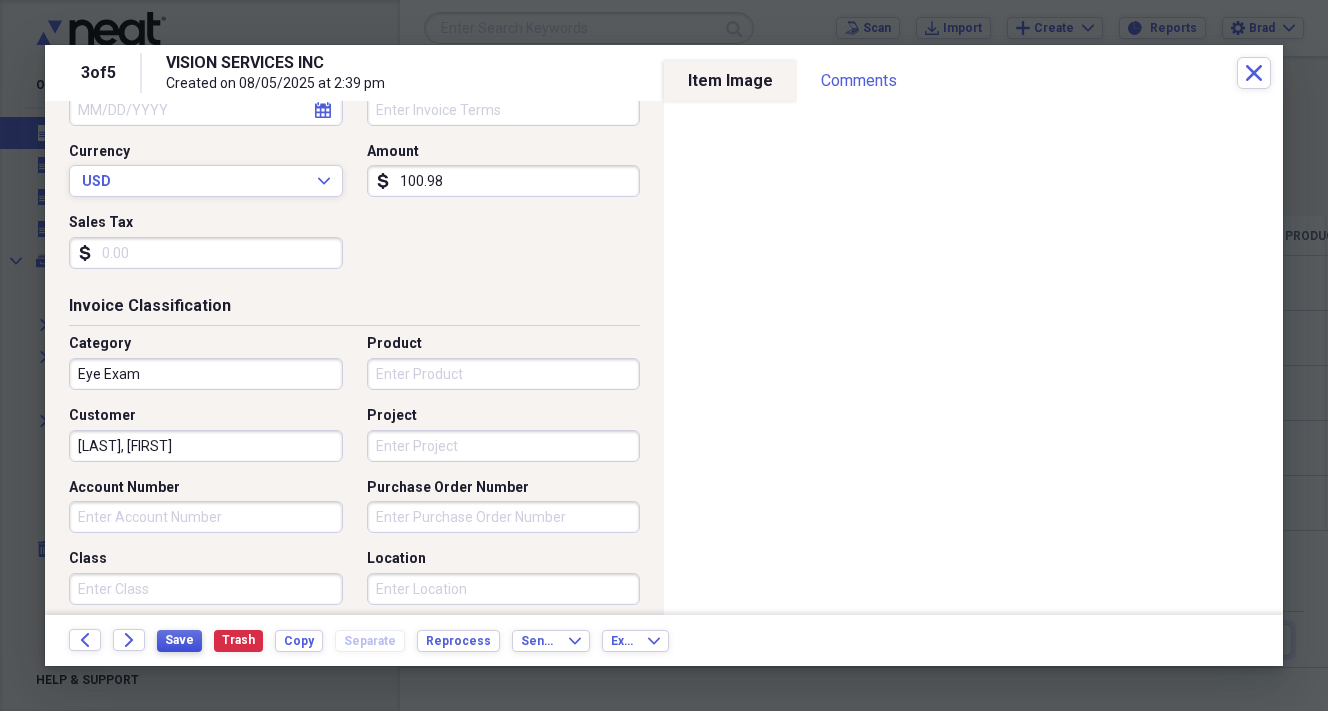 type on "[LAST], [FIRST]" 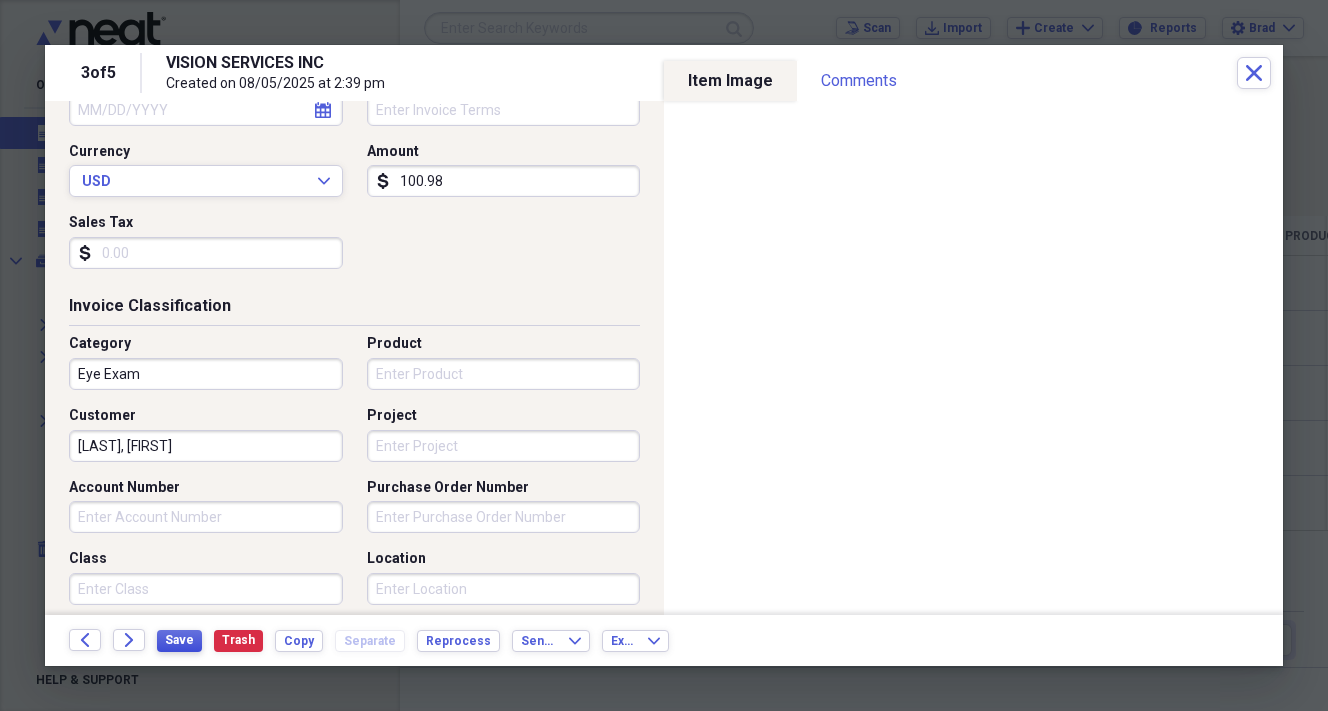 click on "Save" at bounding box center [179, 640] 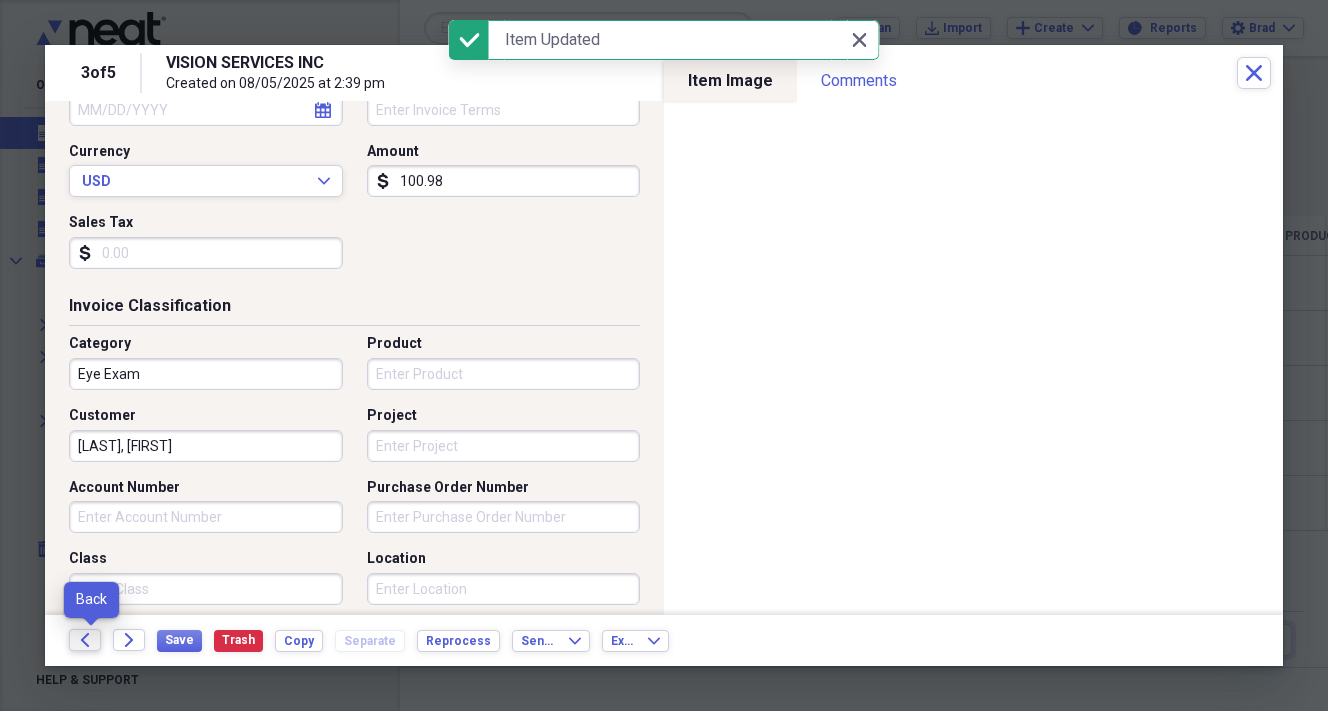 click on "Back" 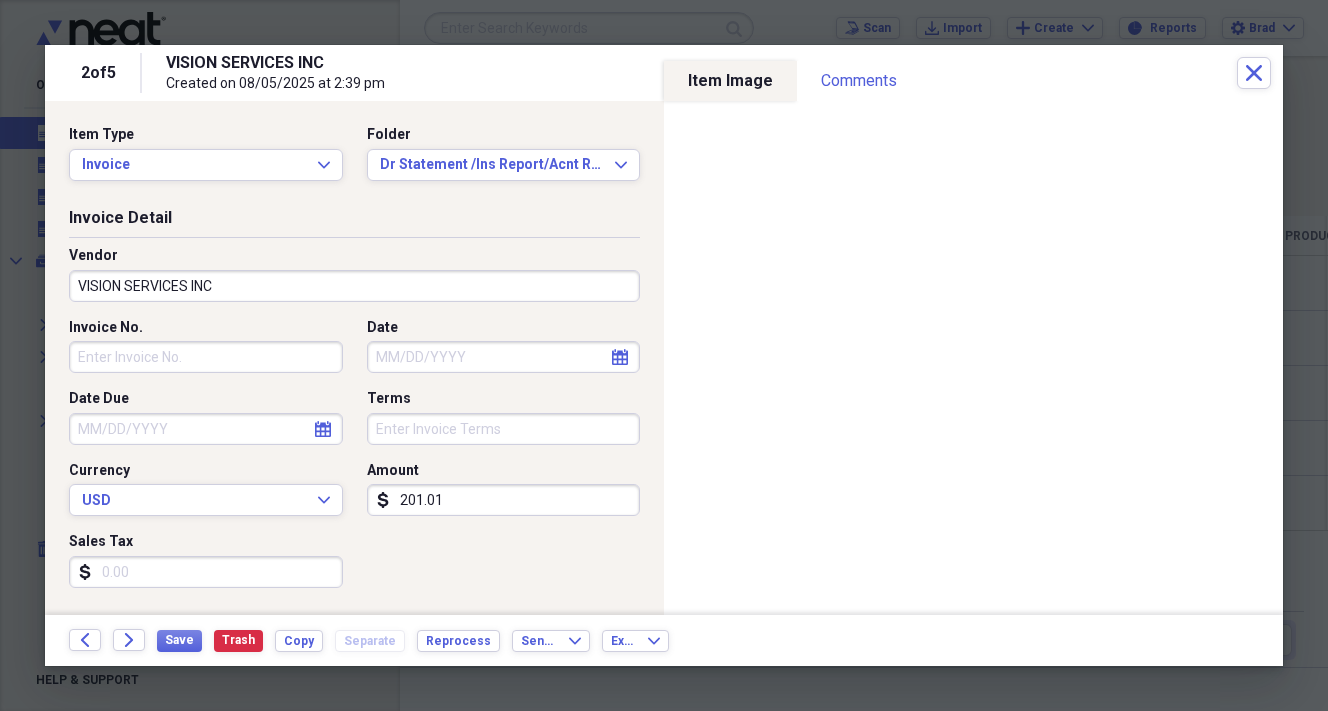click 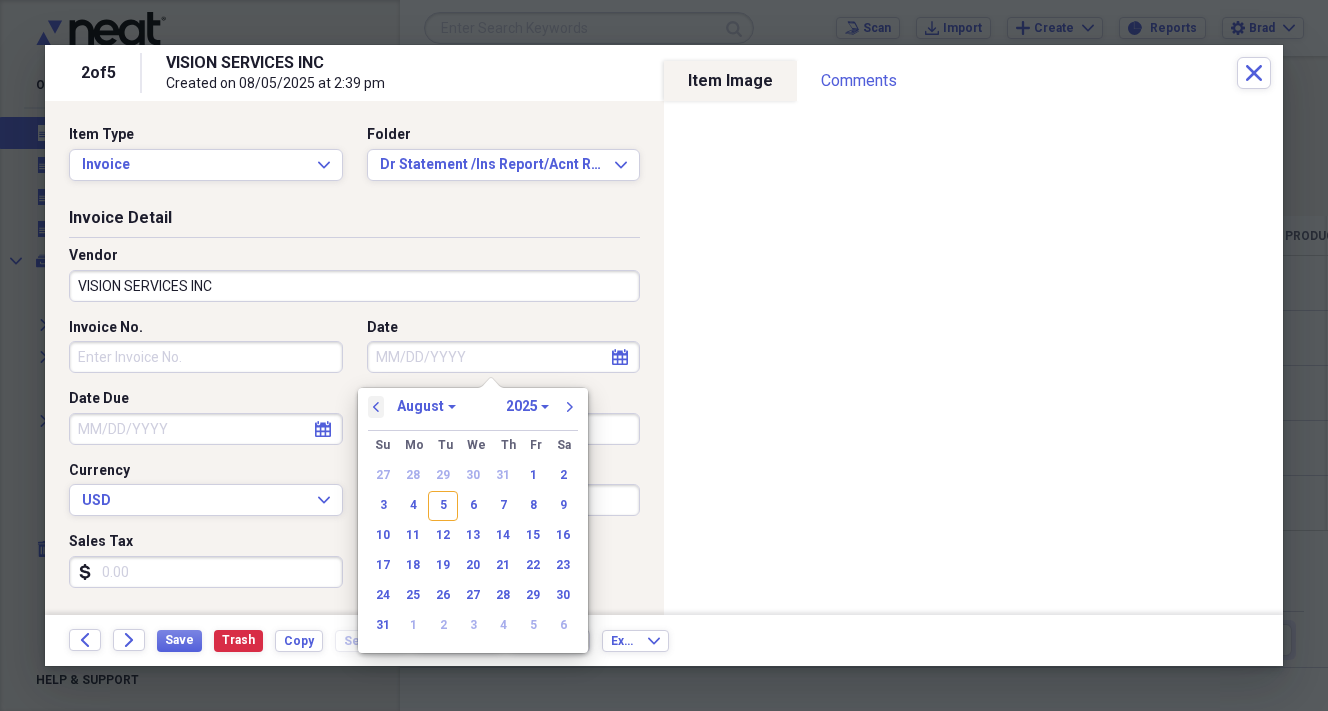 click on "previous" at bounding box center (376, 407) 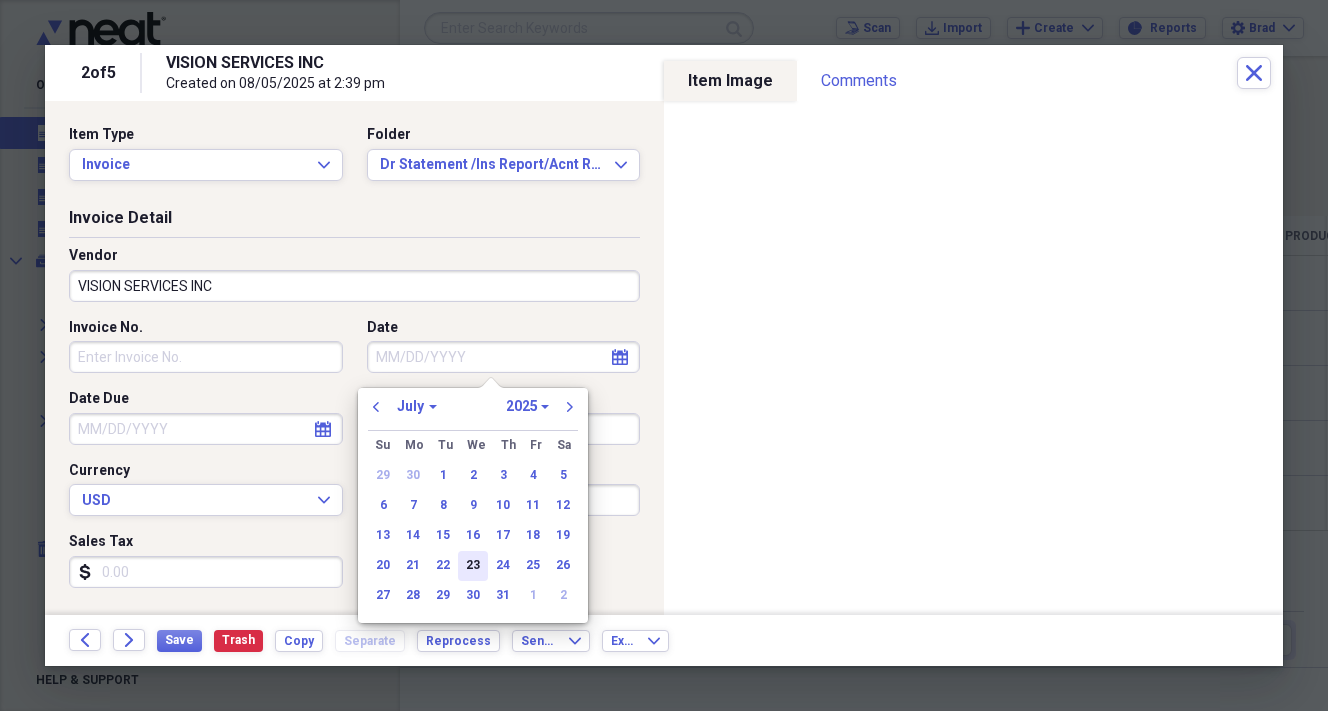 click on "23" at bounding box center (473, 566) 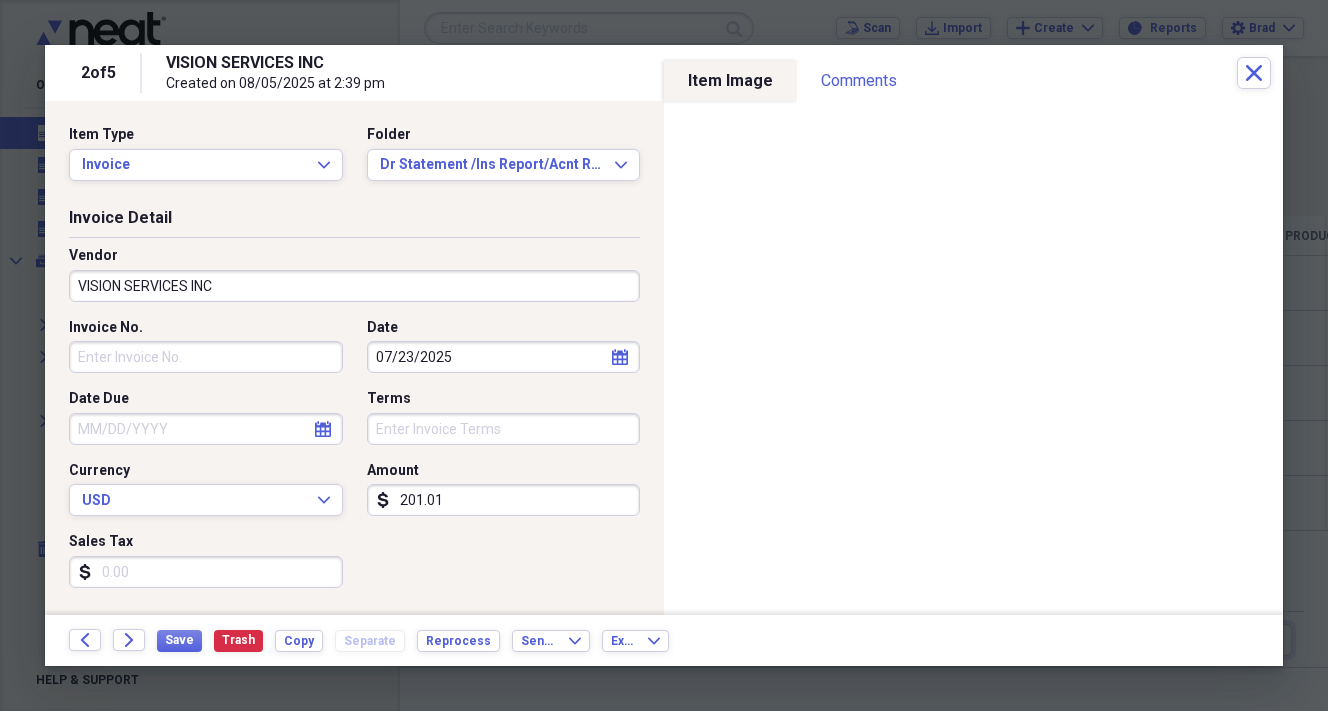 click on "201.01" at bounding box center [504, 500] 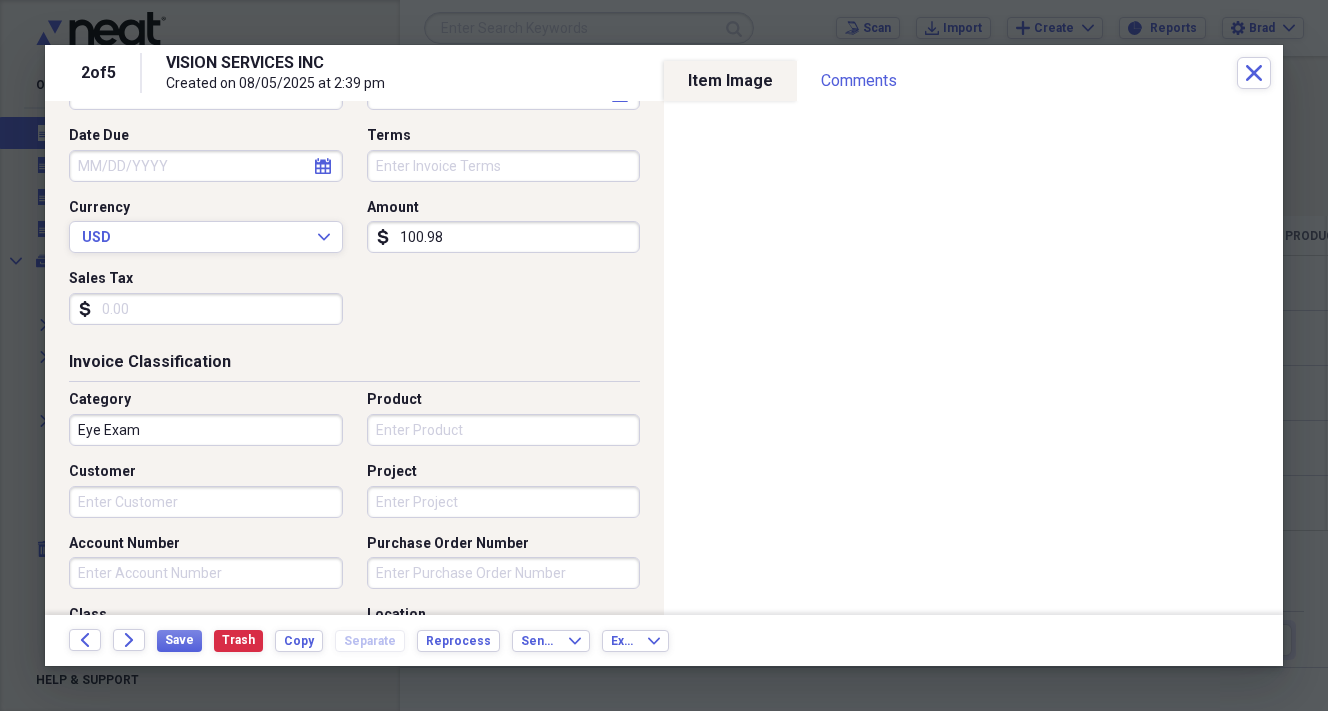 scroll, scrollTop: 328, scrollLeft: 0, axis: vertical 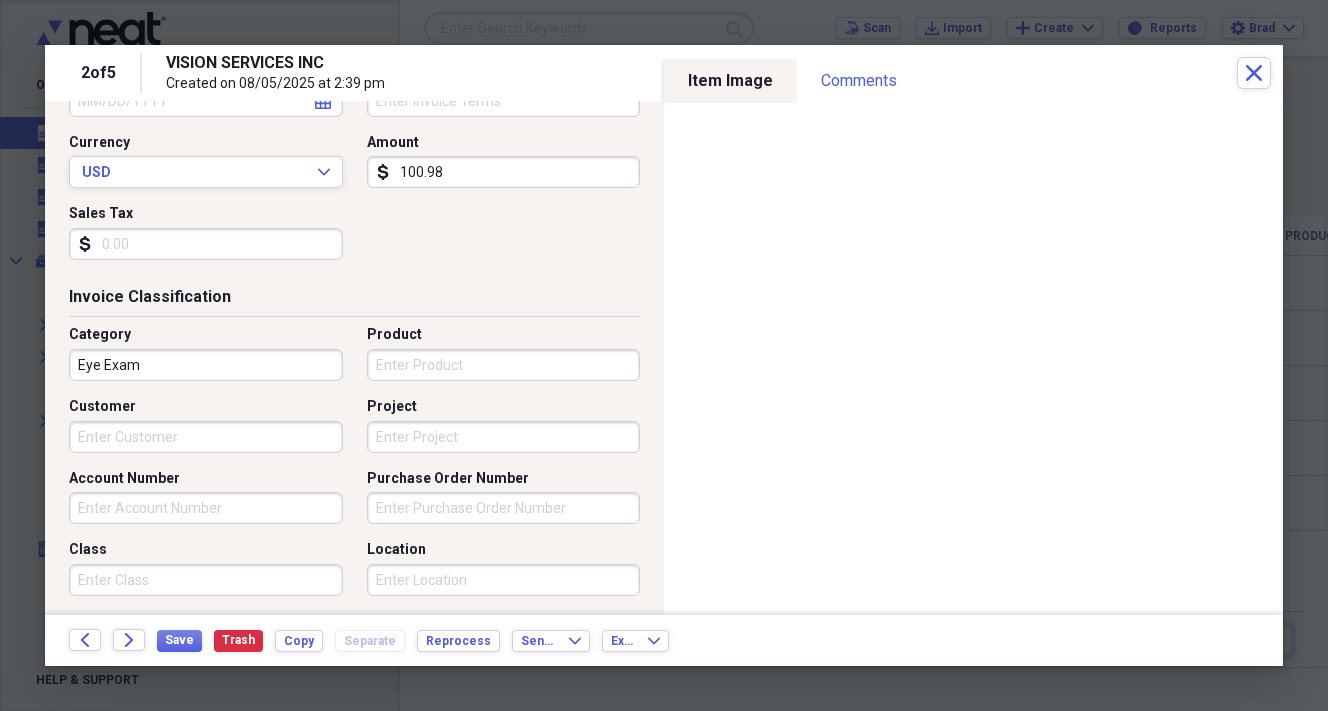 type on "100.98" 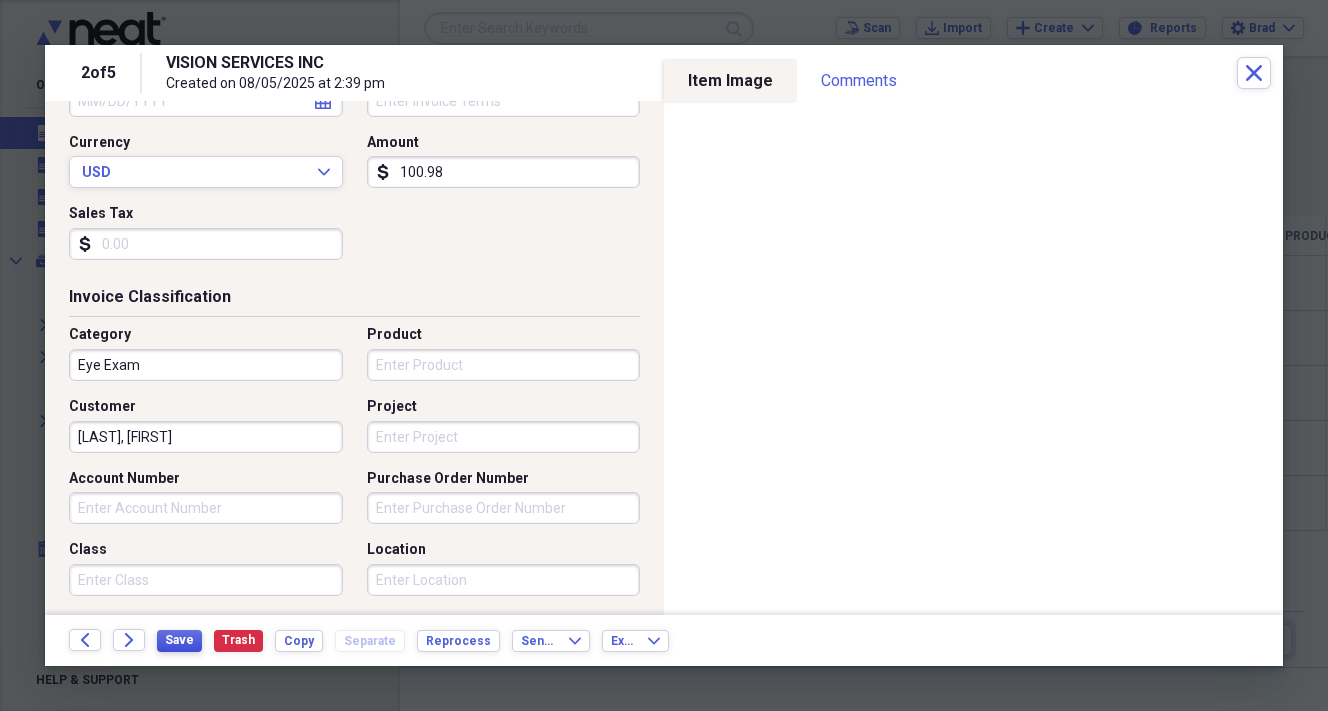 type on "[LAST], [FIRST]" 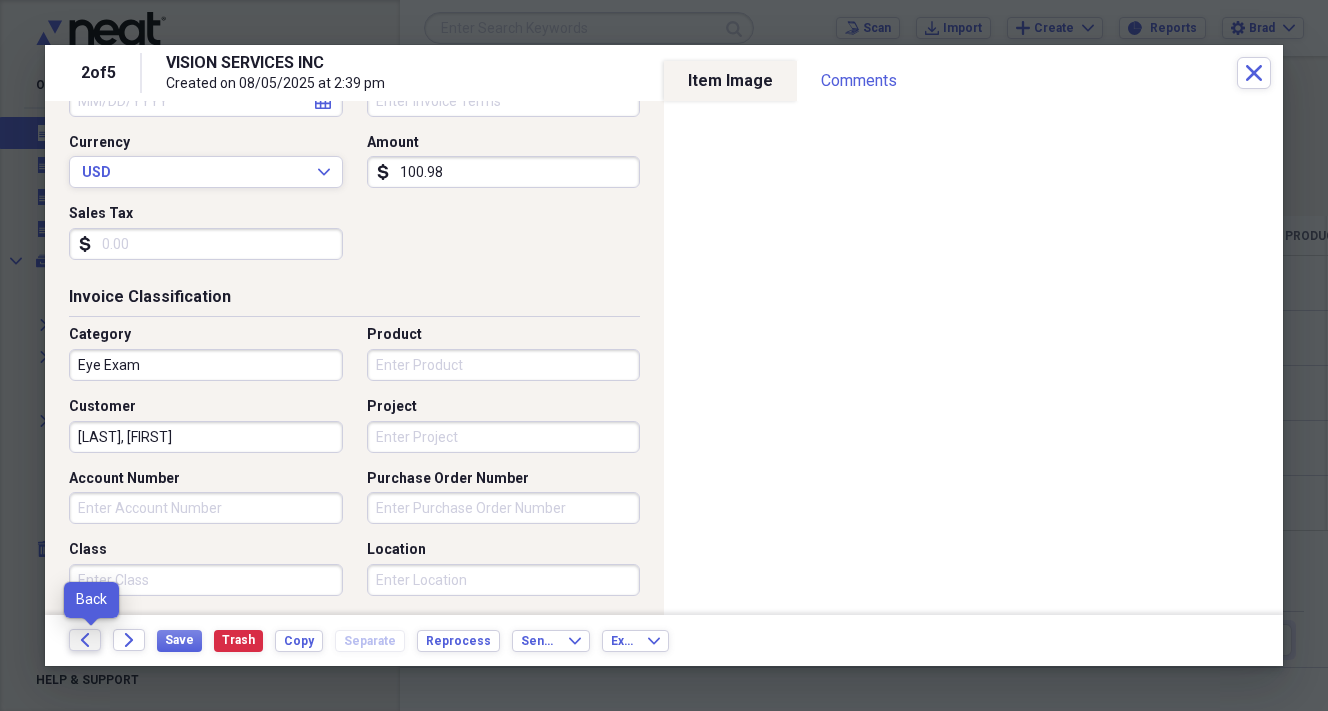 click on "Back" 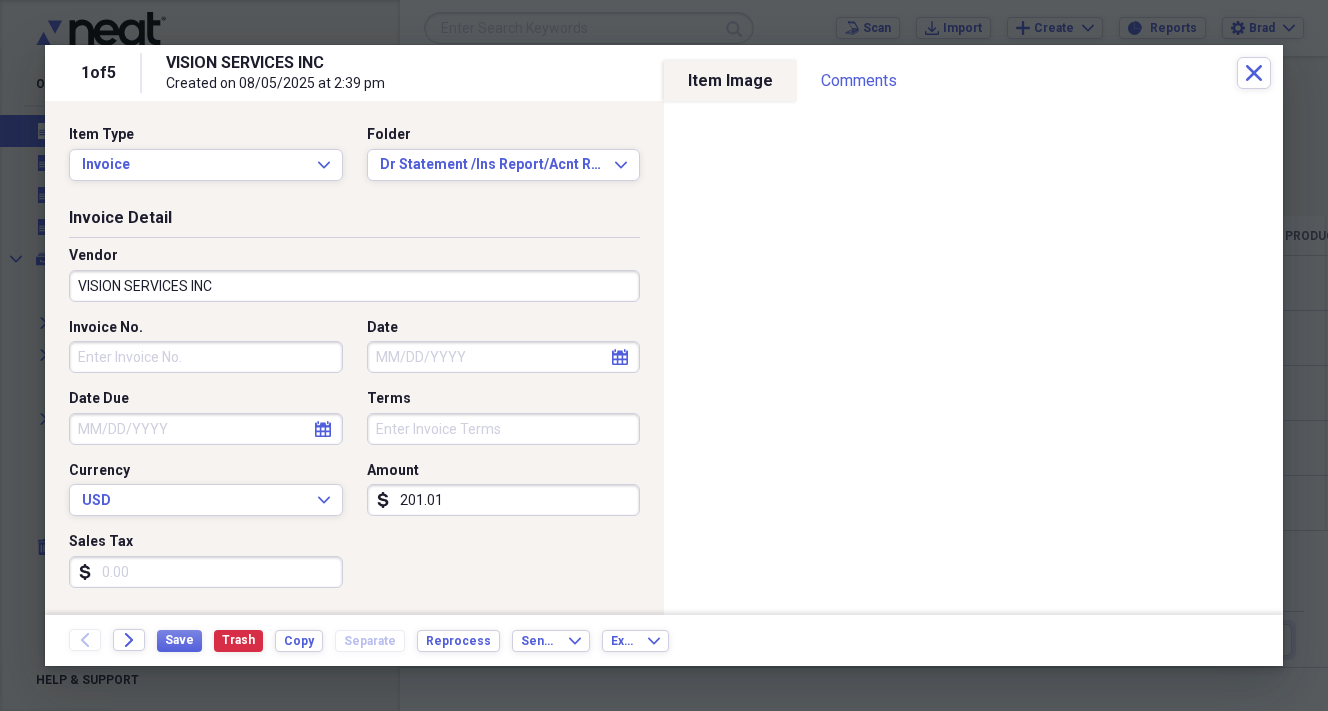 click on "calendar" 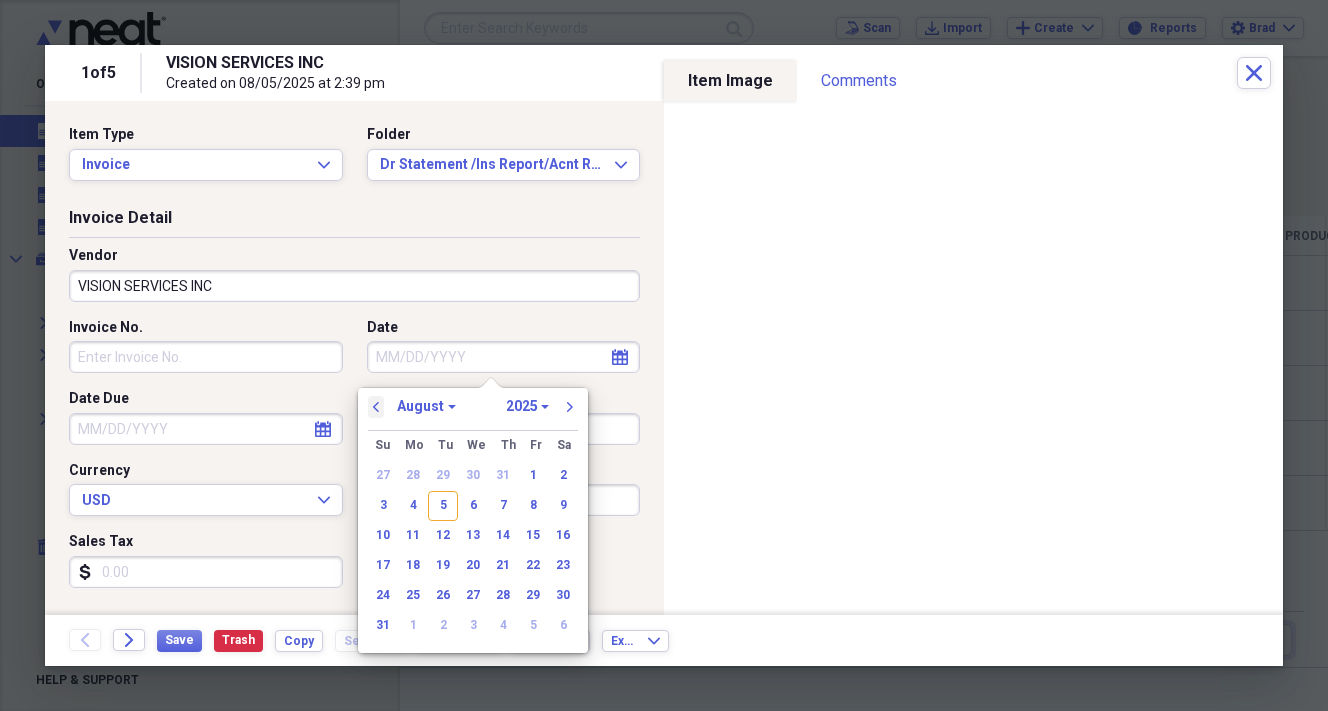 click on "previous" at bounding box center [376, 407] 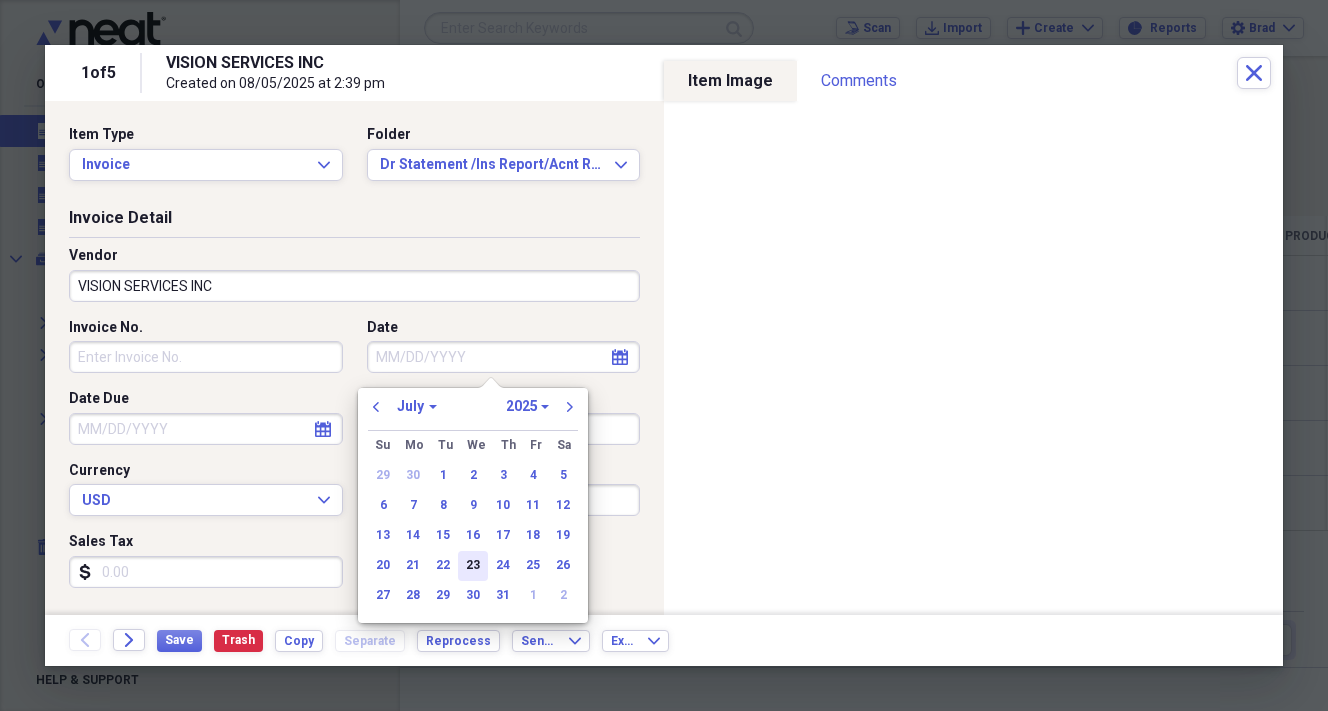 click on "23" at bounding box center [473, 566] 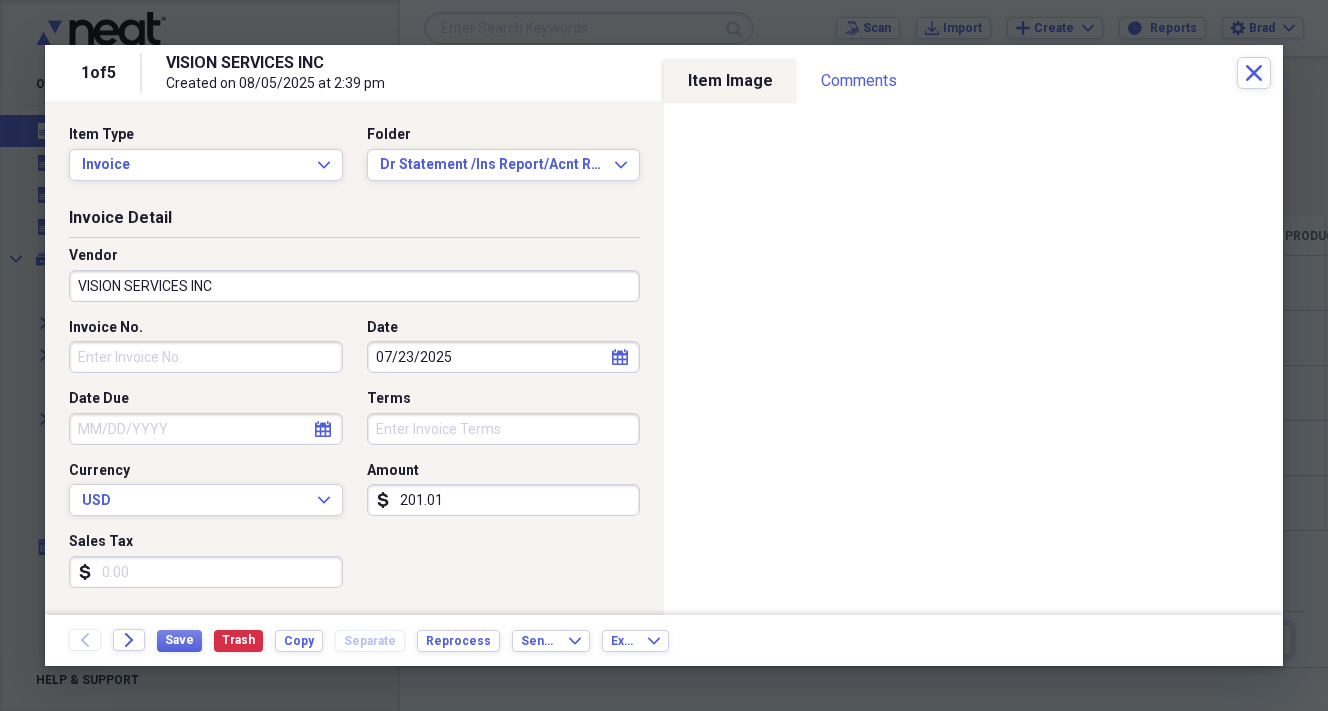 click on "201.01" at bounding box center [504, 500] 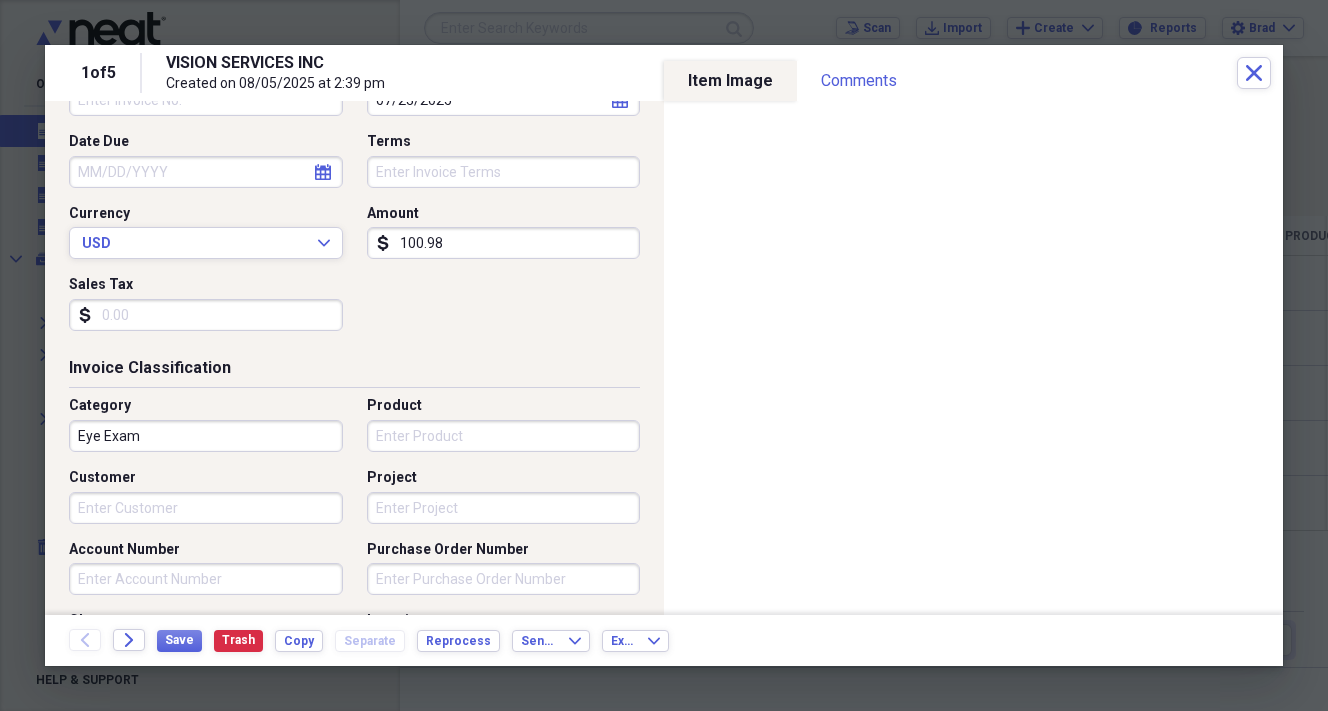 scroll, scrollTop: 338, scrollLeft: 0, axis: vertical 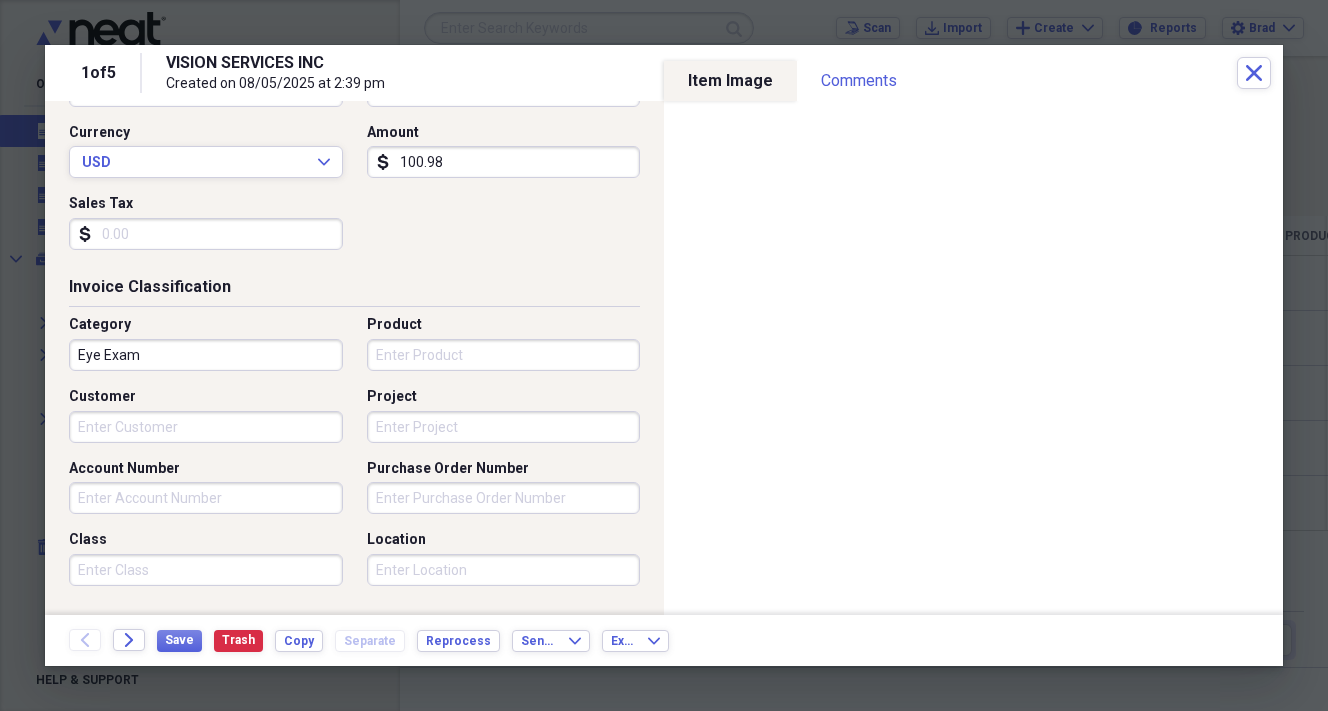 type on "100.98" 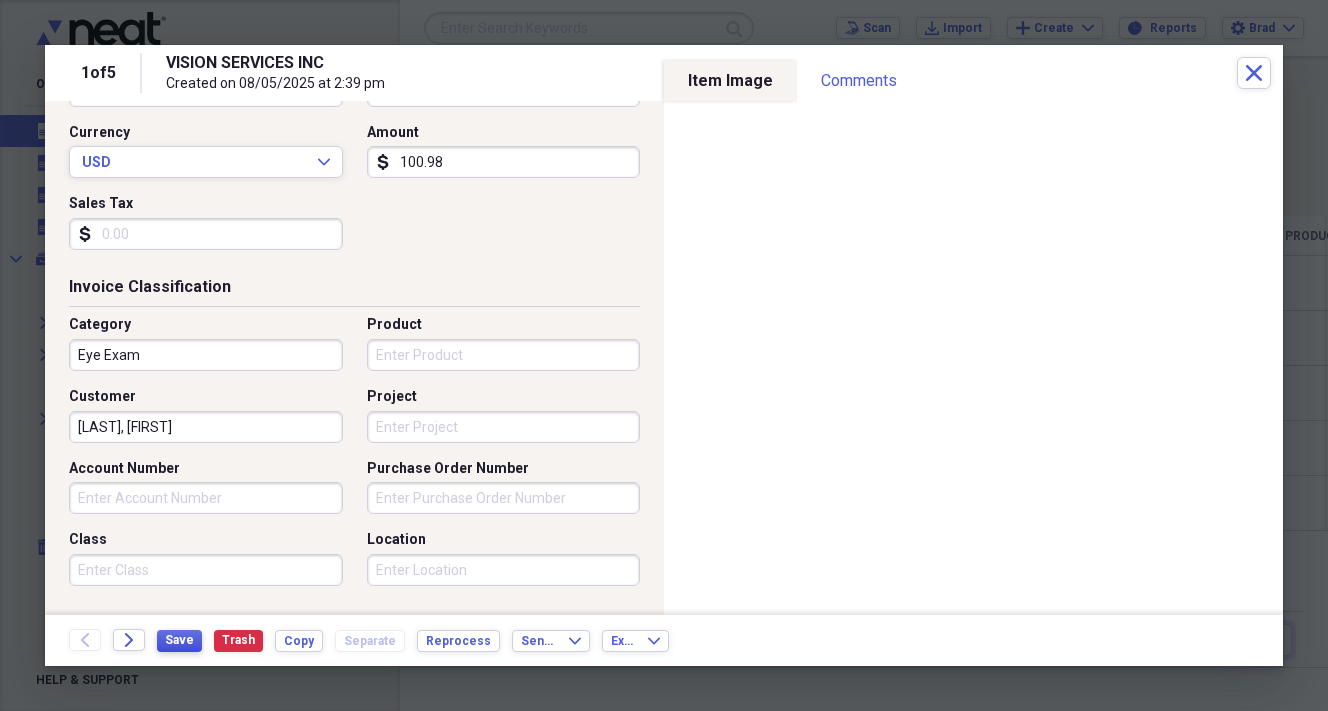 type on "[LAST], [FIRST]" 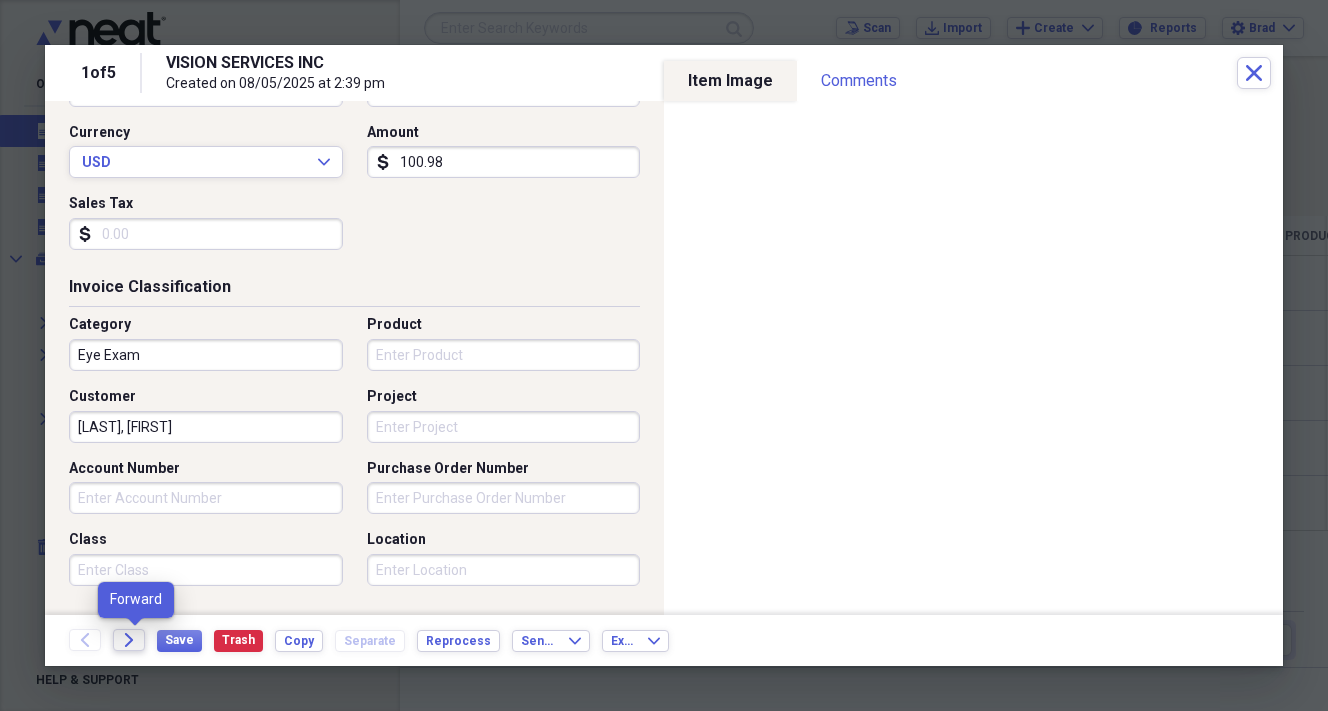 click on "Forward" 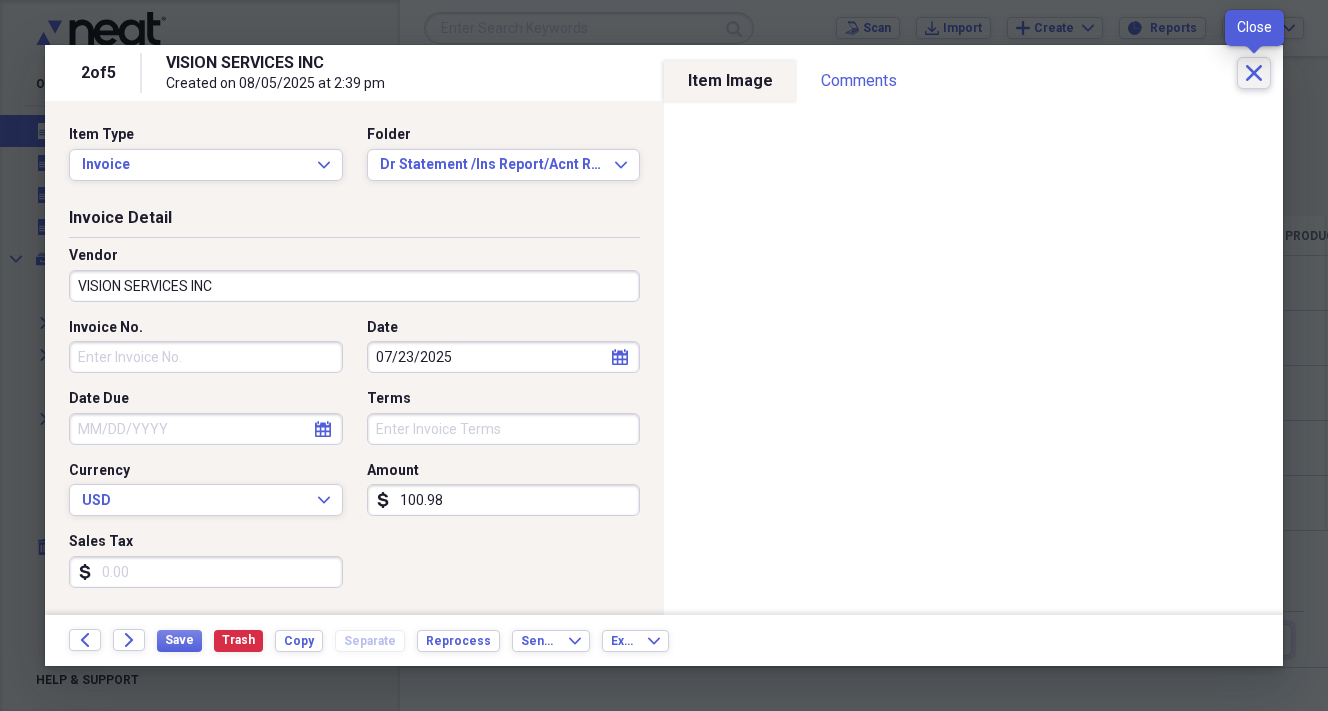 click on "Close" 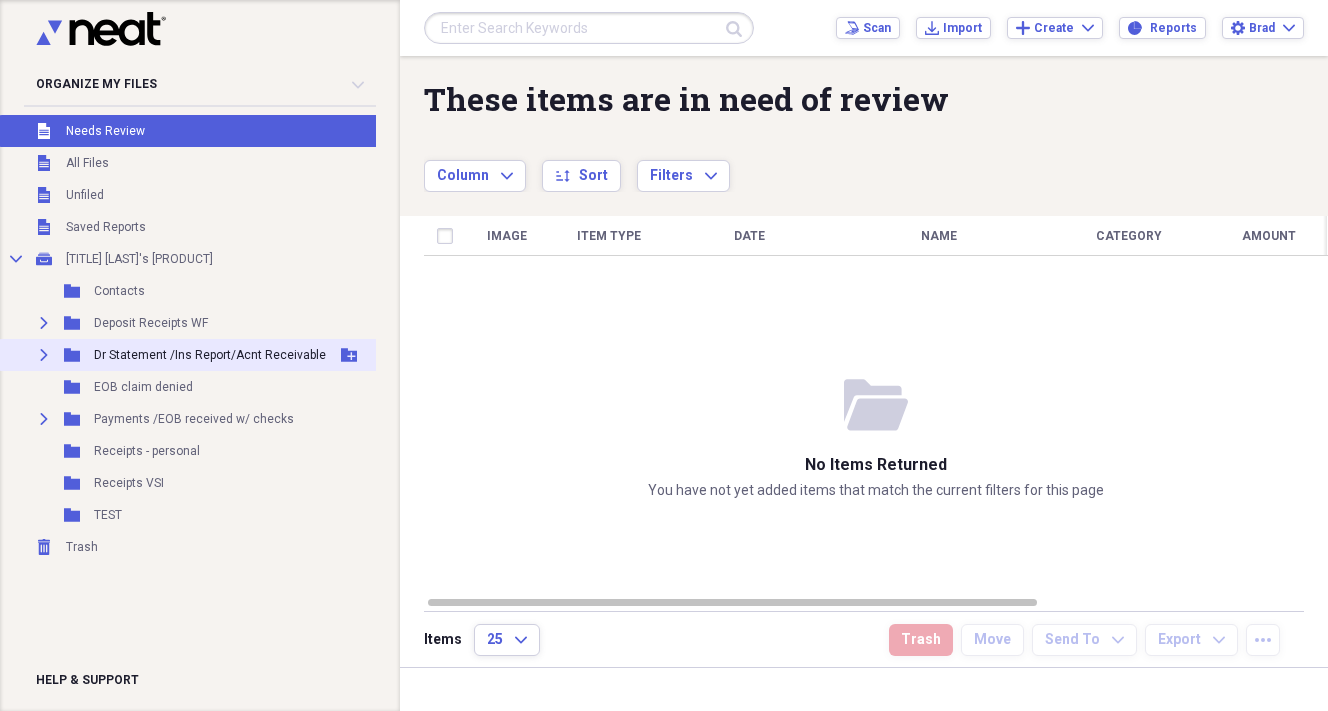 click on "Expand Folder Dr Statement /Ins Report/Acnt Receivable Add Folder" at bounding box center (193, 355) 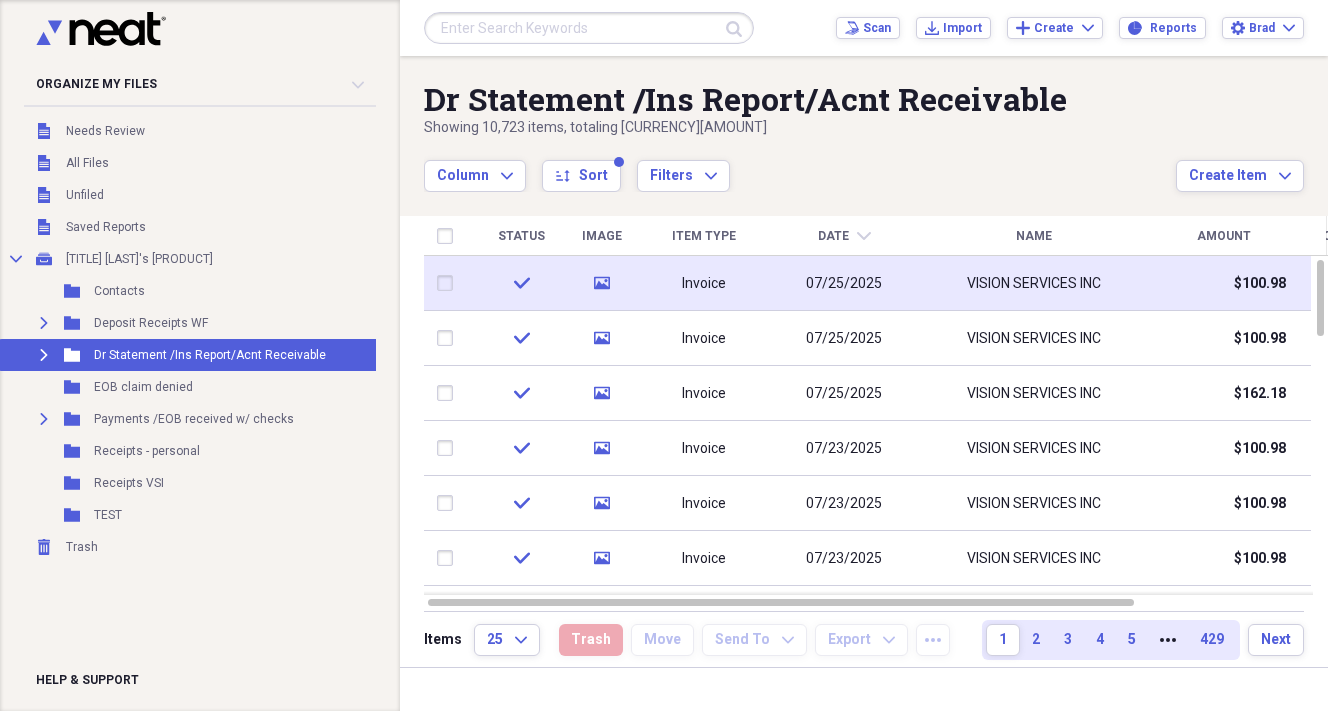 click on "07/25/2025" at bounding box center (844, 284) 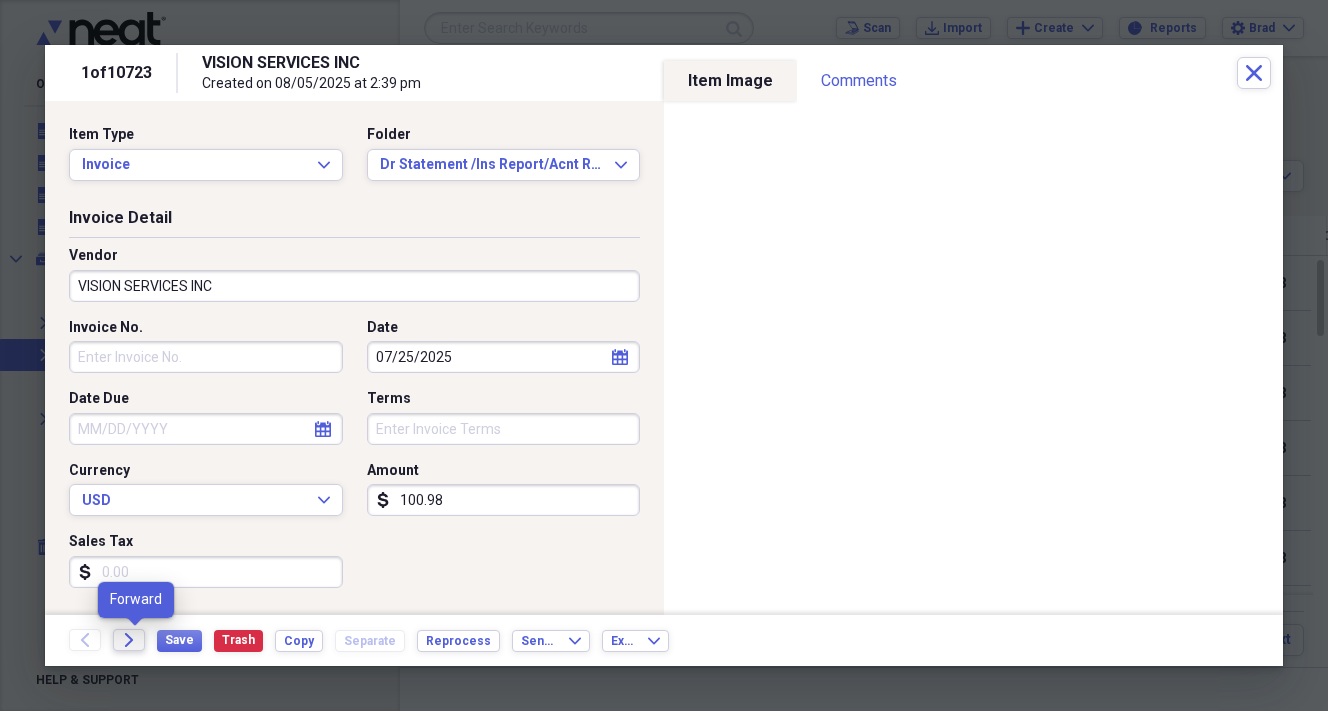 click on "Forward" 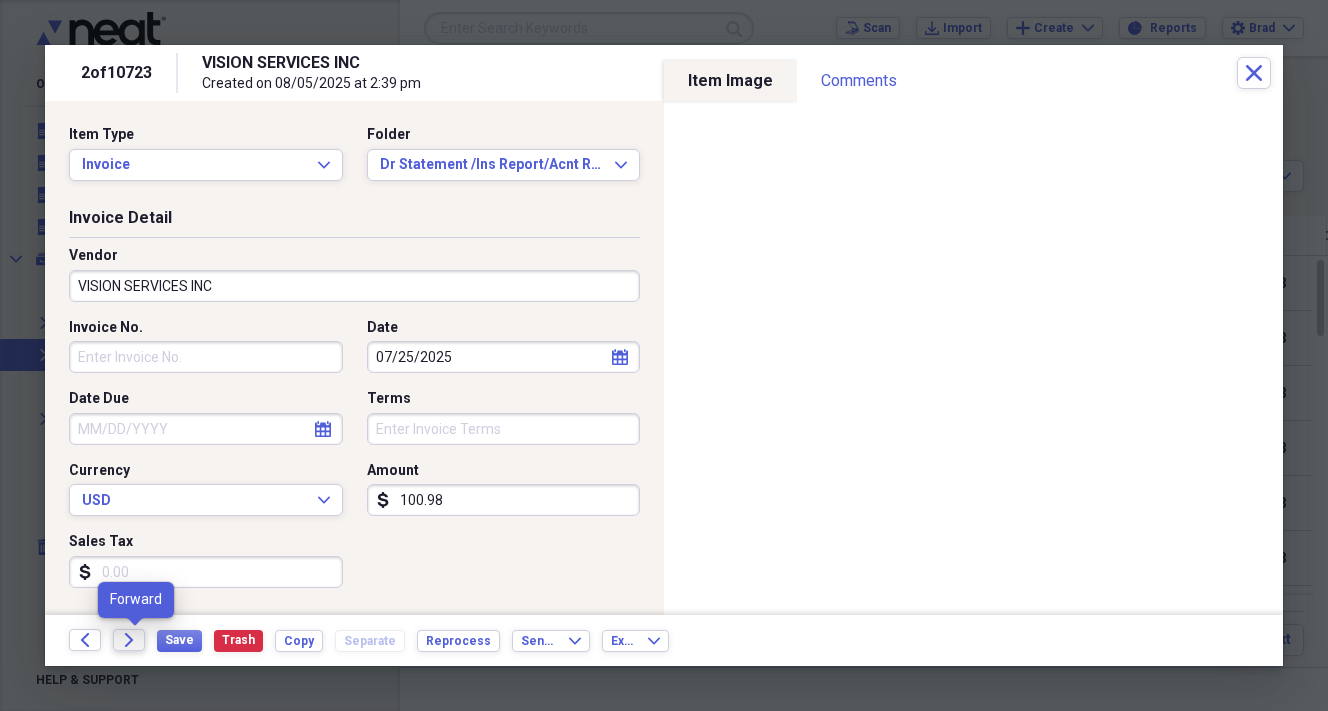 click on "Forward" 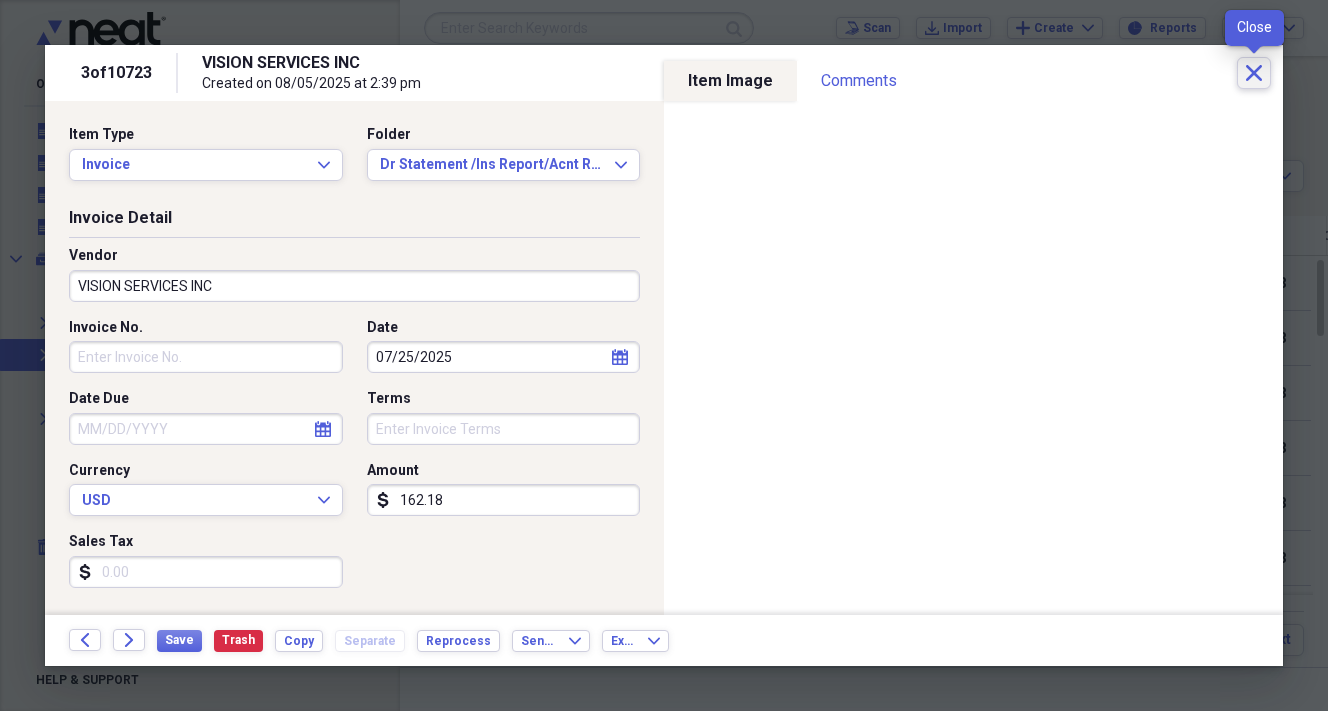 click on "Close" 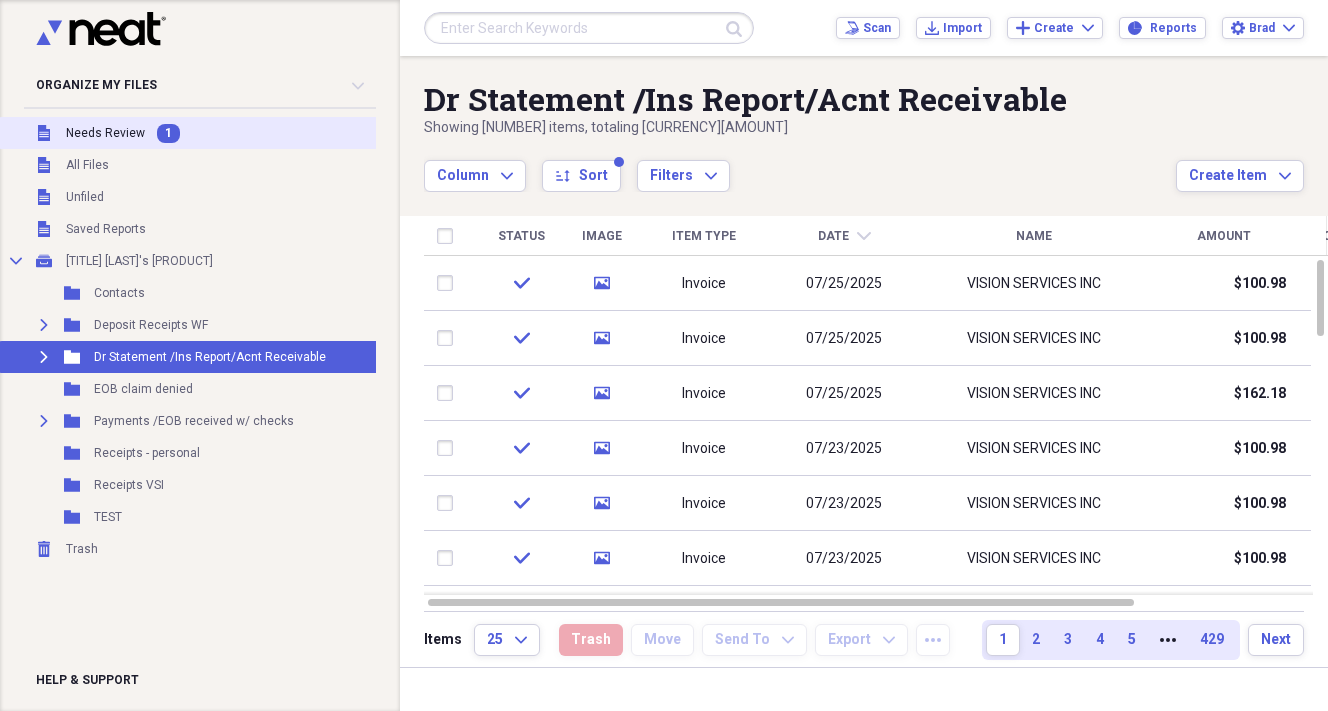 click on "Needs Review" at bounding box center (105, 133) 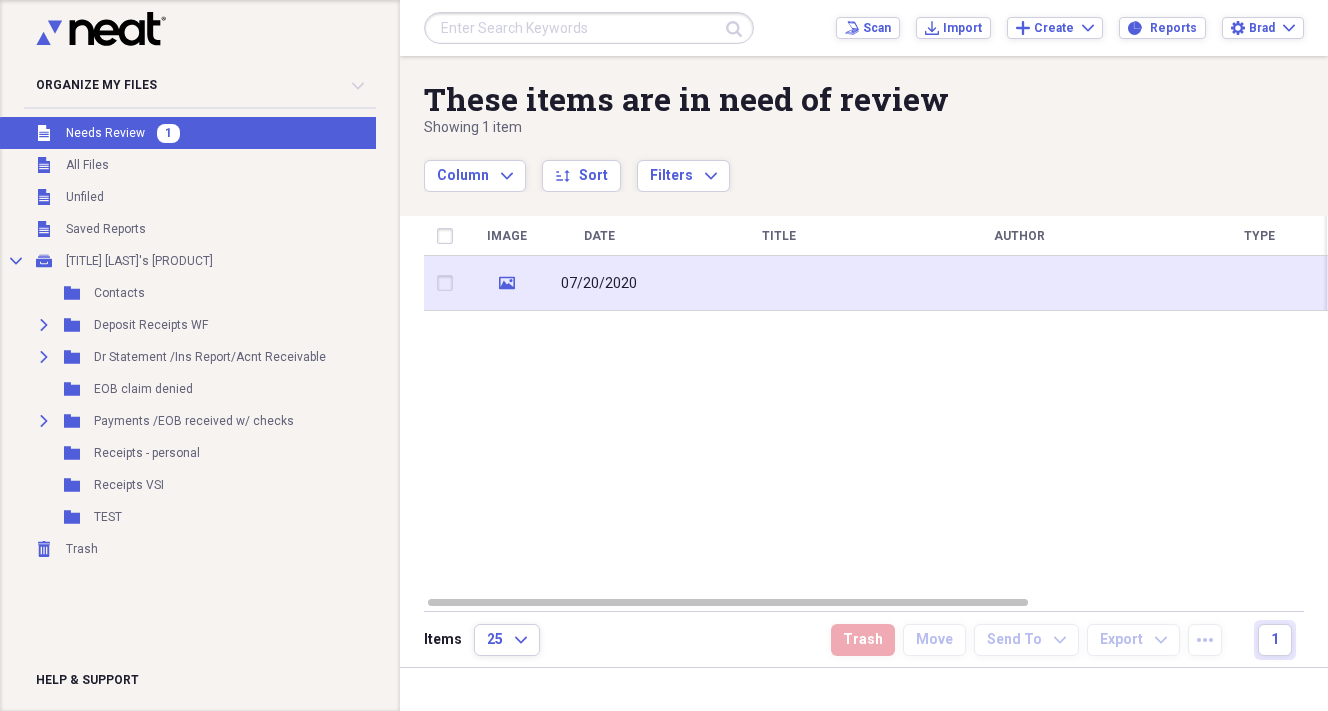 click on "07/20/2020" at bounding box center (599, 284) 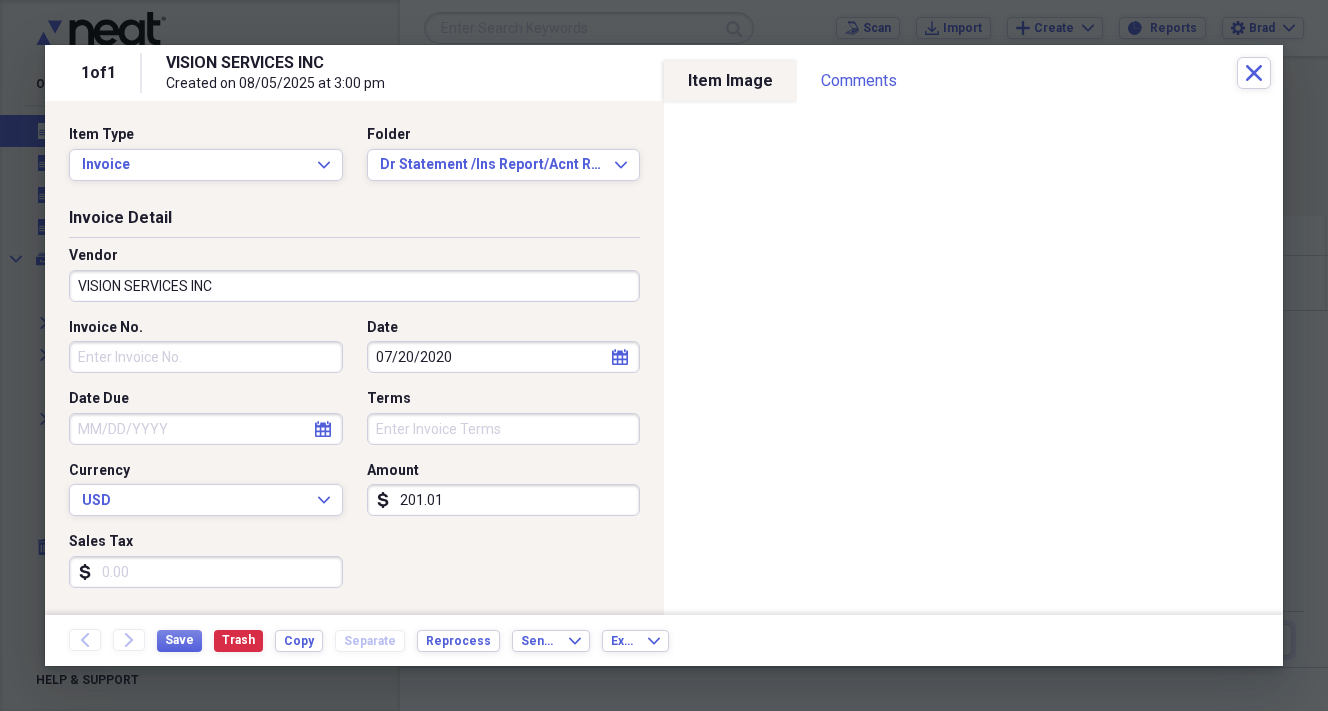 click on "07/20/2020" at bounding box center (504, 357) 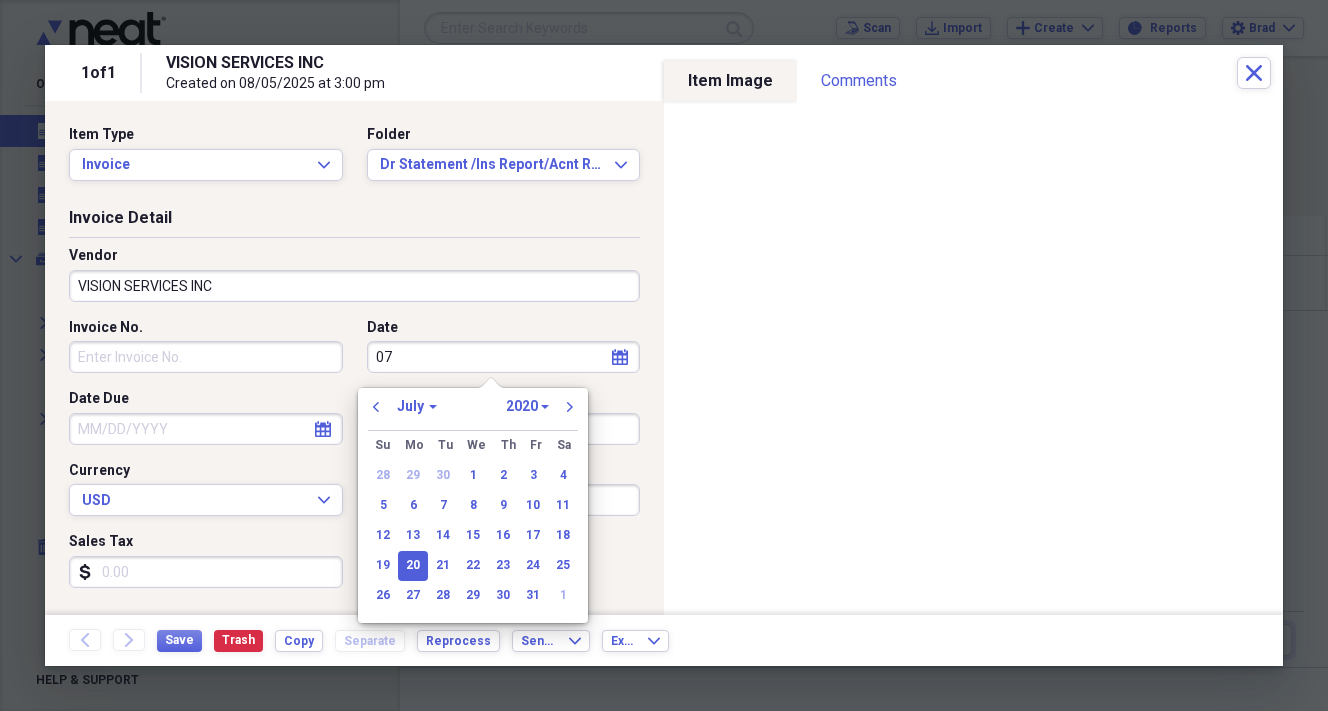type on "0" 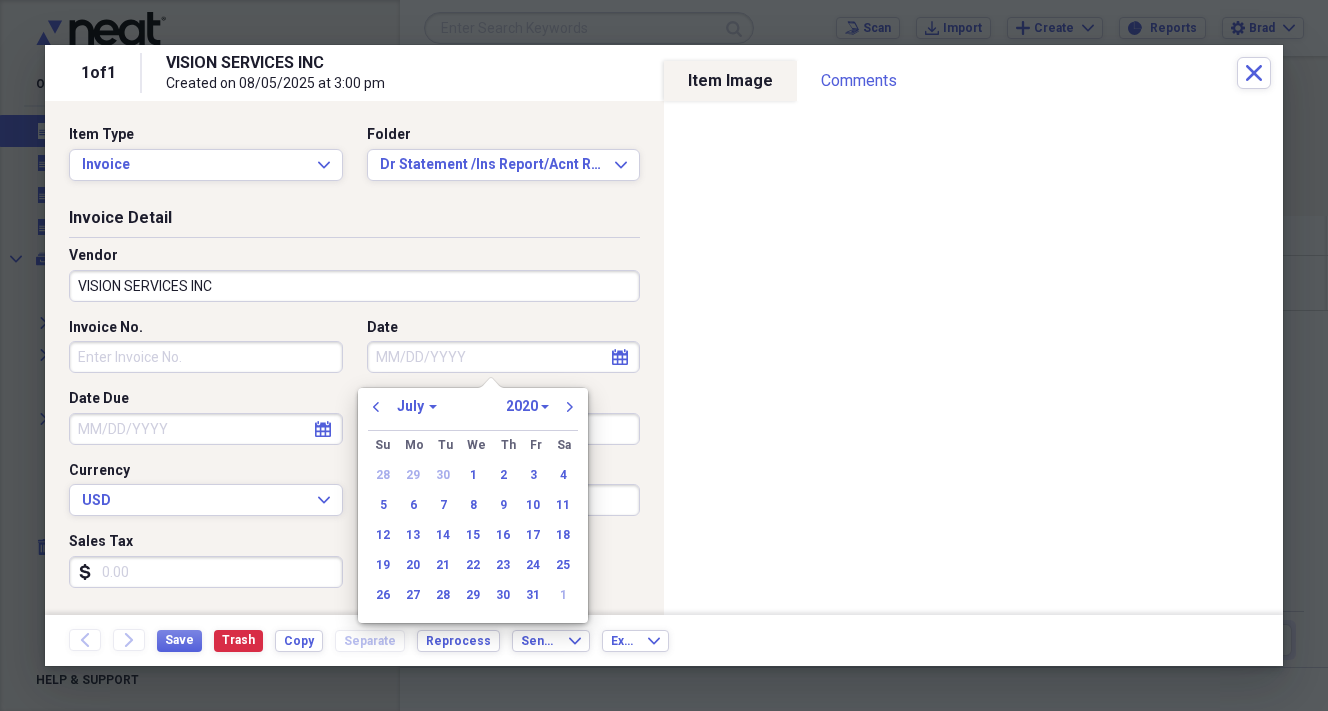 type 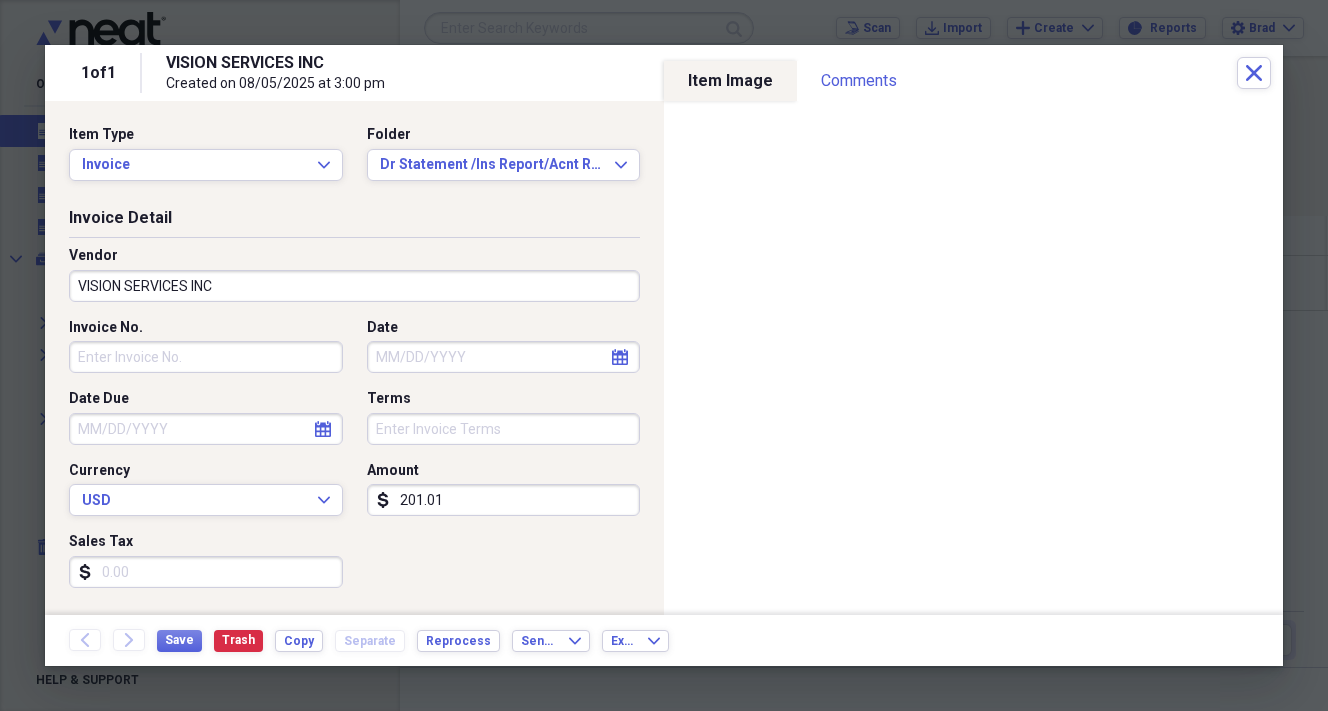 click 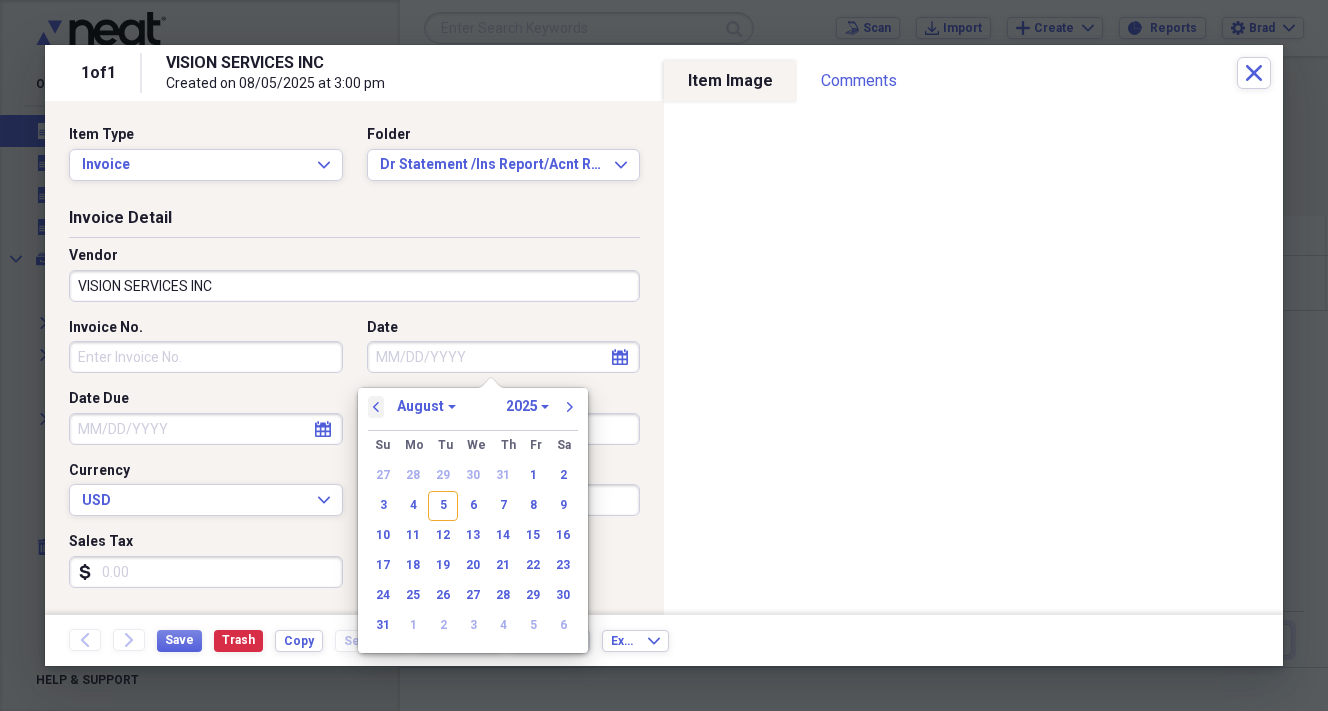 click on "previous" at bounding box center [376, 407] 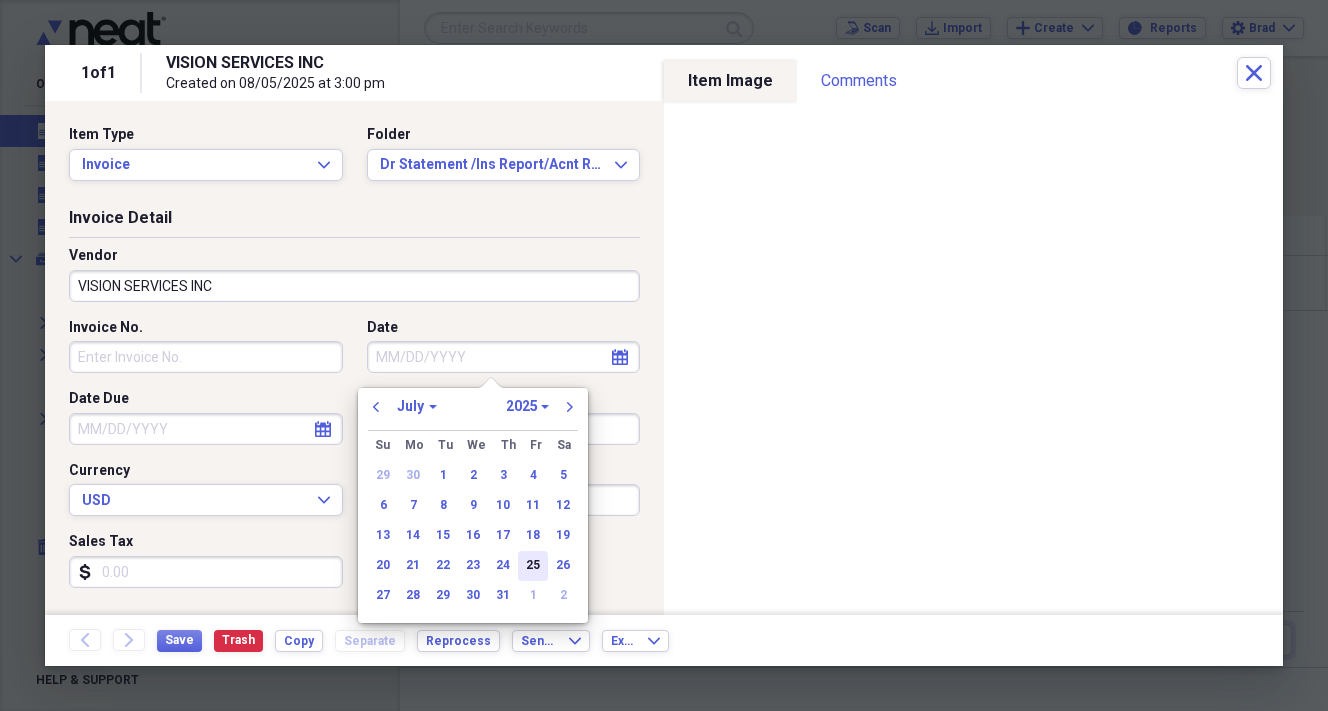 click on "25" at bounding box center [533, 566] 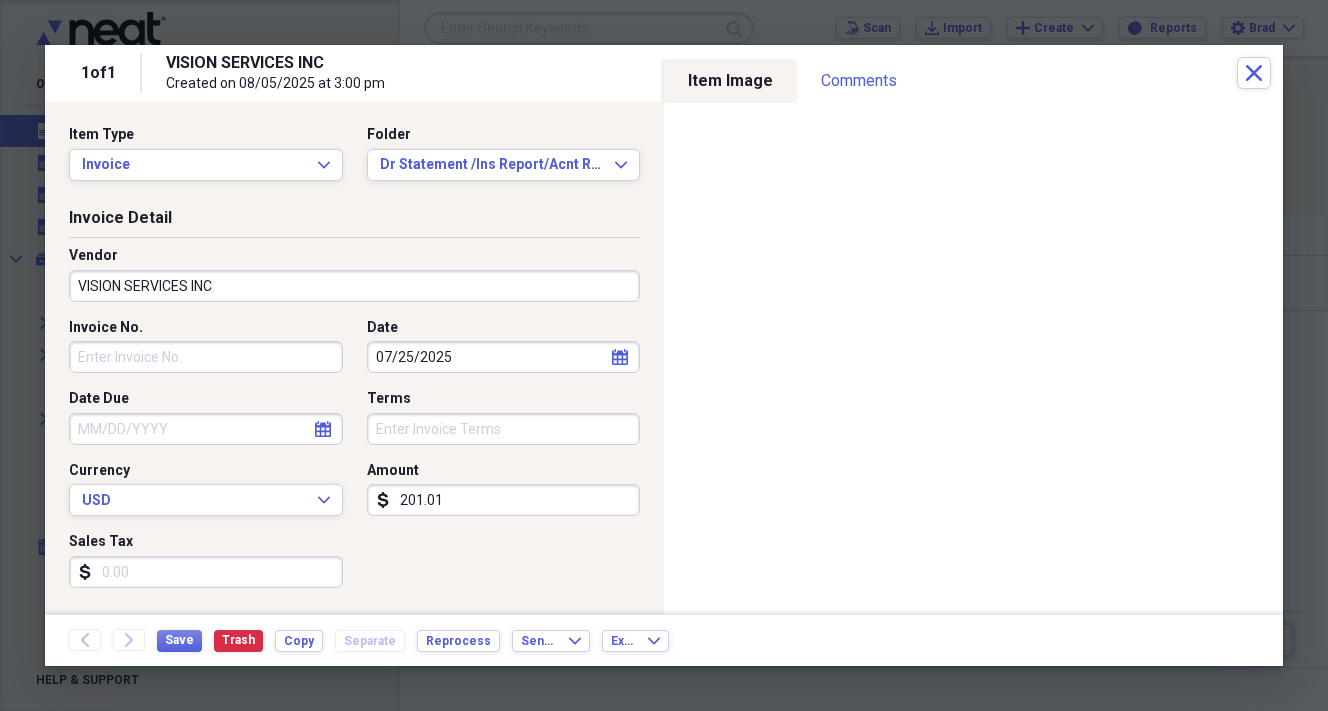 click on "201.01" at bounding box center (504, 500) 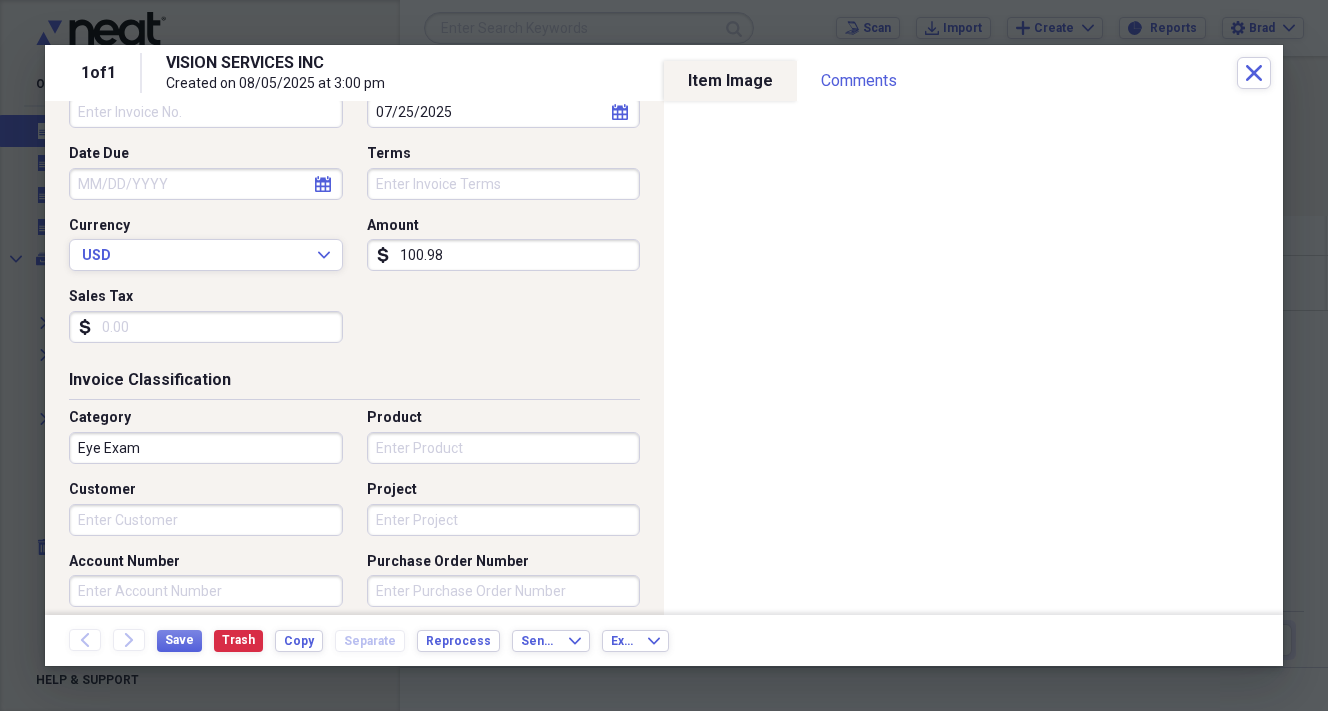 scroll, scrollTop: 338, scrollLeft: 0, axis: vertical 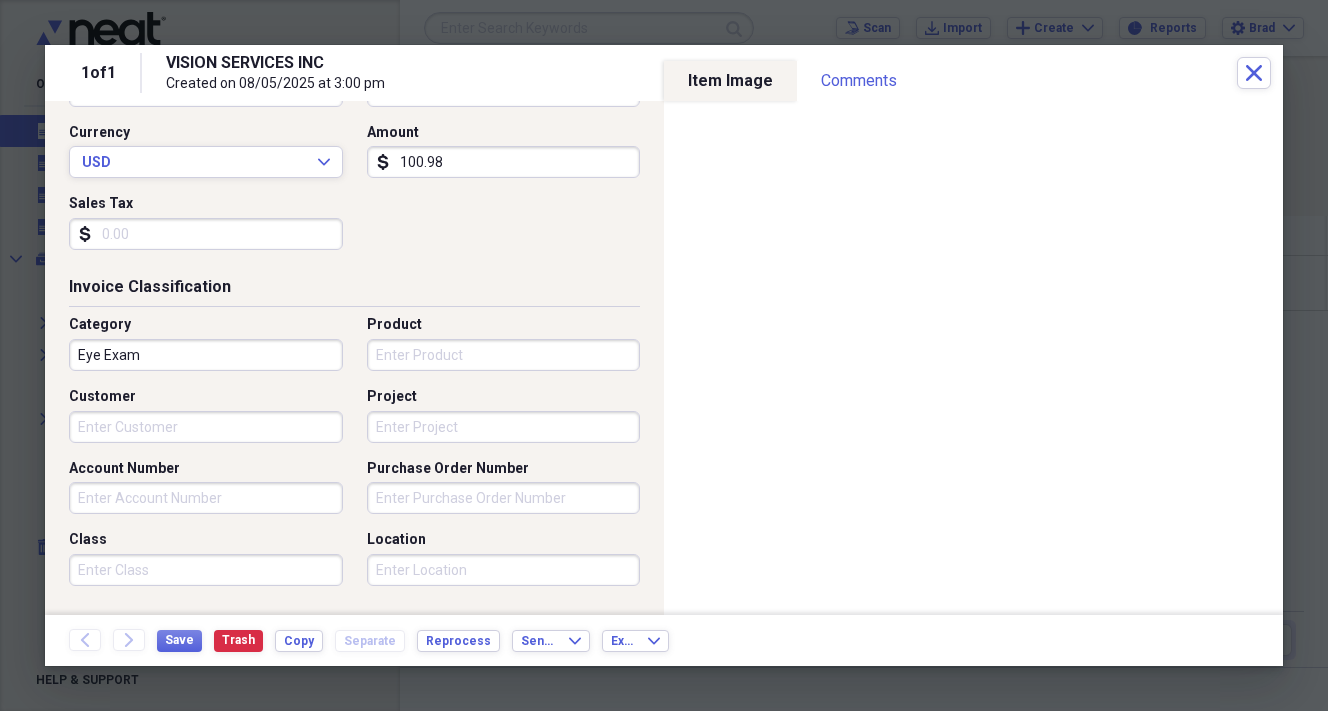type on "100.98" 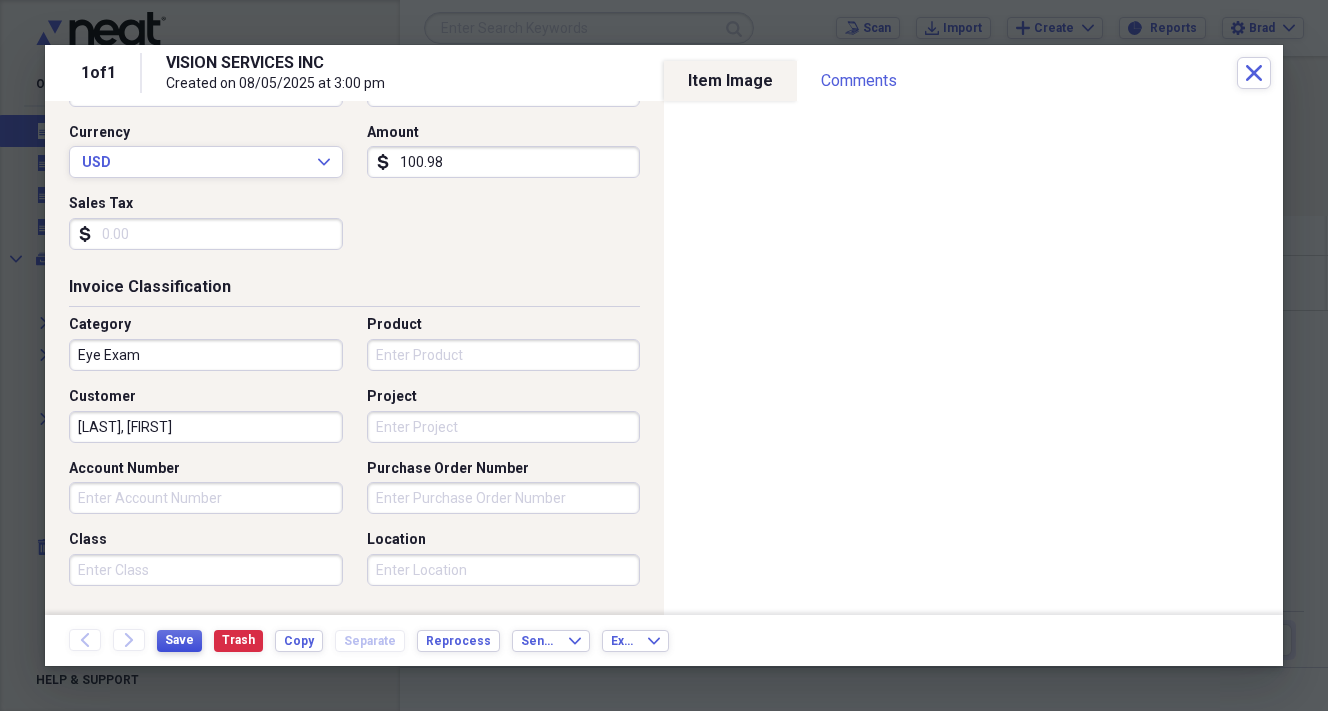 type on "[LAST], [FIRST]" 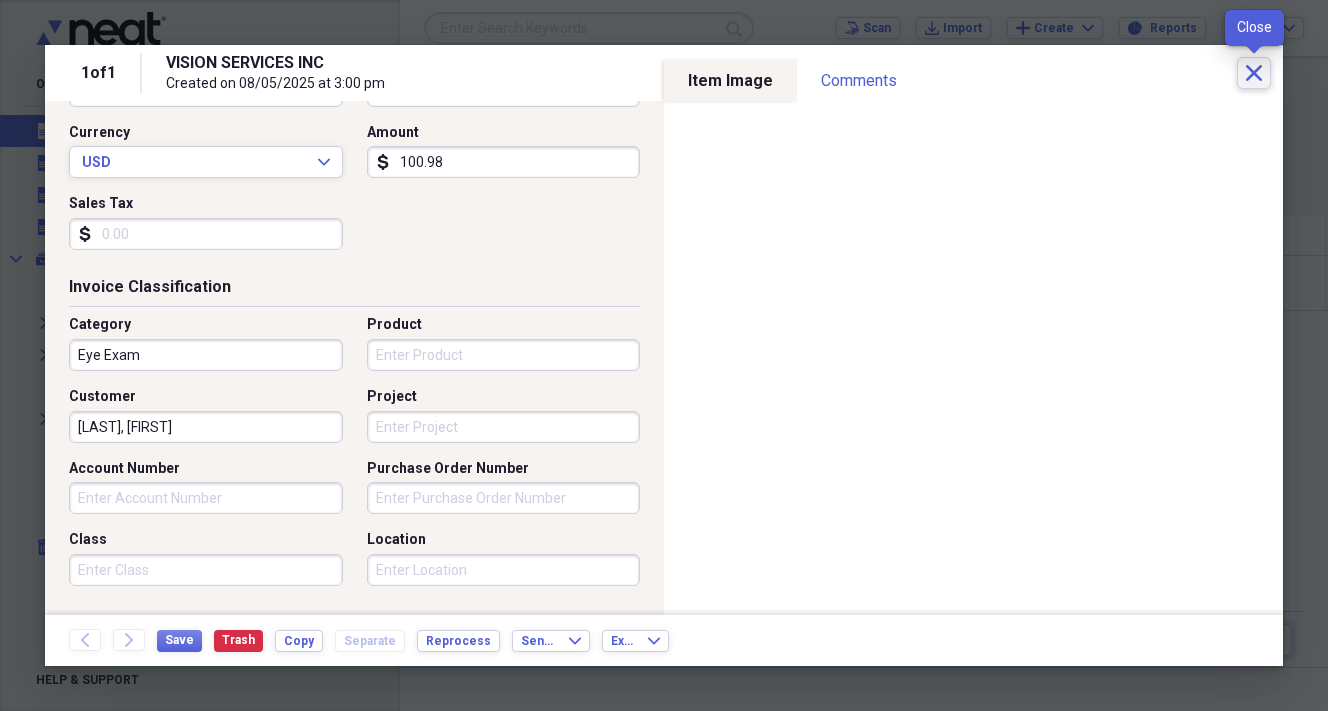 click 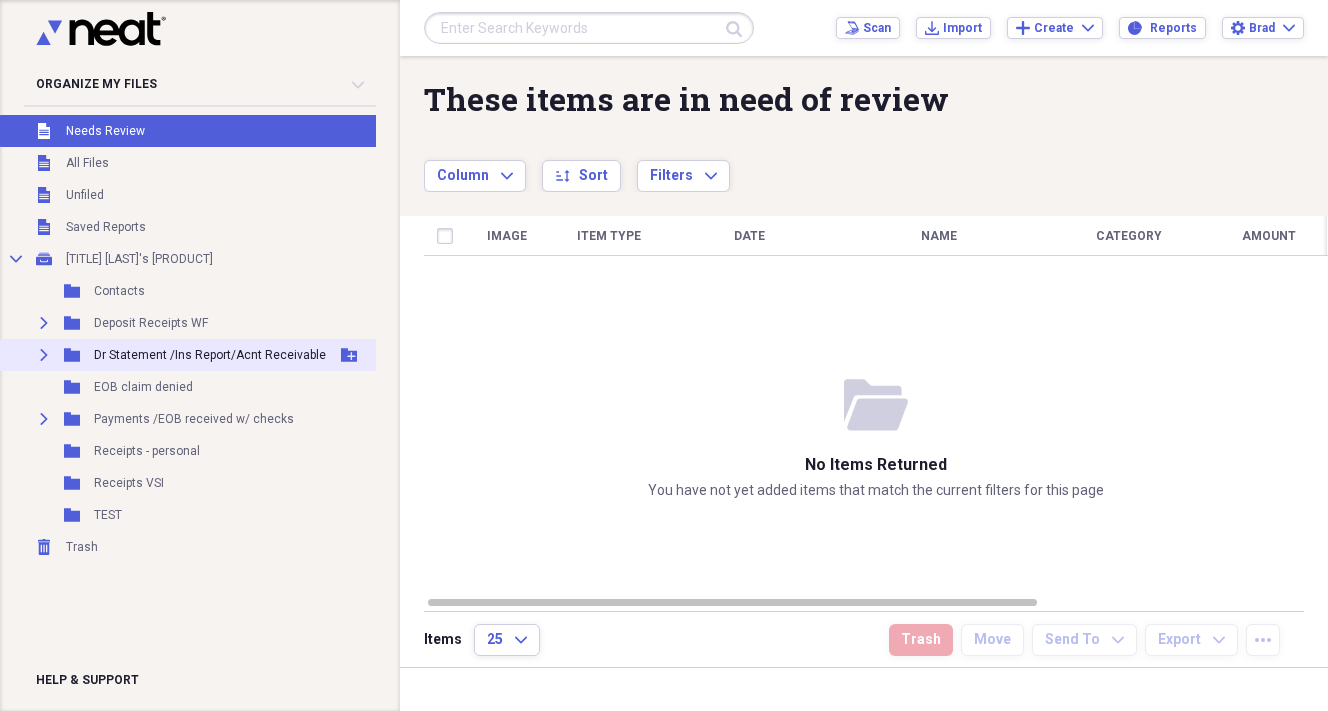 click on "Dr Statement /Ins Report/Acnt Receivable" at bounding box center (210, 355) 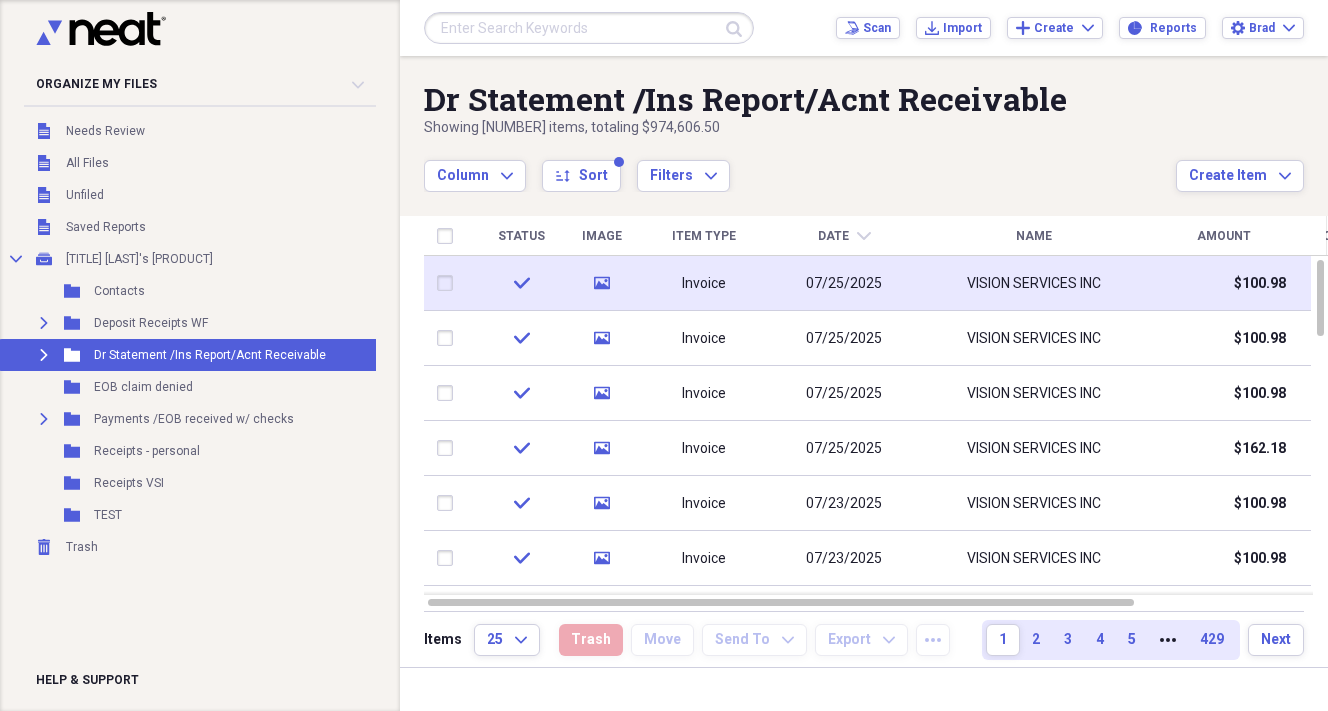 click on "Invoice" at bounding box center (704, 284) 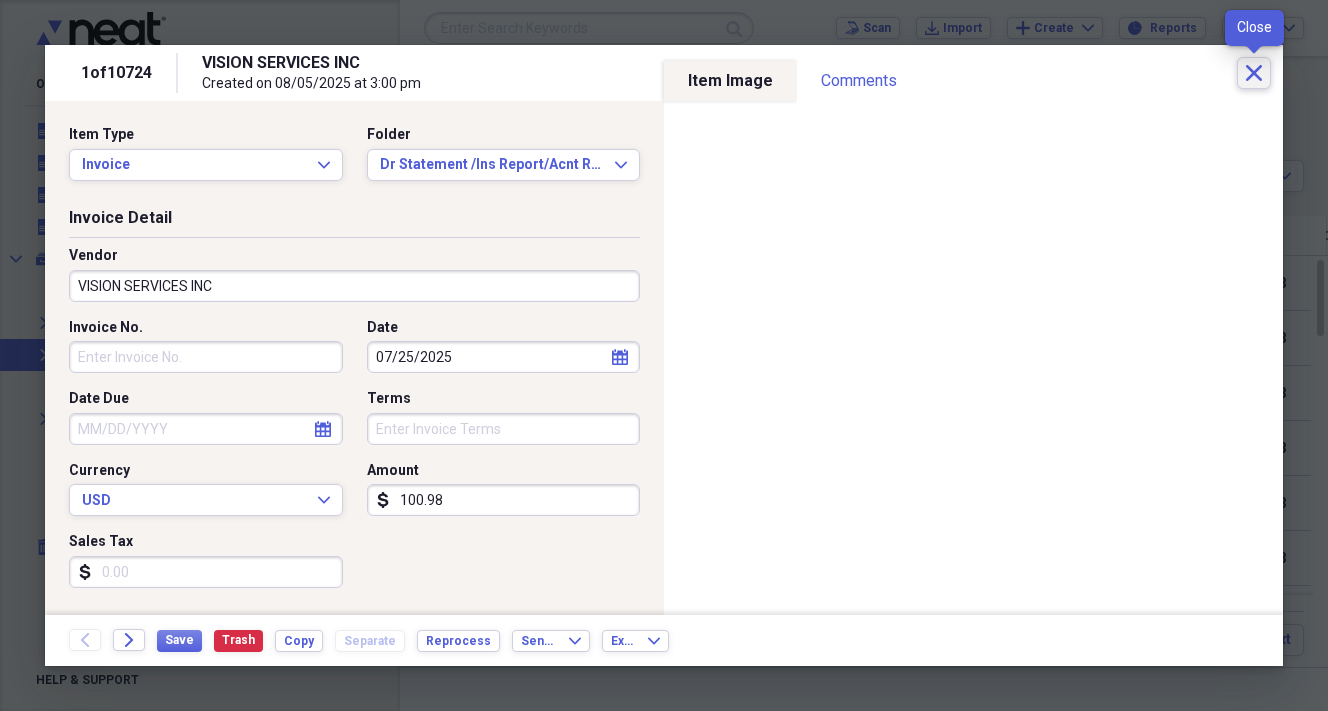 click 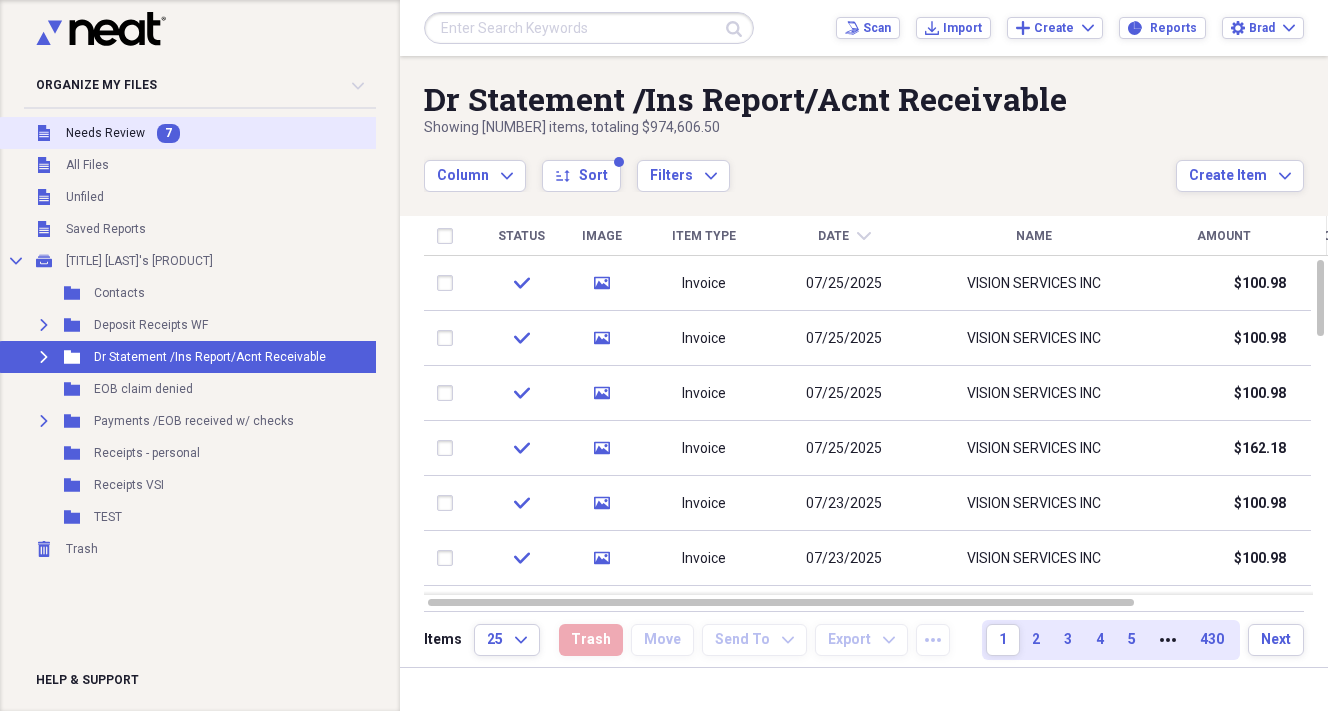click on "Needs Review" at bounding box center (105, 133) 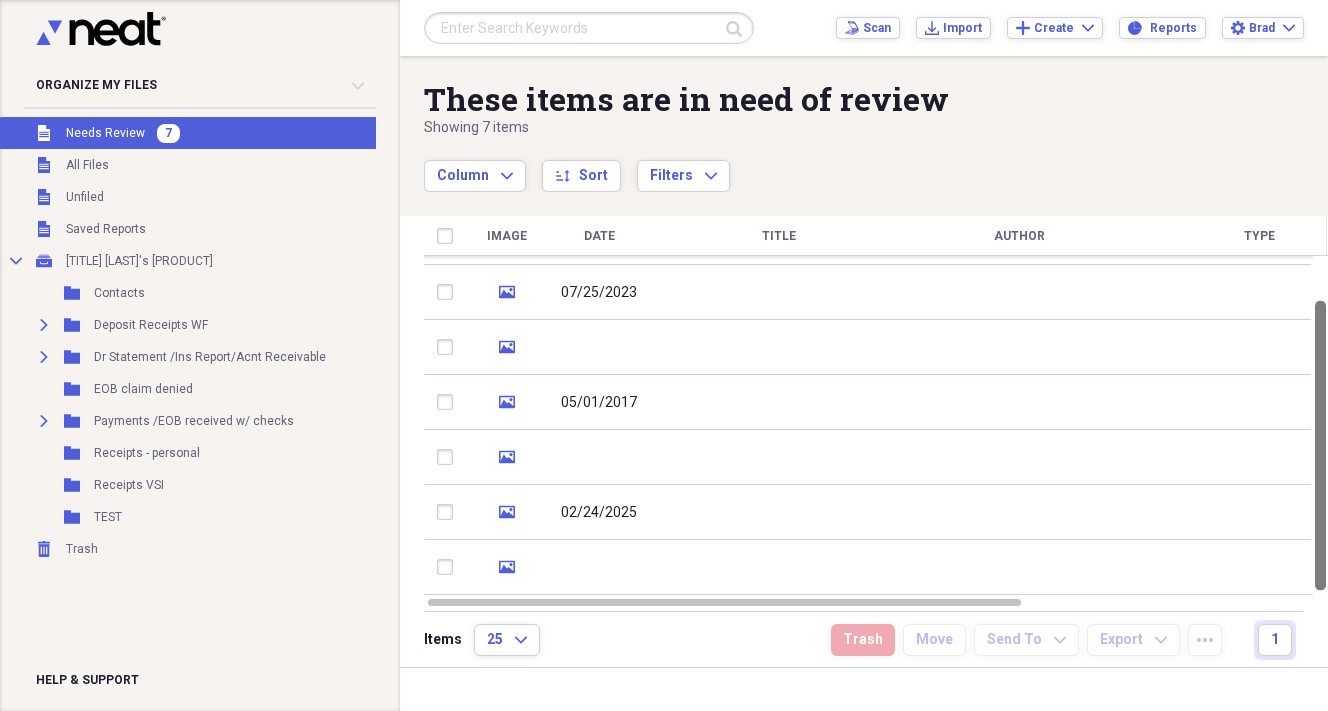 drag, startPoint x: 1320, startPoint y: 415, endPoint x: 1318, endPoint y: 547, distance: 132.01515 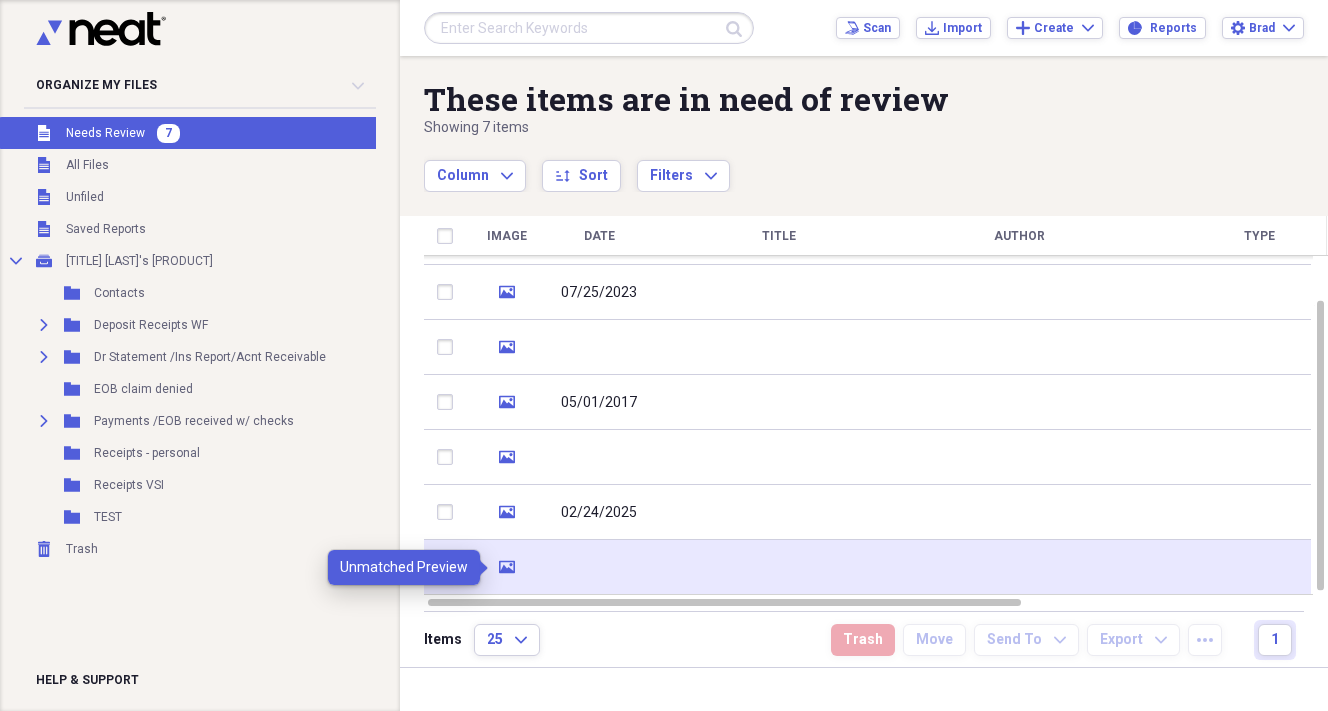 click 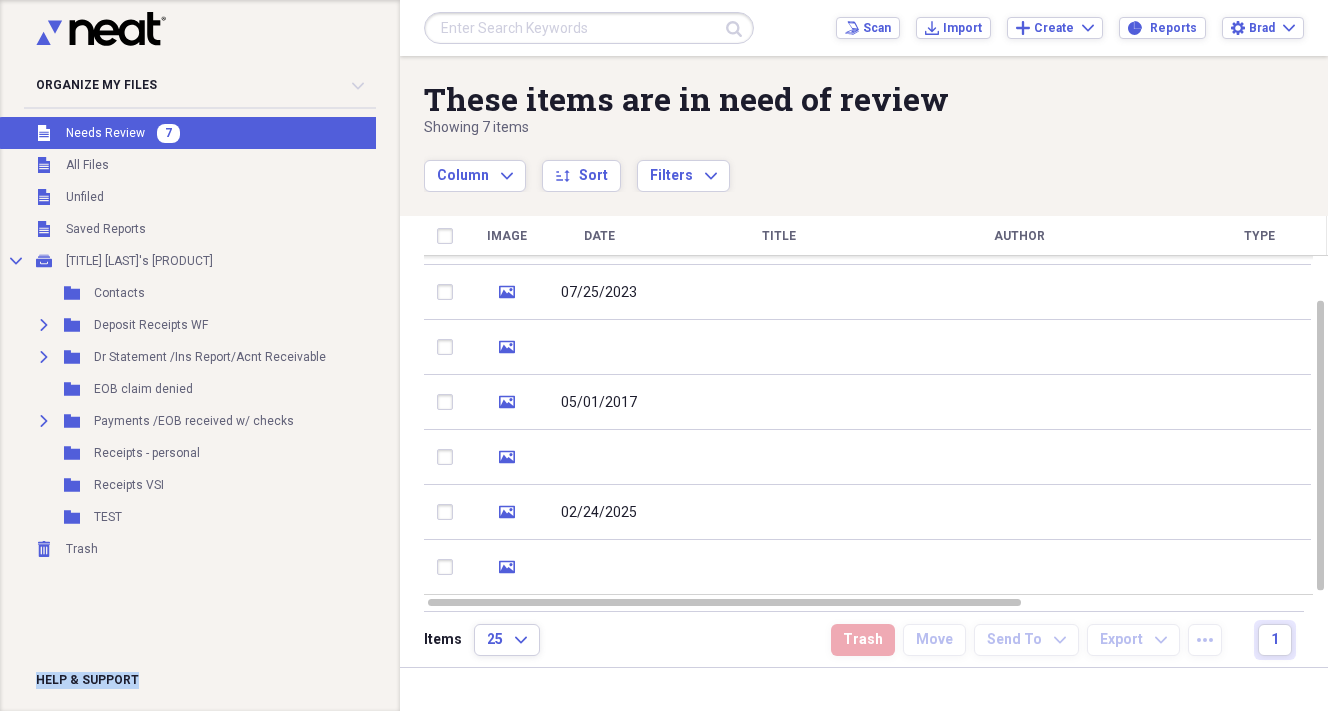 drag, startPoint x: 257, startPoint y: 681, endPoint x: 265, endPoint y: 656, distance: 26.24881 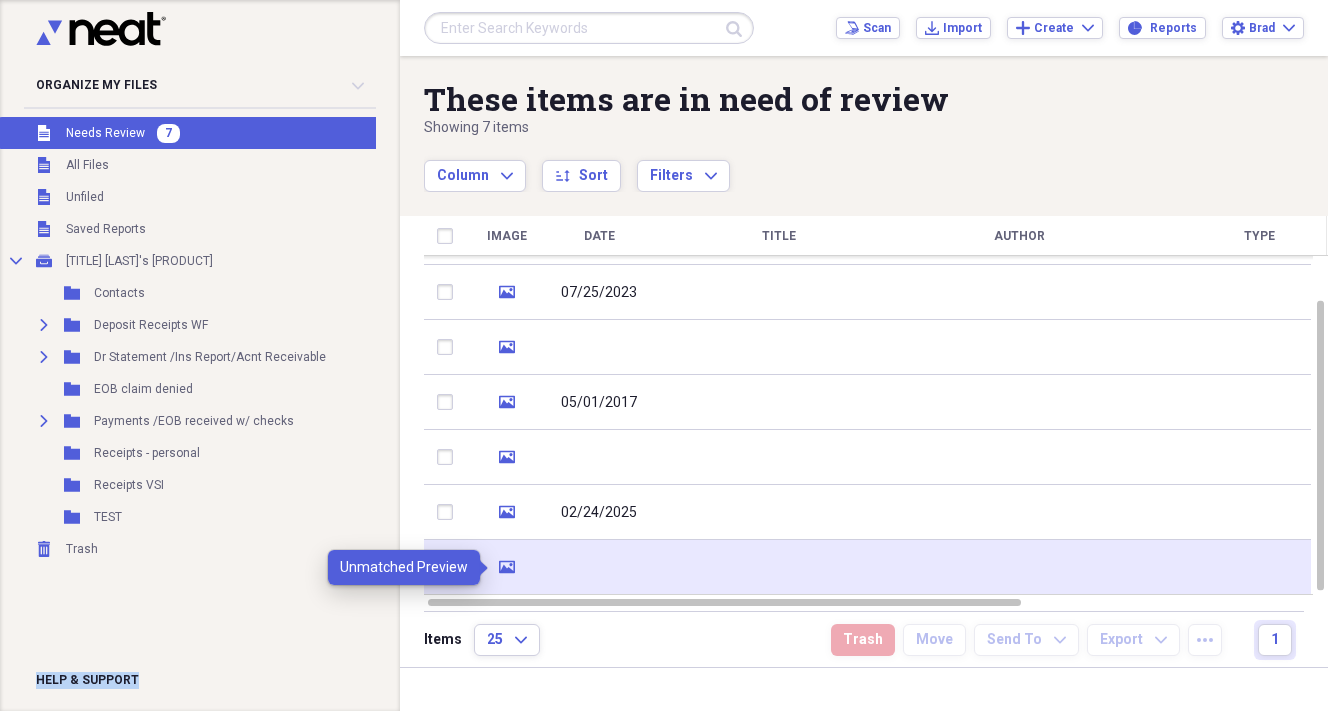 click on "media" 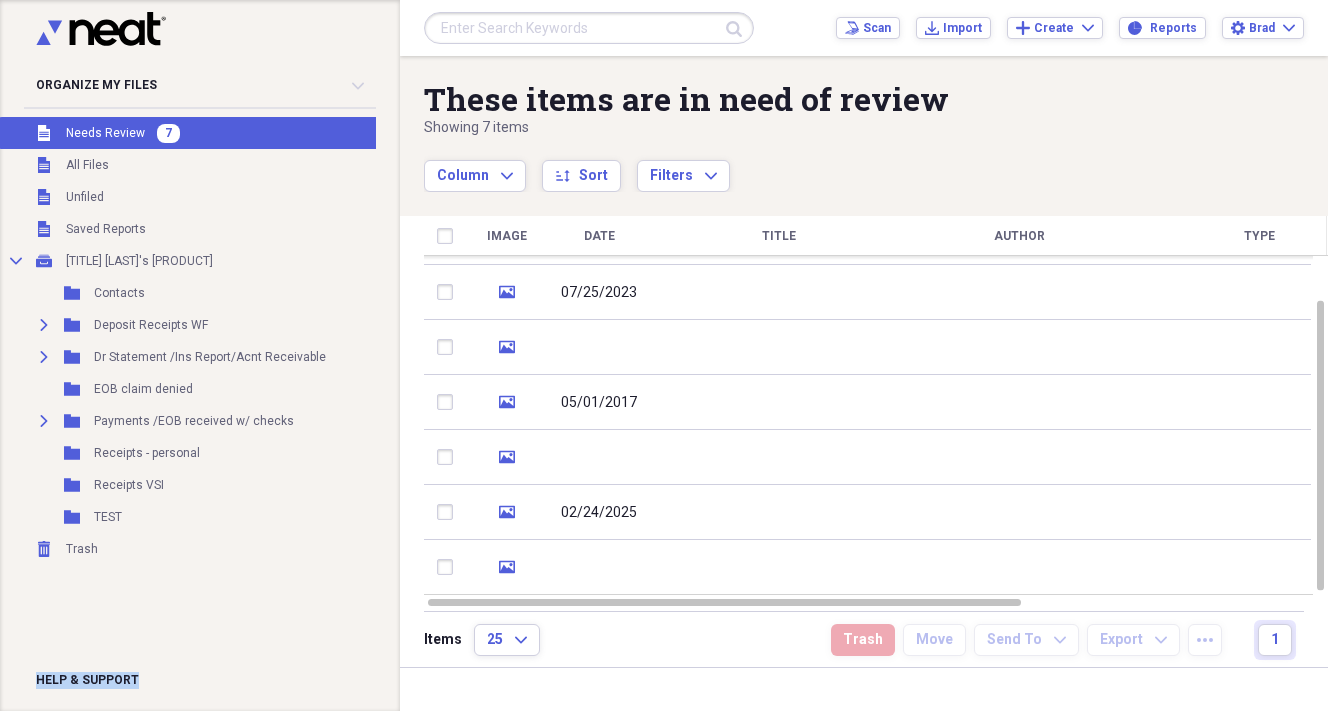 click on "Needs Review" at bounding box center [105, 133] 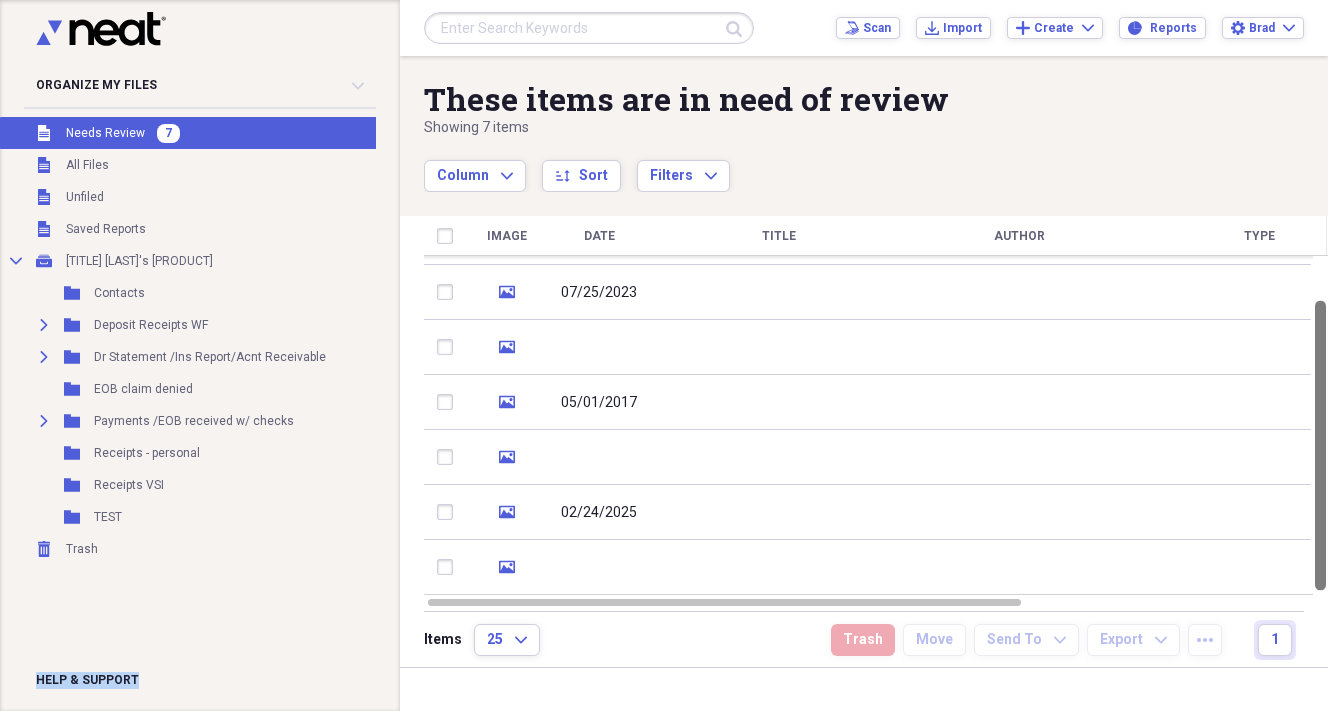 drag, startPoint x: 1319, startPoint y: 396, endPoint x: 1322, endPoint y: 491, distance: 95.047356 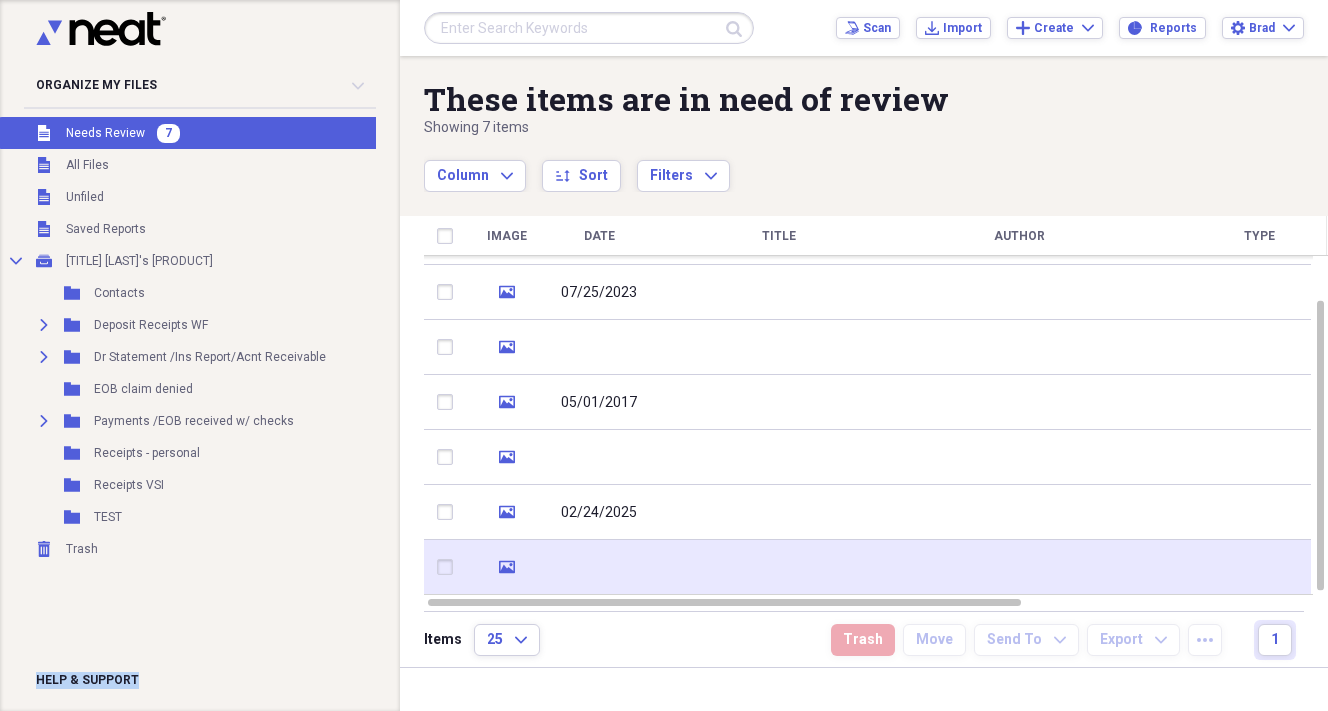 click at bounding box center [779, 567] 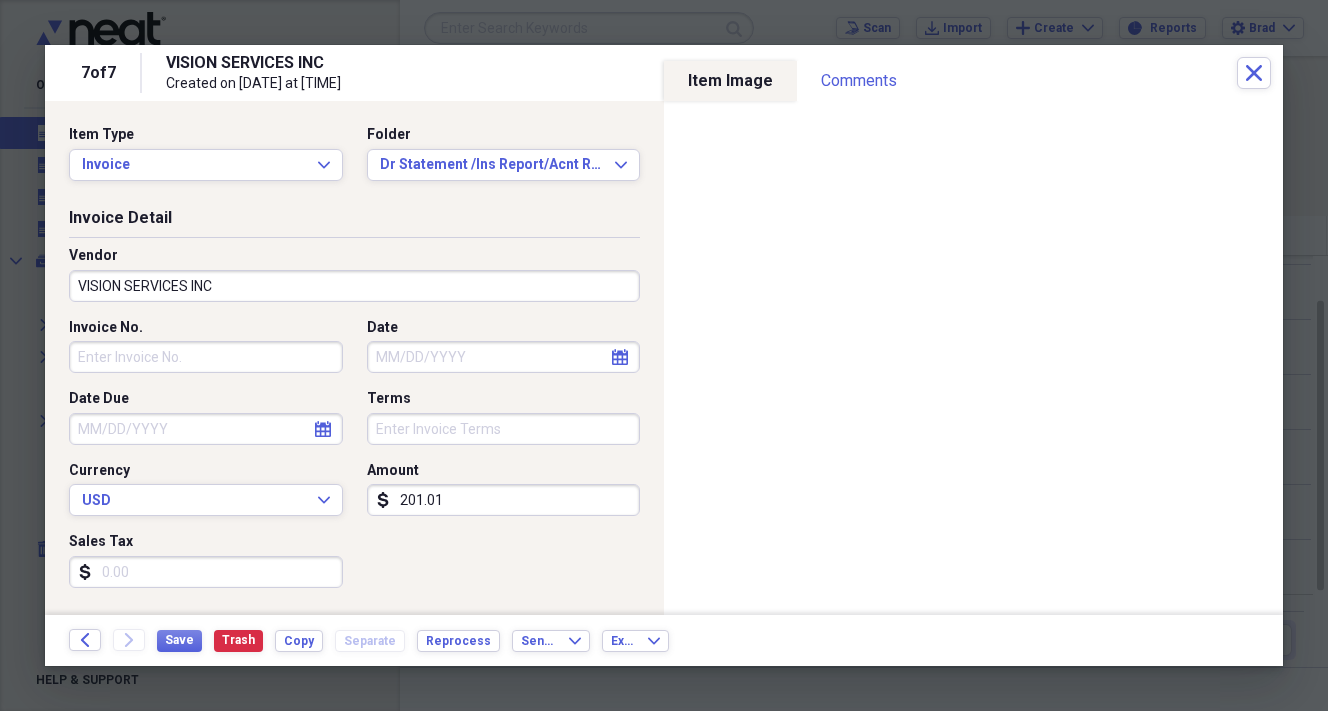 click on "Vendor VISION SERVICES INC" at bounding box center (354, 274) 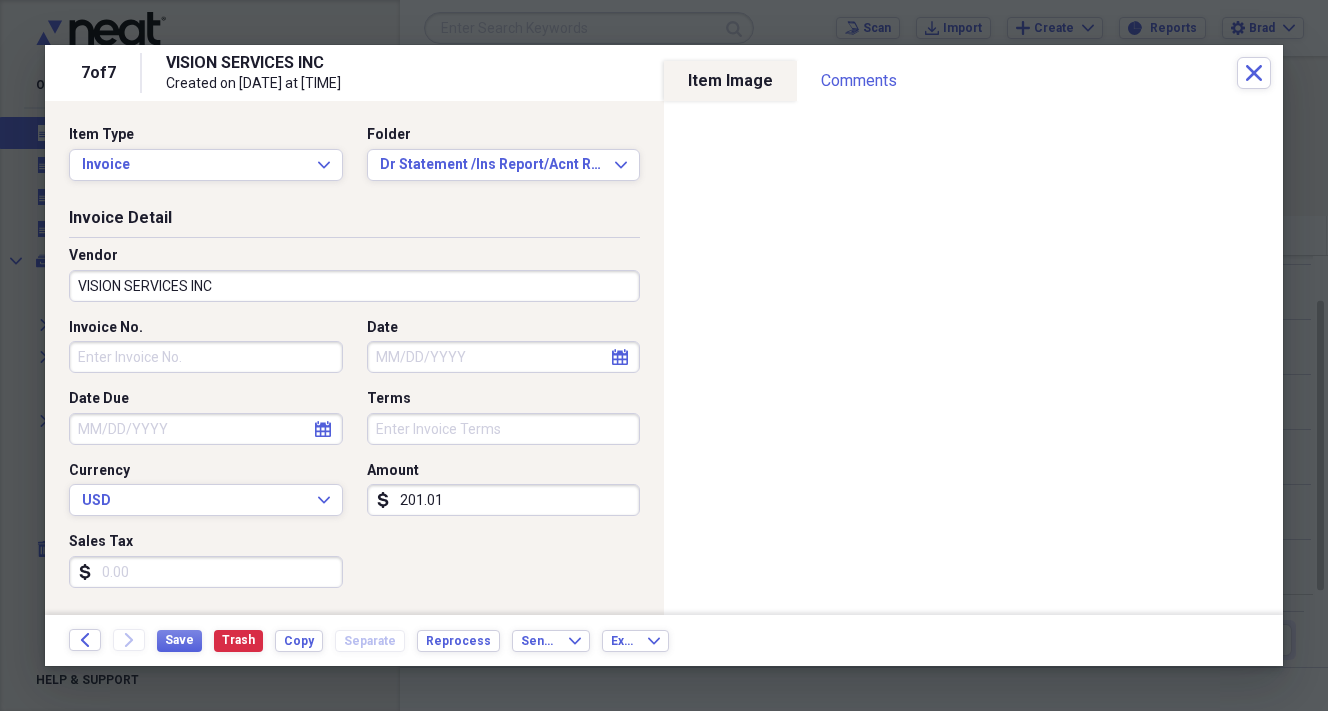 click on "VISION SERVICES INC" at bounding box center [354, 286] 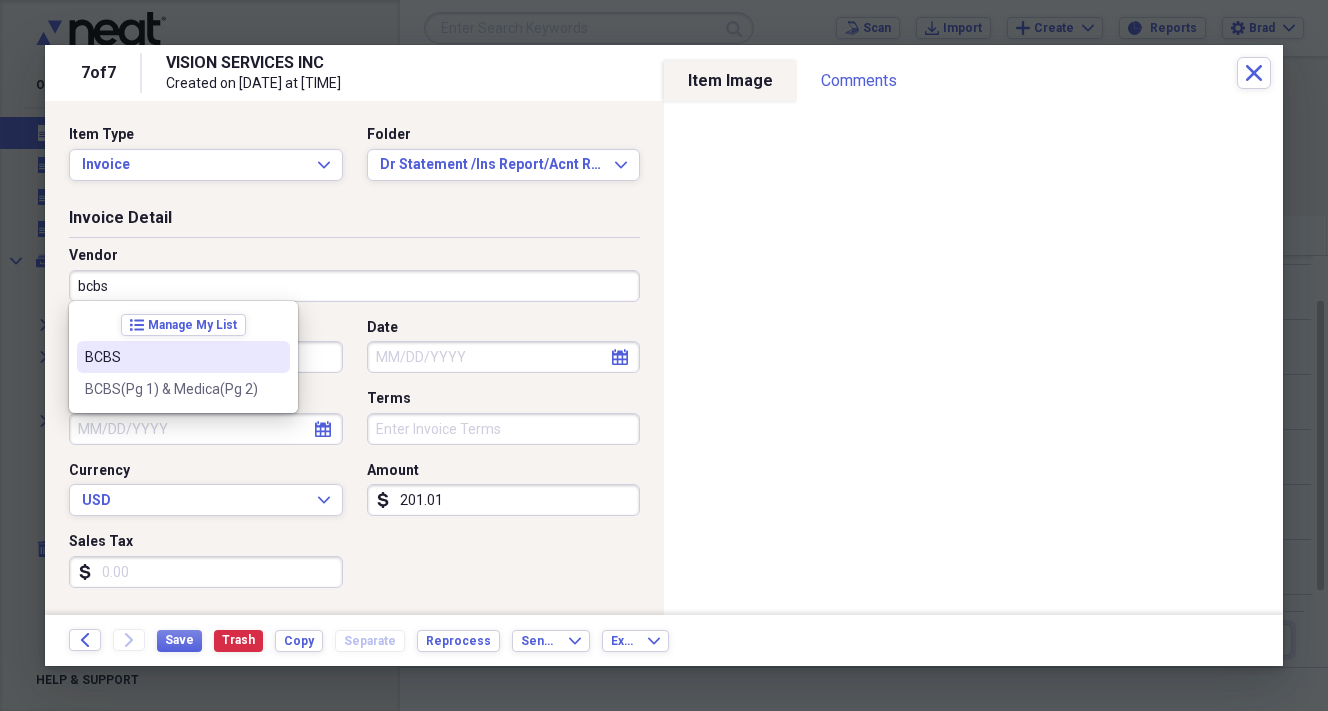 click on "BCBS" at bounding box center (171, 357) 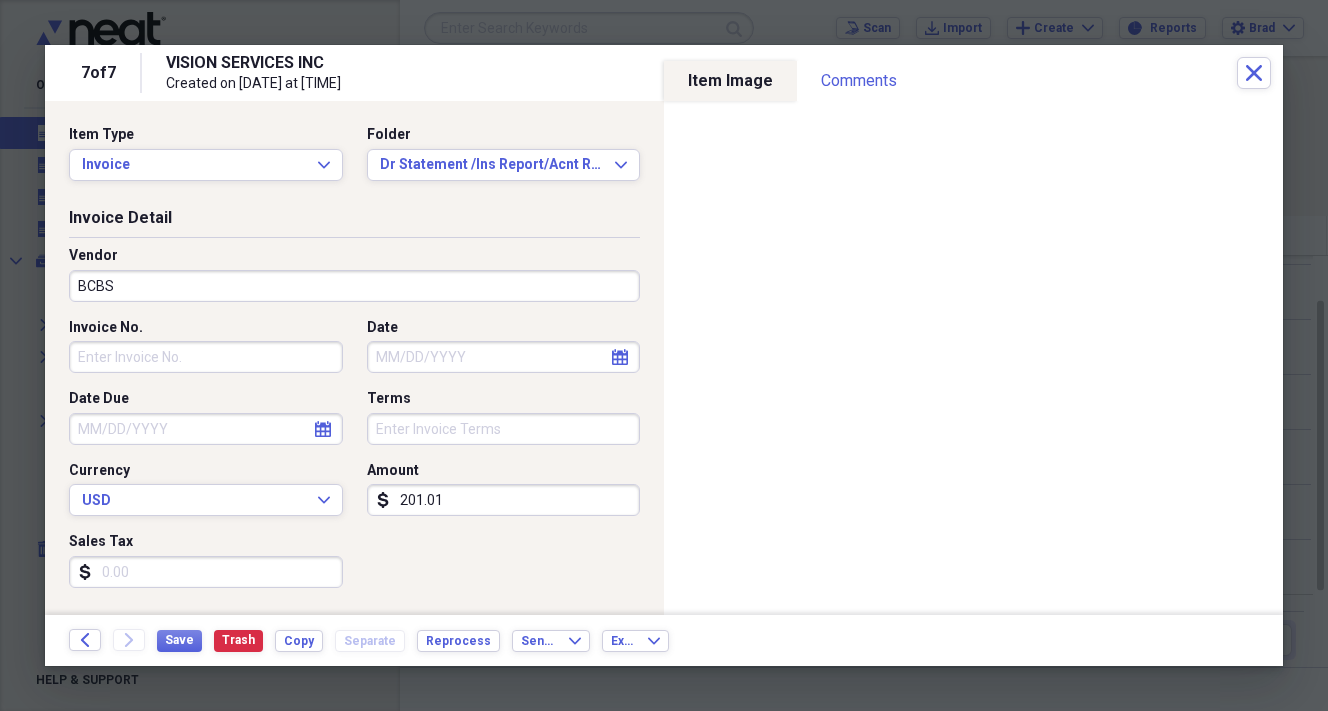 click 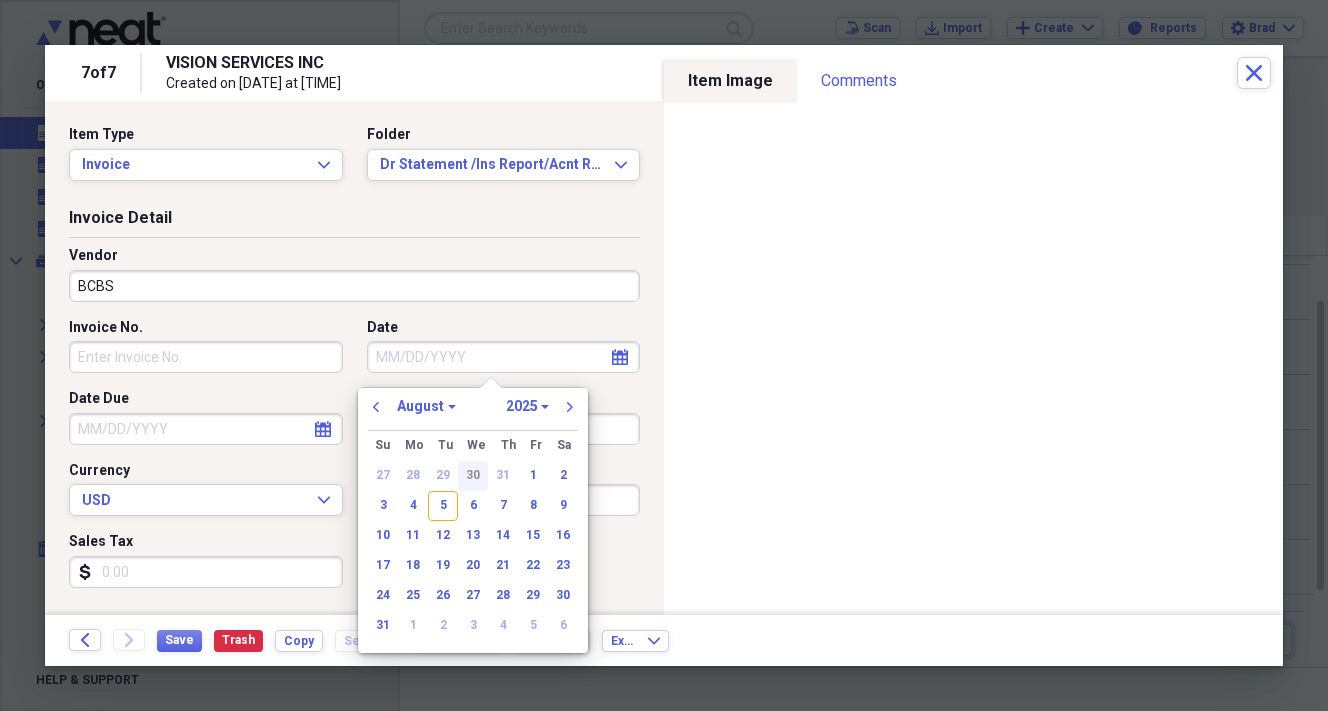 click on "30" at bounding box center (473, 476) 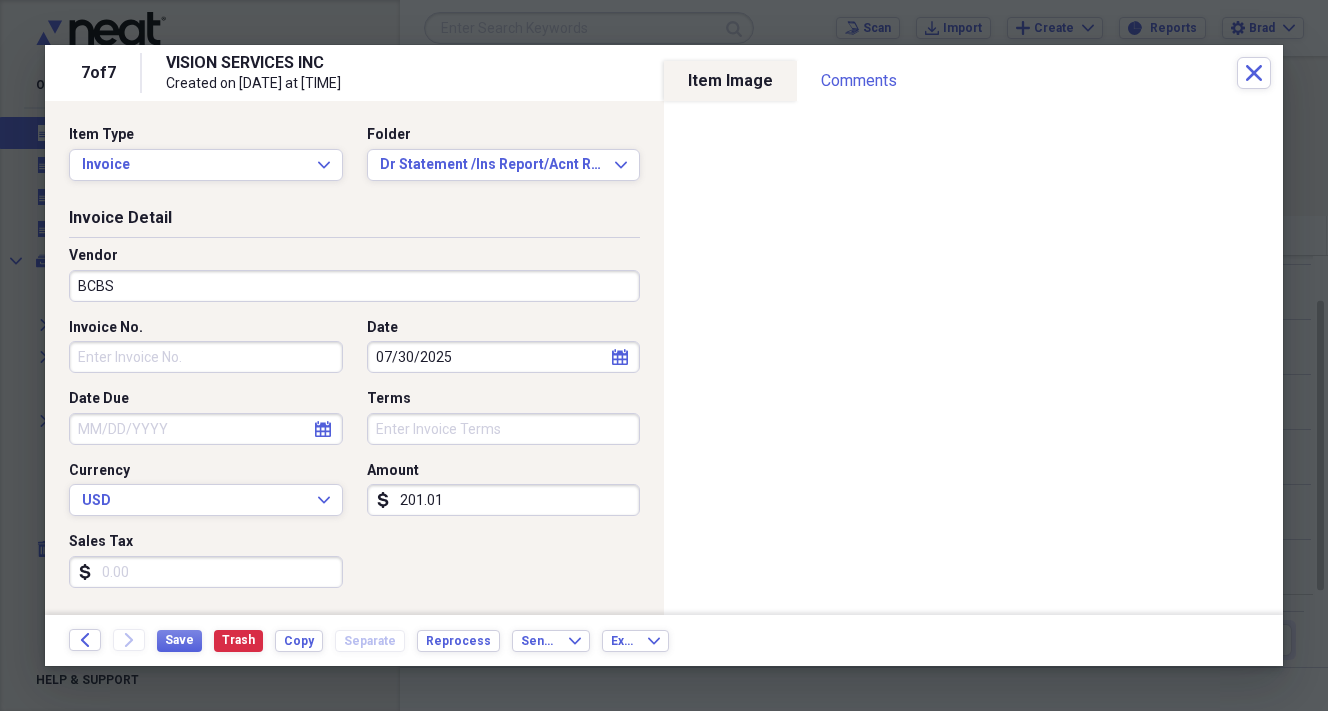 click on "201.01" at bounding box center (504, 500) 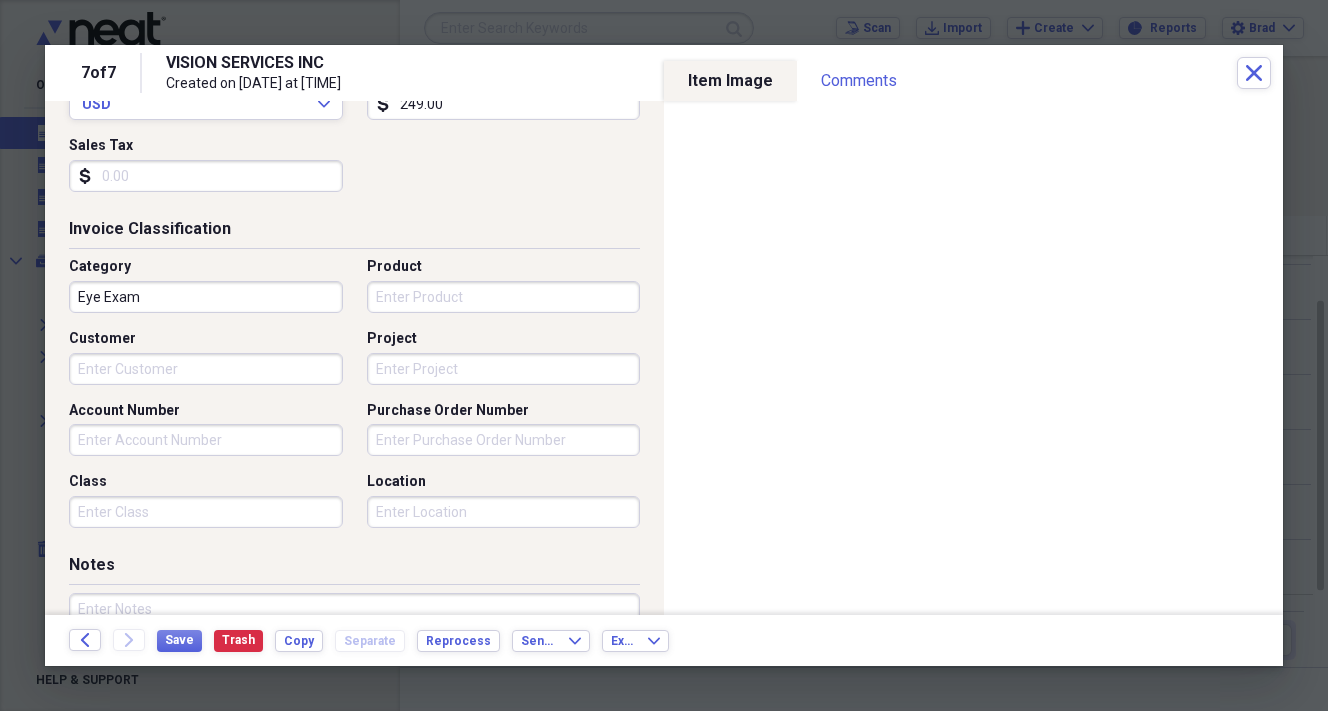 scroll, scrollTop: 409, scrollLeft: 0, axis: vertical 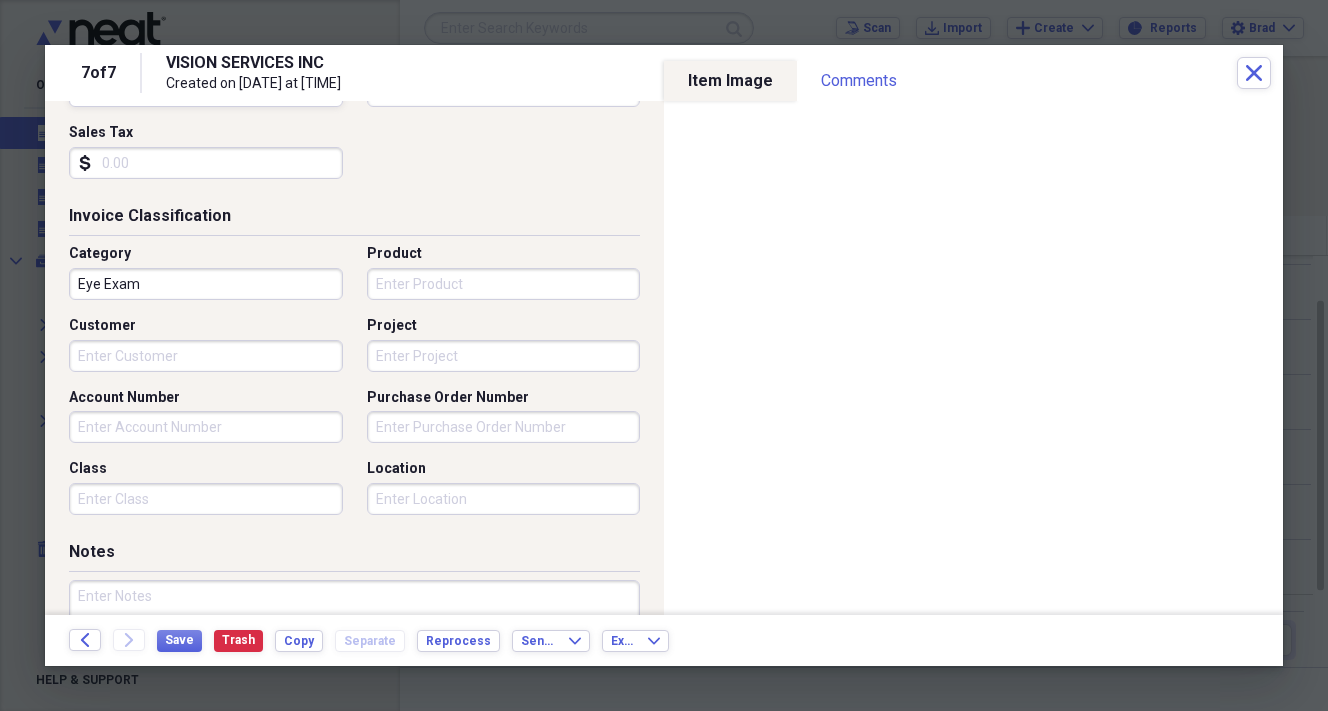 type on "249.00" 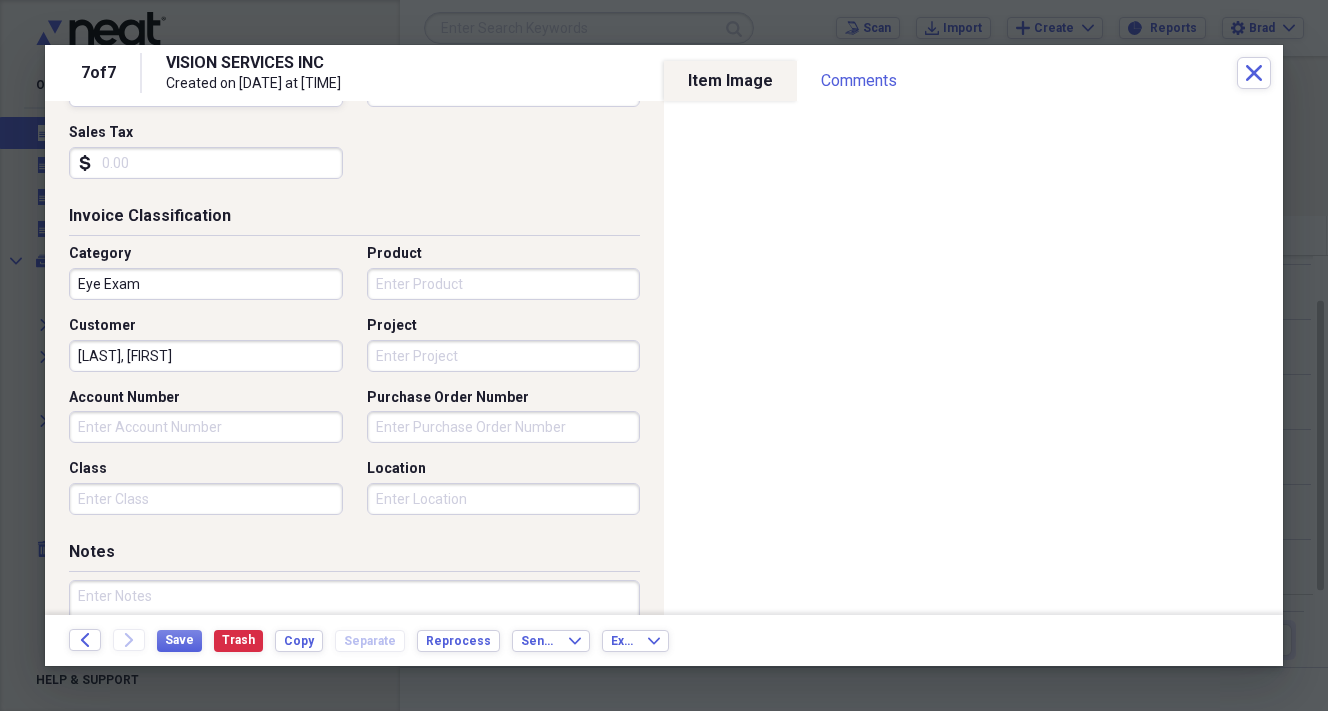 click on "[LAST], [FIRST]" at bounding box center (206, 356) 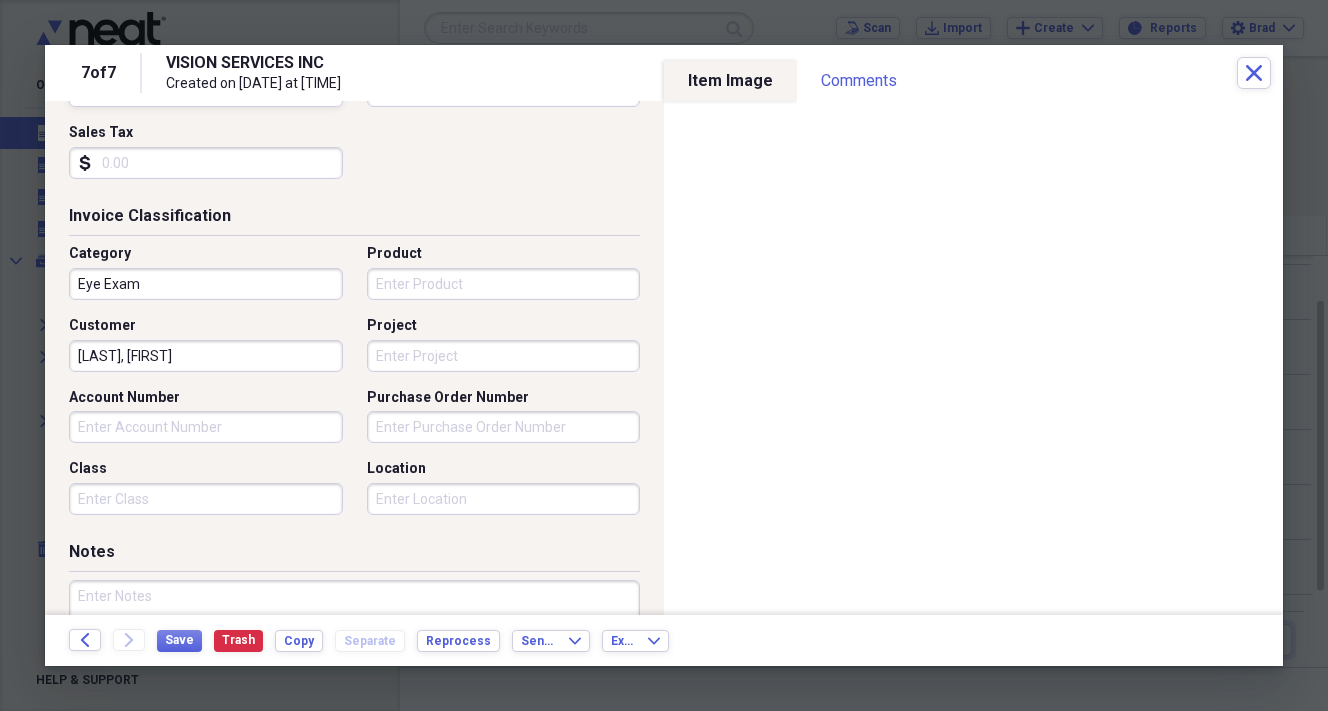 click on "[LAST], [FIRST]" at bounding box center (206, 356) 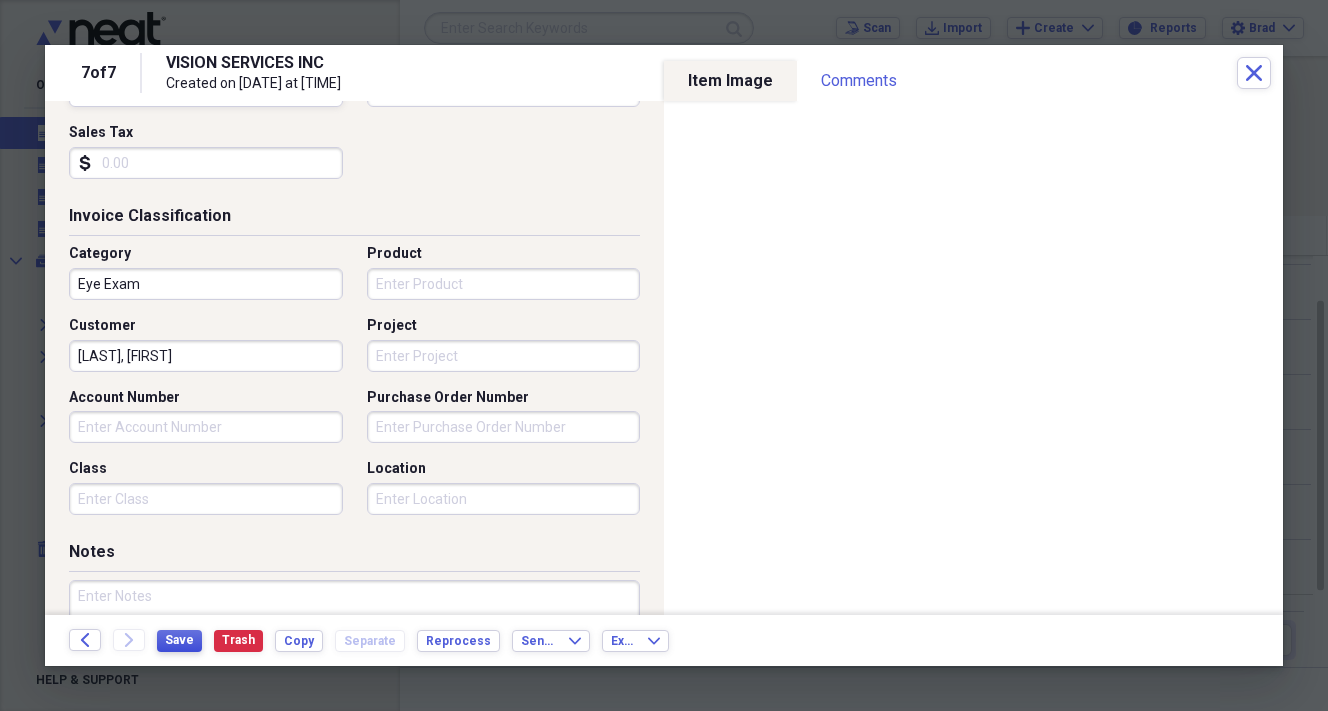 type on "[LAST], [FIRST]" 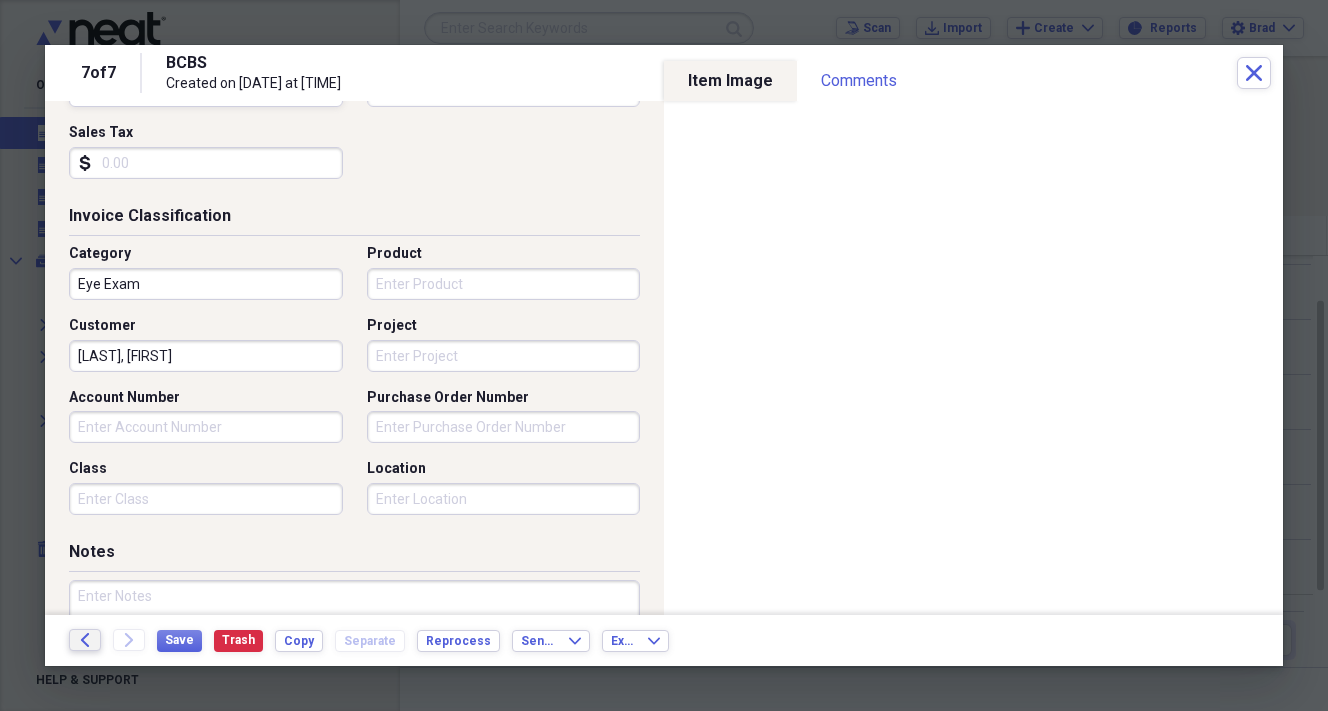 click on "Back" 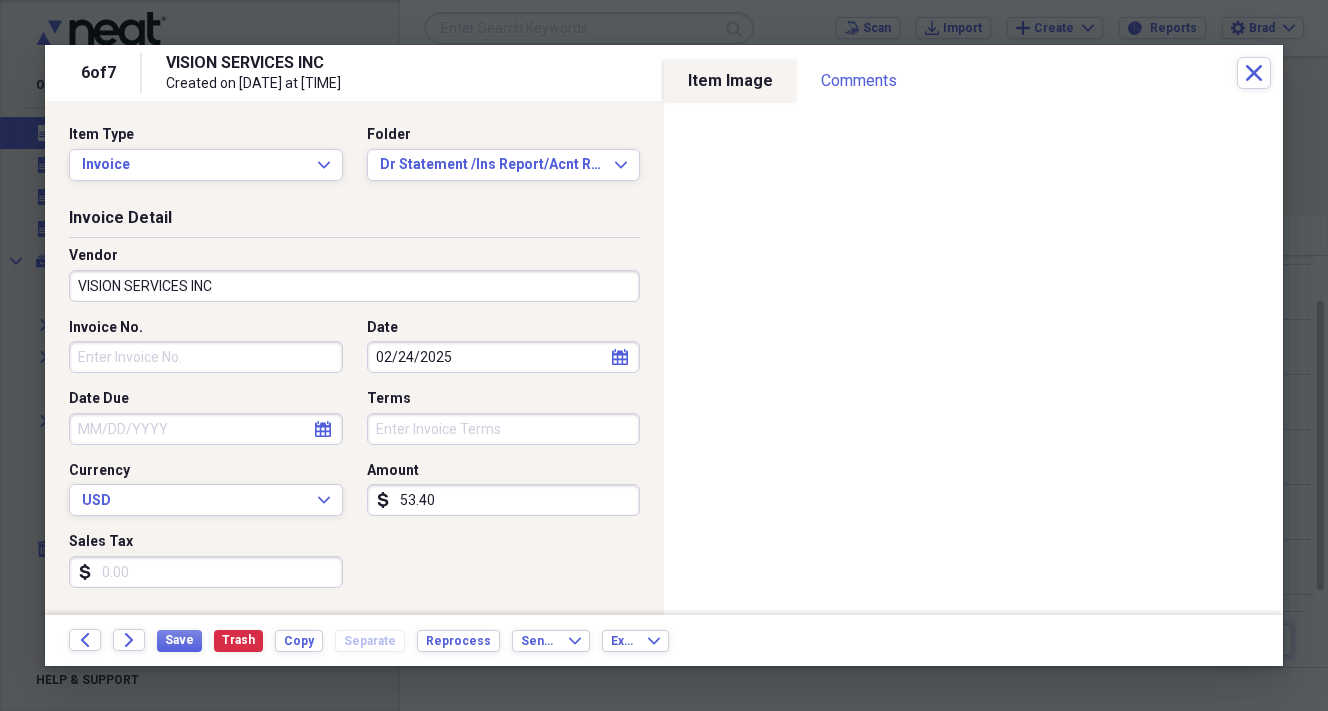 select on "1" 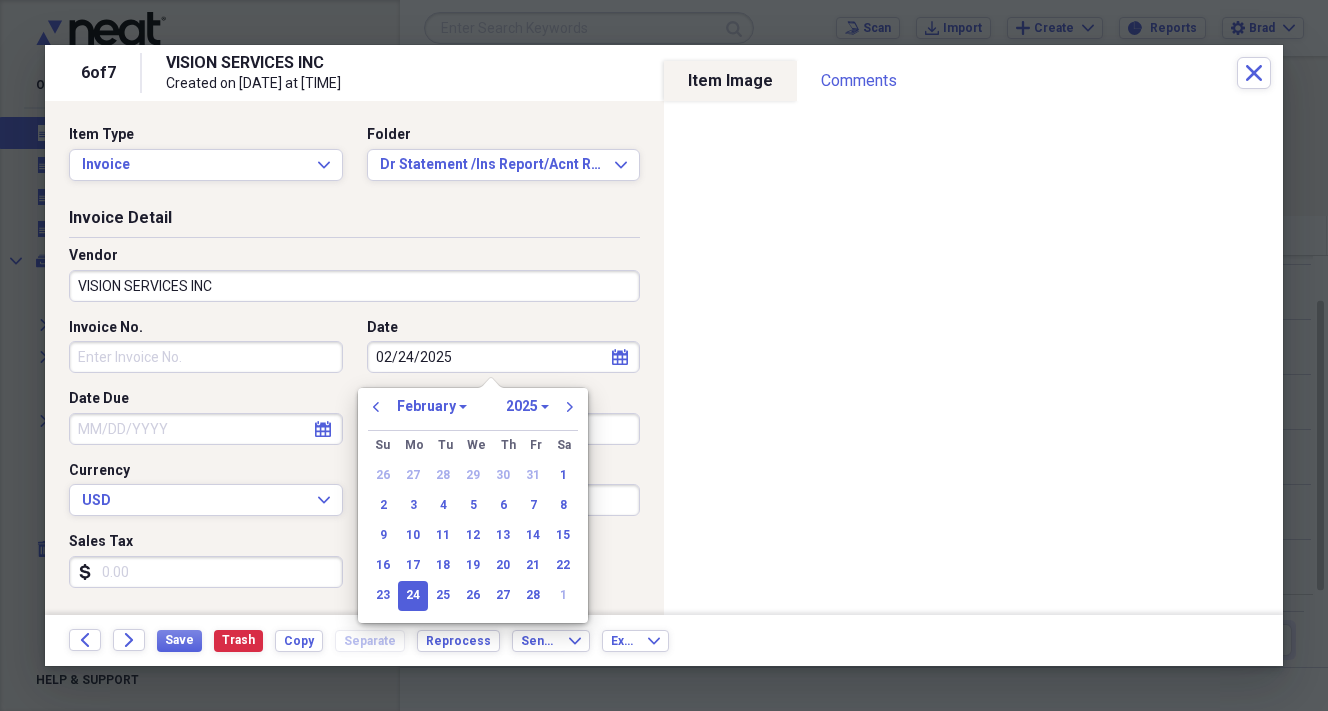 click on "02/24/2025" at bounding box center [504, 357] 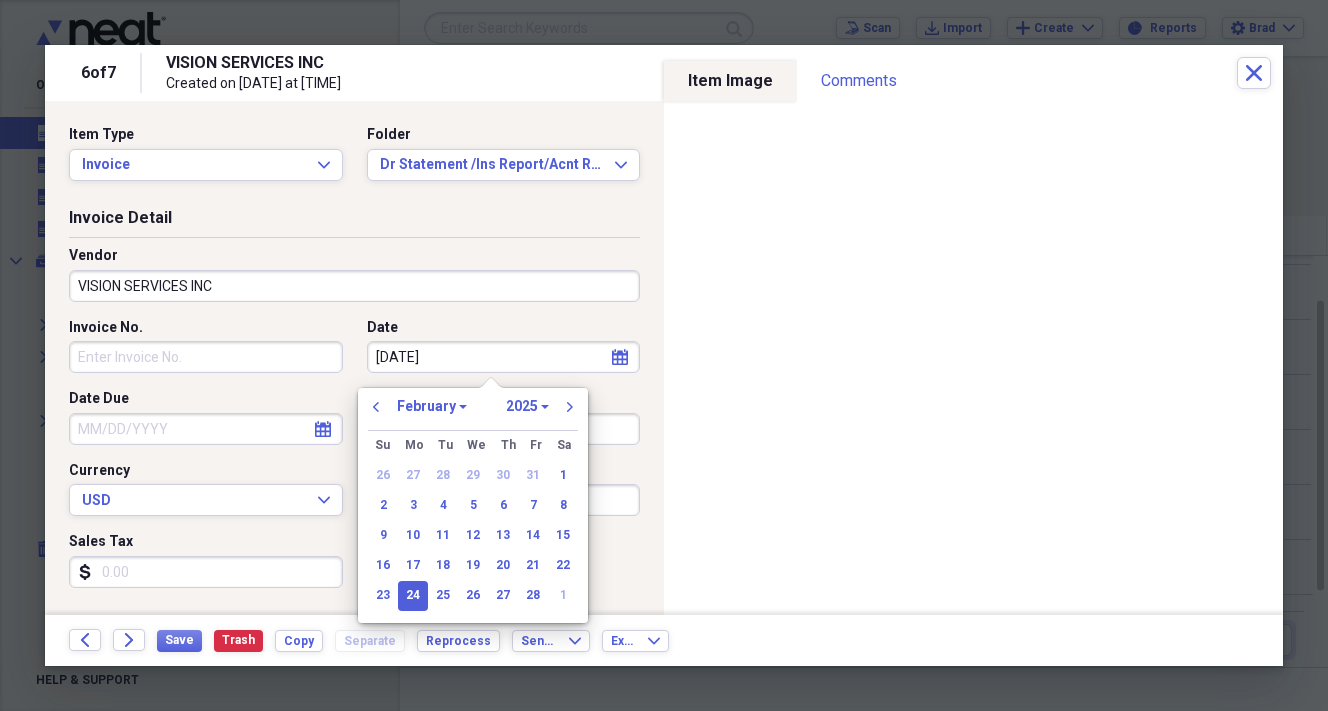 type on "[DATE]" 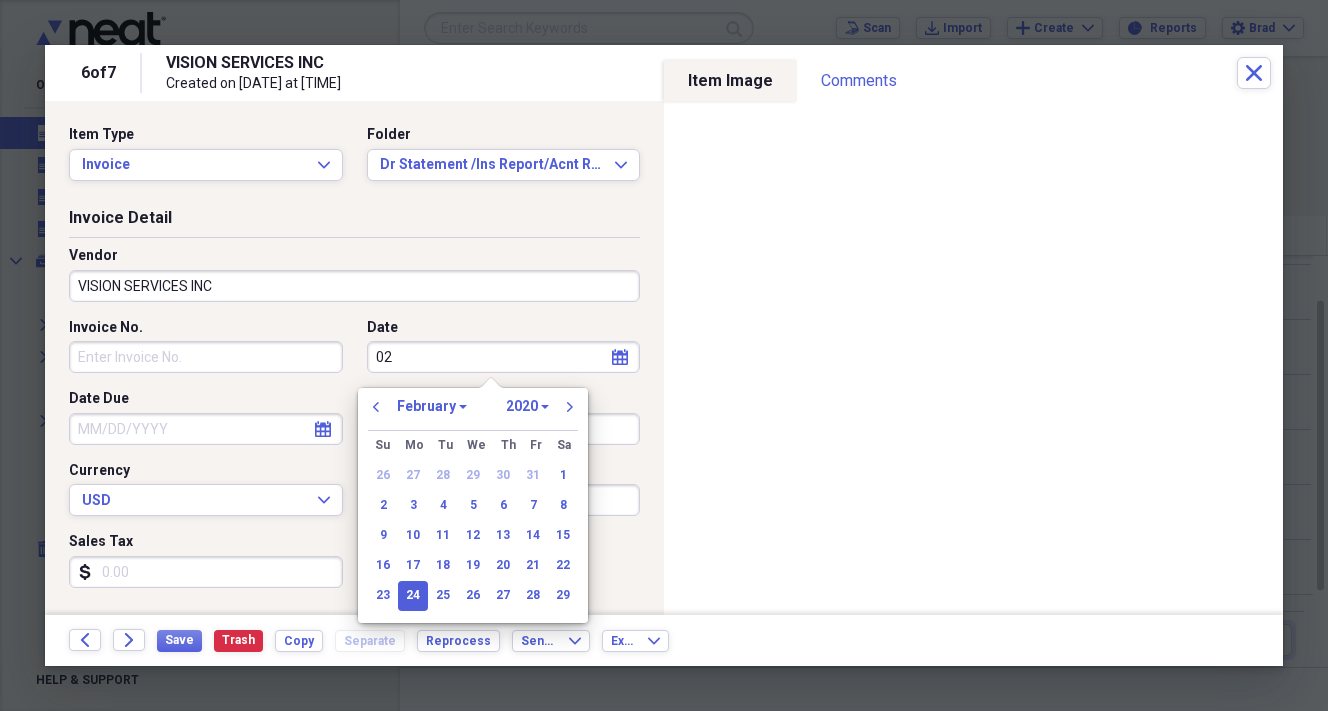 type on "0" 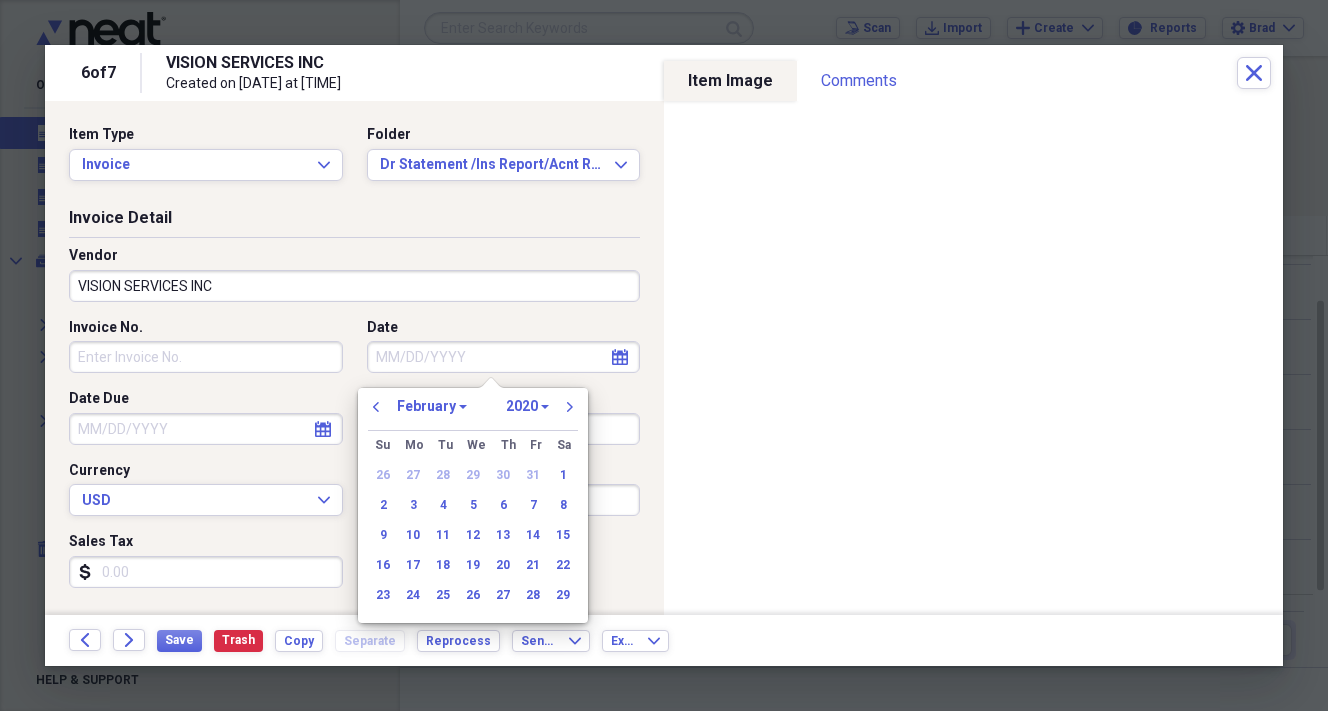 type 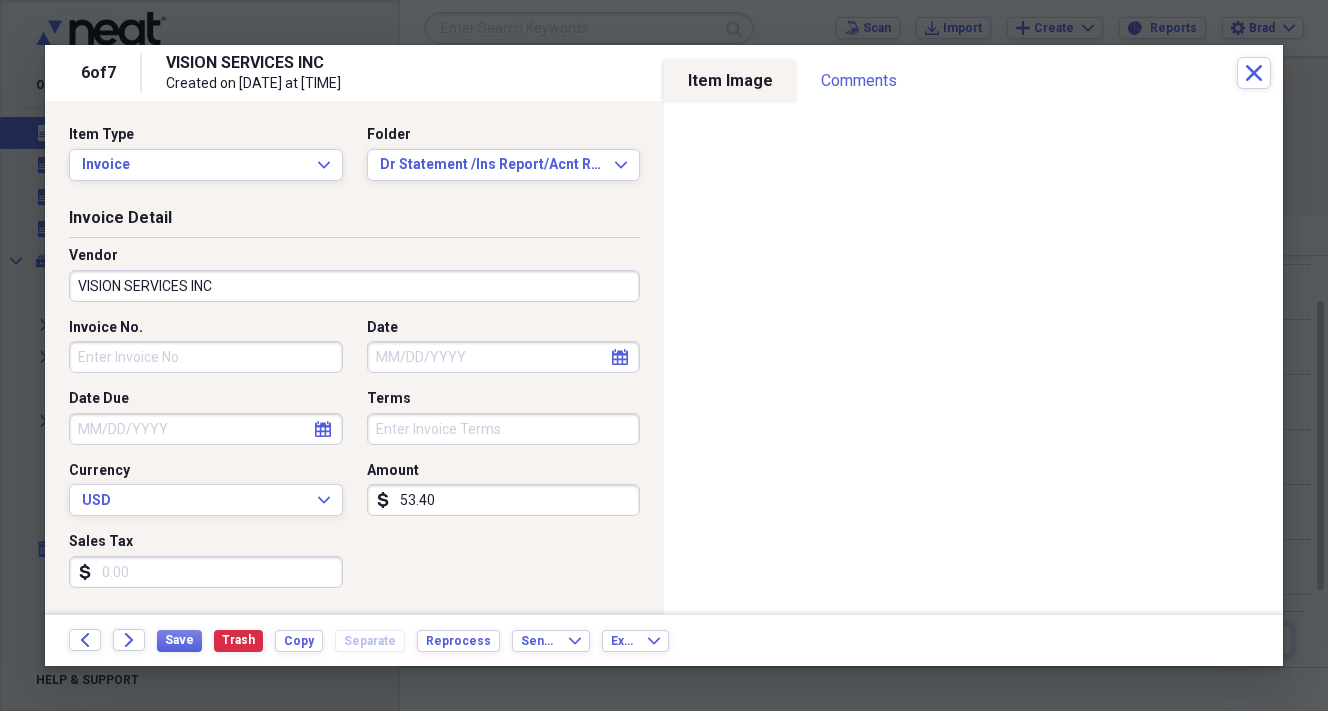 click on "calendar" 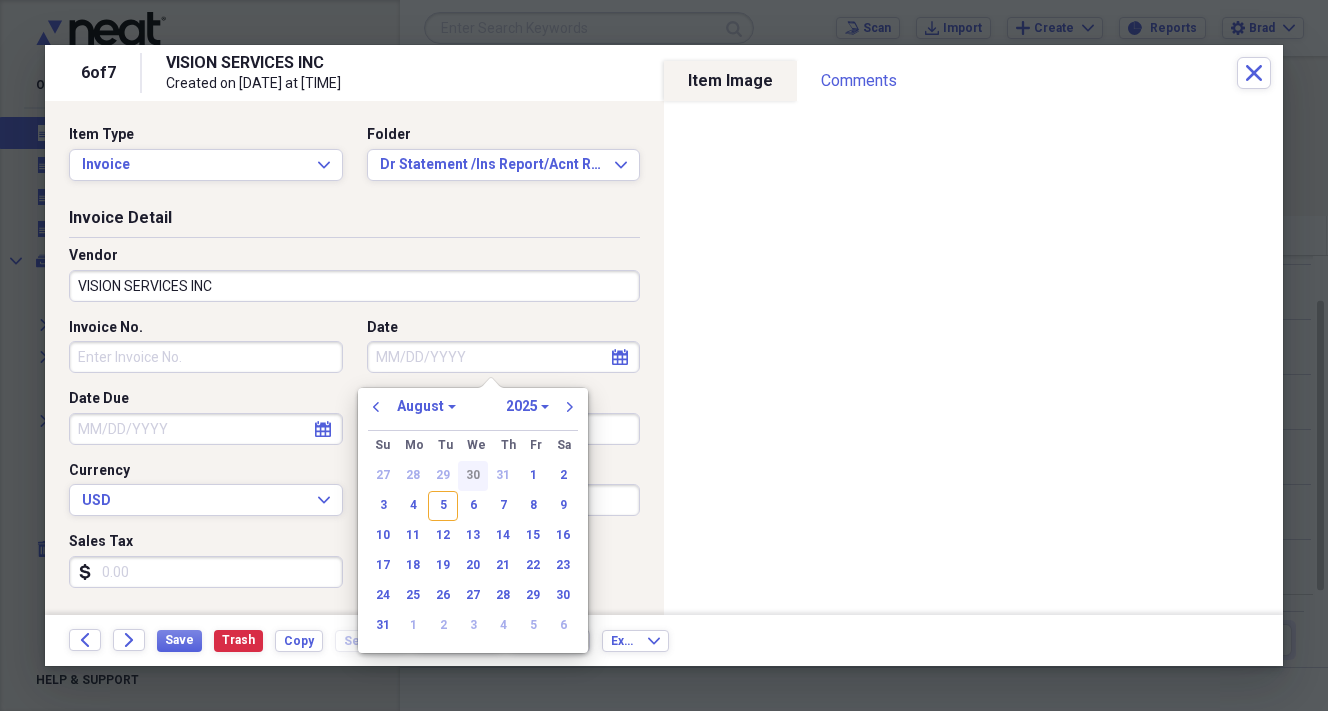click on "30" at bounding box center [473, 476] 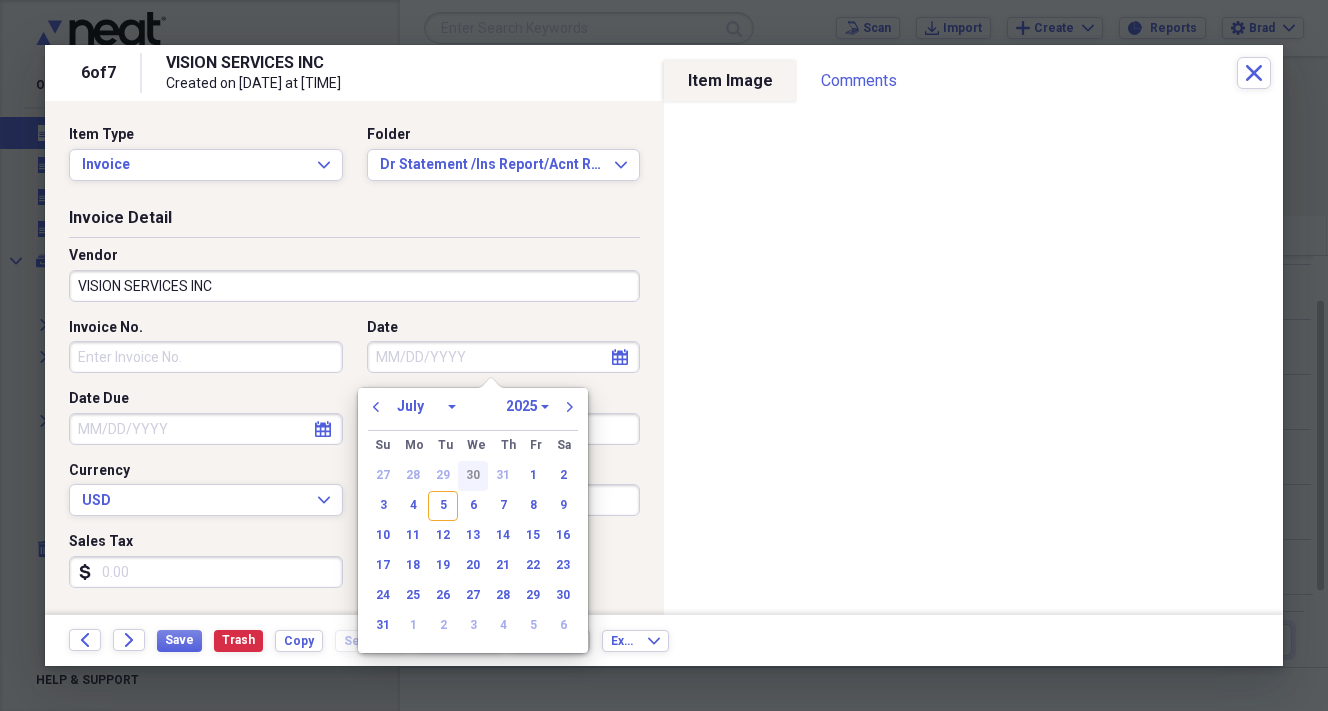 type on "07/30/2025" 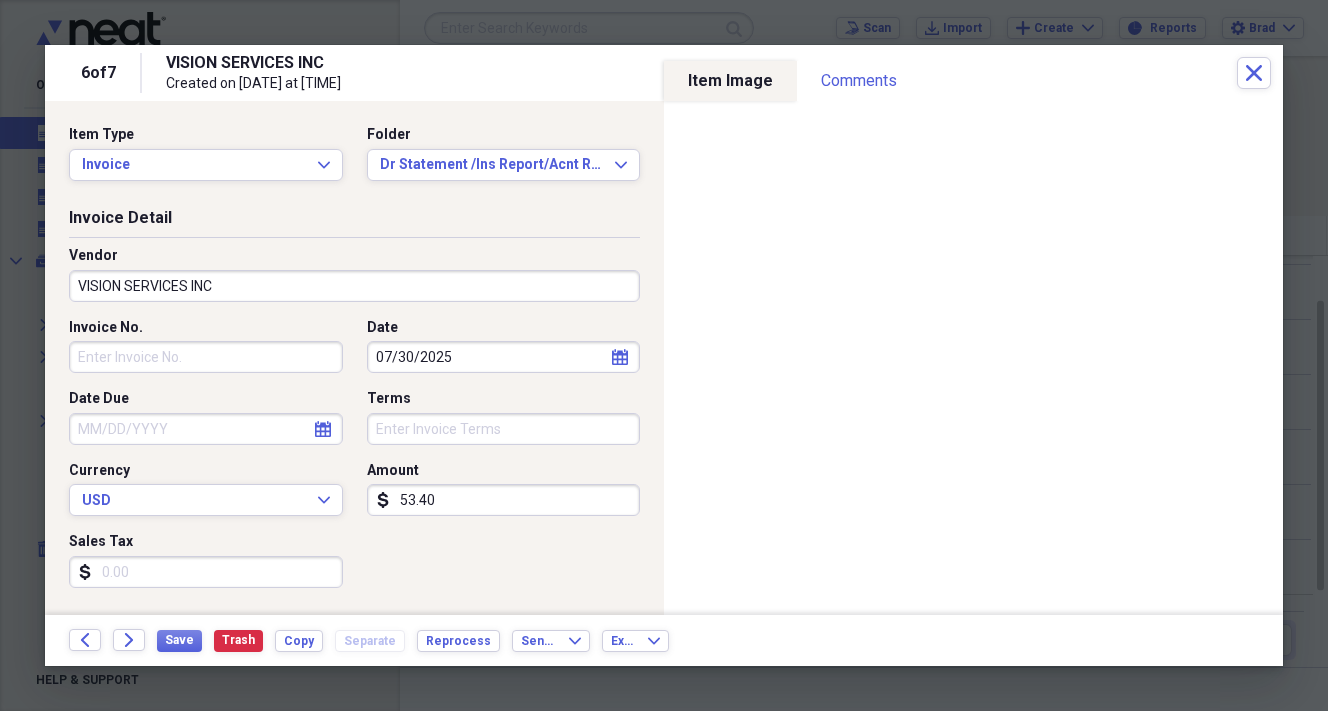 click on "53.40" at bounding box center [504, 500] 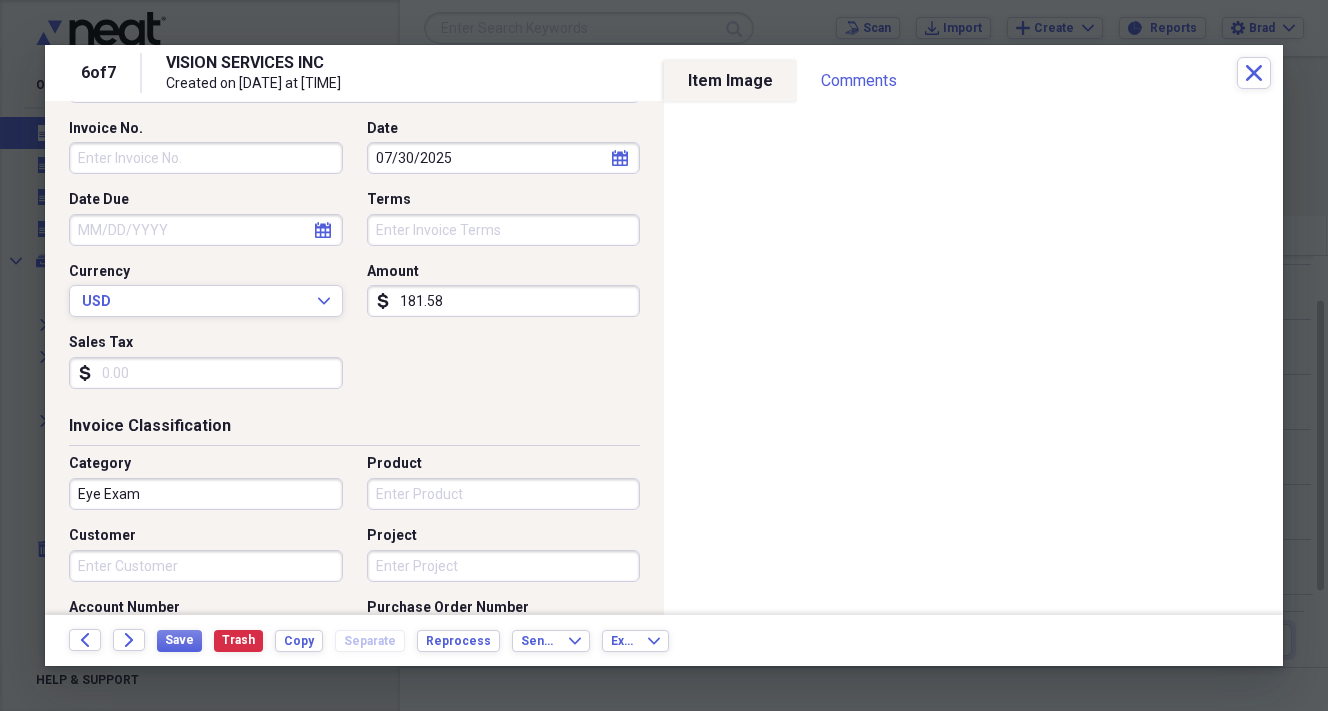scroll, scrollTop: 242, scrollLeft: 0, axis: vertical 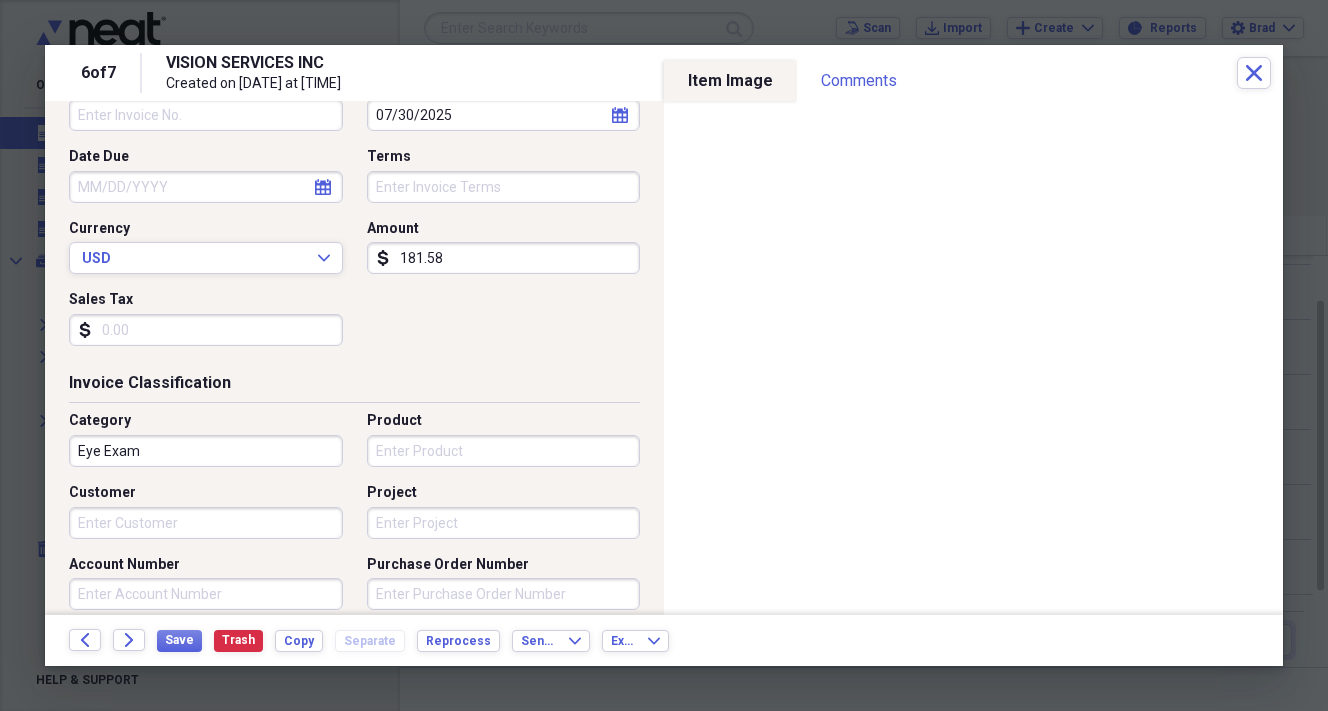 type on "181.58" 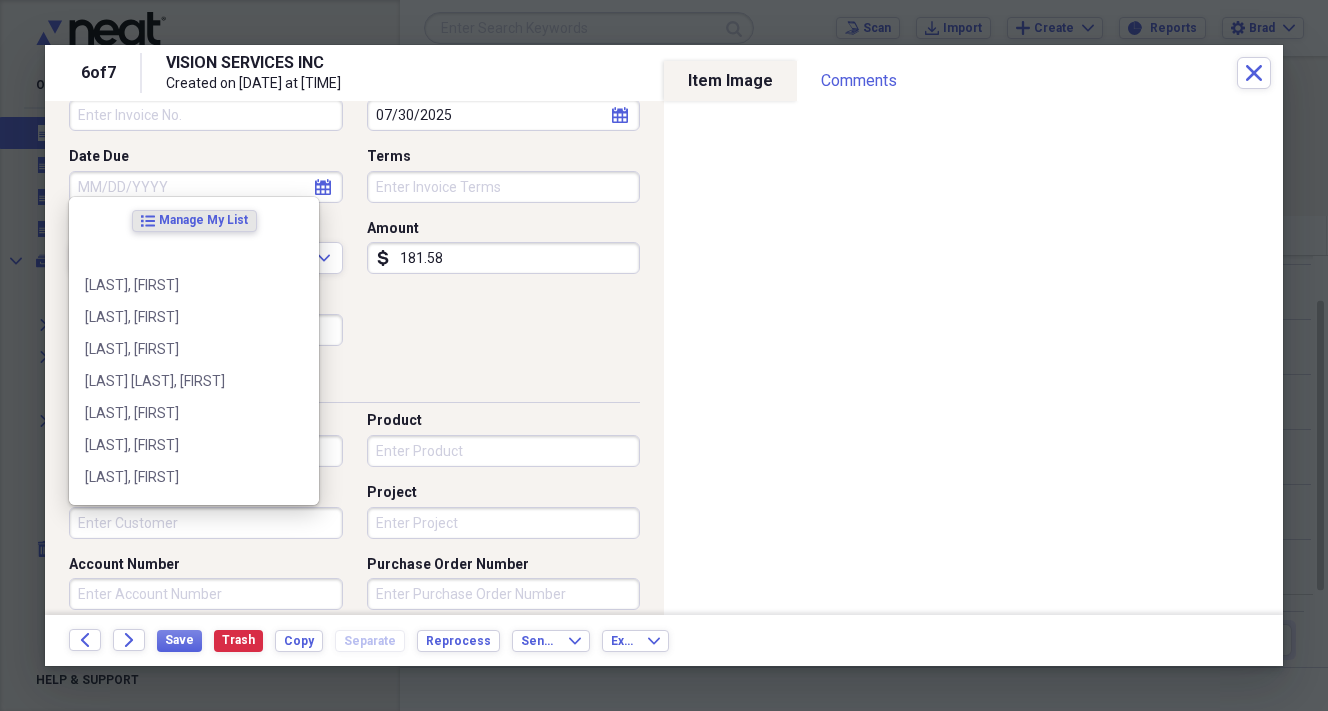 click on "Customer" at bounding box center [206, 523] 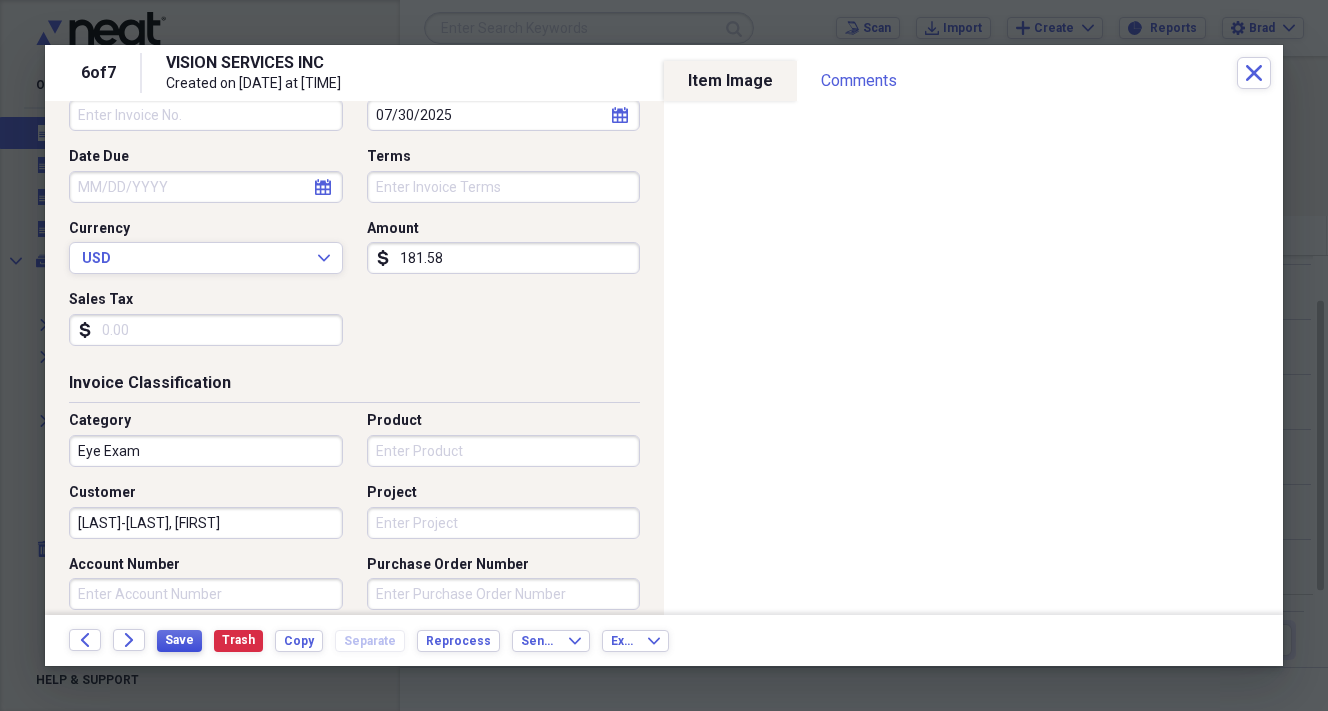 type on "[LAST]-[LAST], [FIRST]" 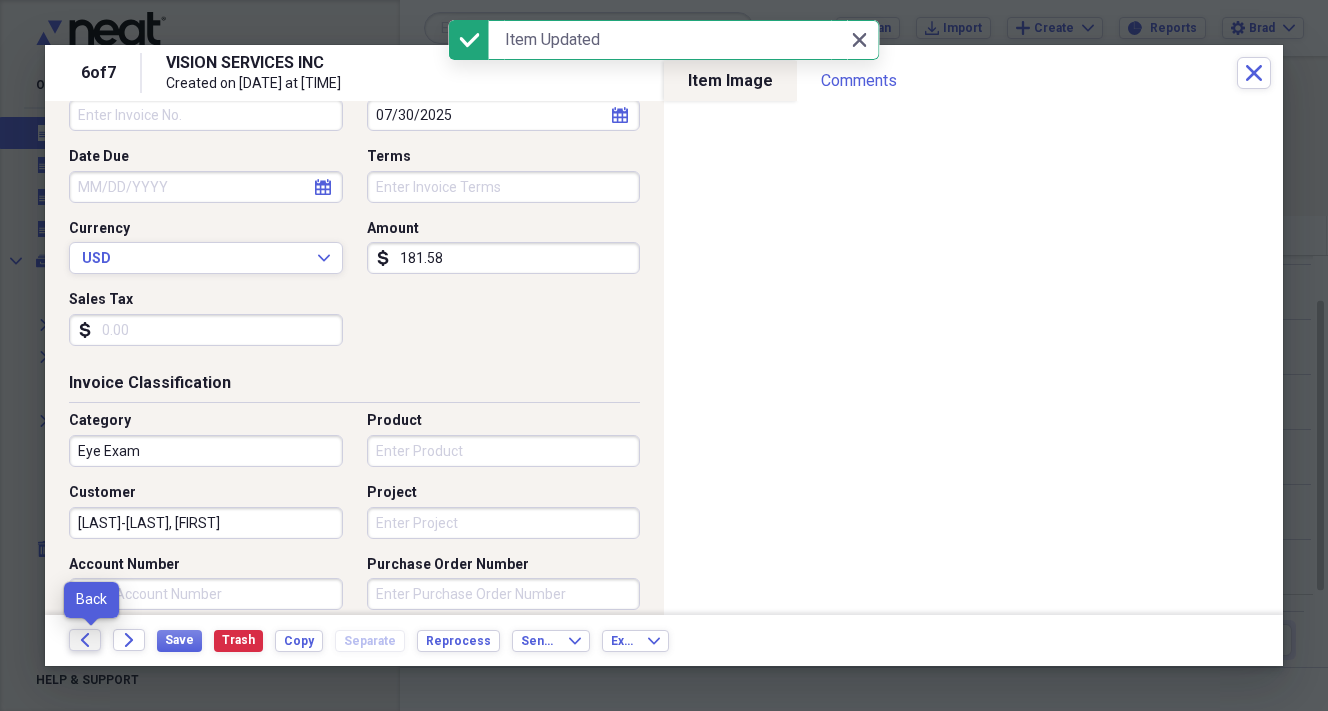 click on "Back" 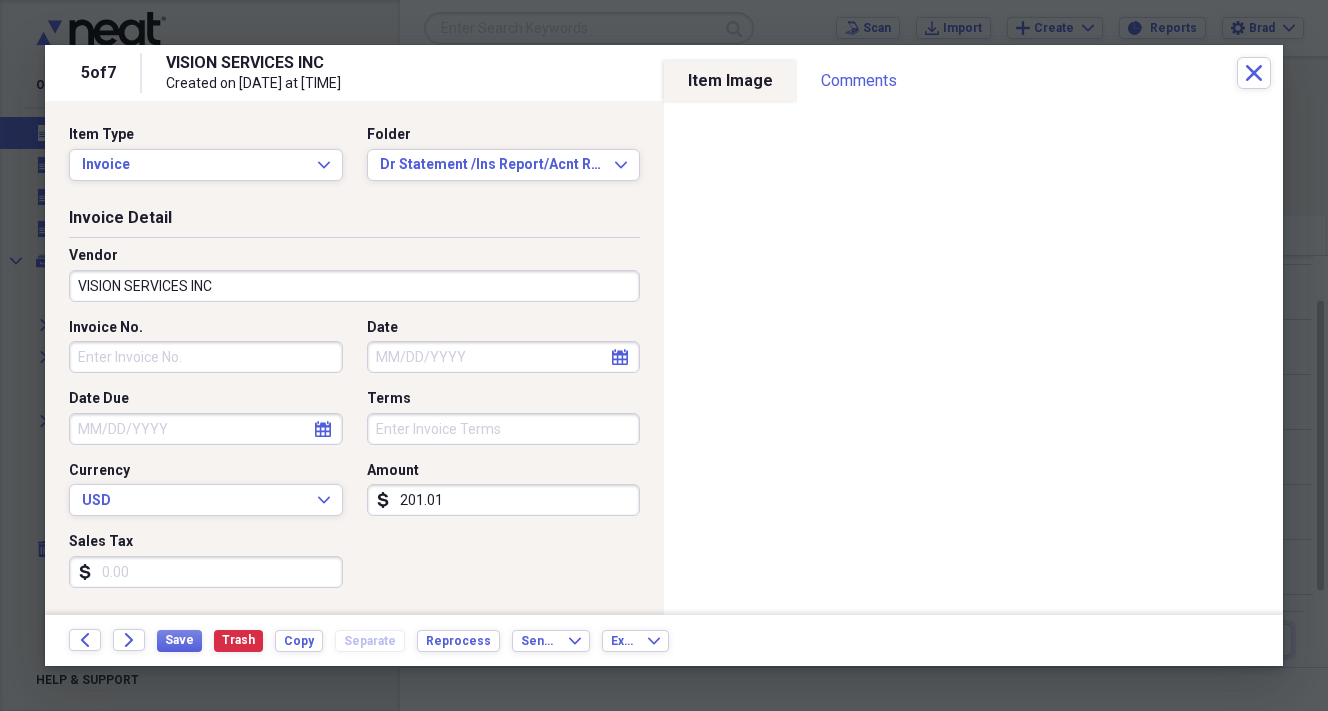 click on "calendar" 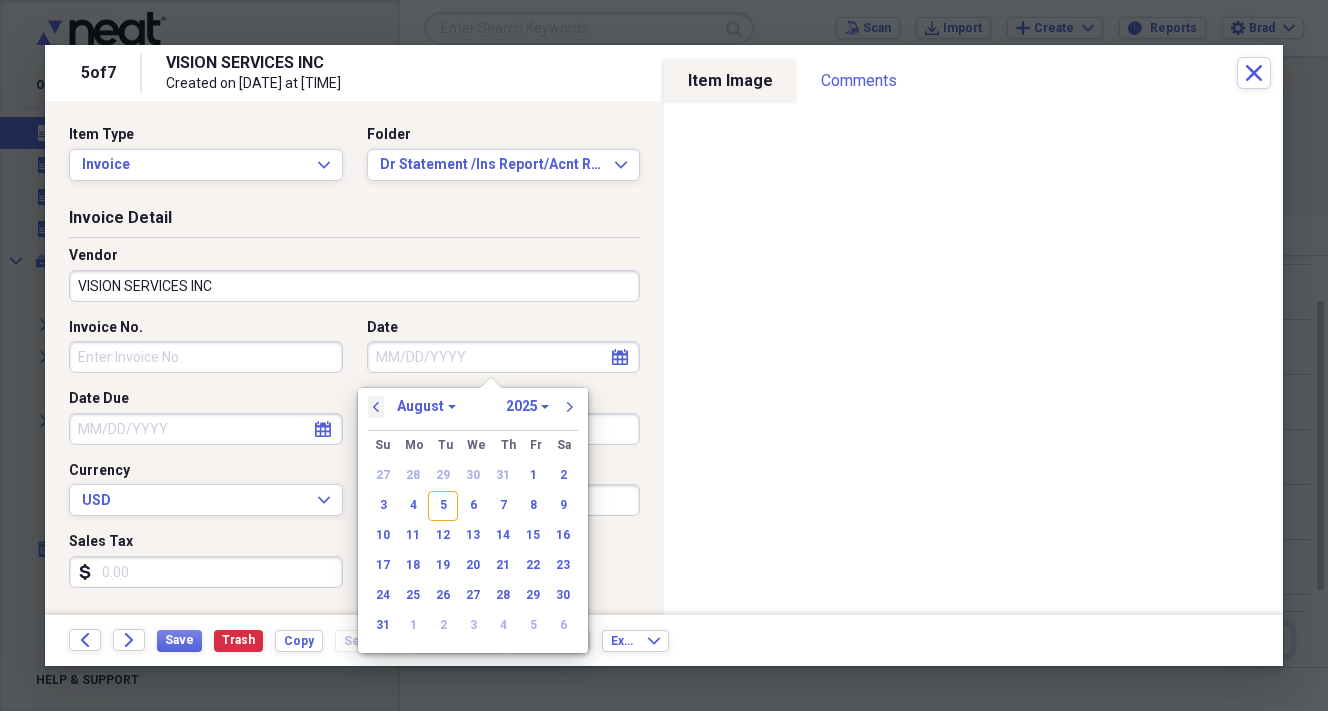 click on "previous" at bounding box center (376, 407) 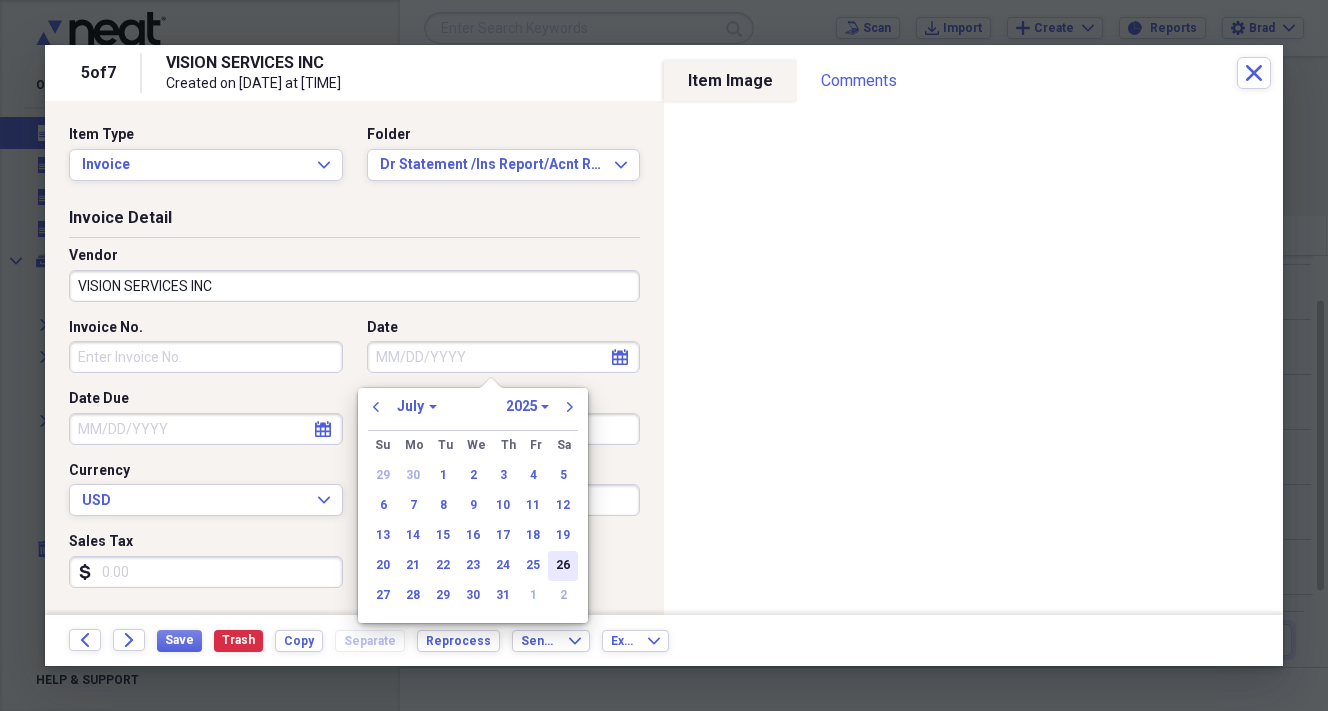 click on "26" at bounding box center [563, 566] 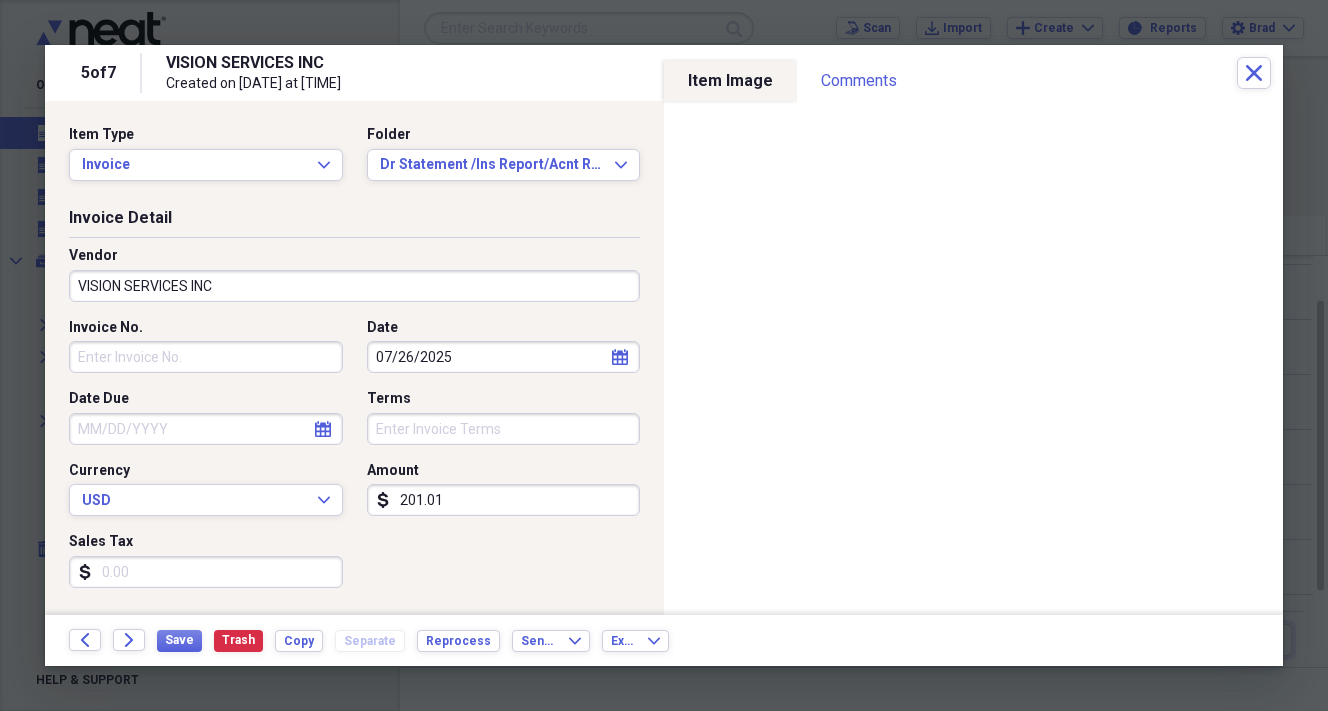 click on "201.01" at bounding box center [504, 500] 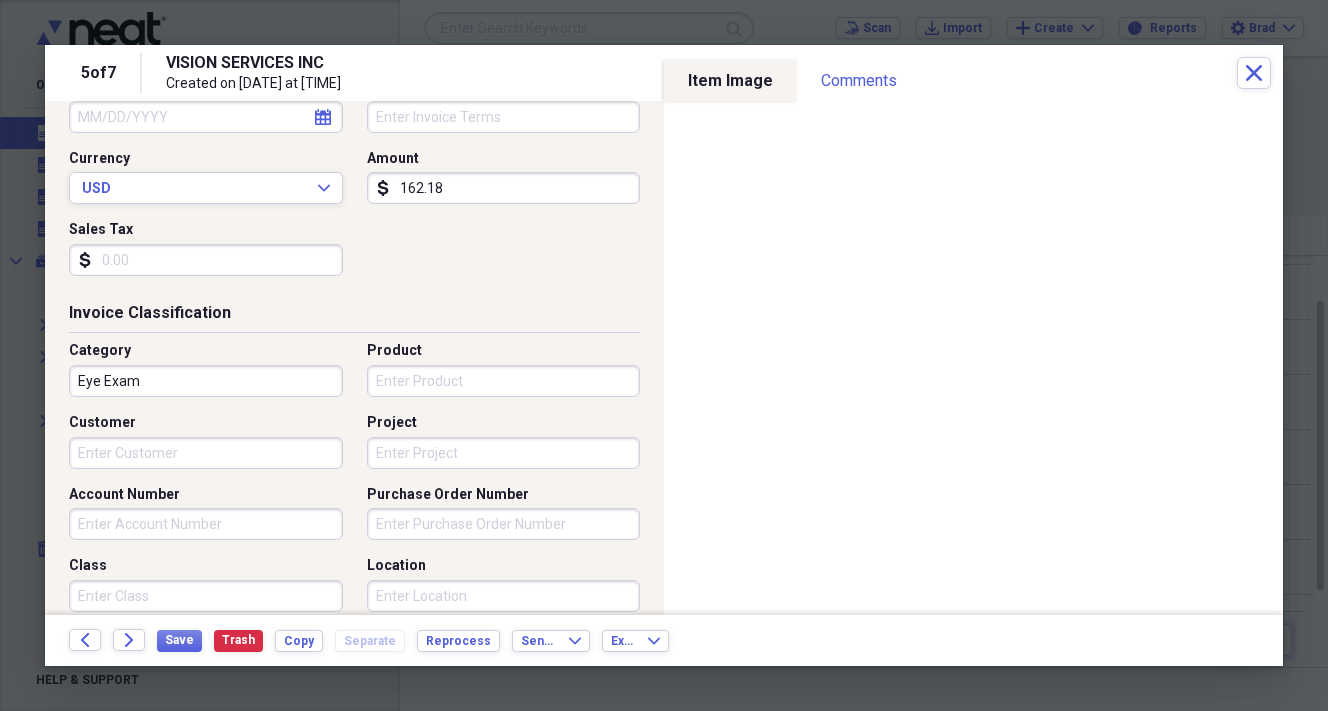 scroll, scrollTop: 333, scrollLeft: 0, axis: vertical 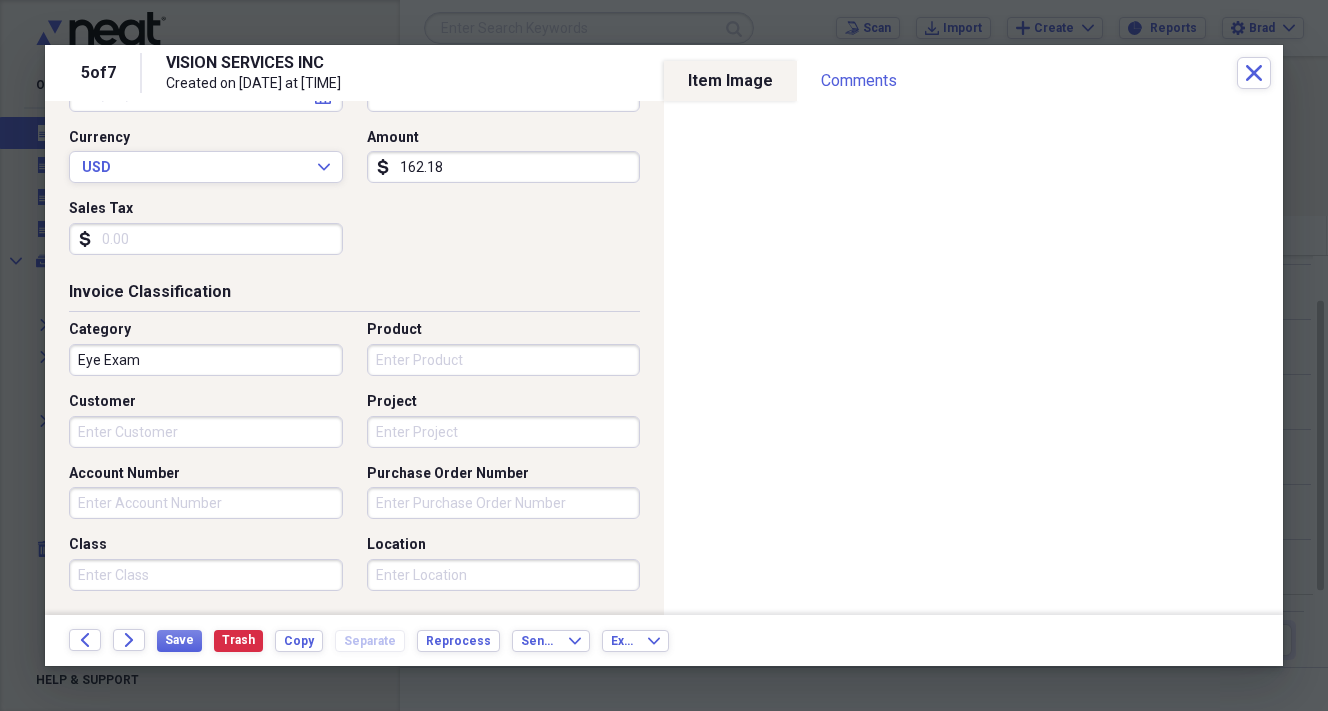 type on "162.18" 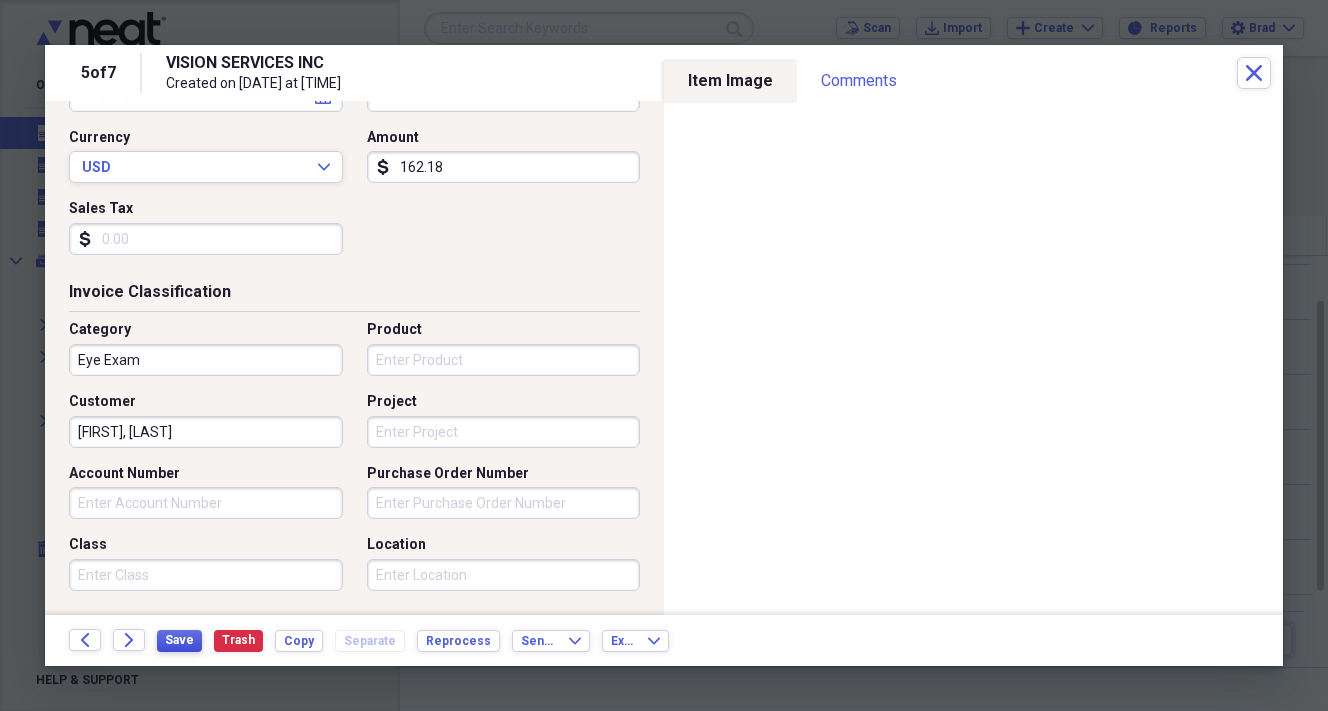 type on "[FIRST], [LAST]" 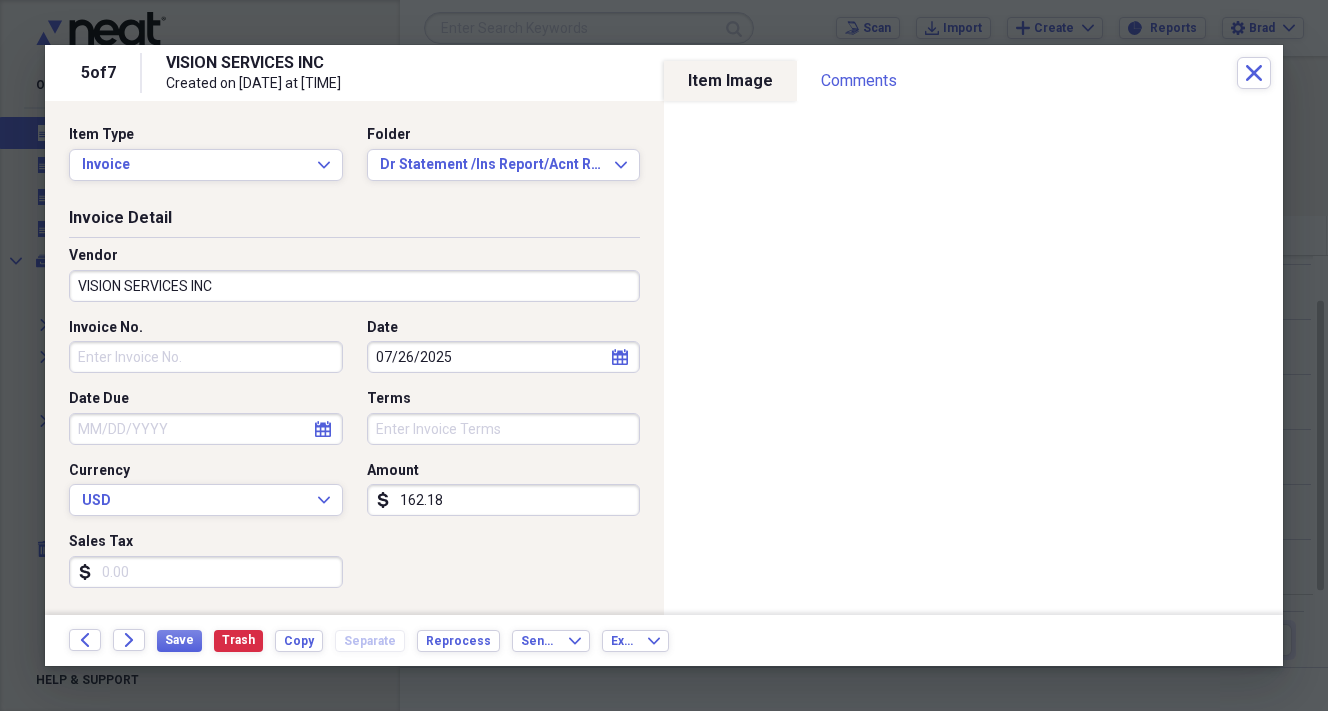 scroll, scrollTop: 0, scrollLeft: 0, axis: both 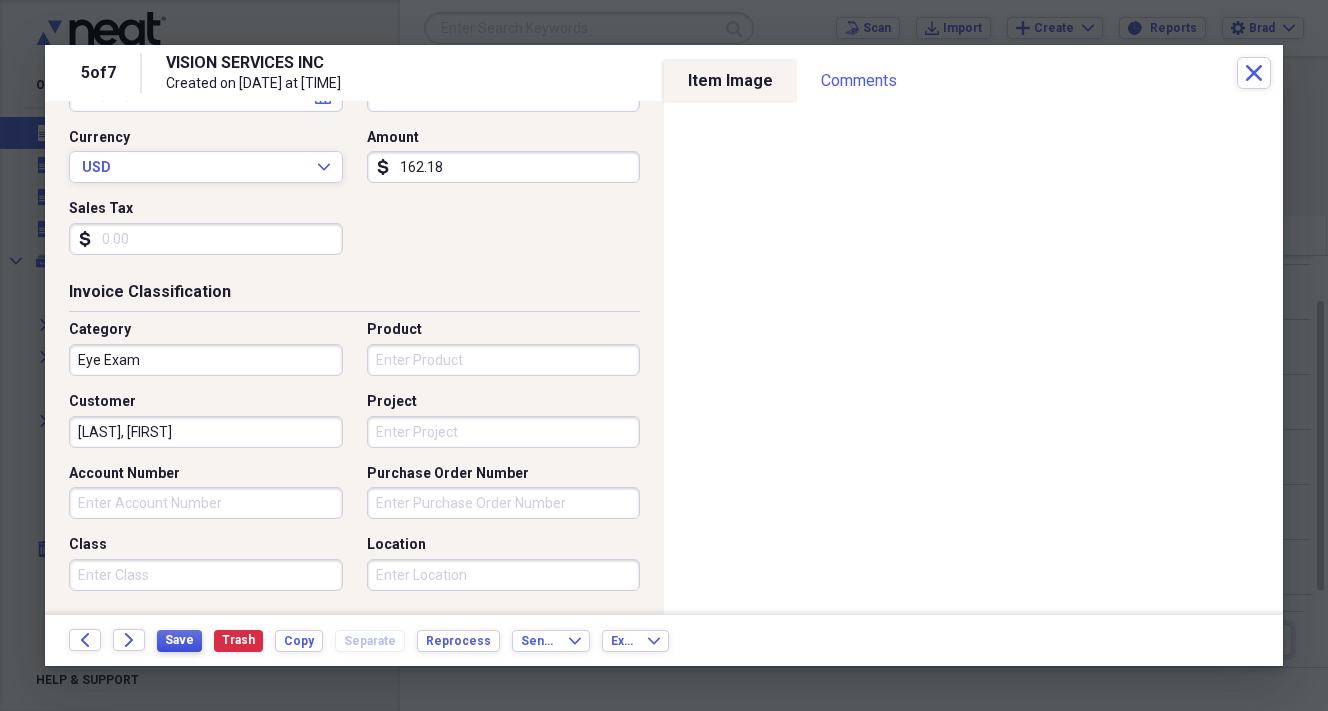 click on "Save" at bounding box center (179, 640) 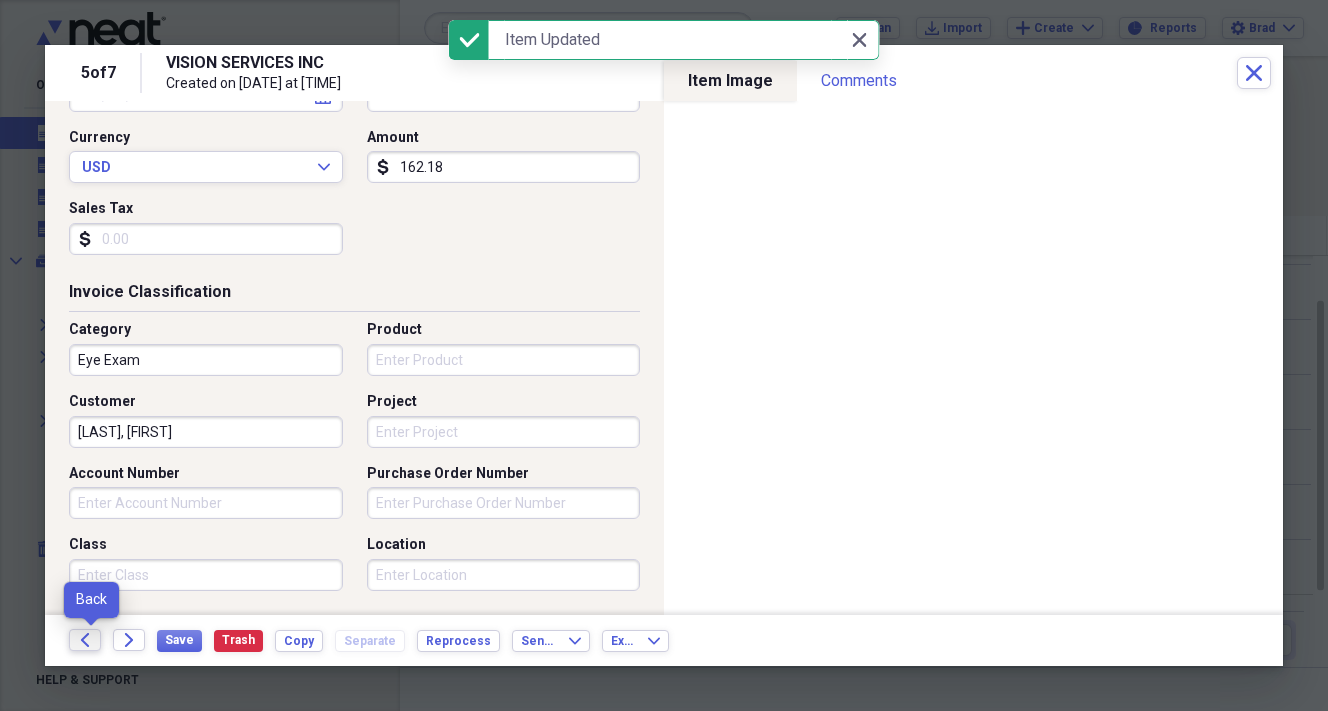 click on "Back" 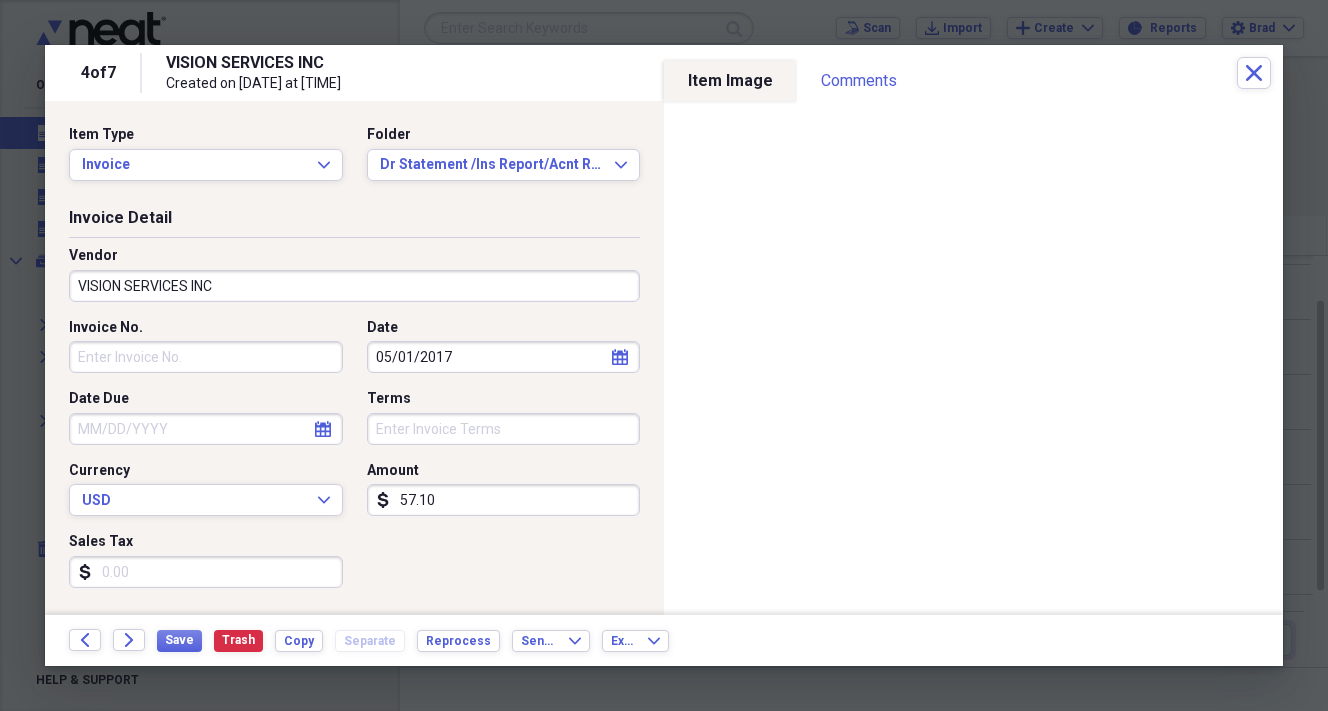 click on "05/01/2017" at bounding box center (504, 357) 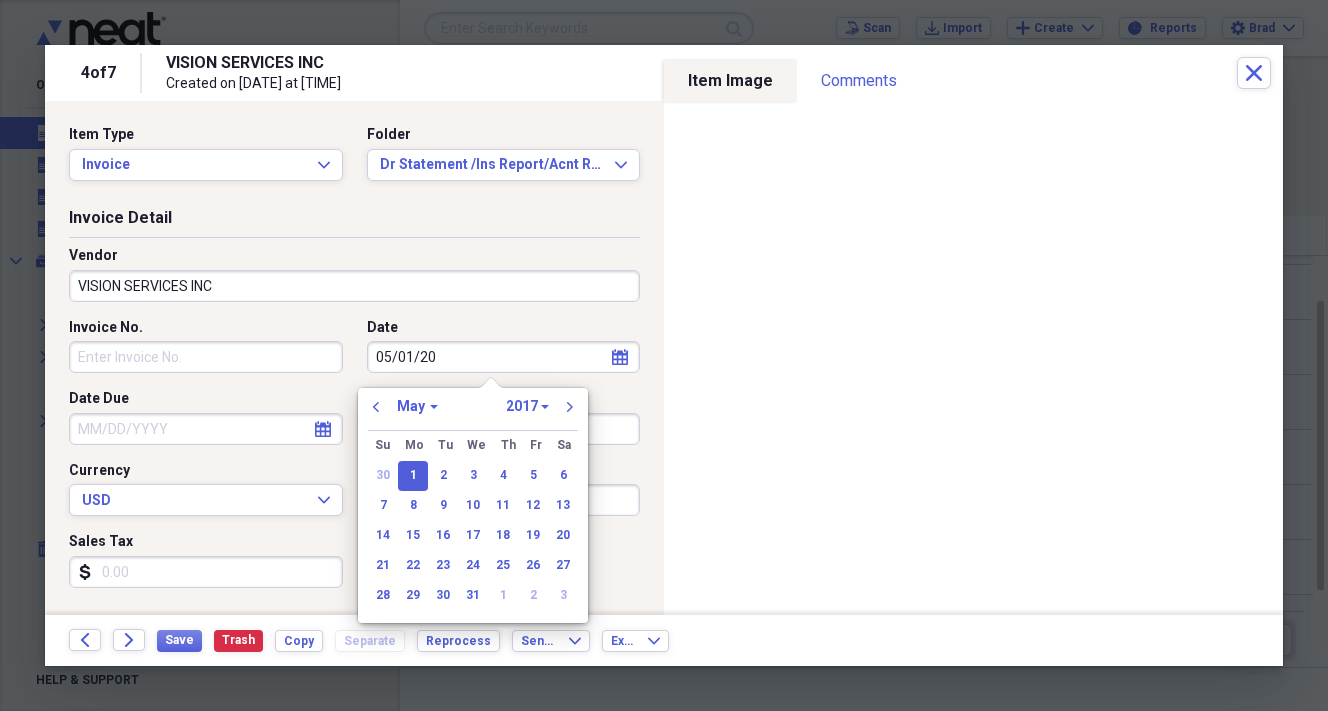 type on "05/01/2" 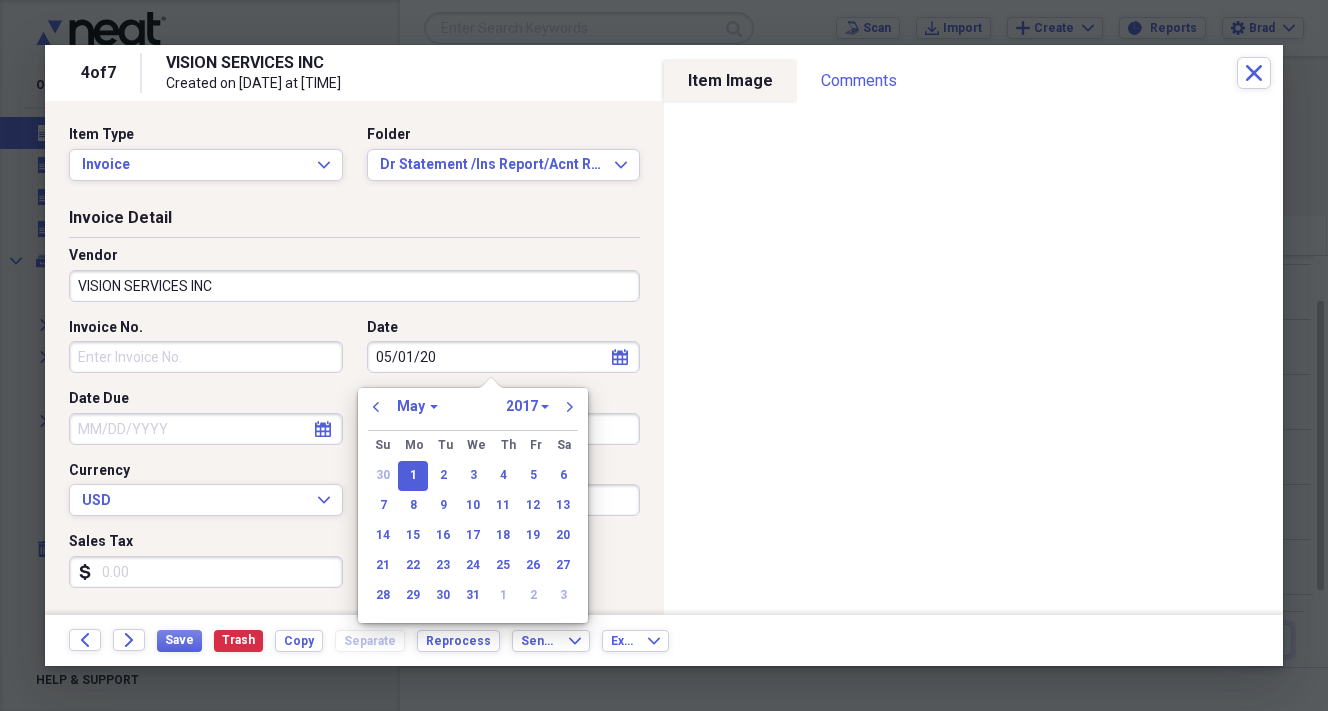 select on "2020" 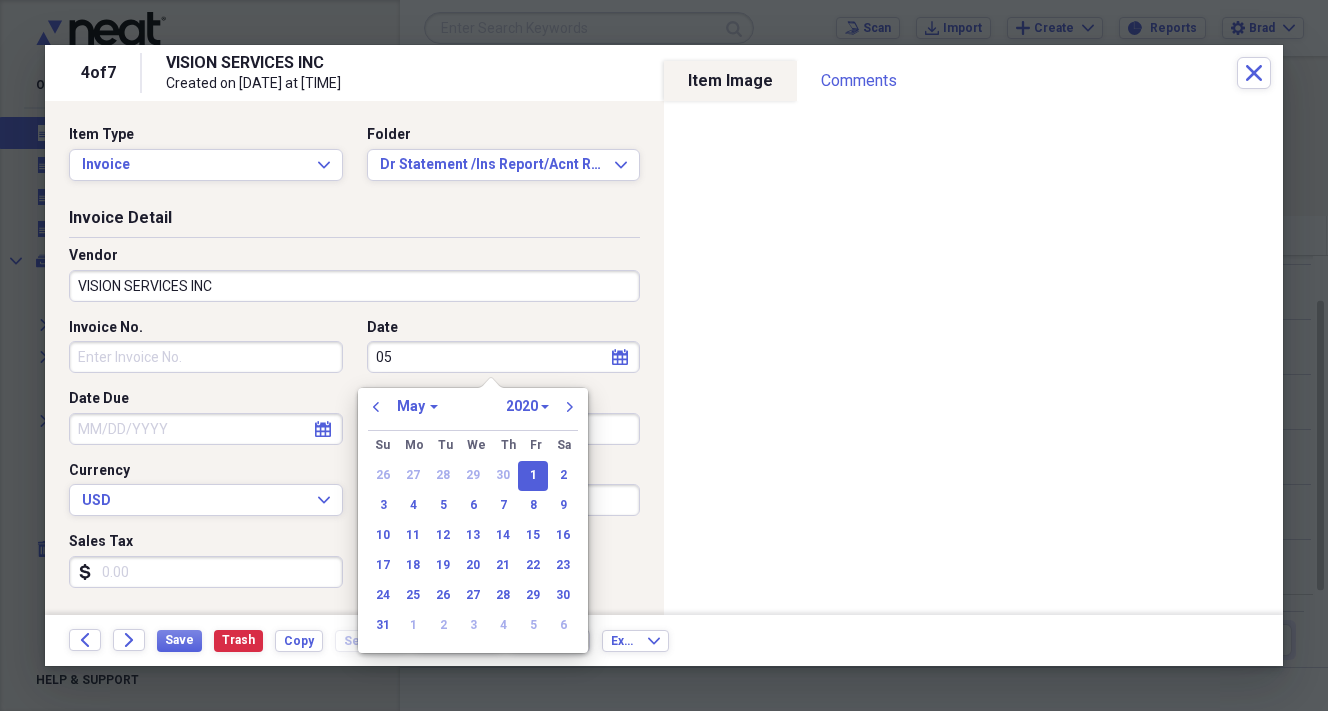 type on "0" 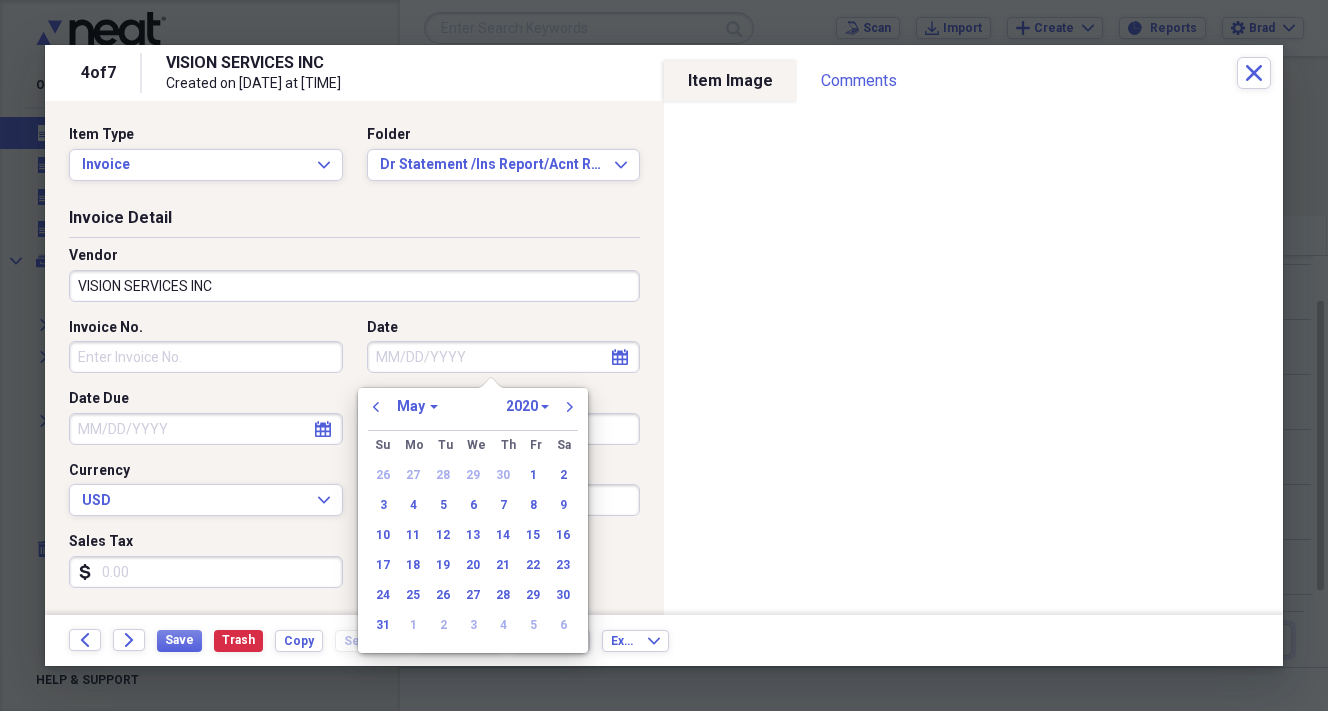 type 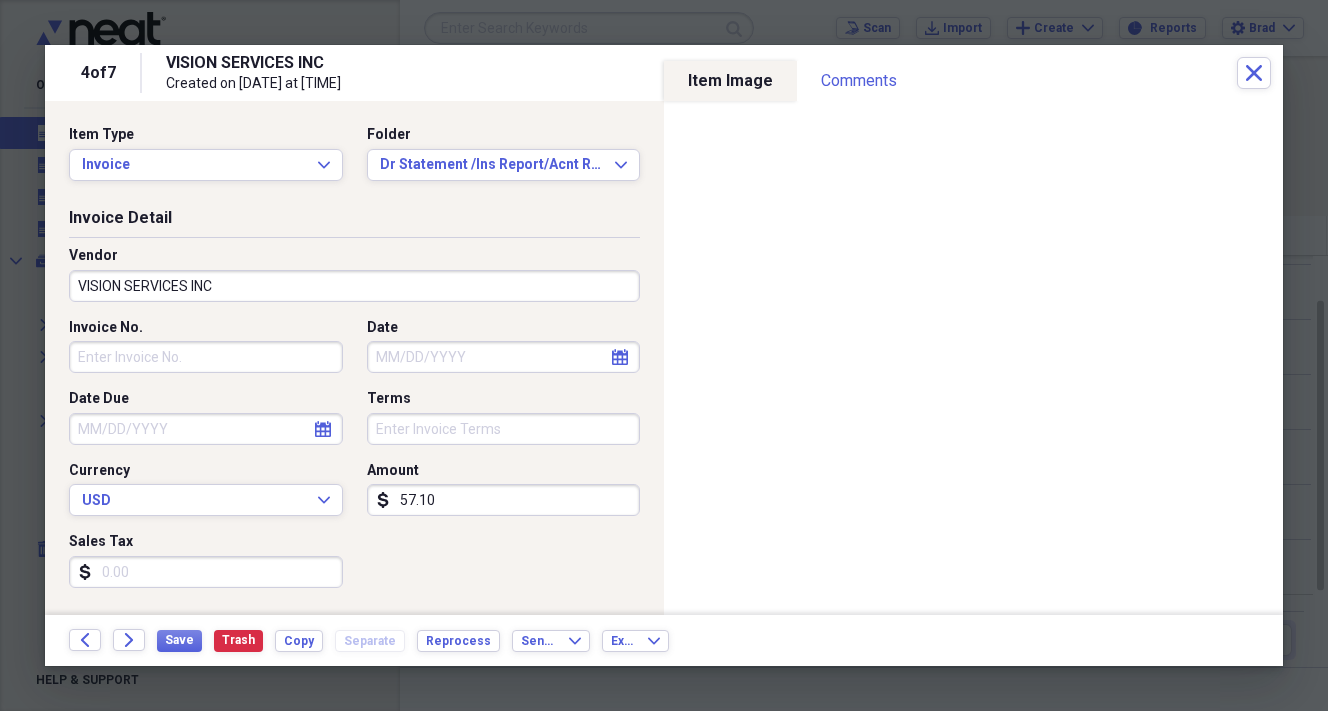 click on "calendar" 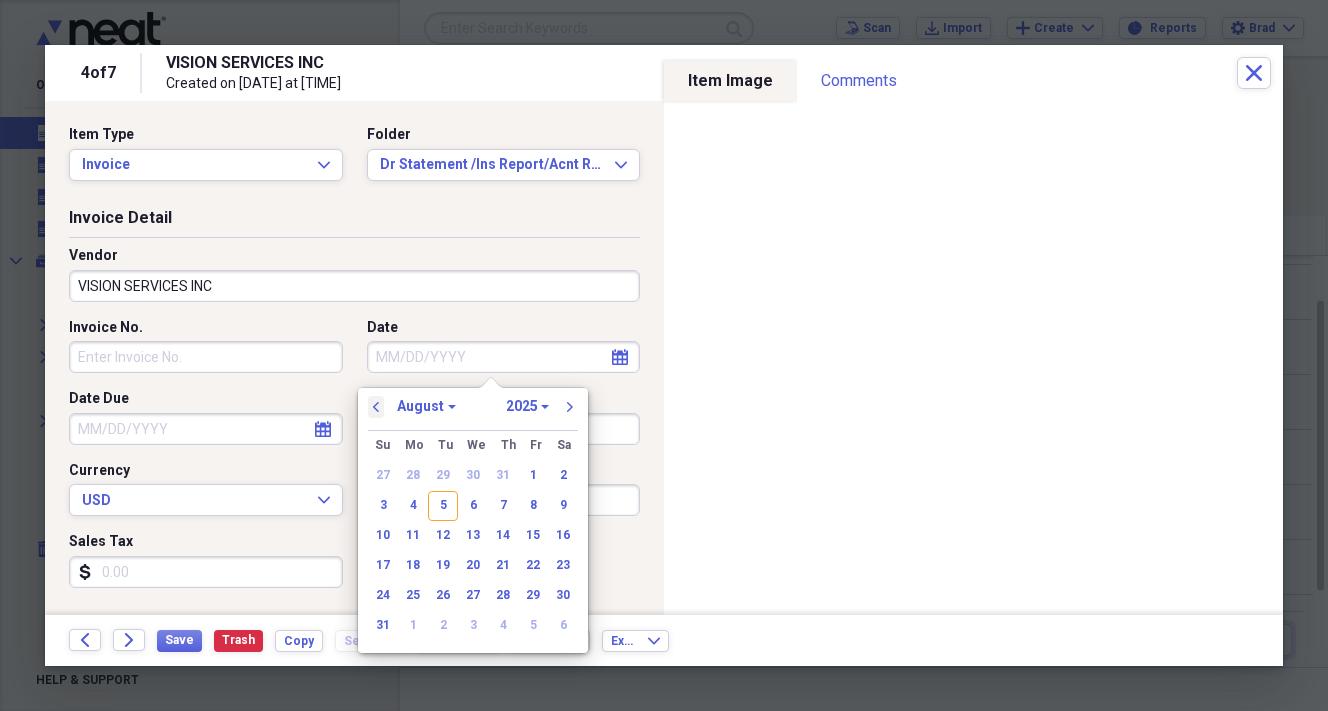 click on "previous" at bounding box center [376, 407] 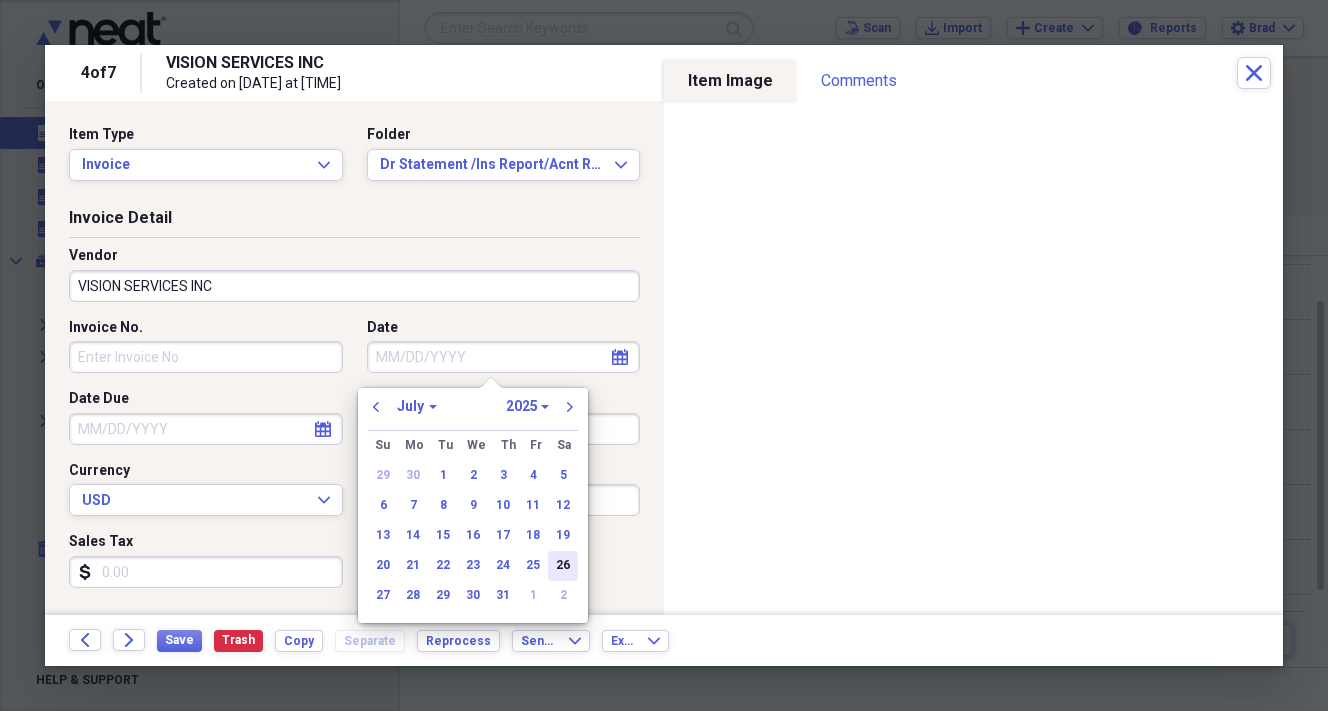 click on "26" at bounding box center [563, 566] 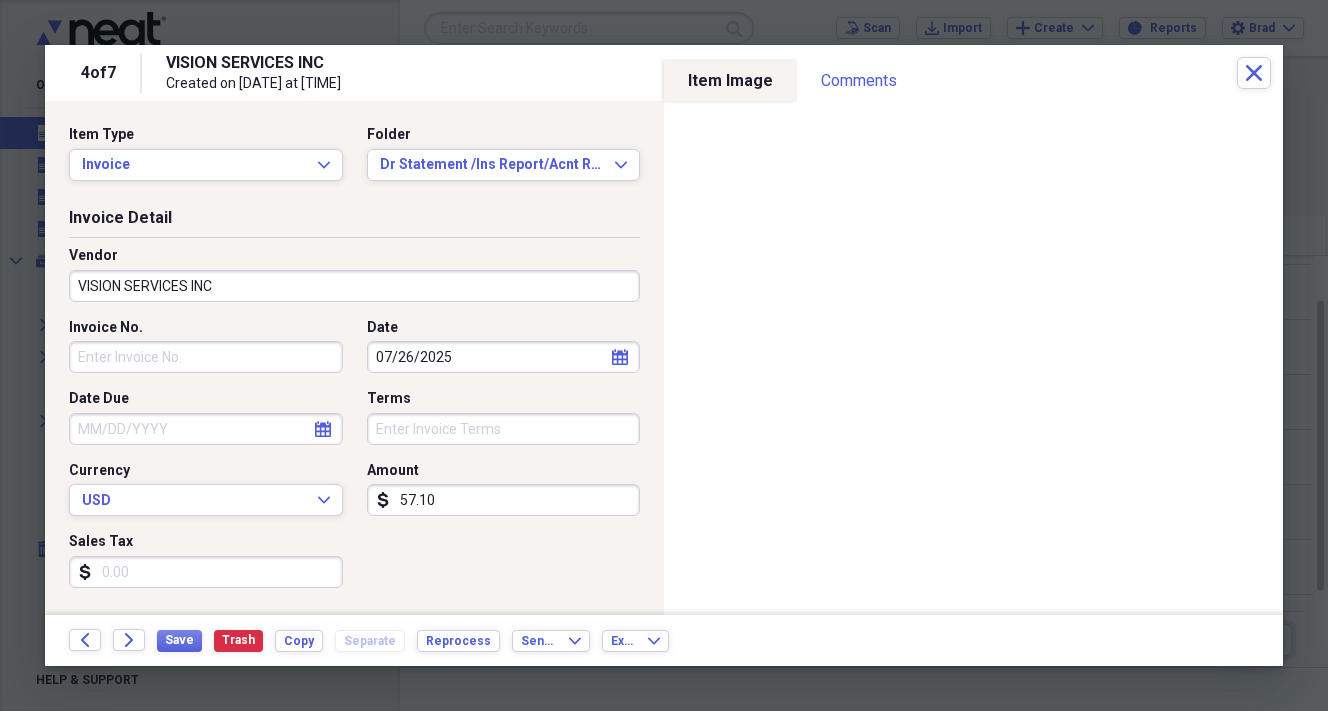 click on "57.10" at bounding box center (504, 500) 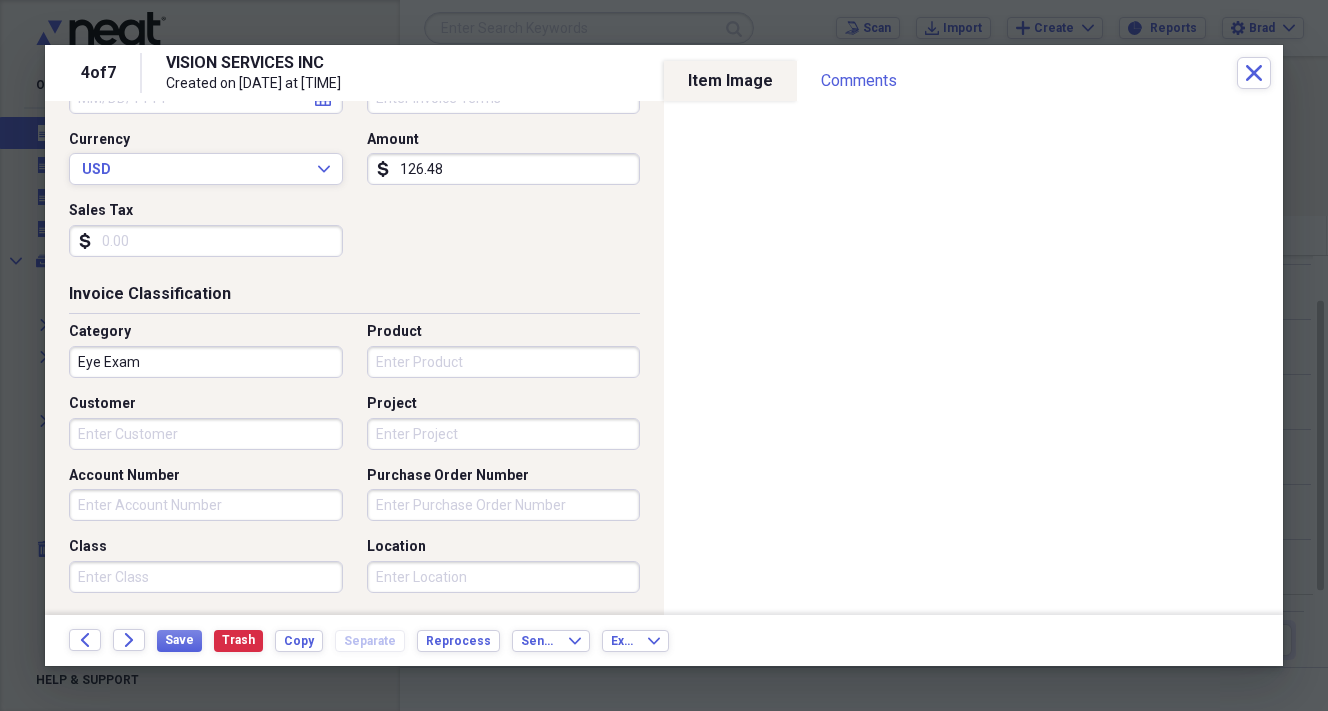 scroll, scrollTop: 370, scrollLeft: 0, axis: vertical 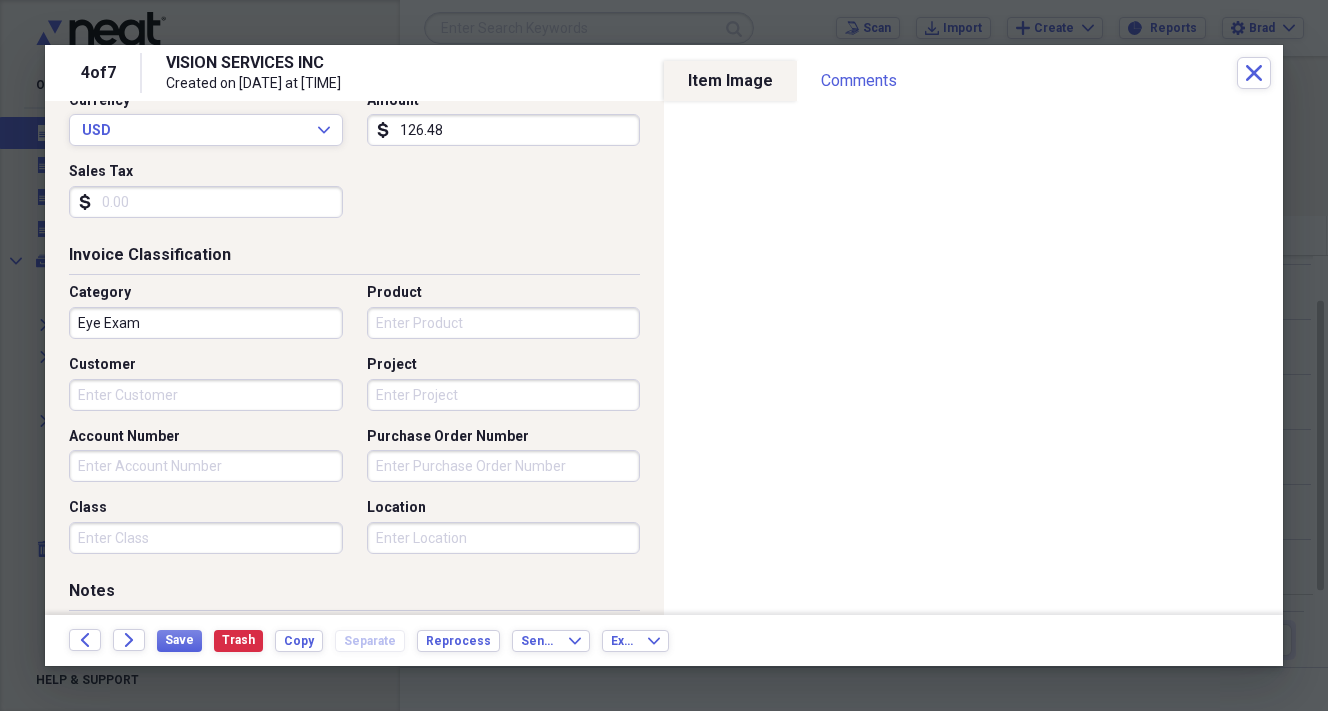 type on "126.48" 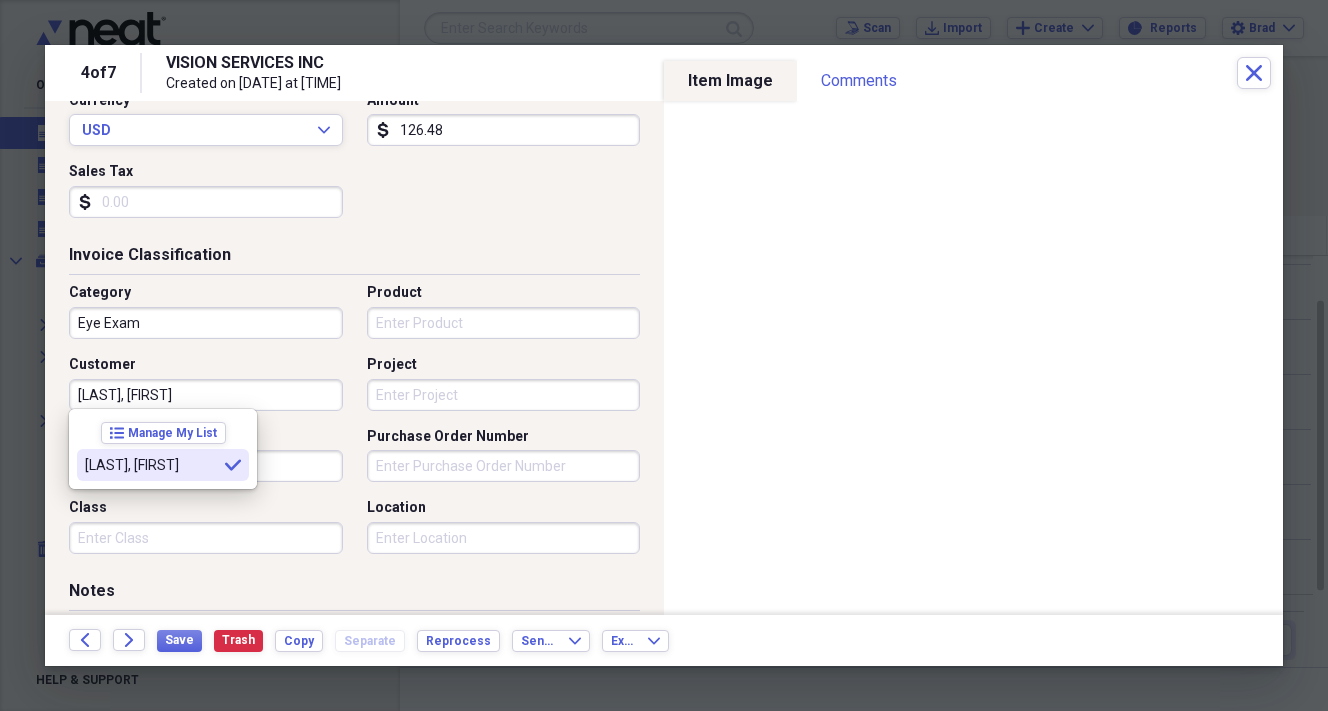 type on "[LAST], [FIRST]" 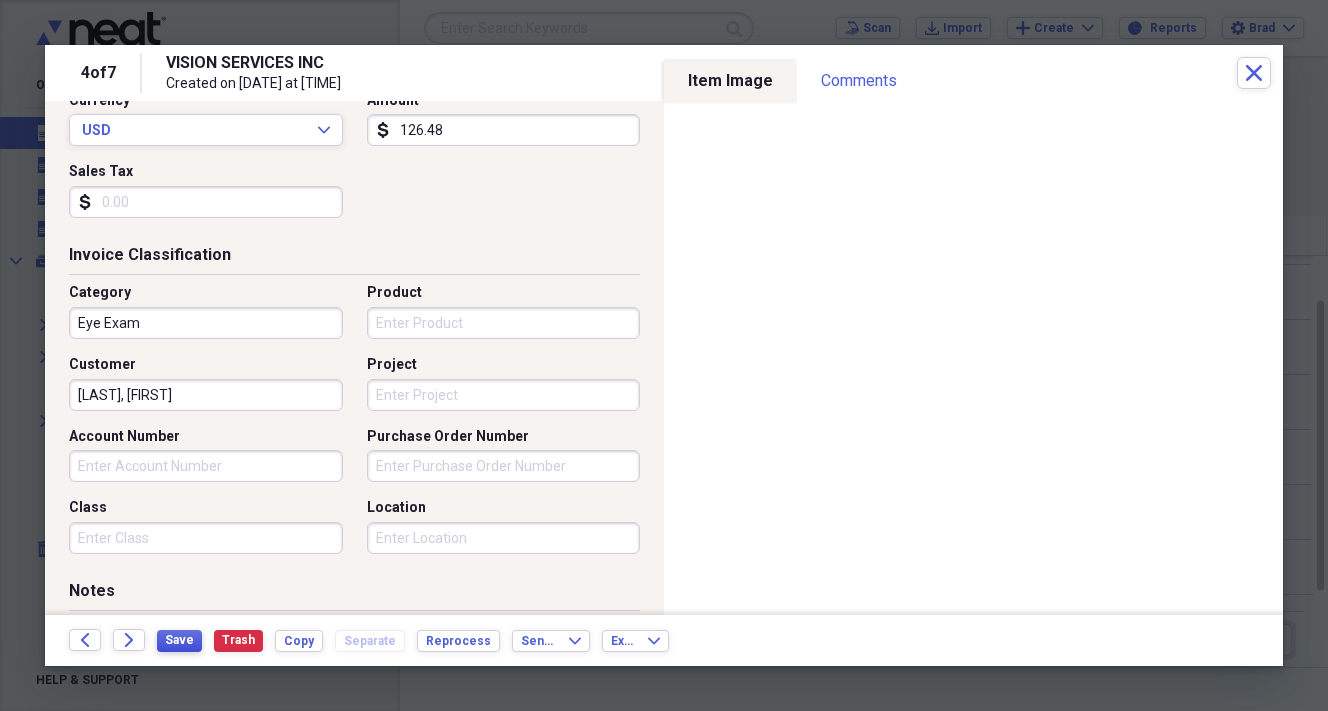 click on "Save" at bounding box center [179, 640] 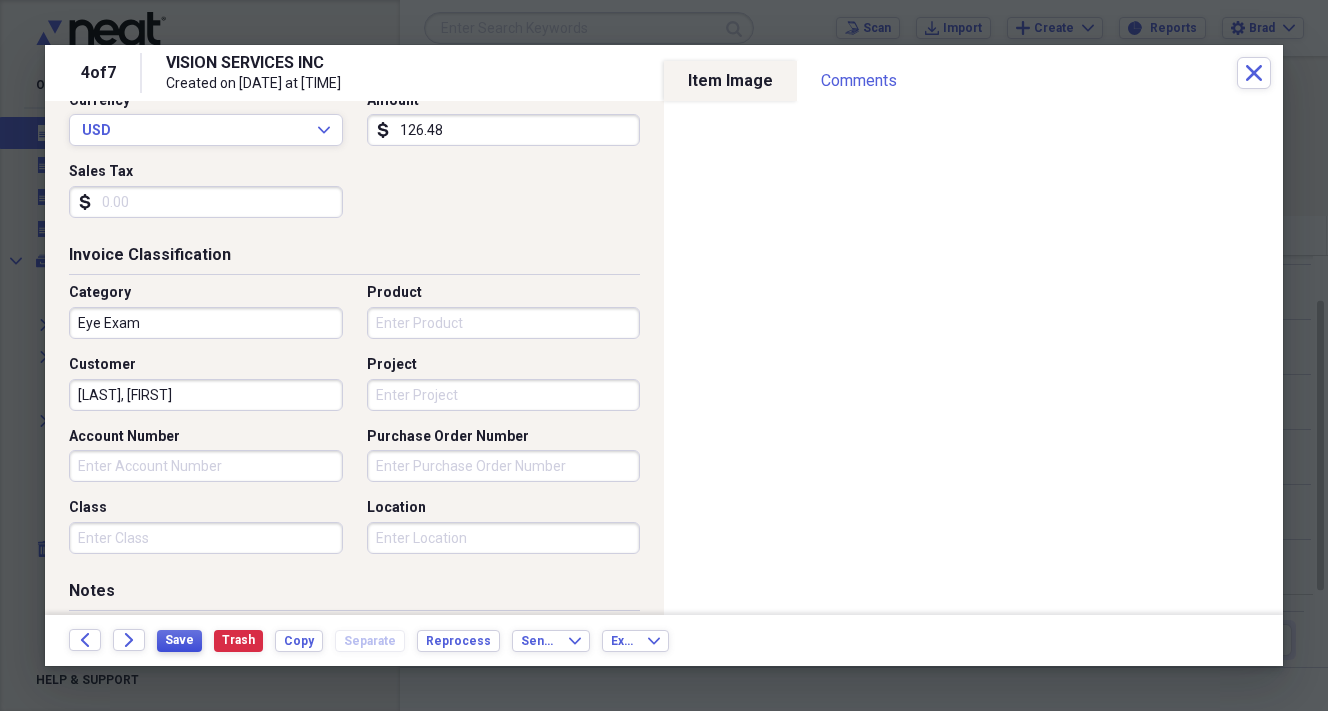 click on "Save" at bounding box center [179, 641] 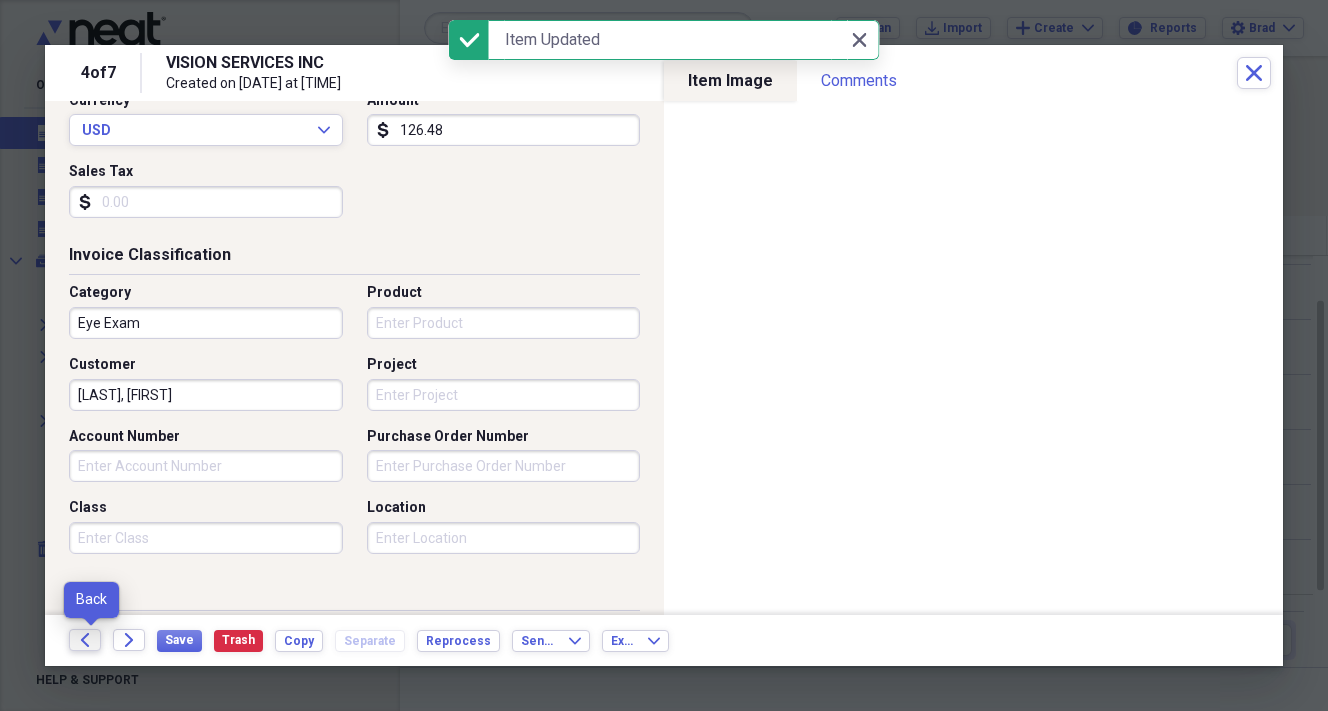click on "Back" 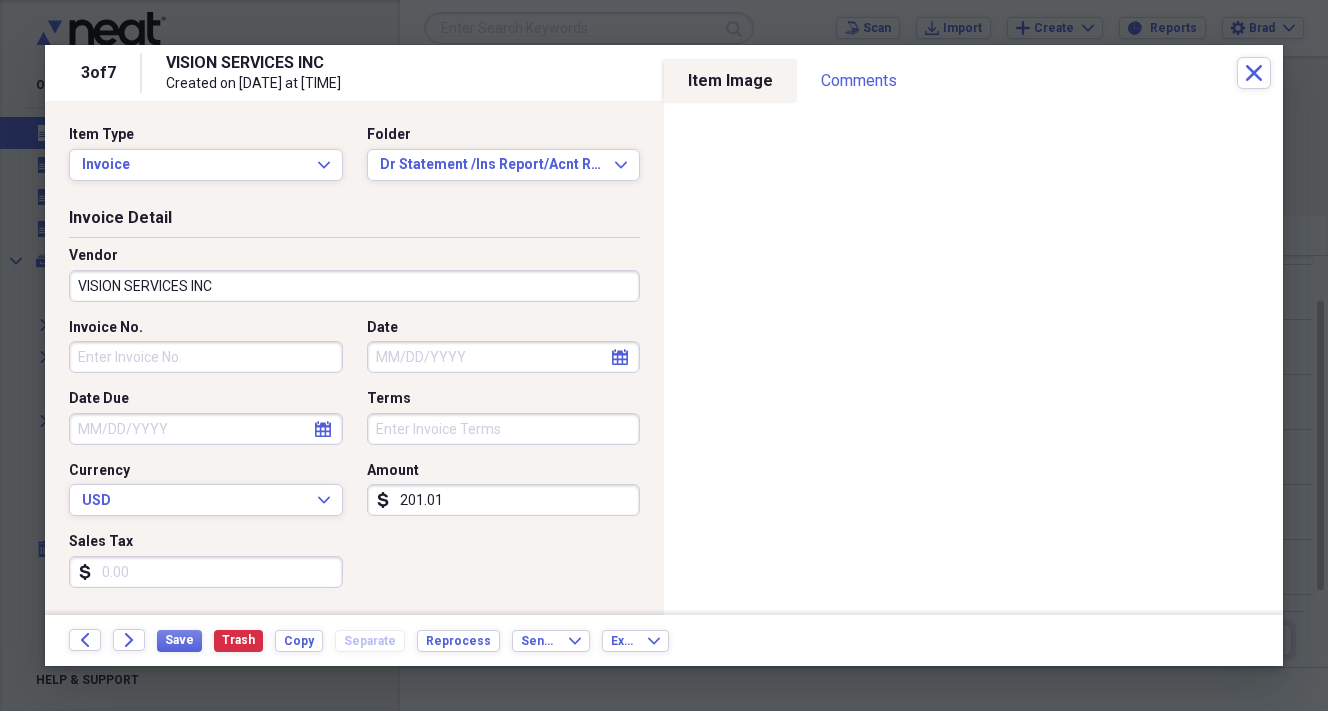 click on "VISION SERVICES INC" at bounding box center [354, 286] 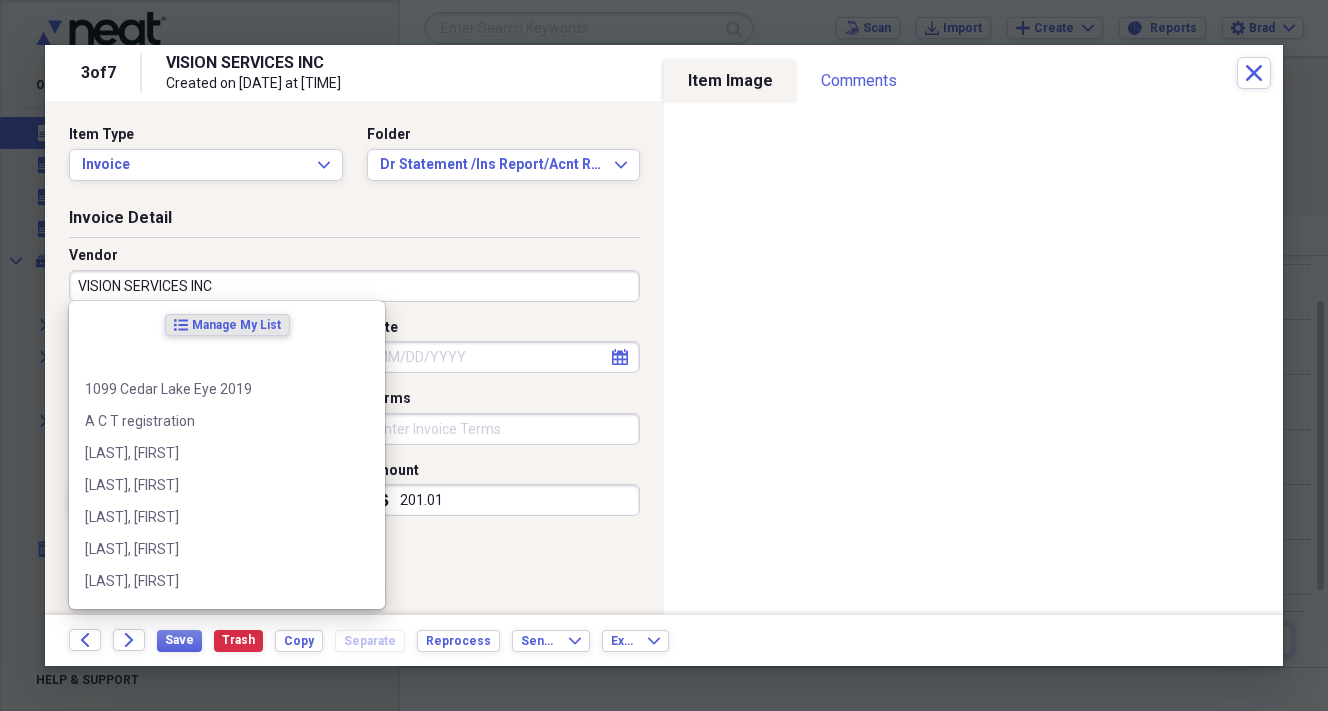 click on "VISION SERVICES INC" at bounding box center [354, 286] 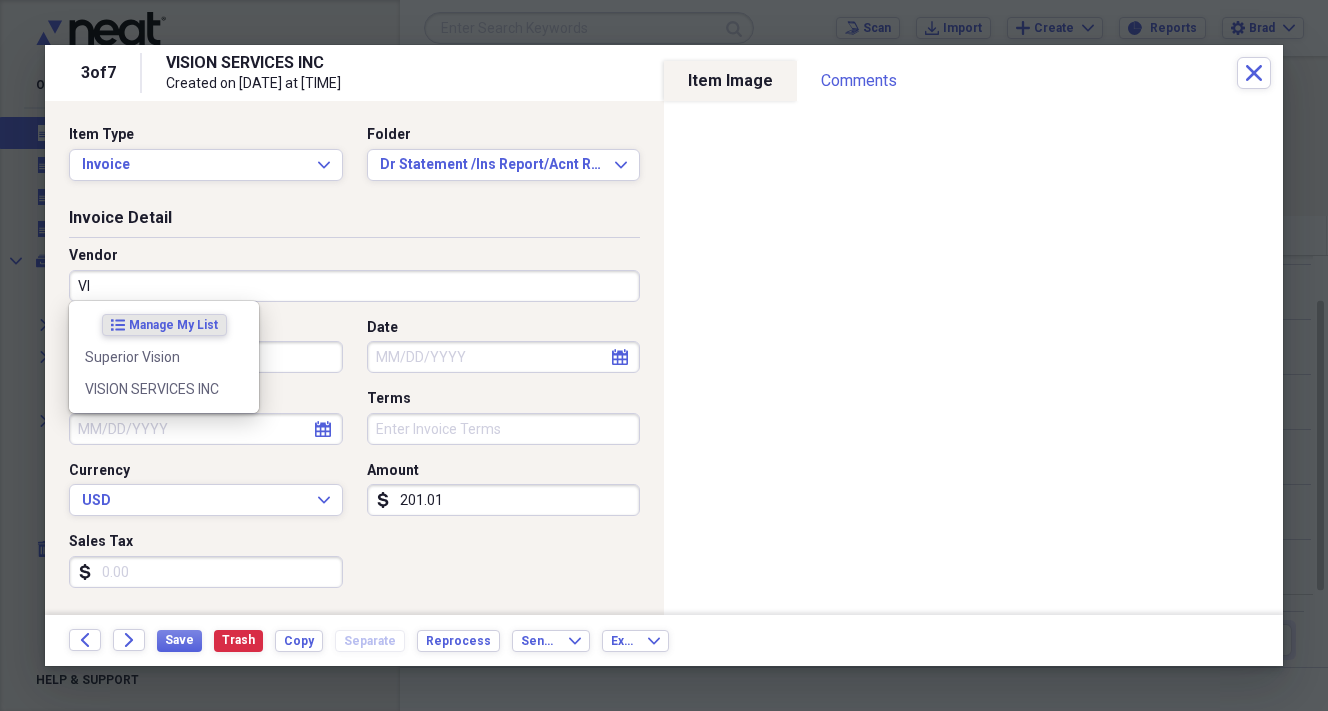 type on "V" 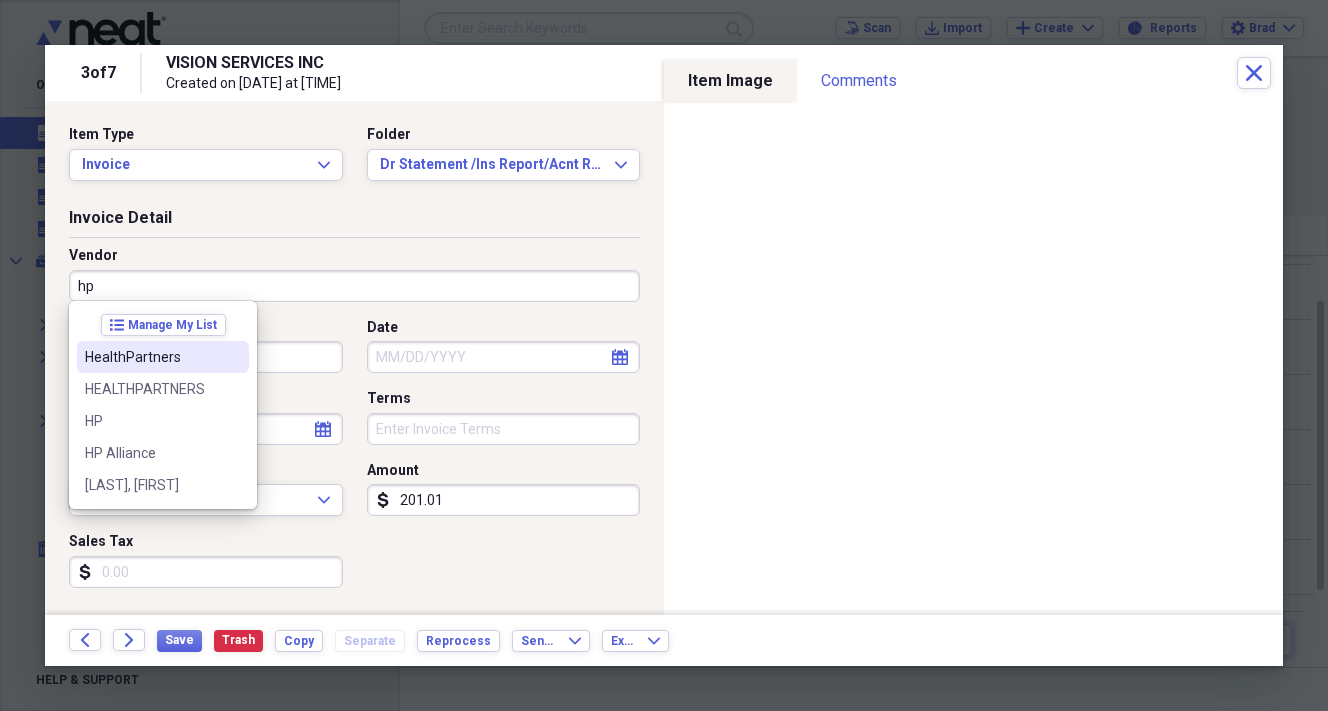 click on "HealthPartners" at bounding box center [151, 357] 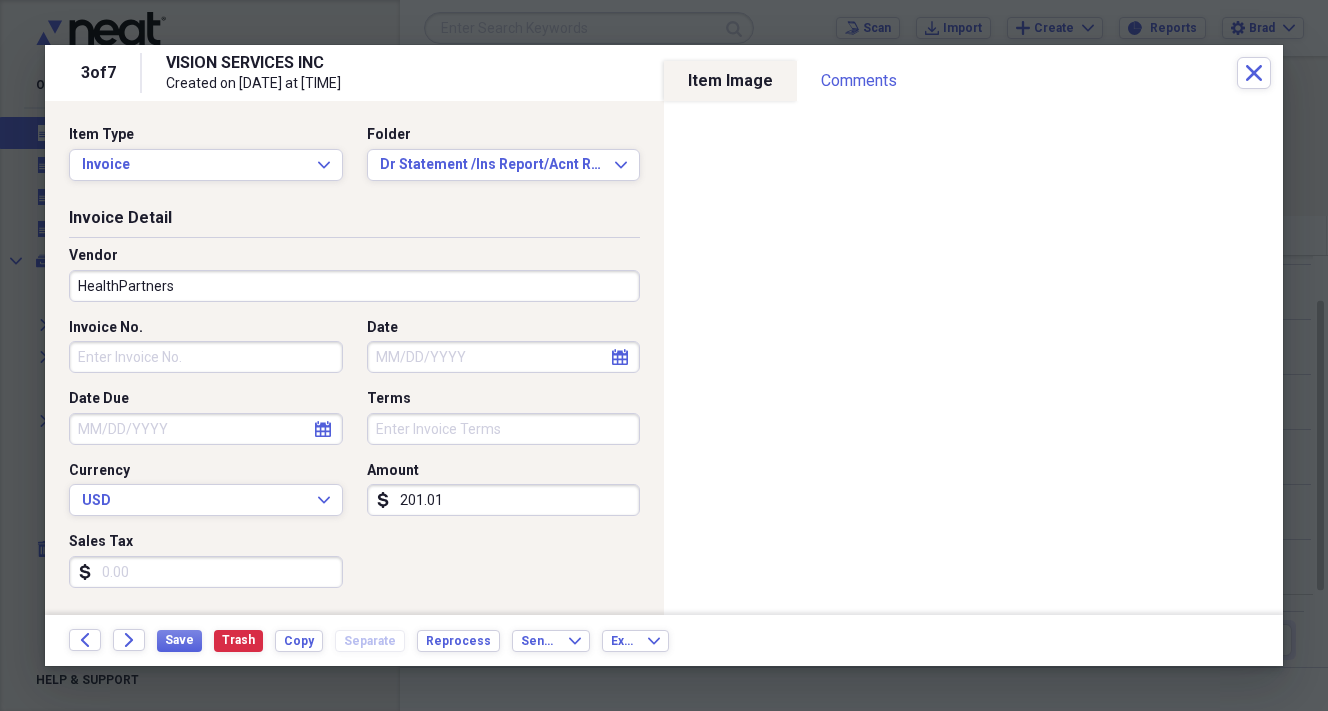 click on "calendar" 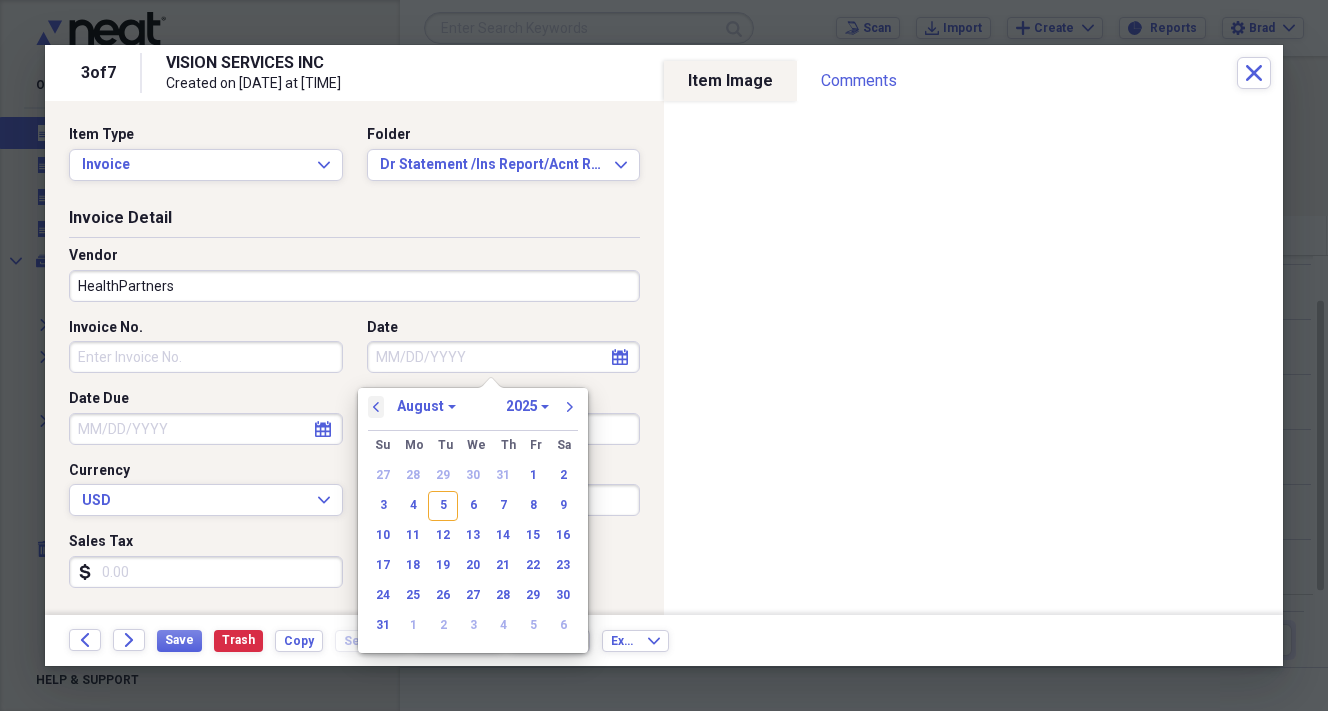click on "previous" at bounding box center (376, 407) 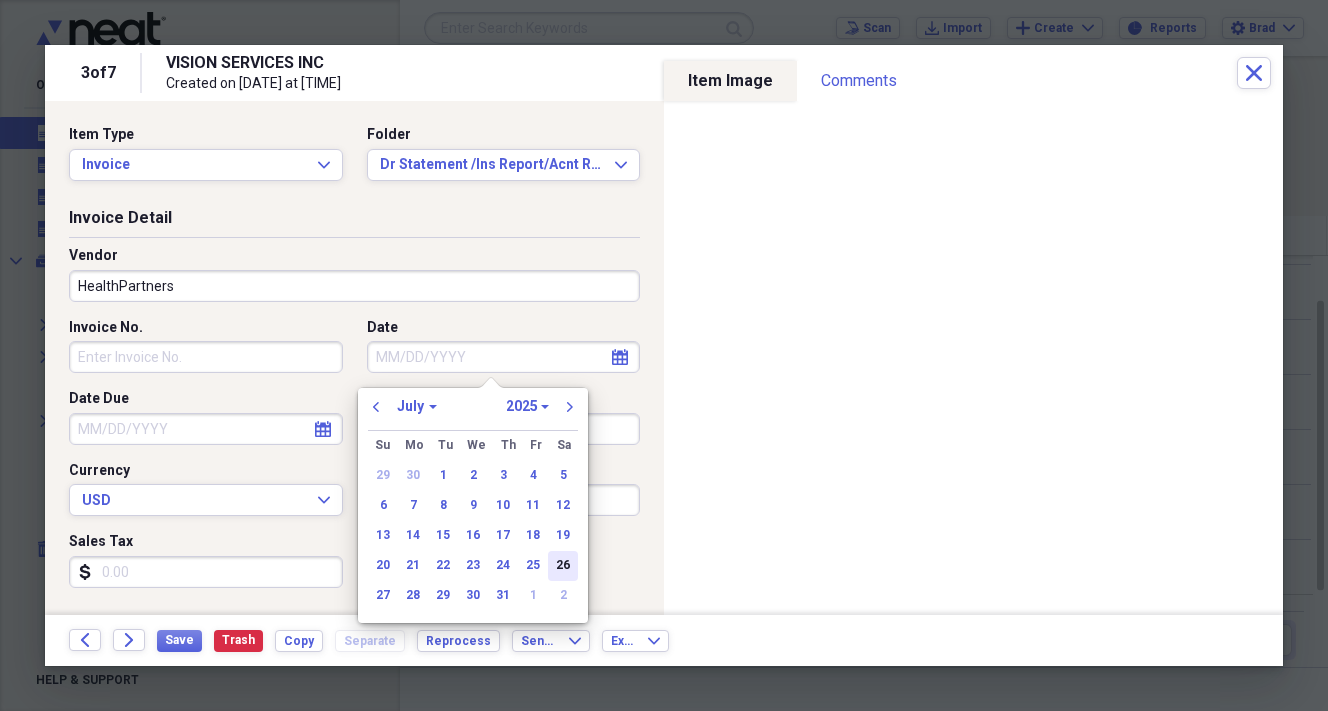 click on "26" at bounding box center (563, 566) 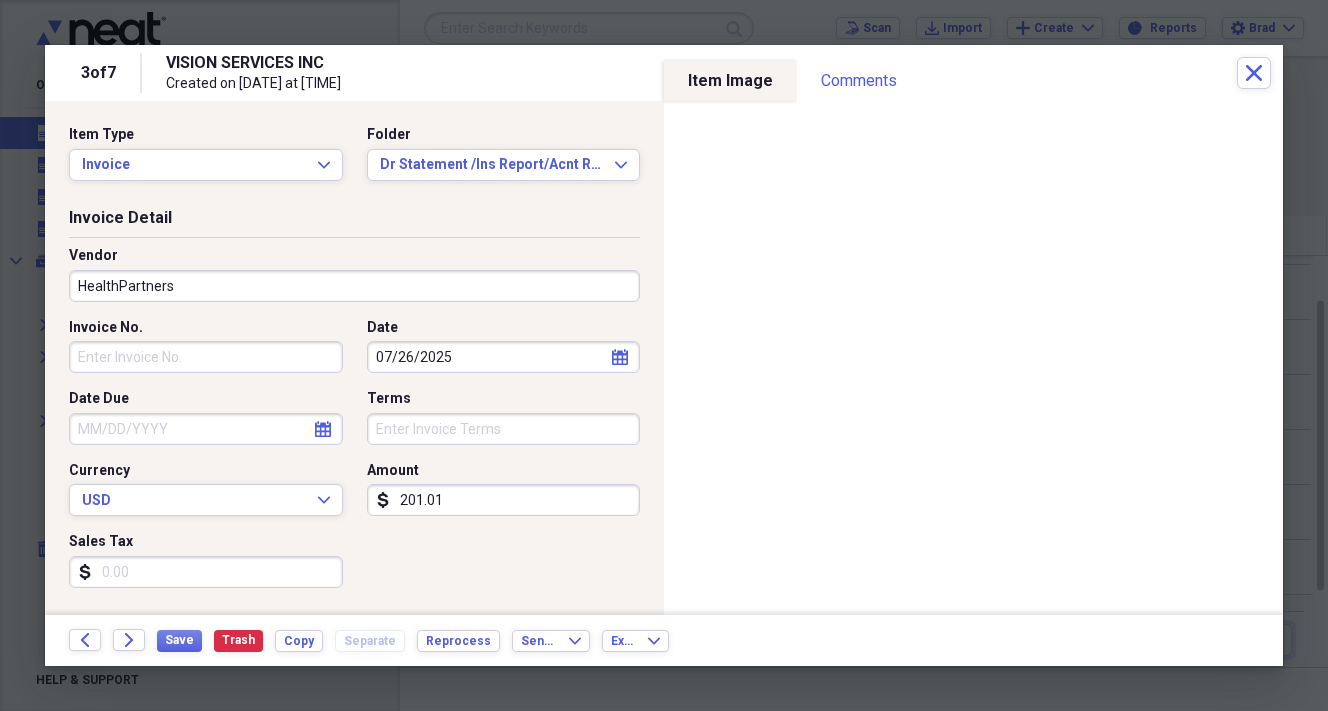 click on "201.01" at bounding box center (504, 500) 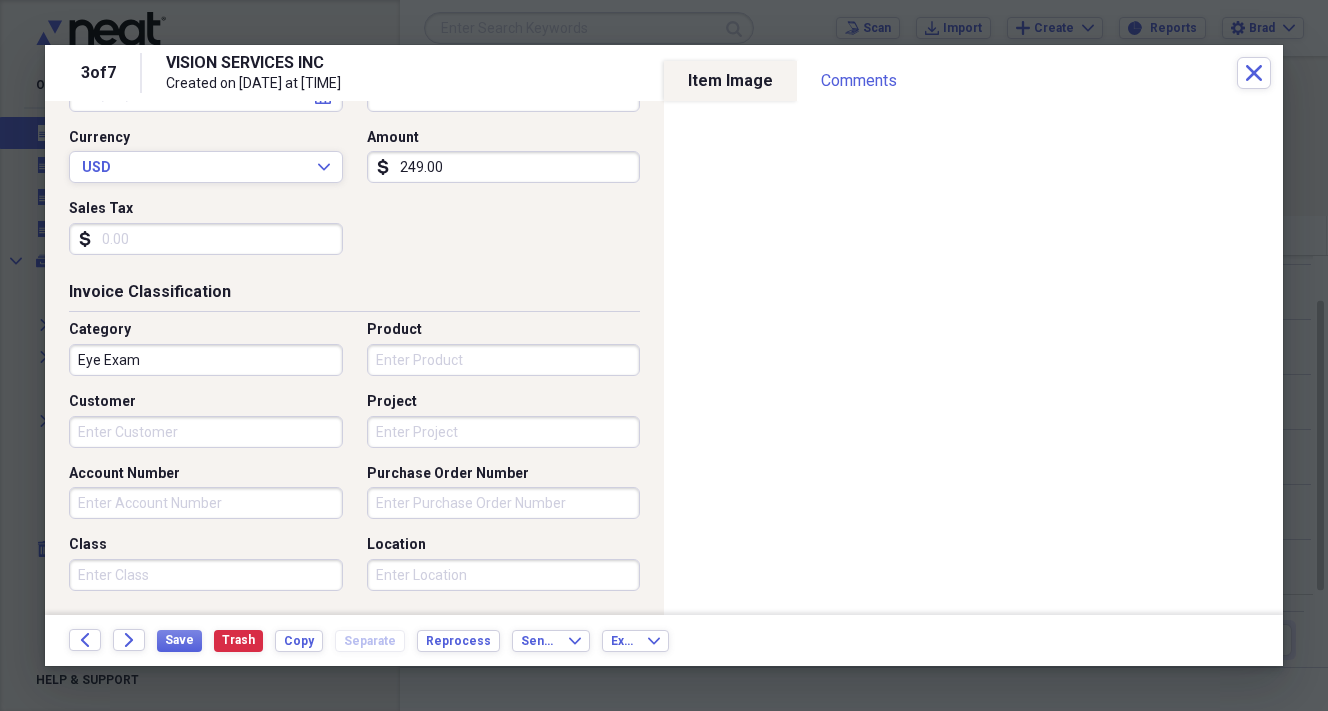 scroll, scrollTop: 346, scrollLeft: 0, axis: vertical 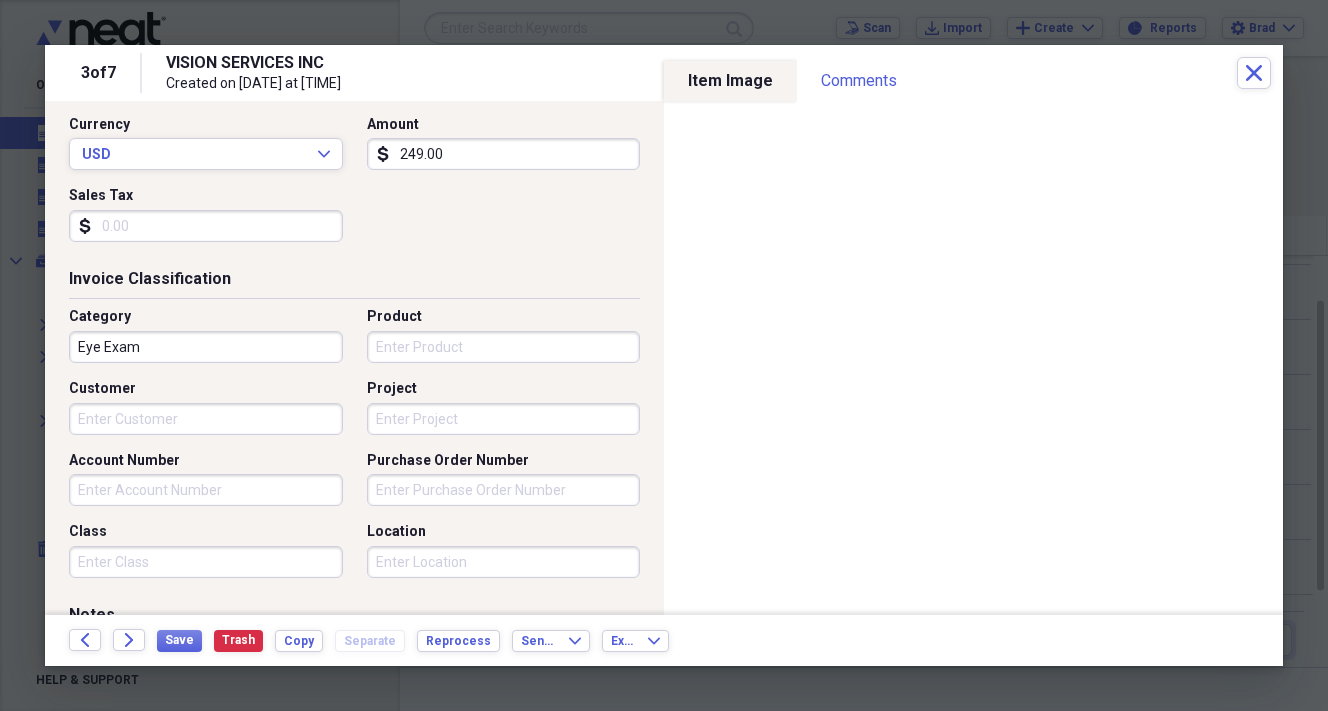 type on "249.00" 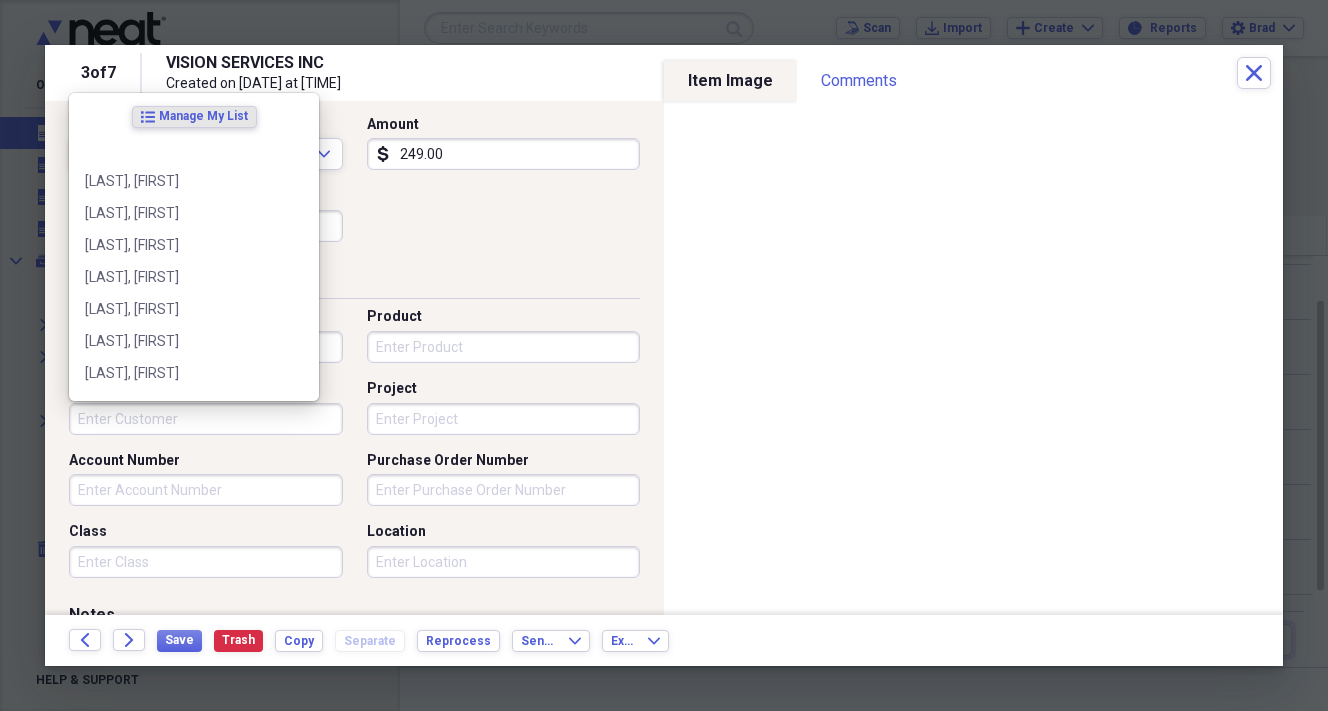 click on "Customer" at bounding box center [206, 419] 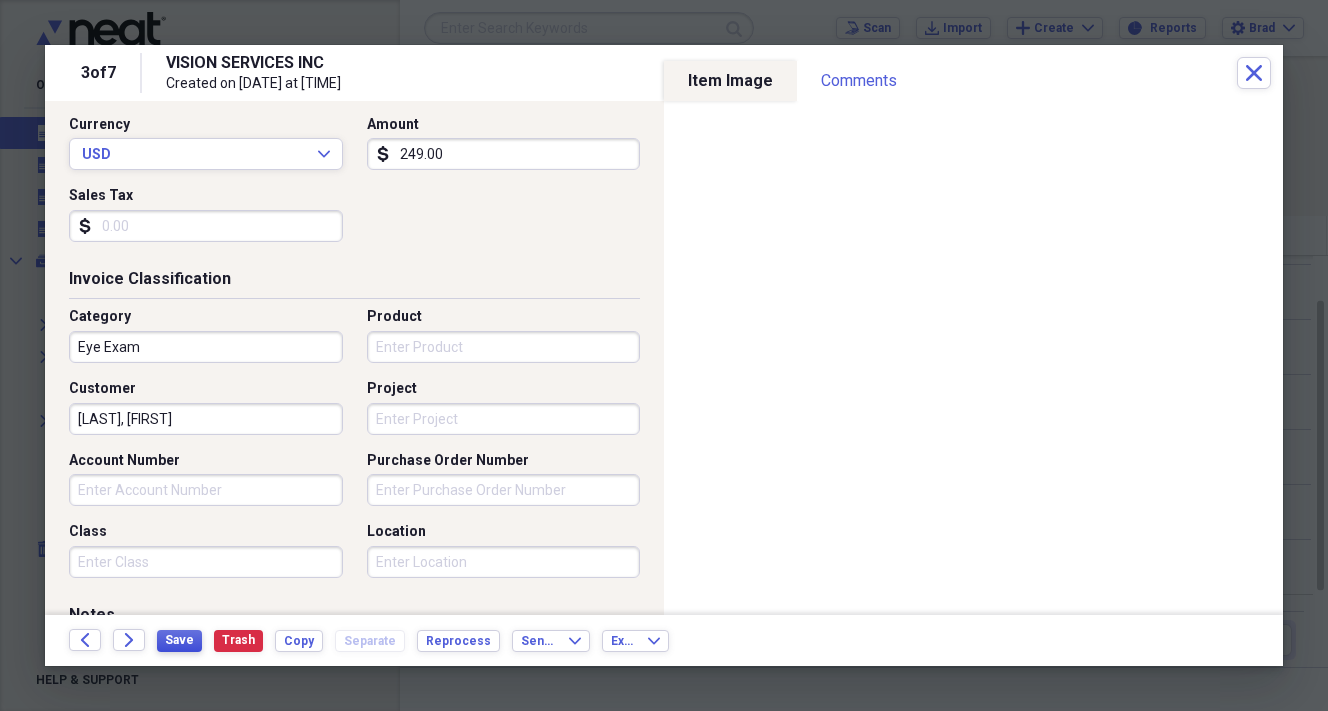 type on "Picott, Wendy" 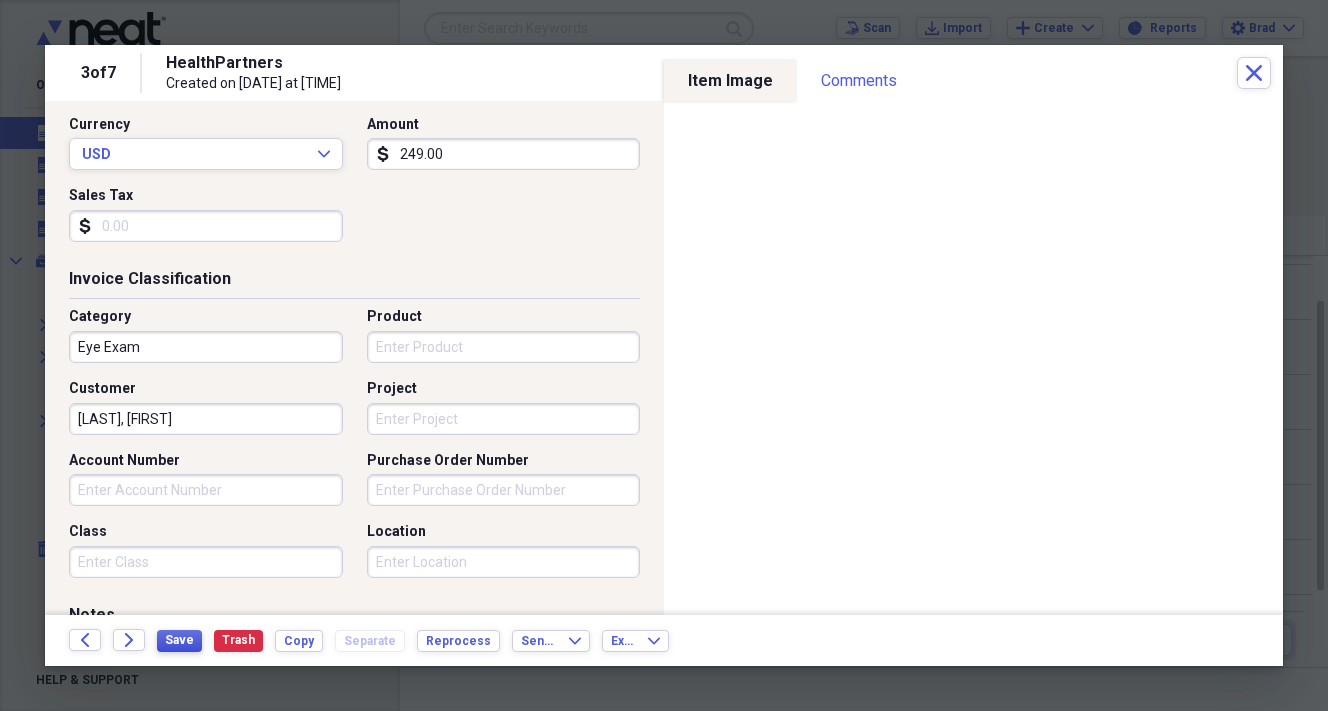 click on "Save" at bounding box center [179, 640] 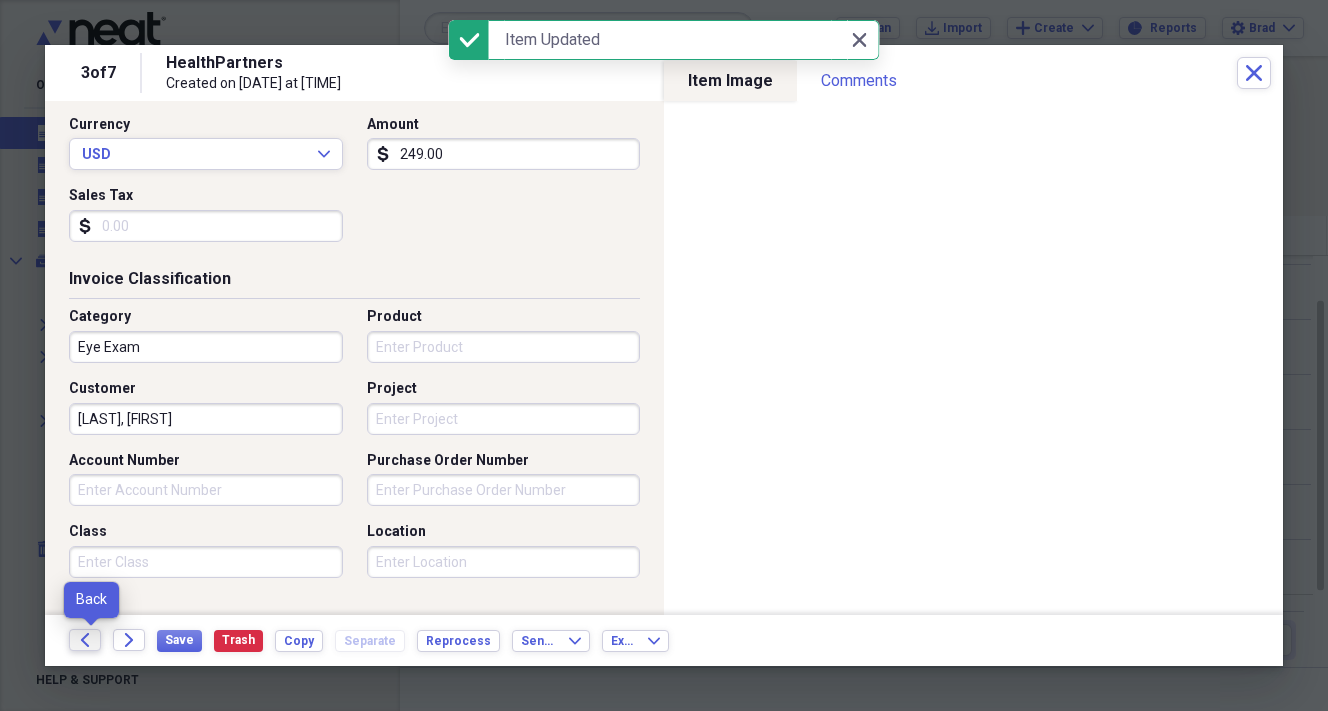 click 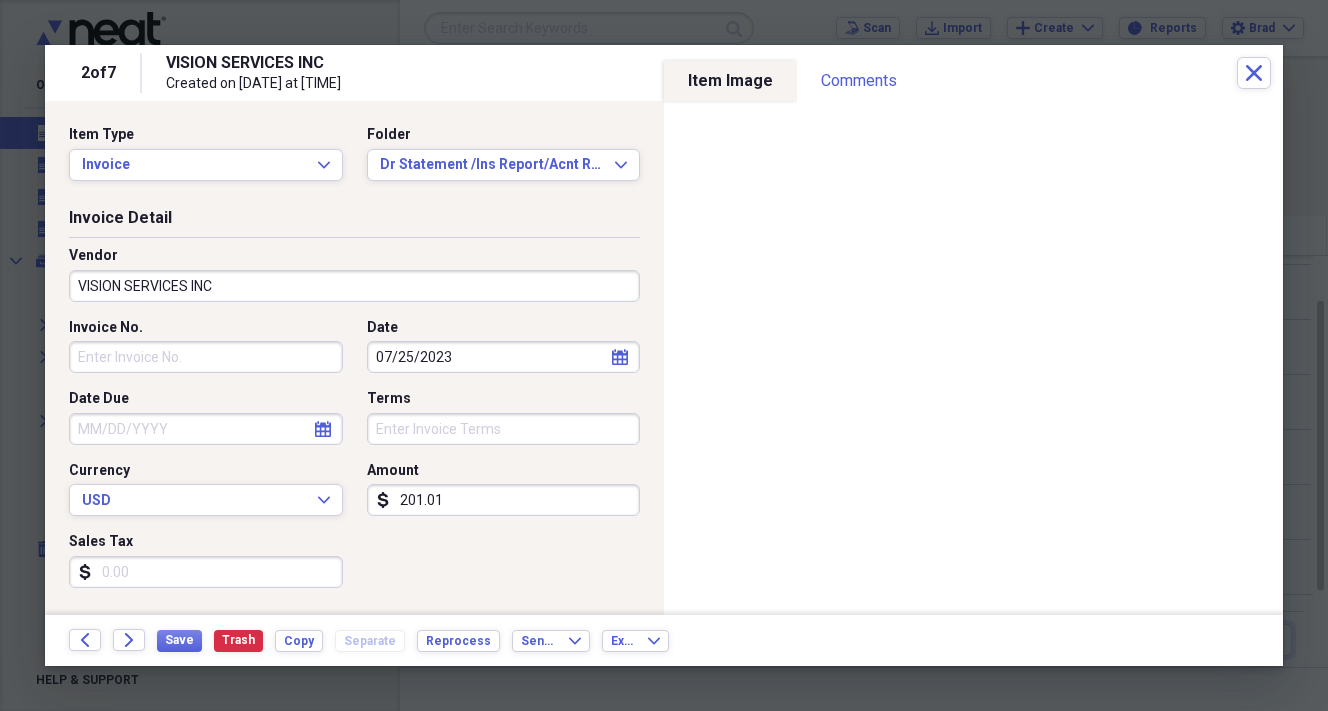 select on "6" 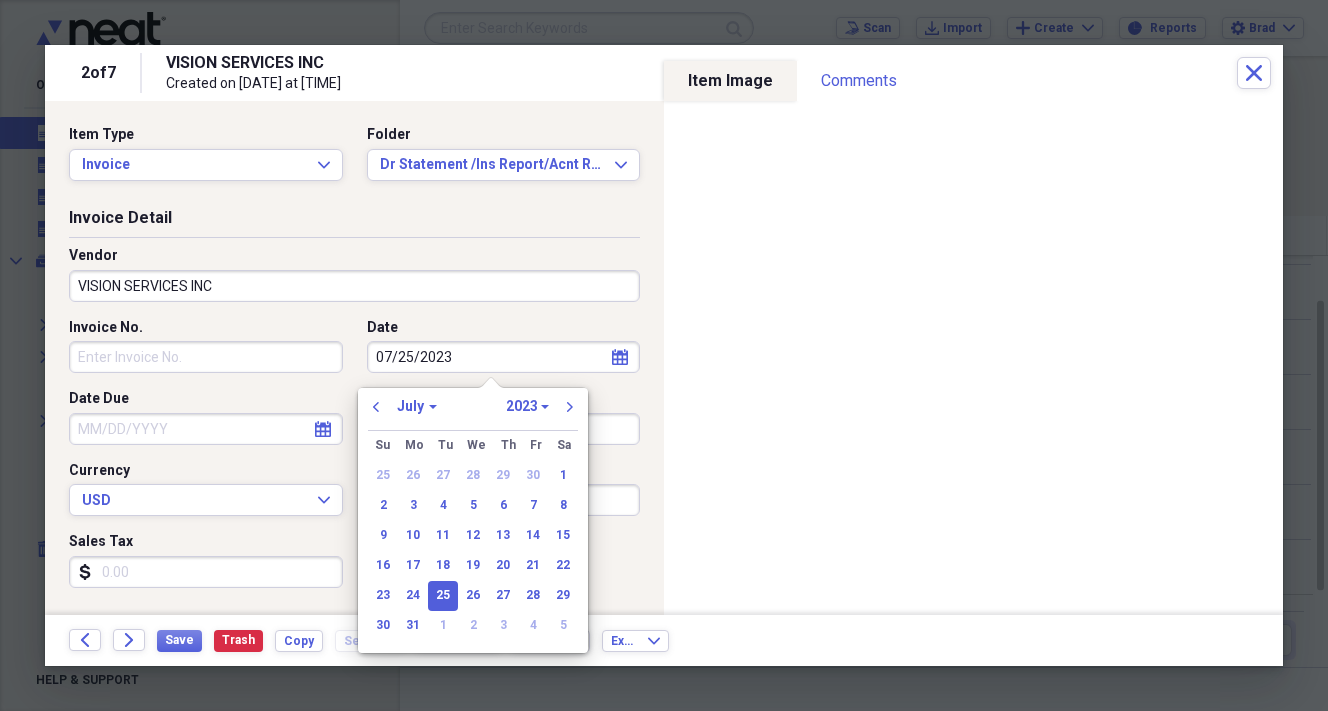 click on "07/25/2023" at bounding box center (504, 357) 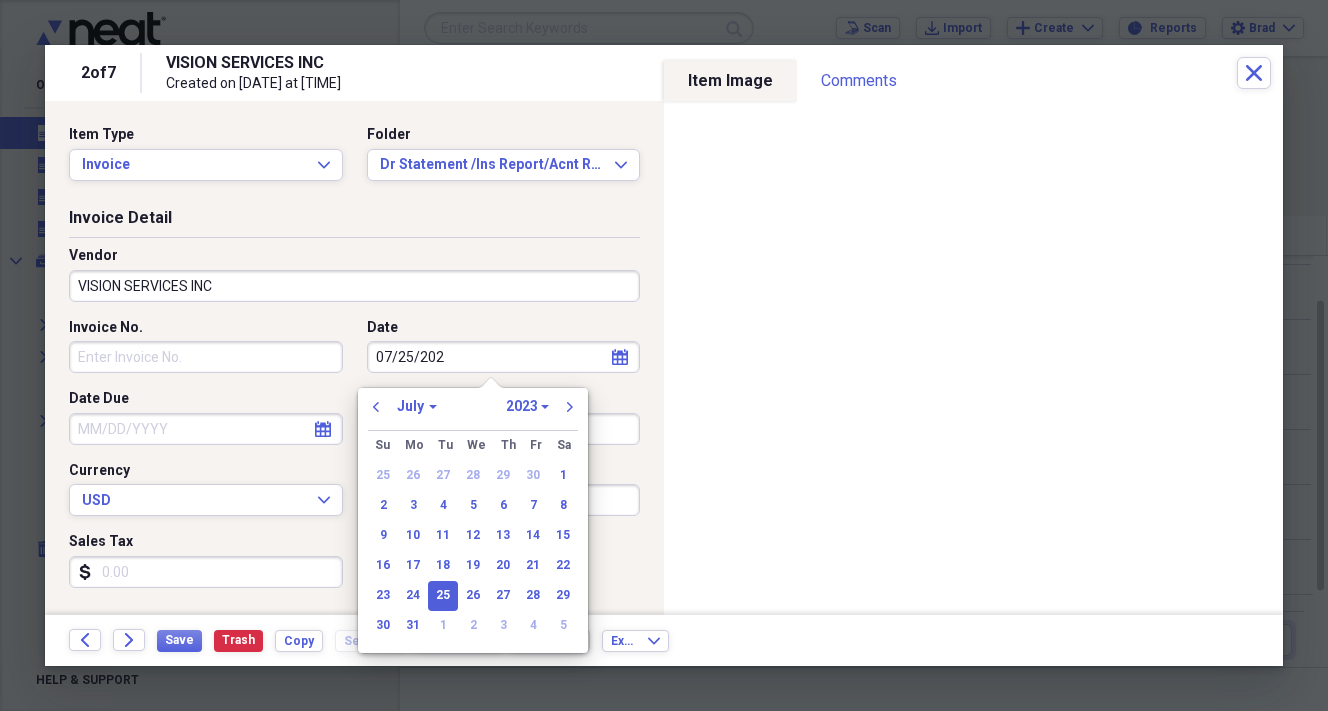 type on "07/25/2025" 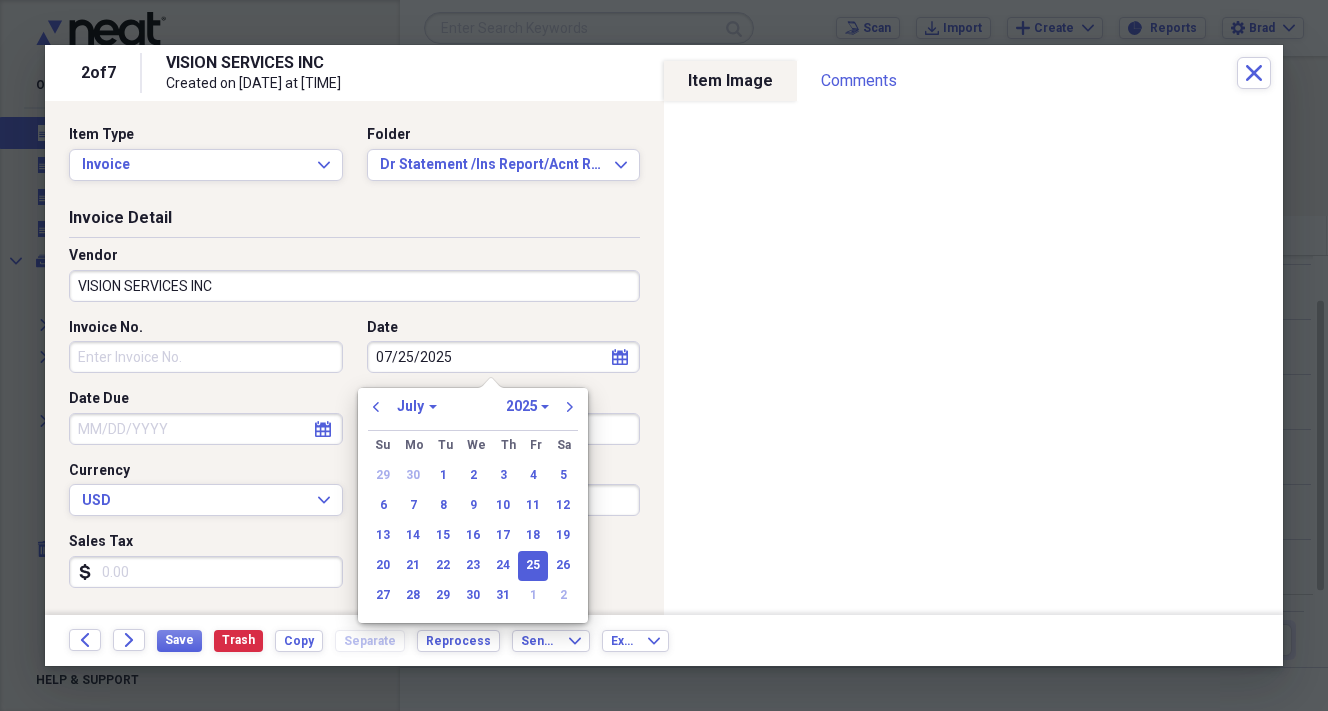 type on "07/25/2025" 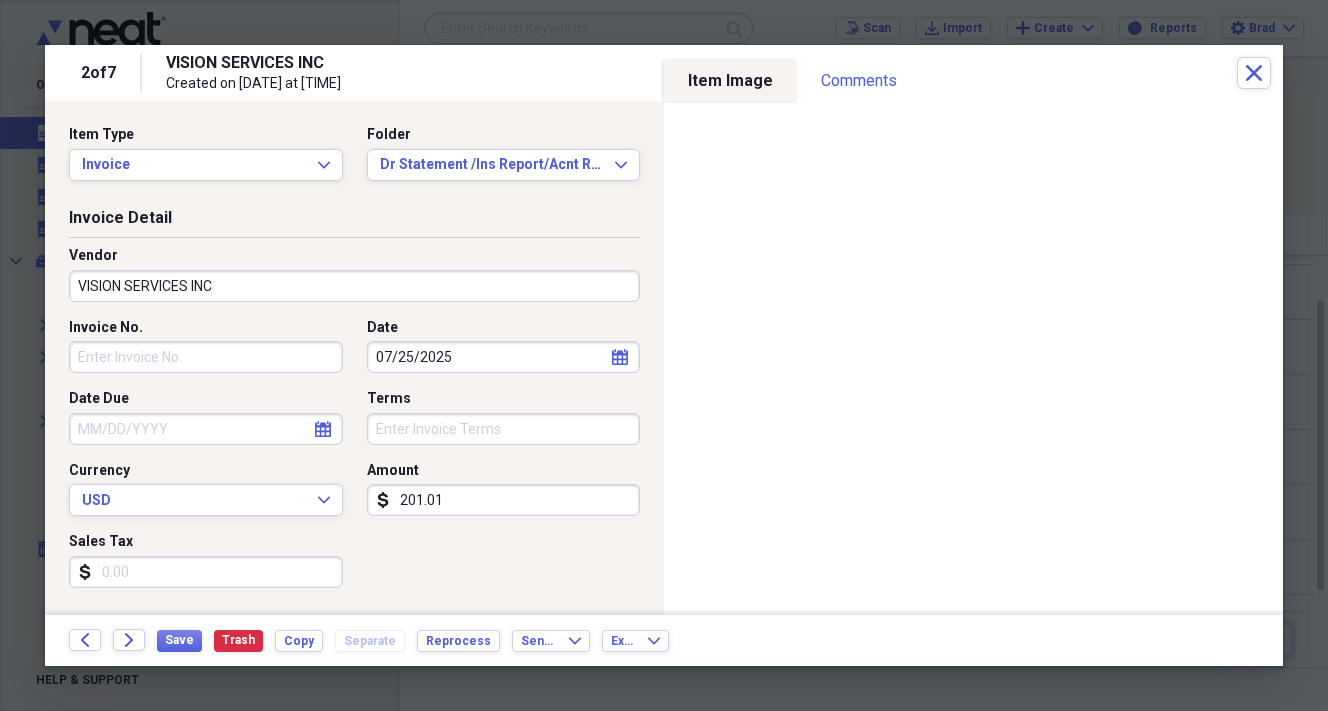 click on "201.01" at bounding box center (504, 500) 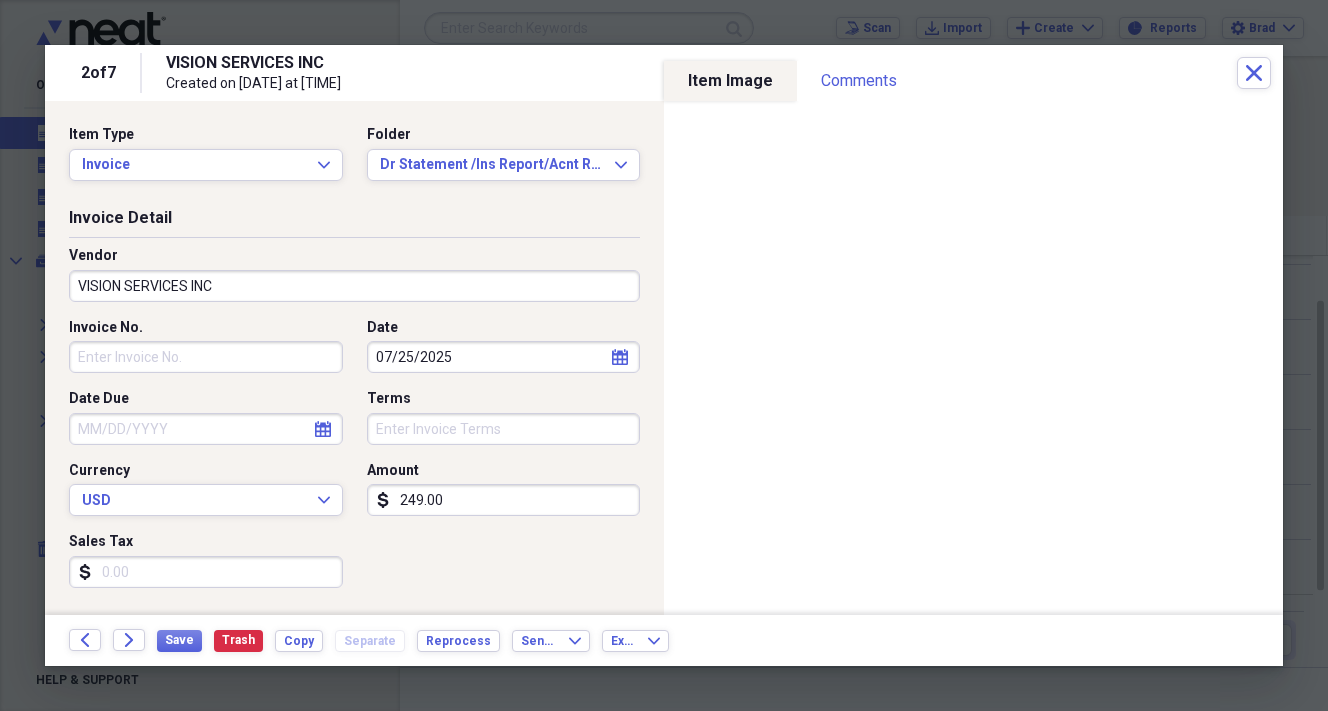 type on "249.00" 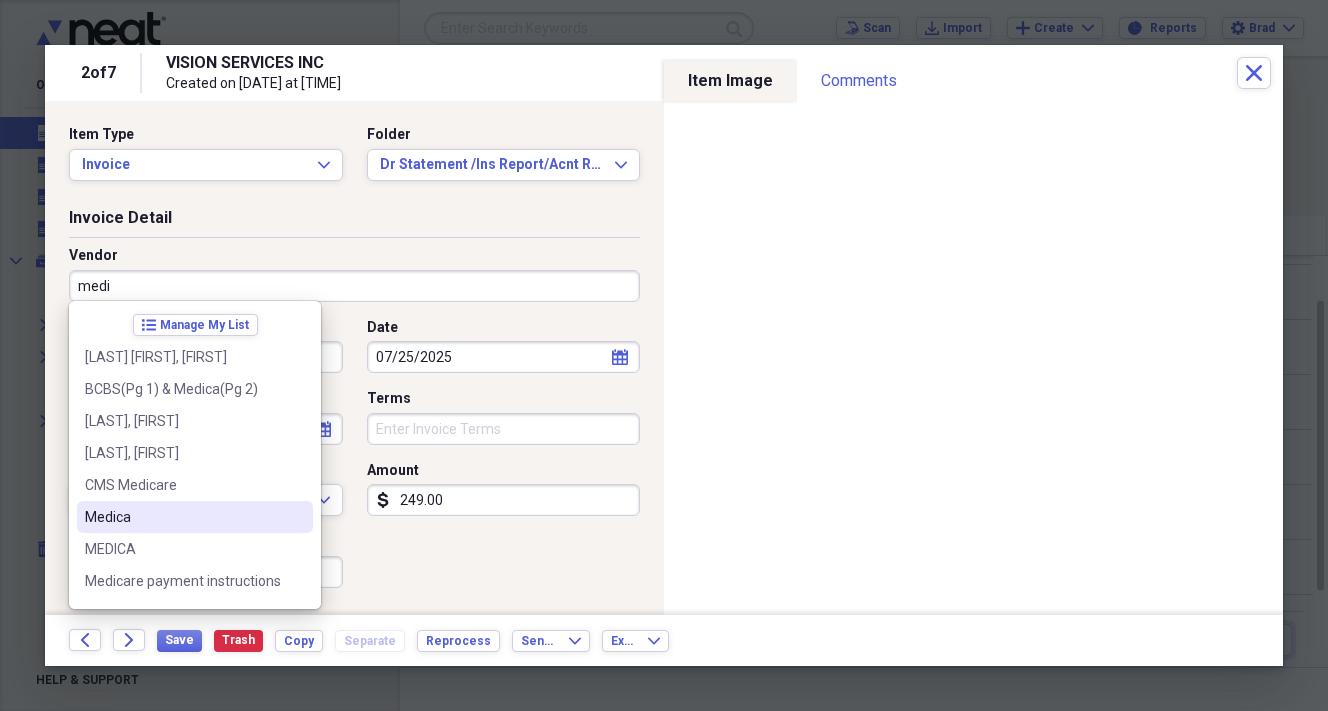 click on "Medica" at bounding box center (183, 517) 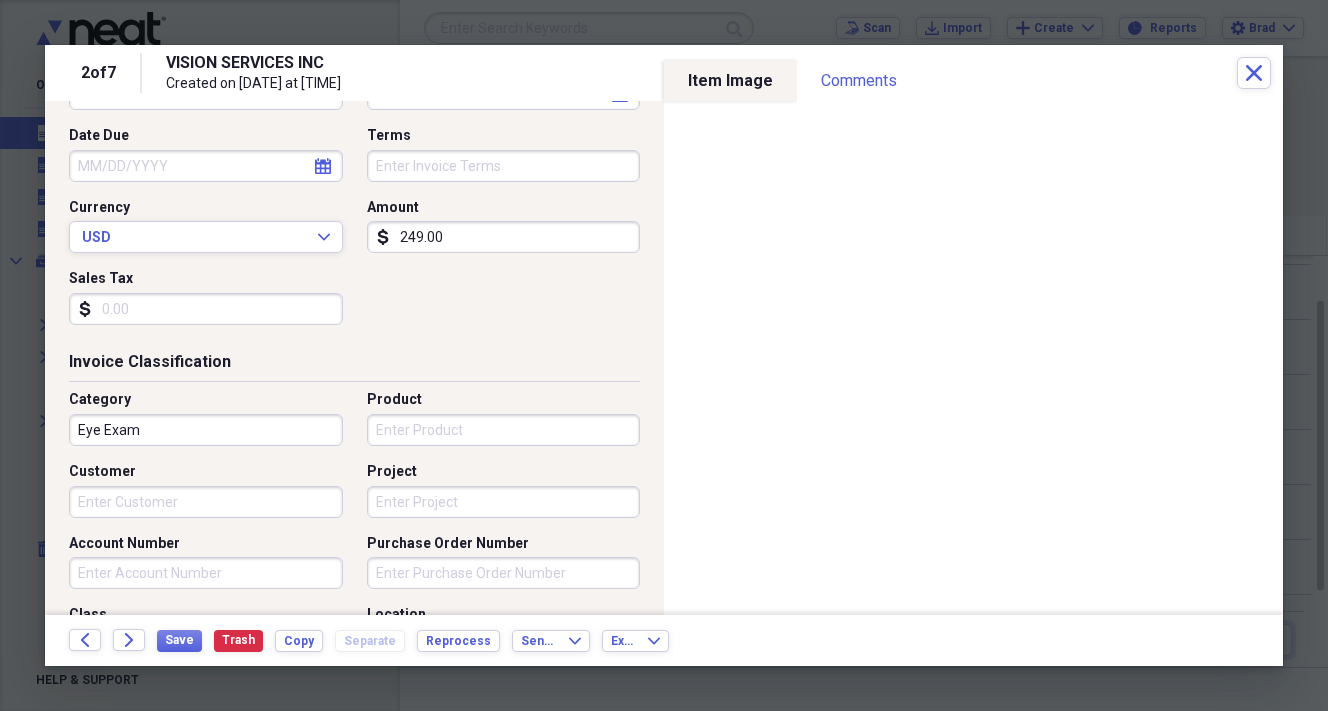 scroll, scrollTop: 334, scrollLeft: 0, axis: vertical 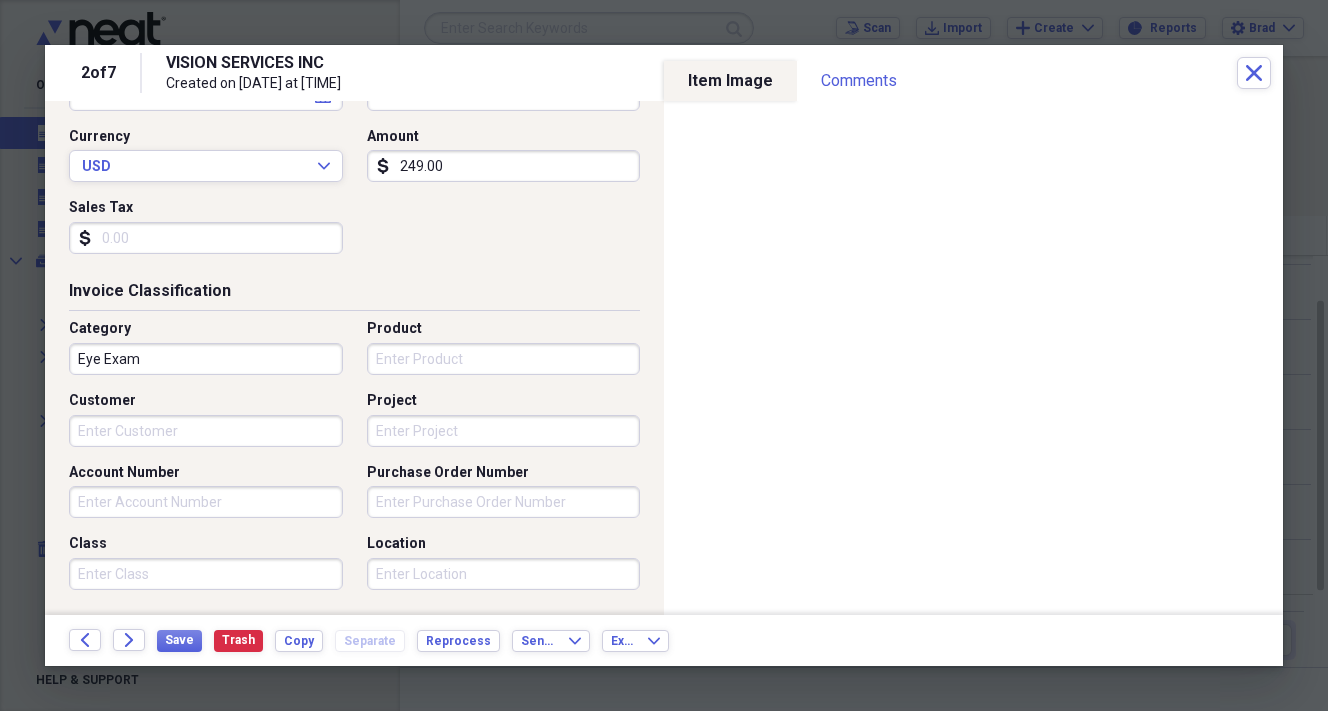 click on "Customer" at bounding box center [206, 431] 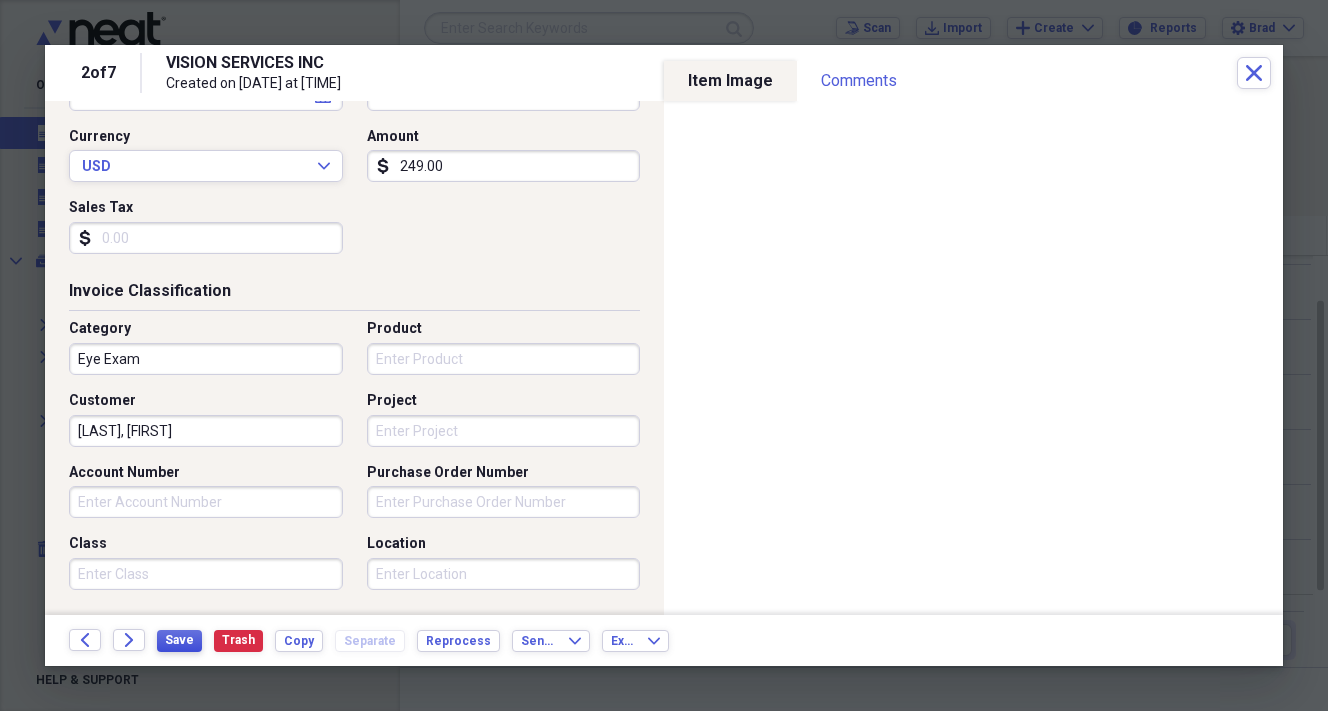 type on "[LAST], [FIRST]" 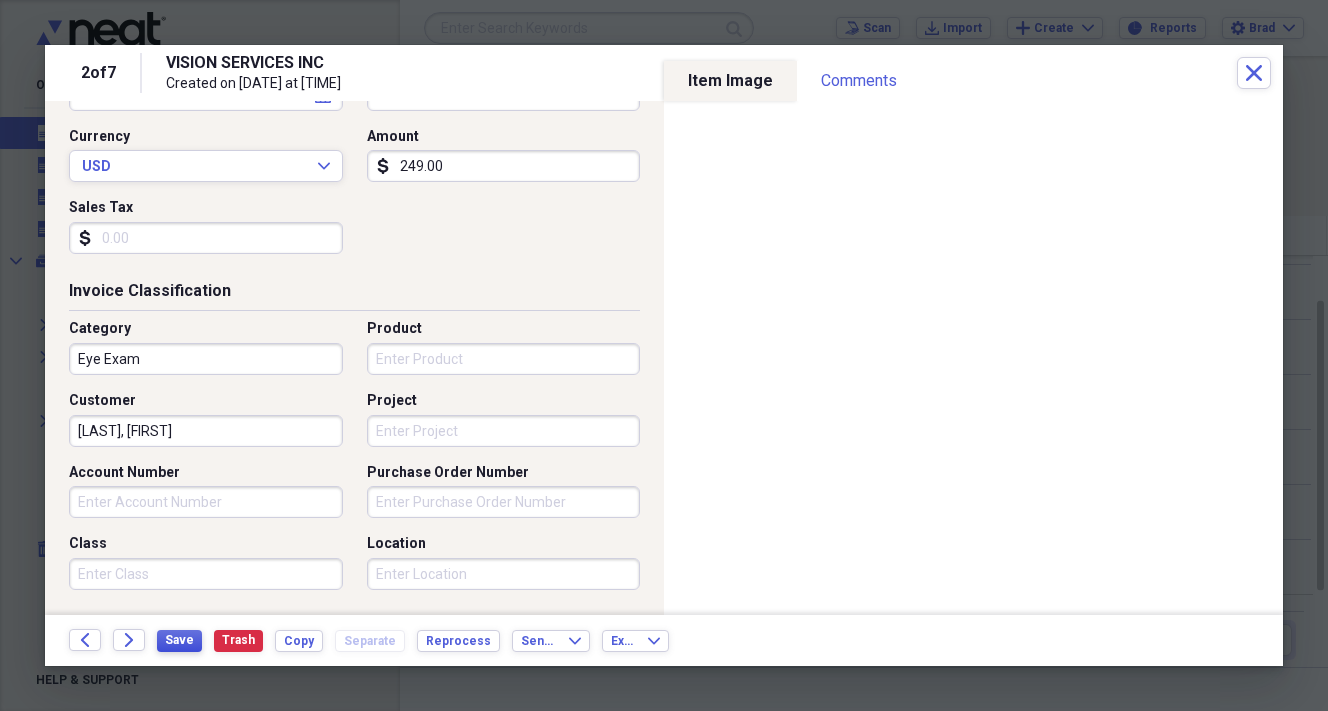 click on "Save" at bounding box center [179, 640] 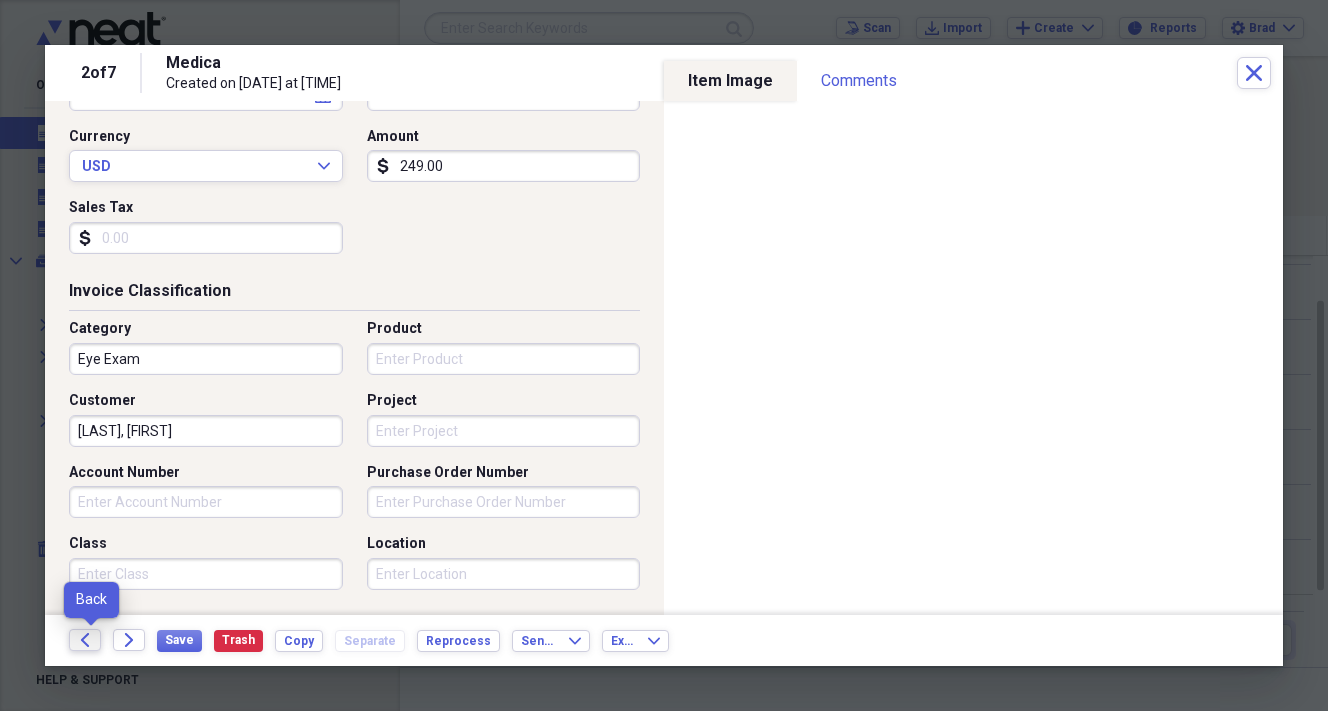 click on "Back" 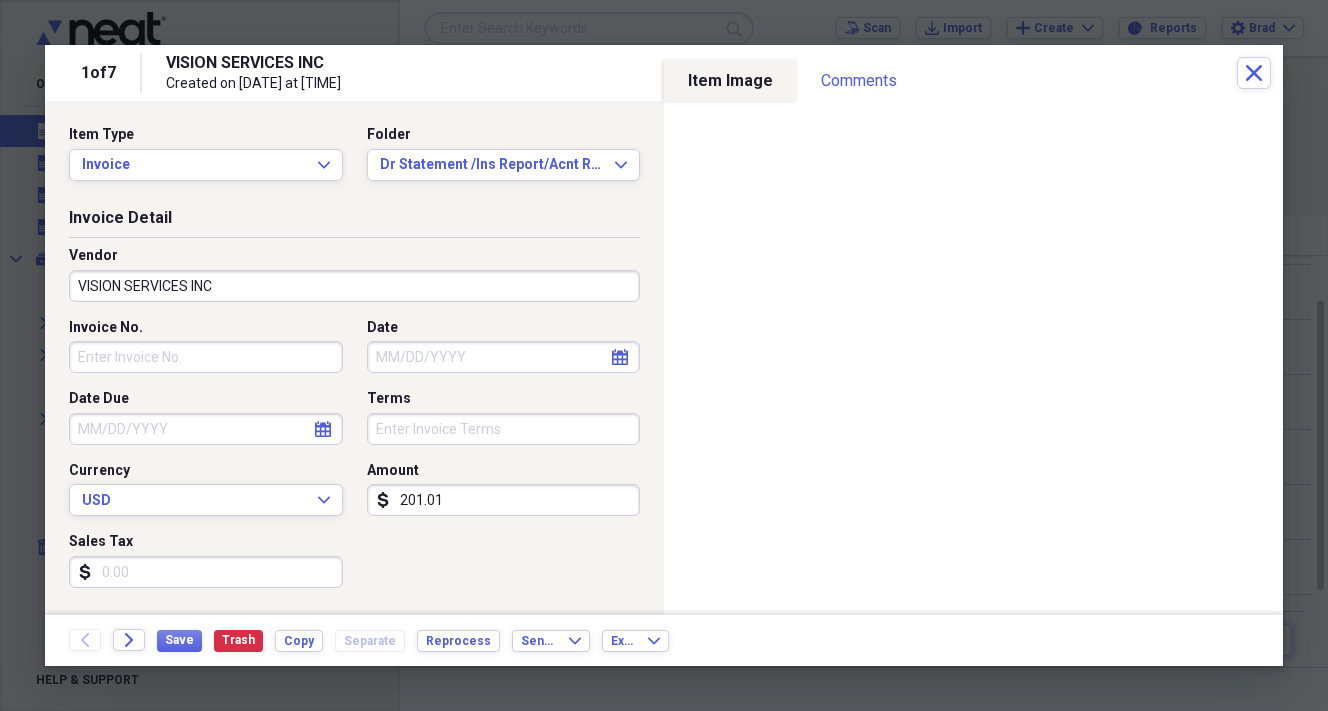 click 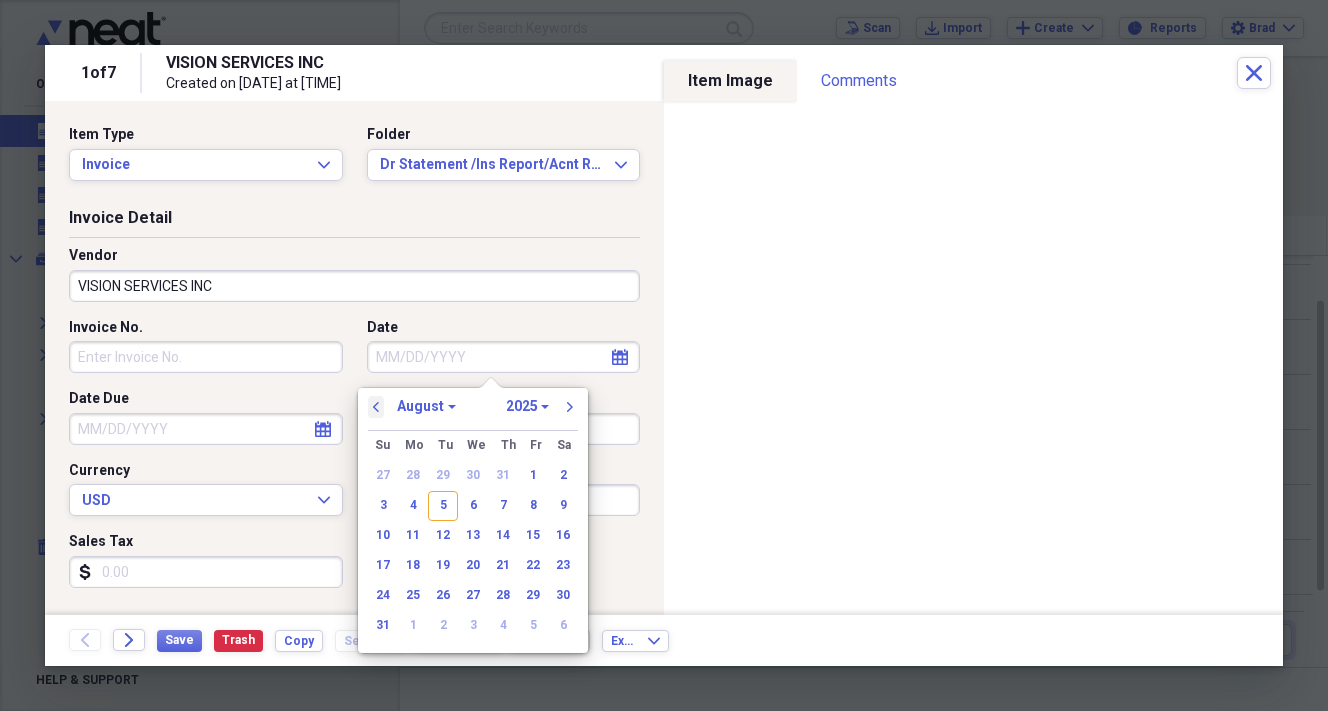 click on "previous" at bounding box center [376, 407] 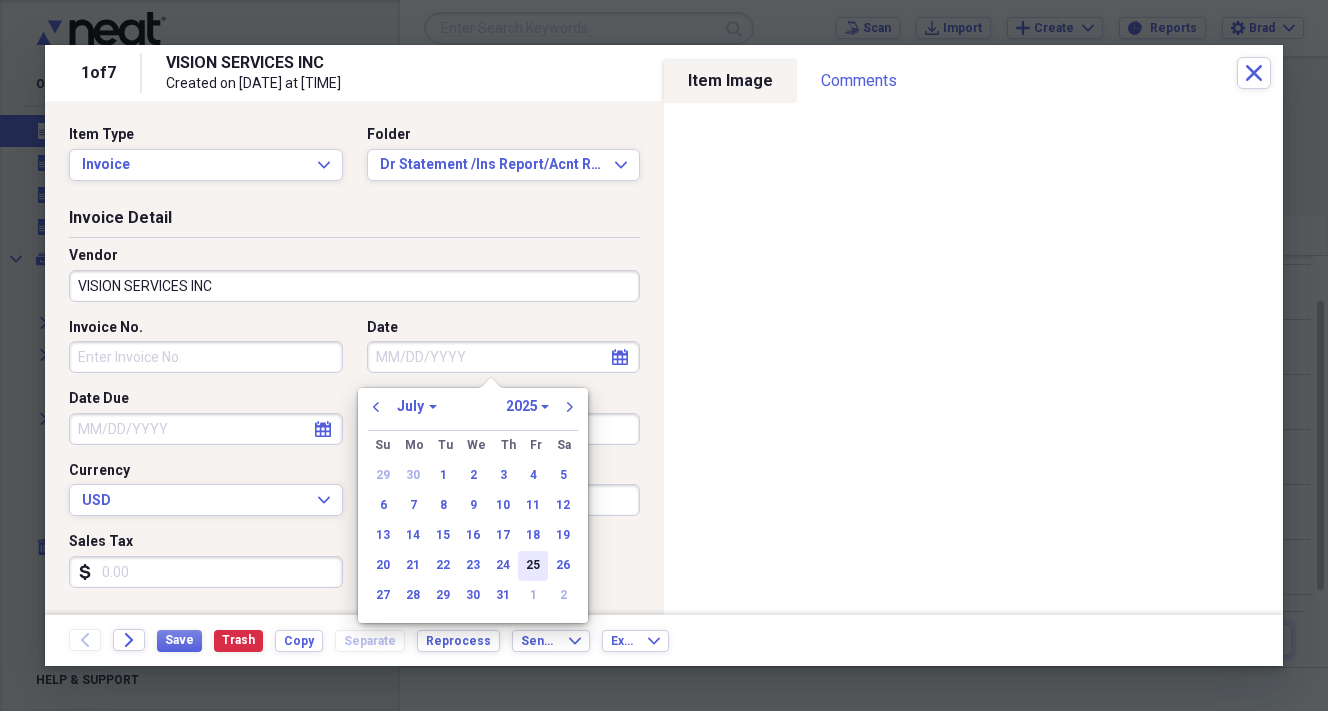 click on "25" at bounding box center (533, 566) 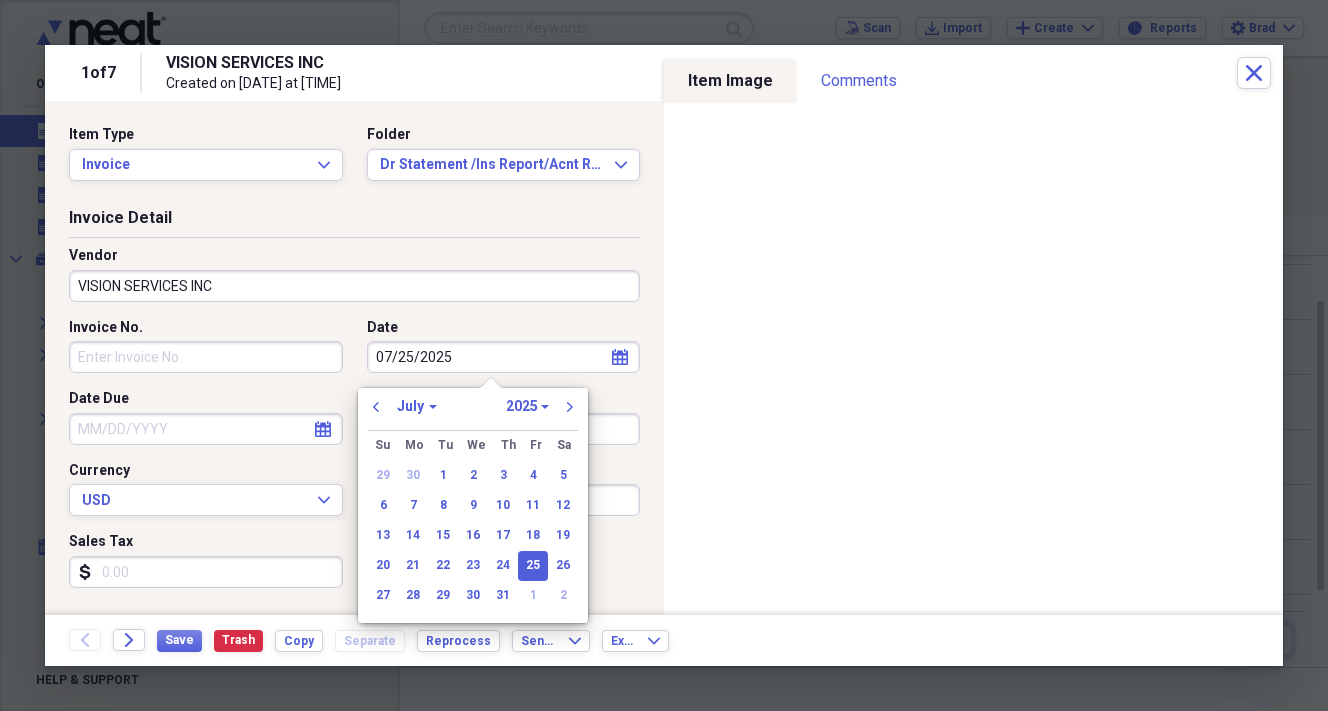 type on "07/25/2025" 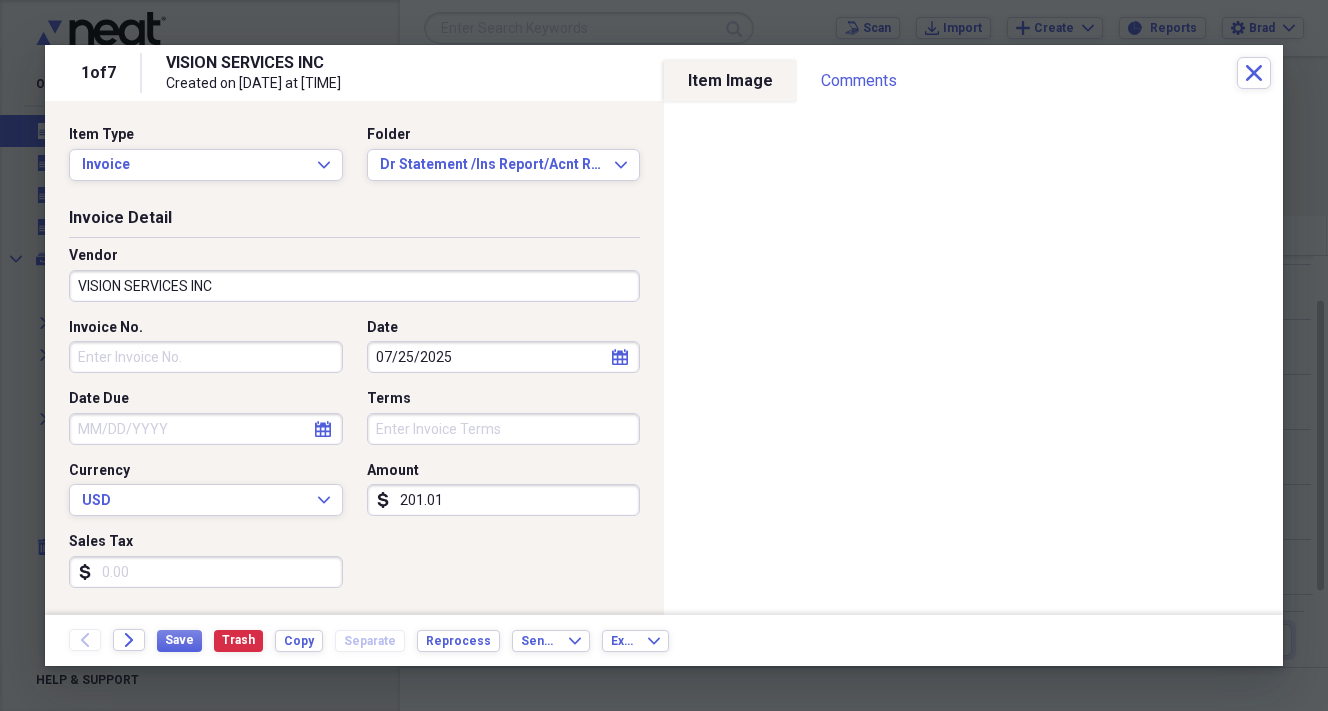 click on "201.01" at bounding box center (504, 500) 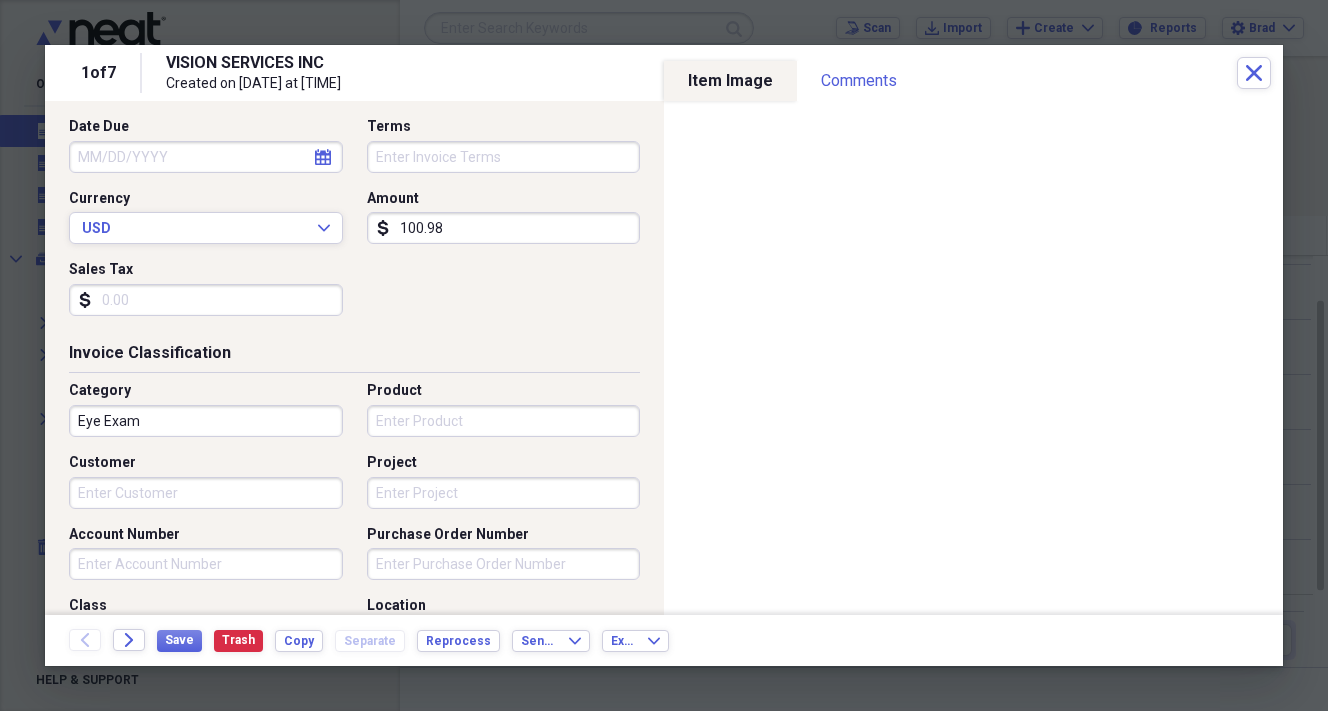 scroll, scrollTop: 281, scrollLeft: 0, axis: vertical 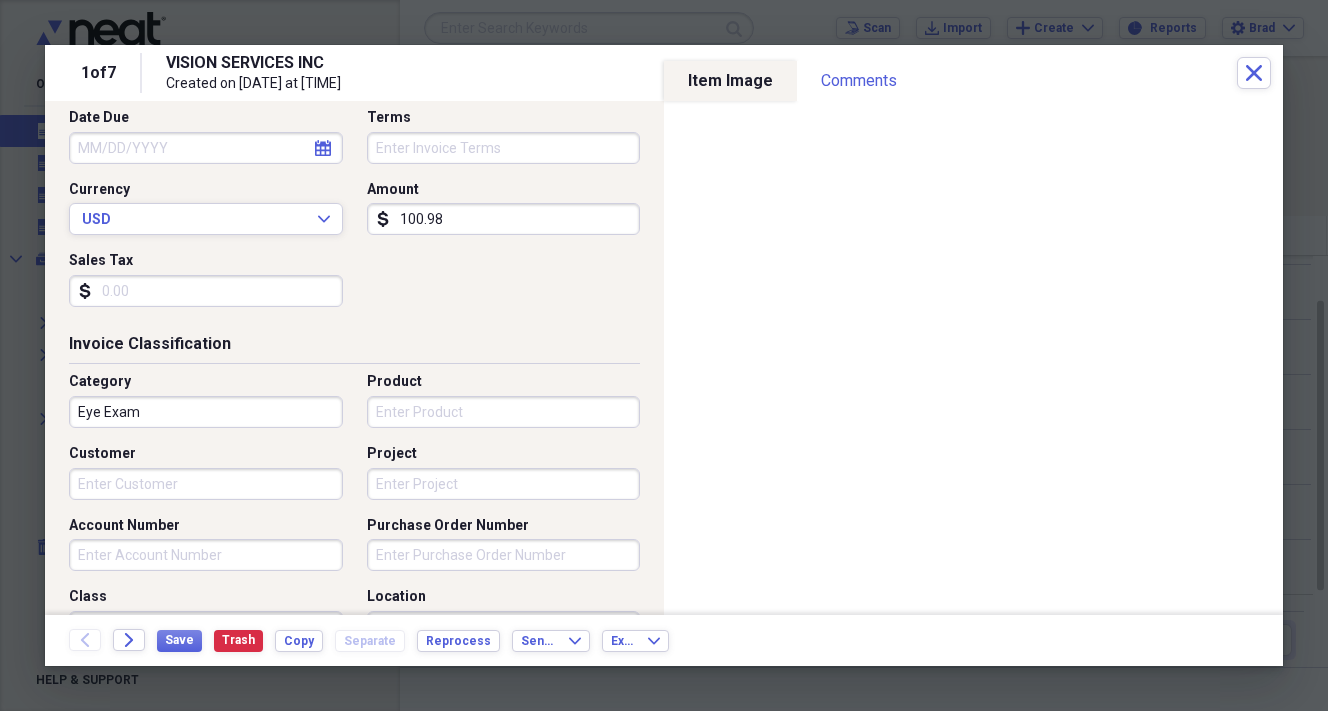 type on "100.98" 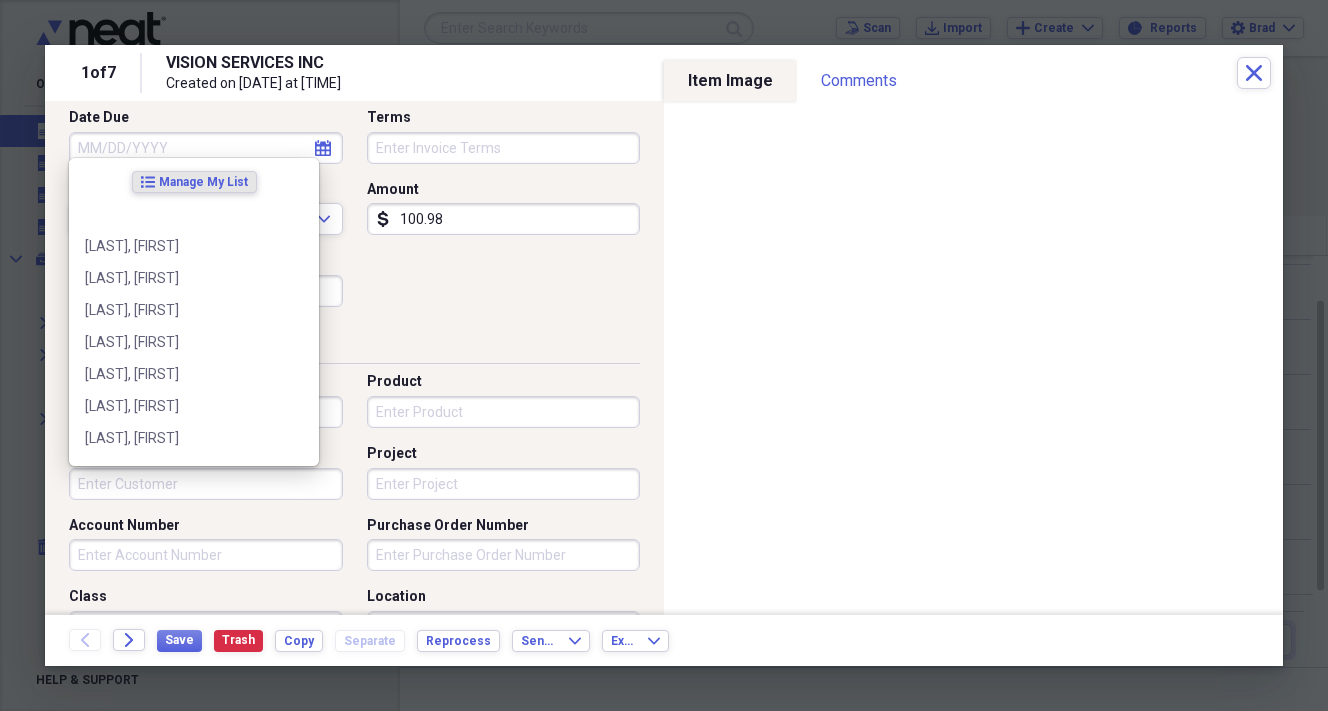 click on "Customer" at bounding box center (206, 484) 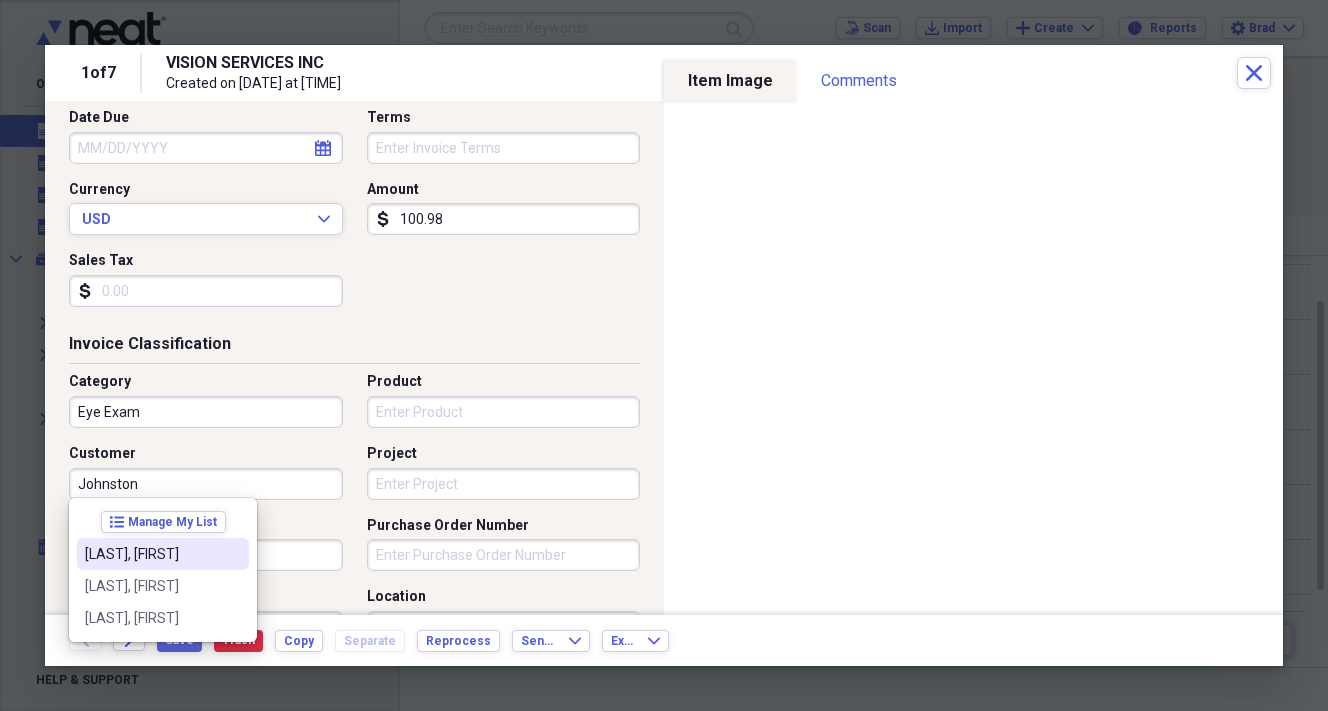 click on "[LAST], [FIRST]" at bounding box center (151, 554) 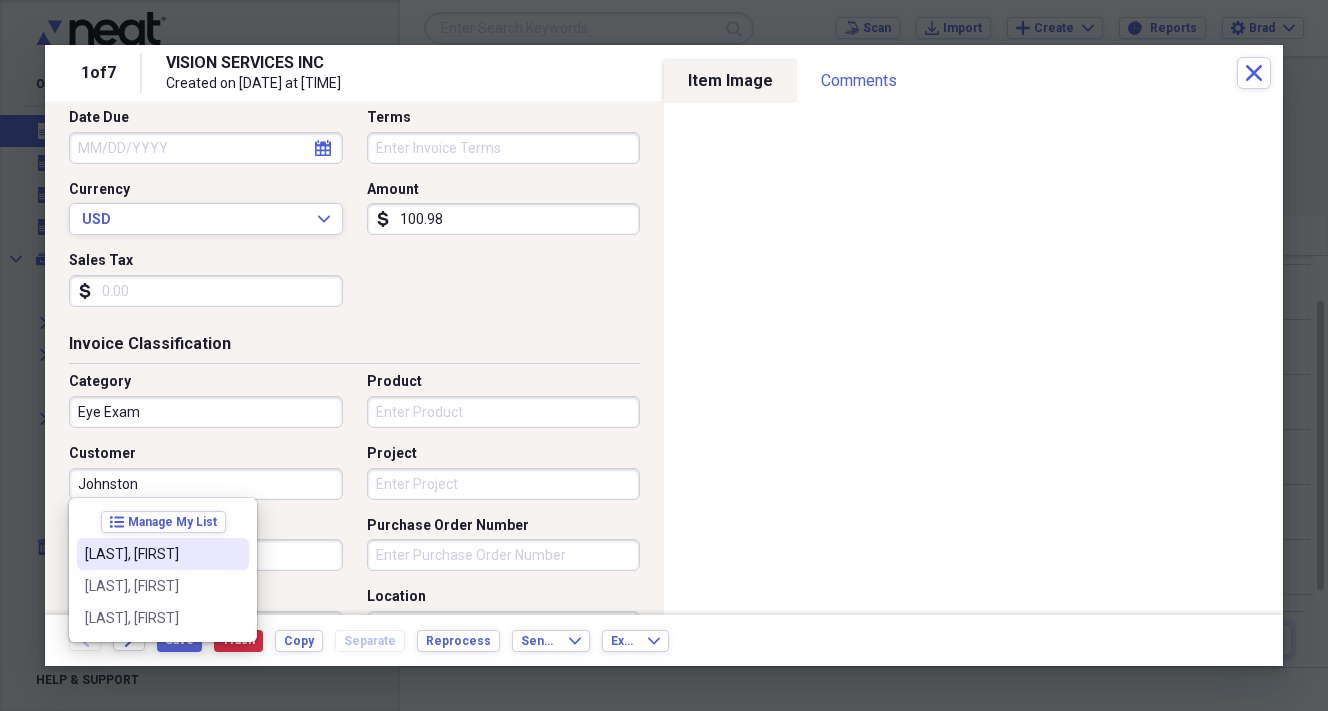 type on "[LAST], [FIRST]" 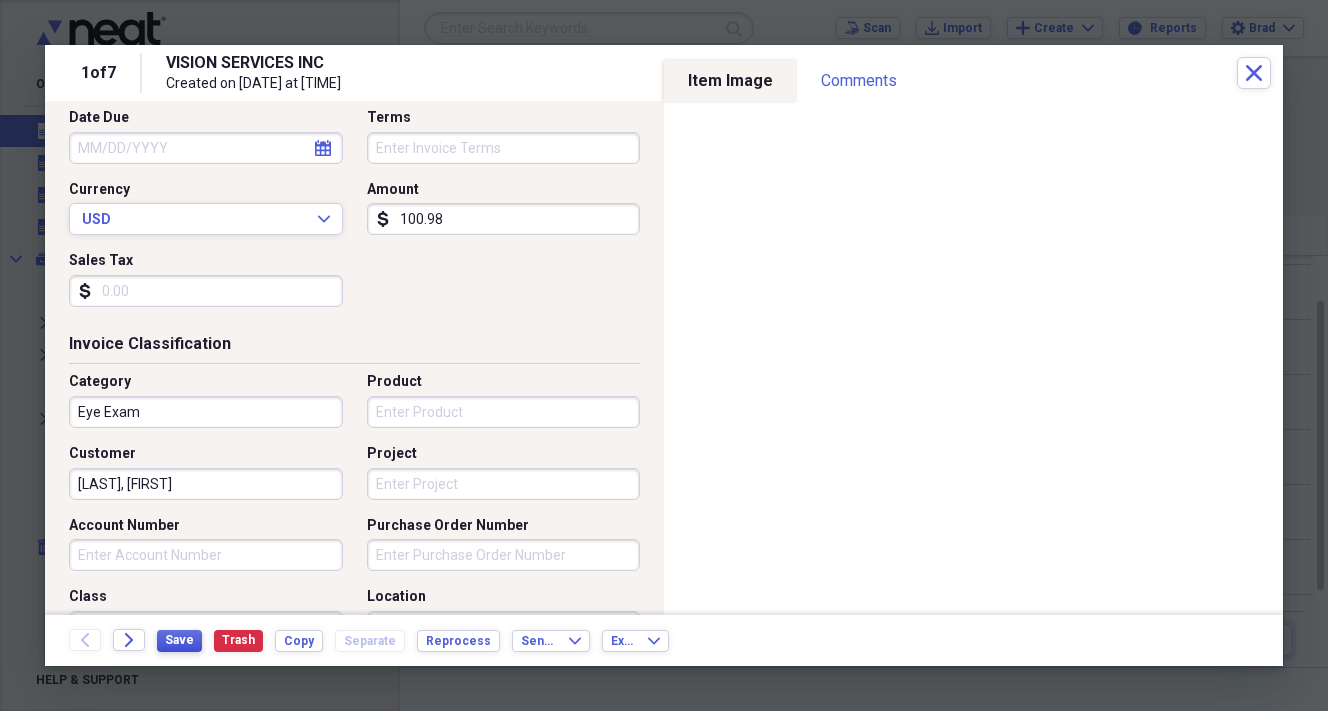 click on "Save" at bounding box center (179, 640) 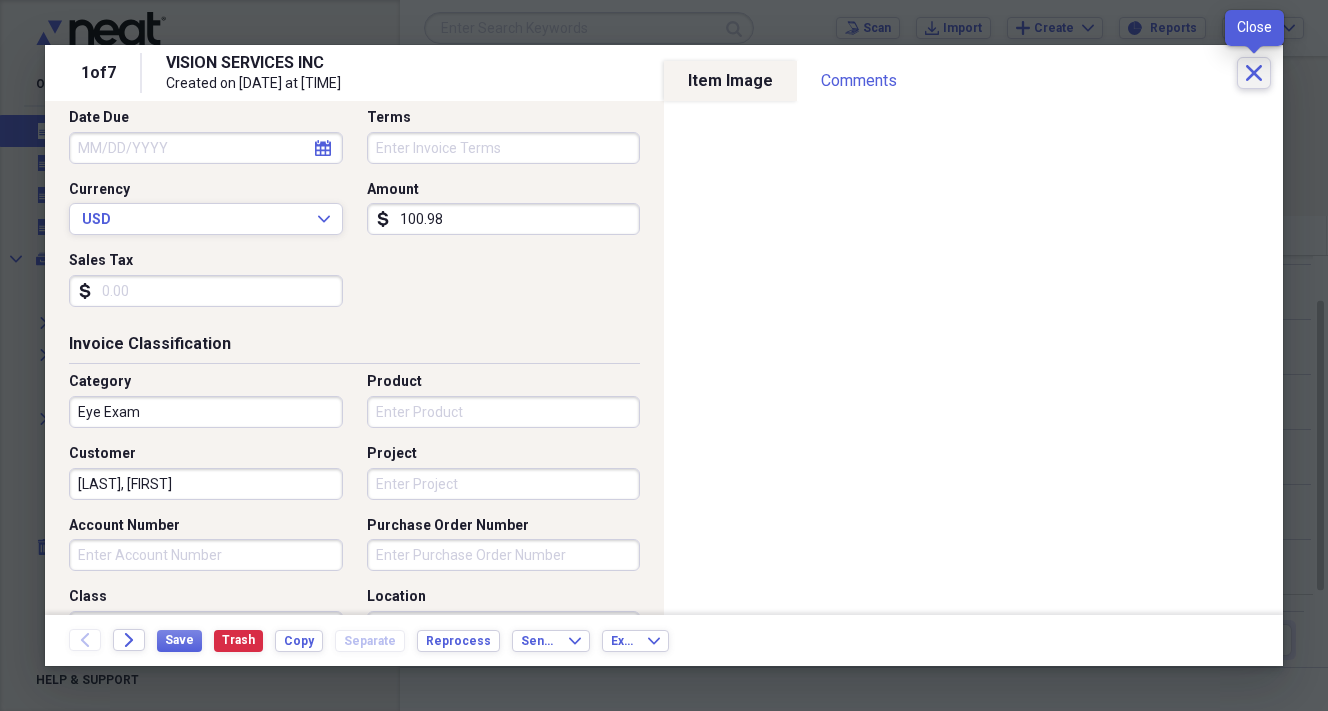 click 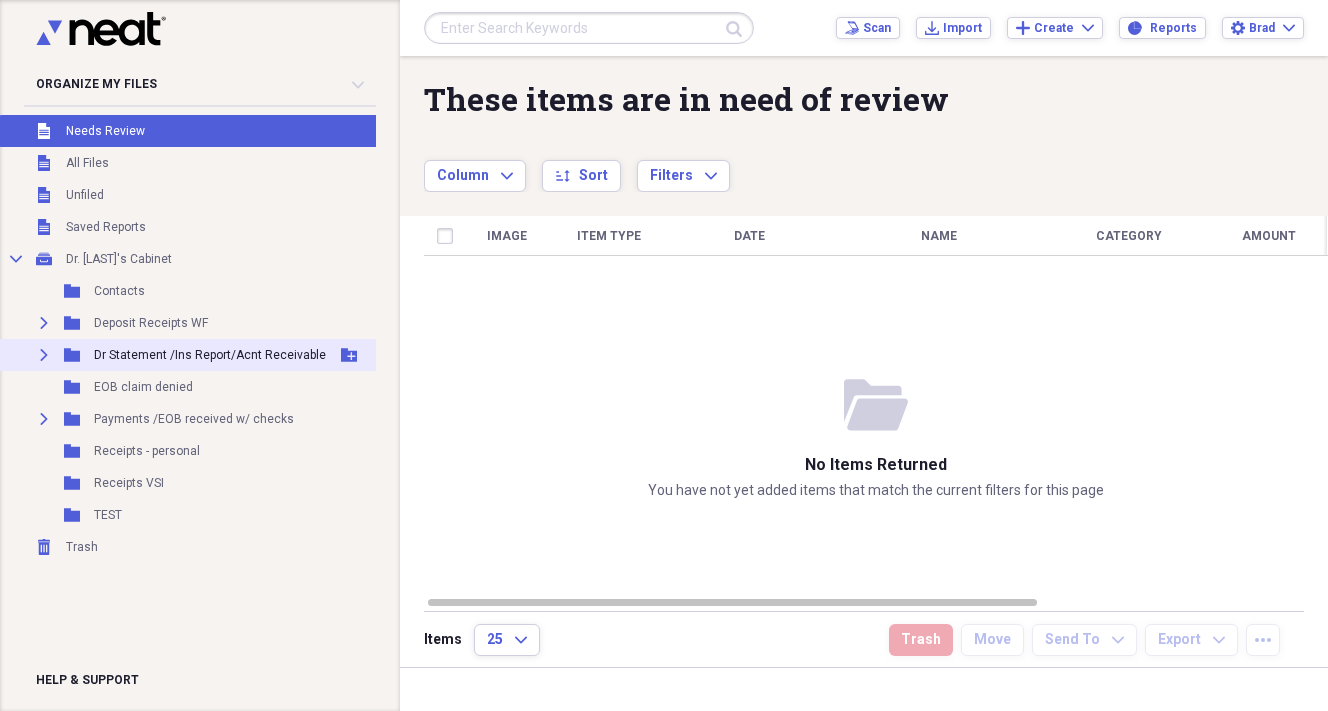 click on "Dr Statement /Ins Report/Acnt Receivable" at bounding box center [210, 355] 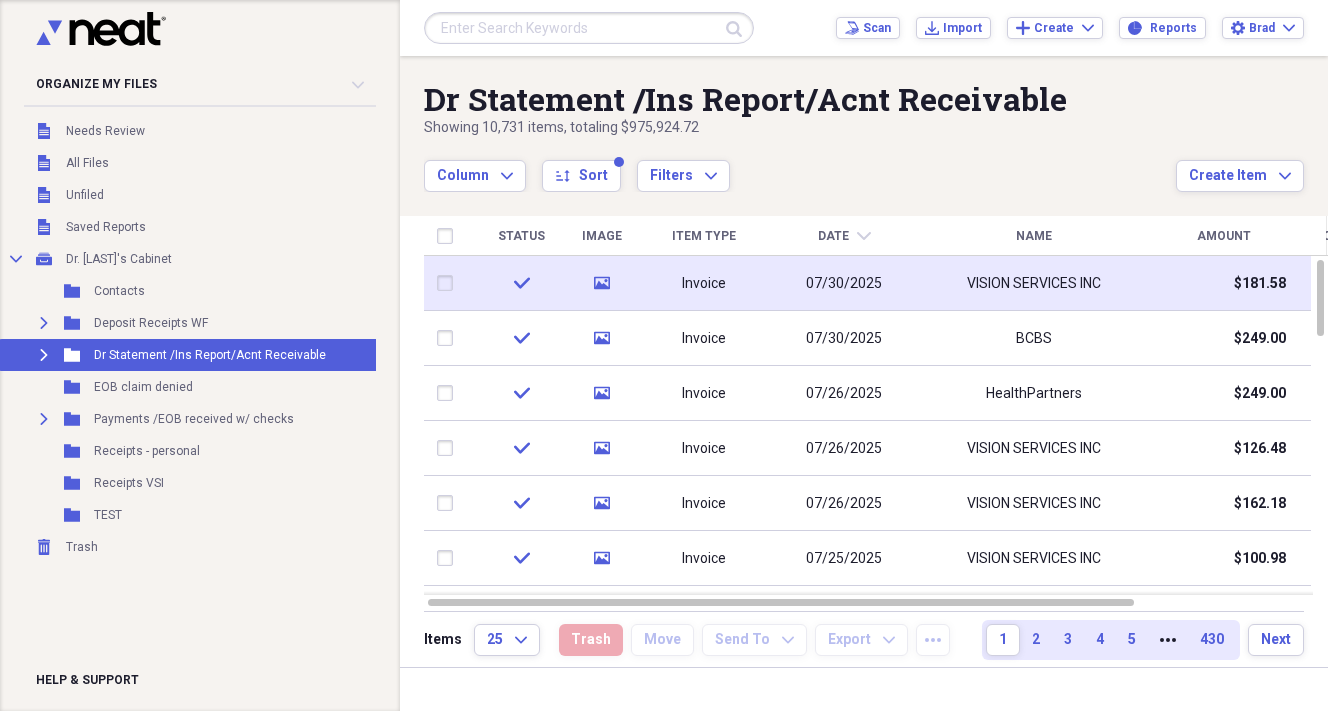 click on "Invoice" at bounding box center [704, 284] 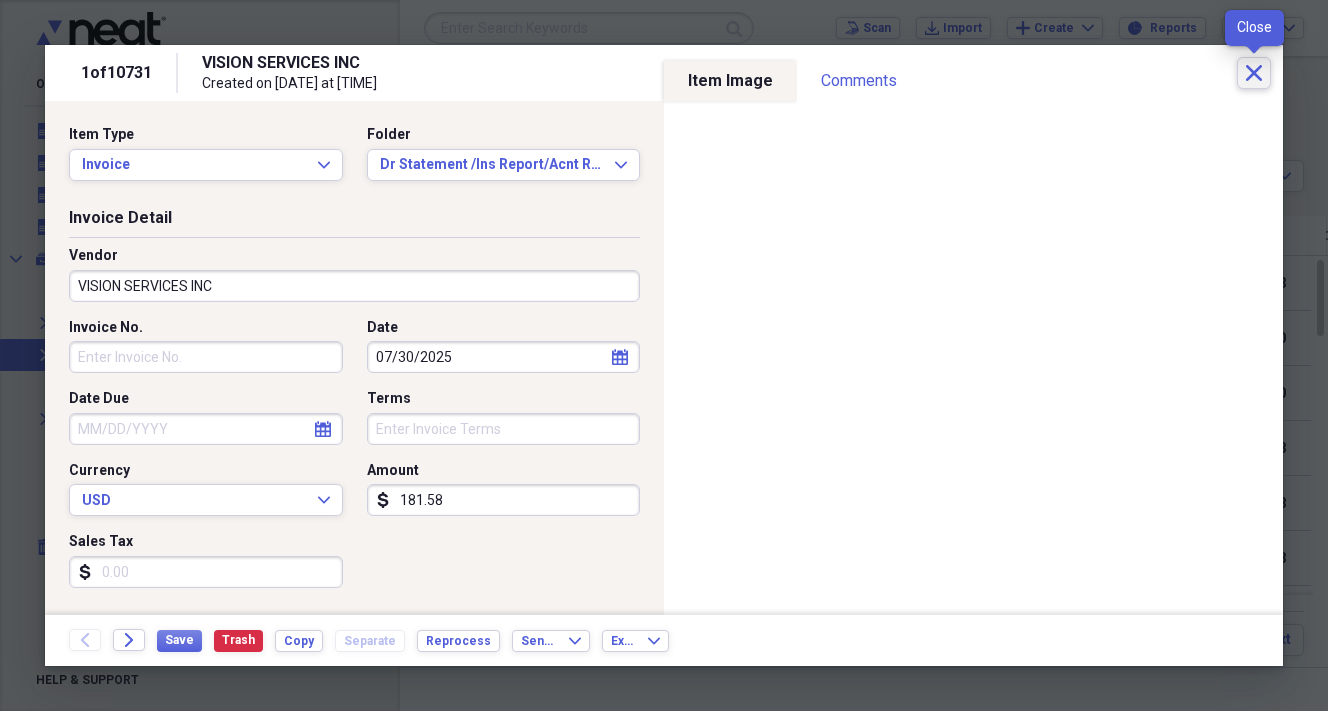 click on "Close" 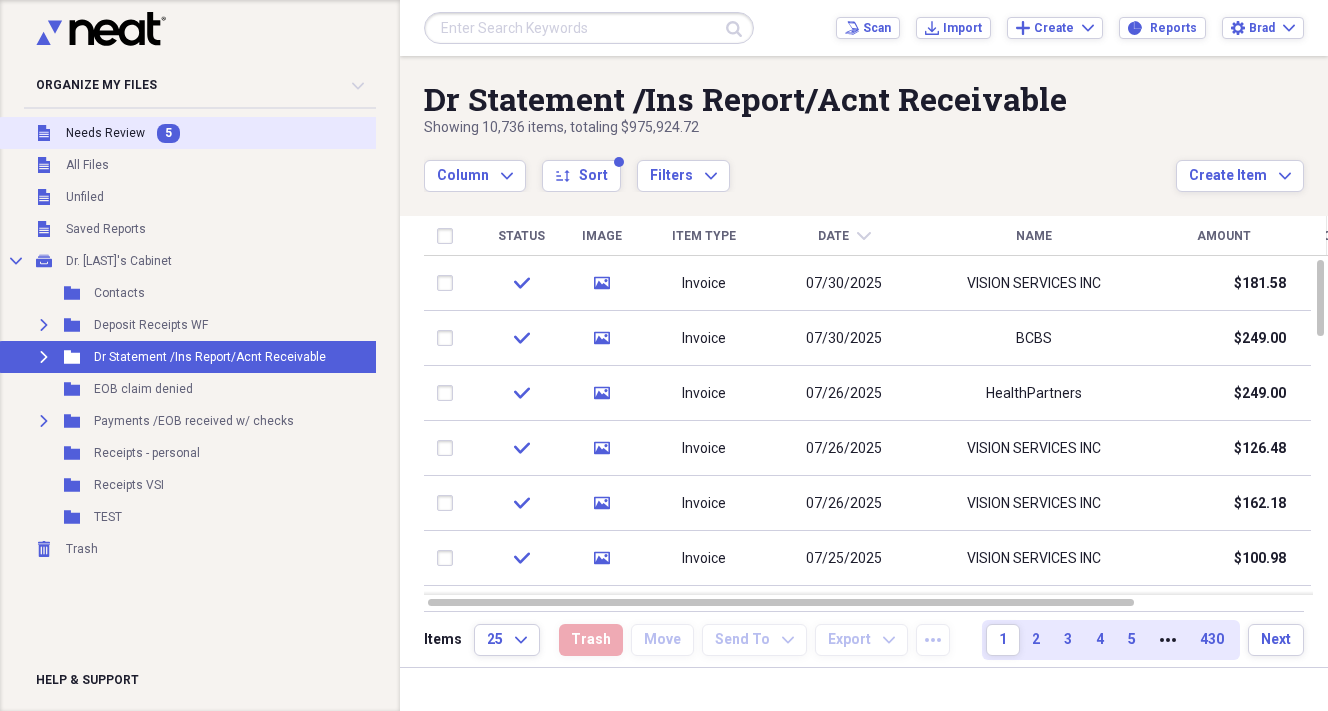 click on "Needs Review" at bounding box center [105, 133] 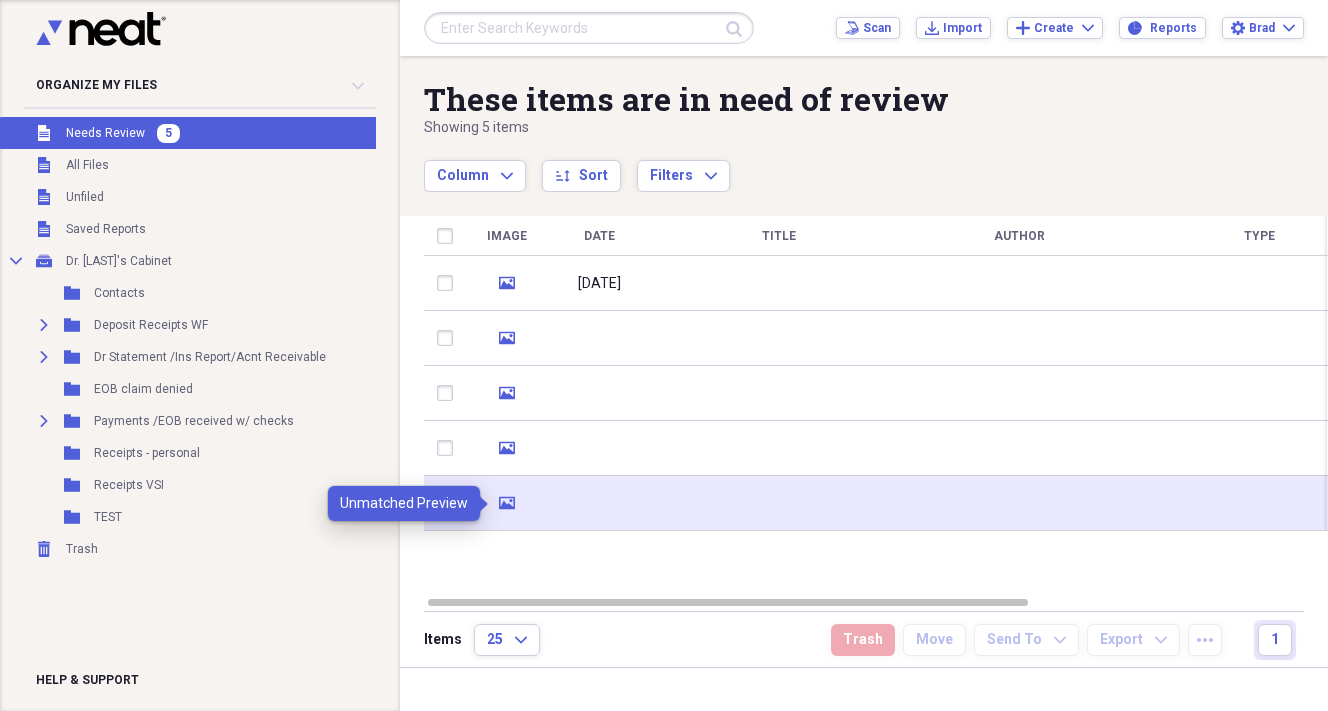 click on "media" 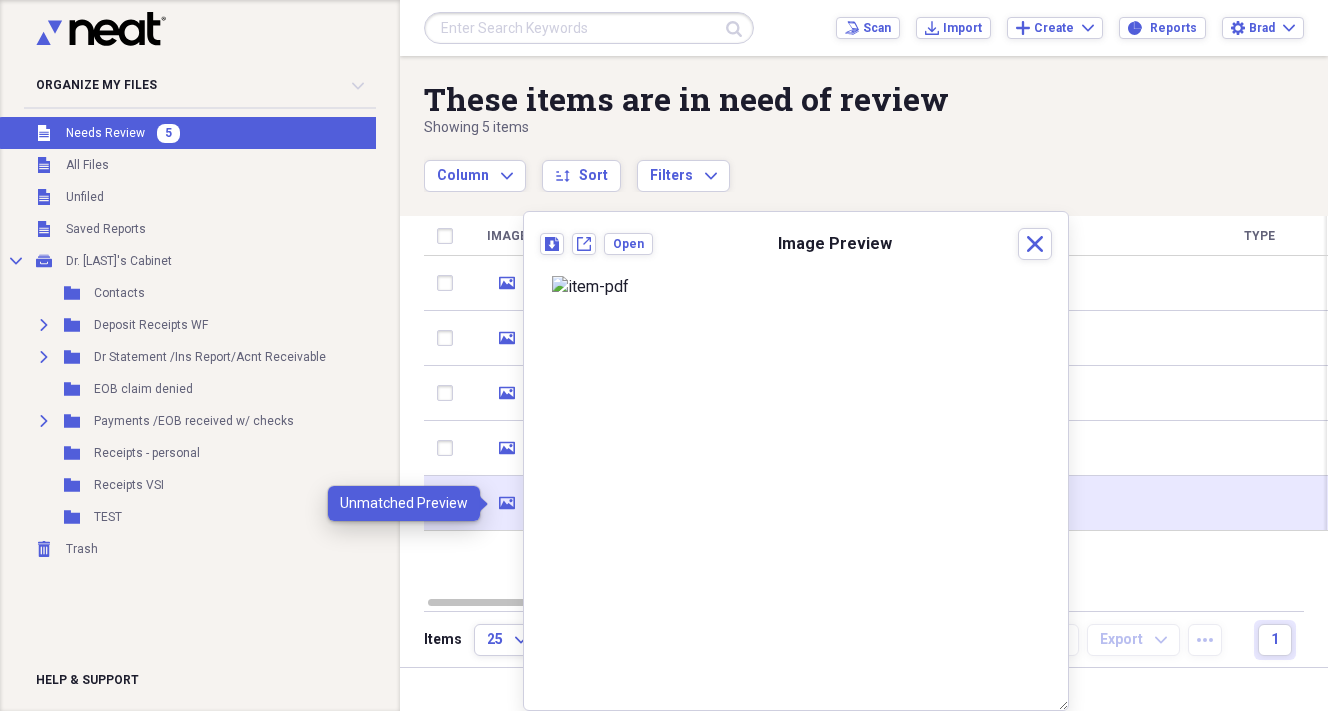 click 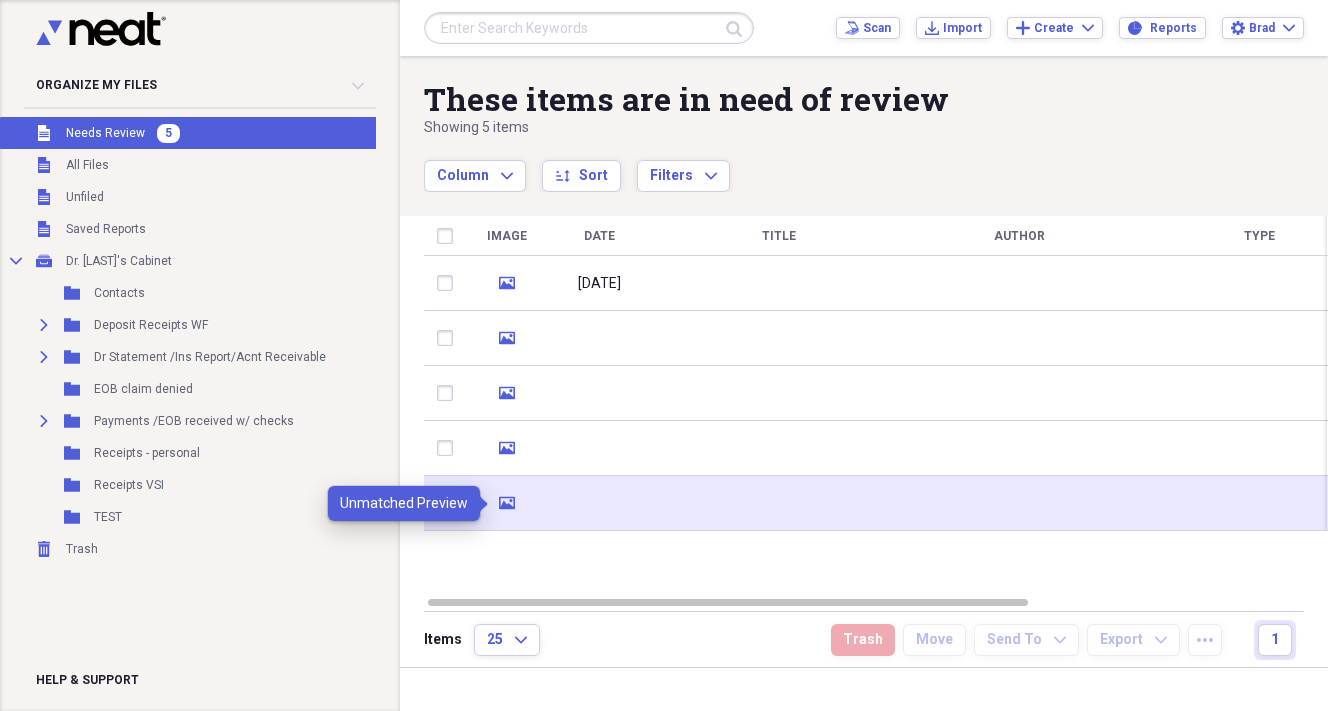 click 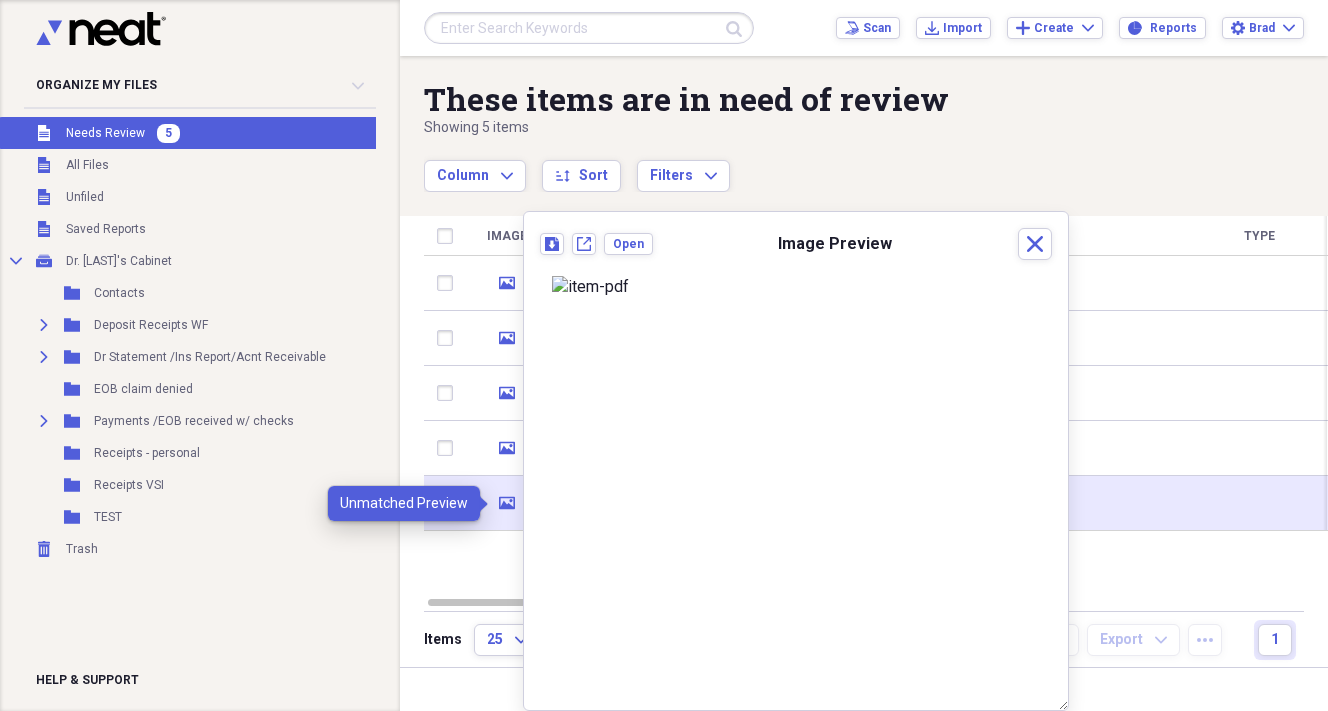click 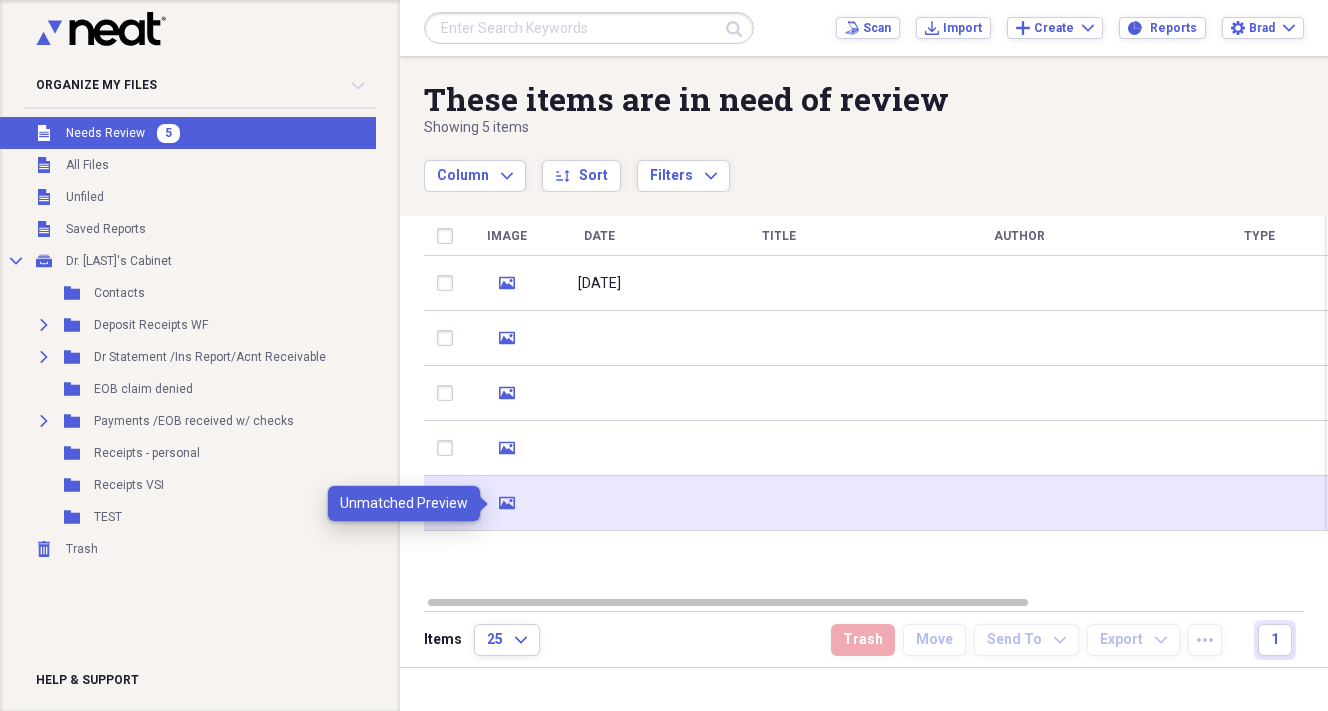 click 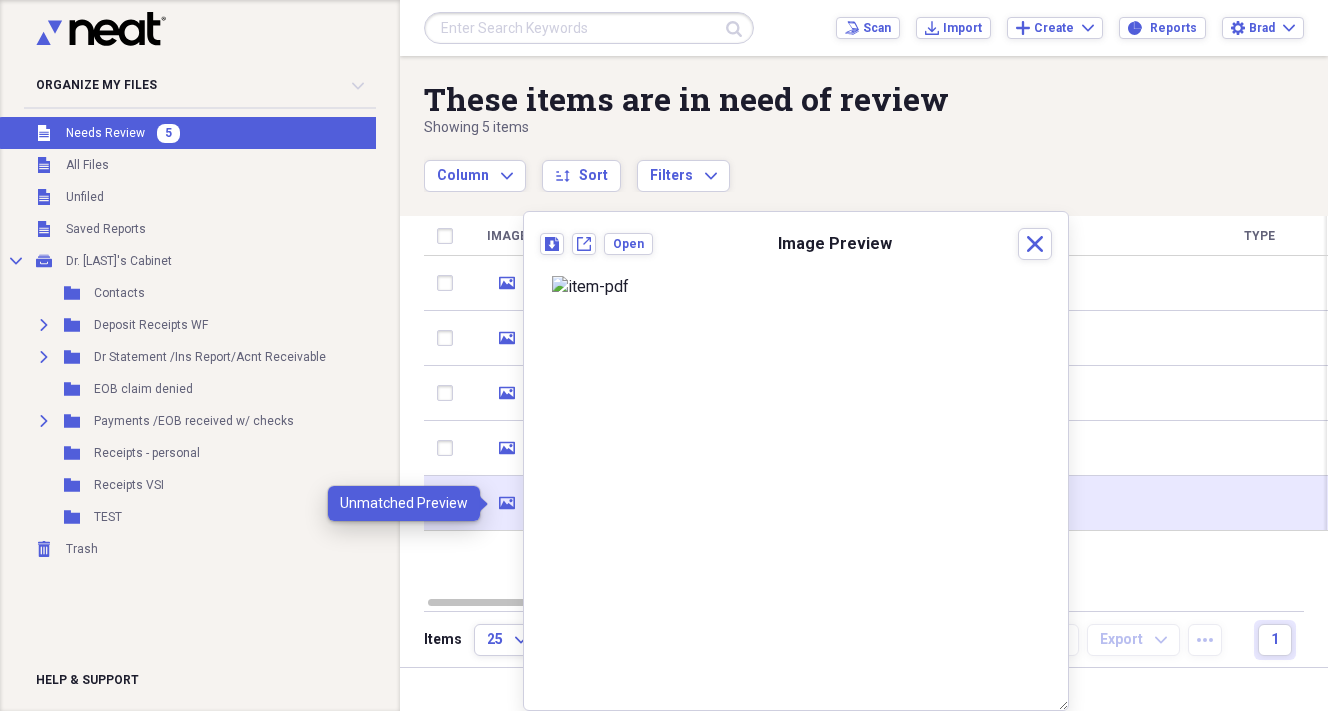 click 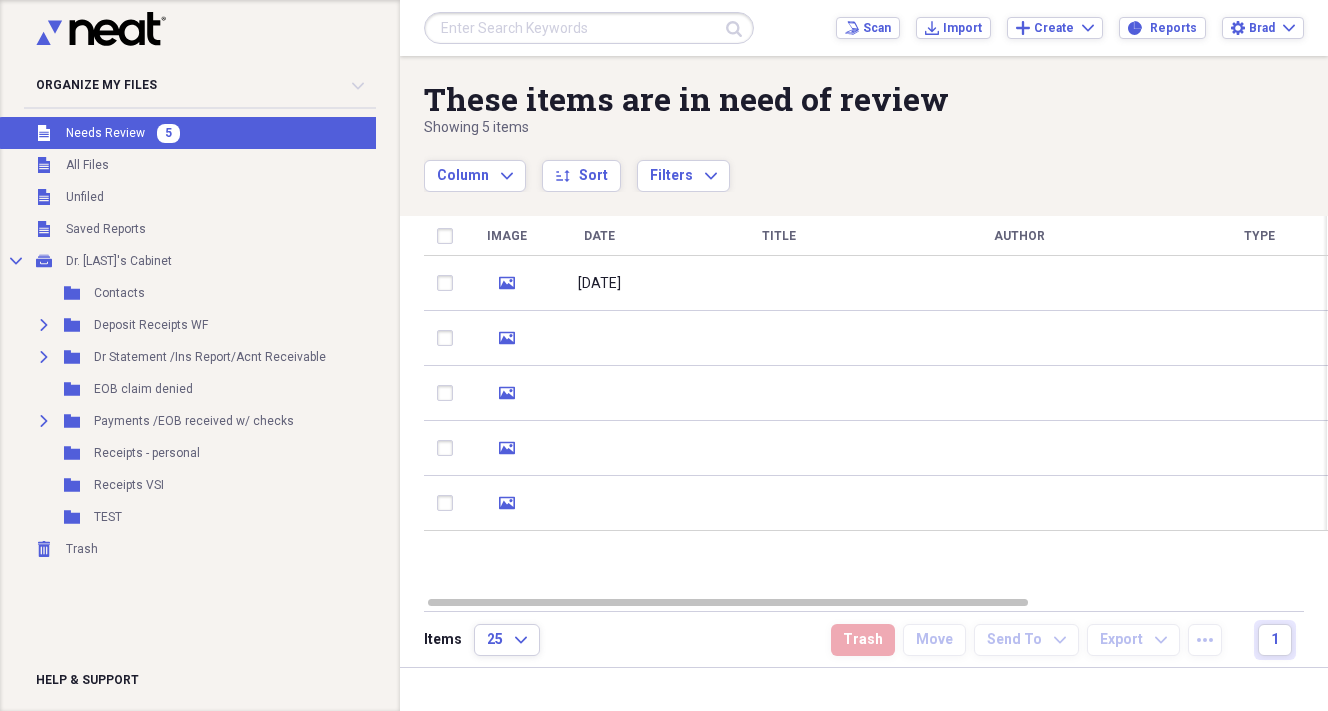 click on "5" at bounding box center [168, 133] 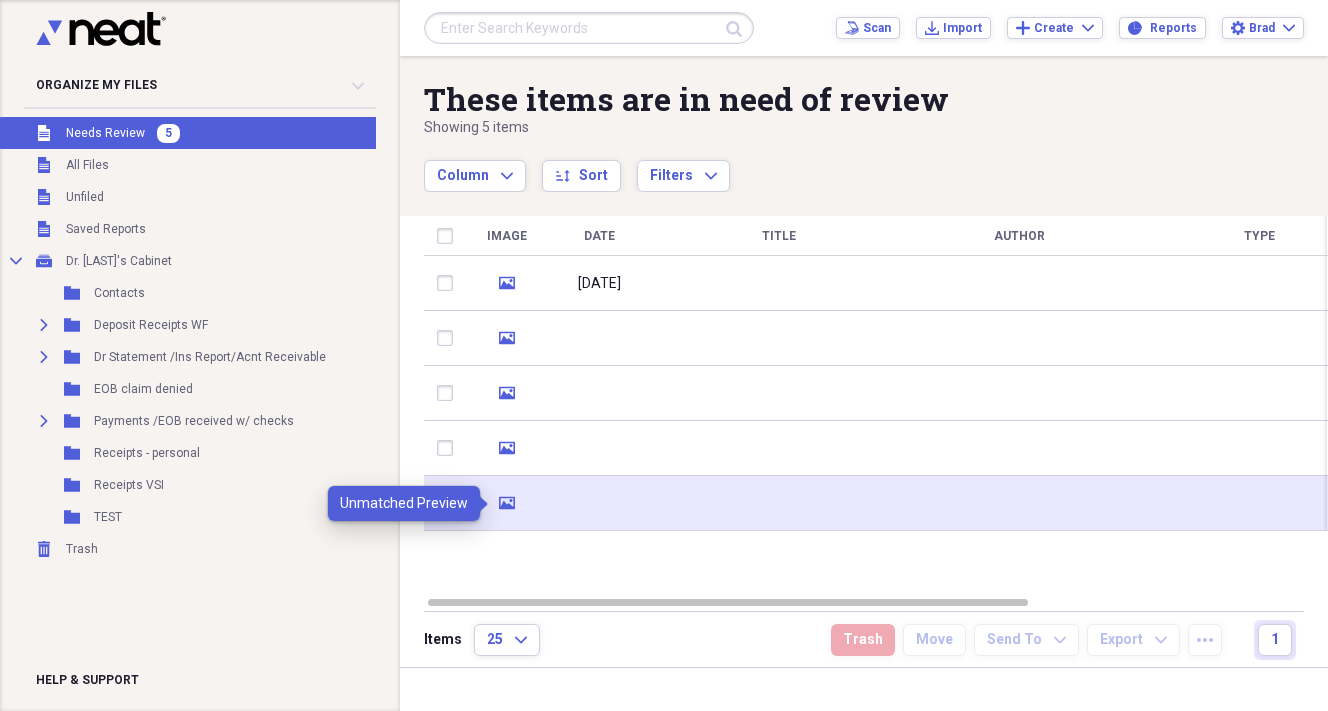 click on "media" 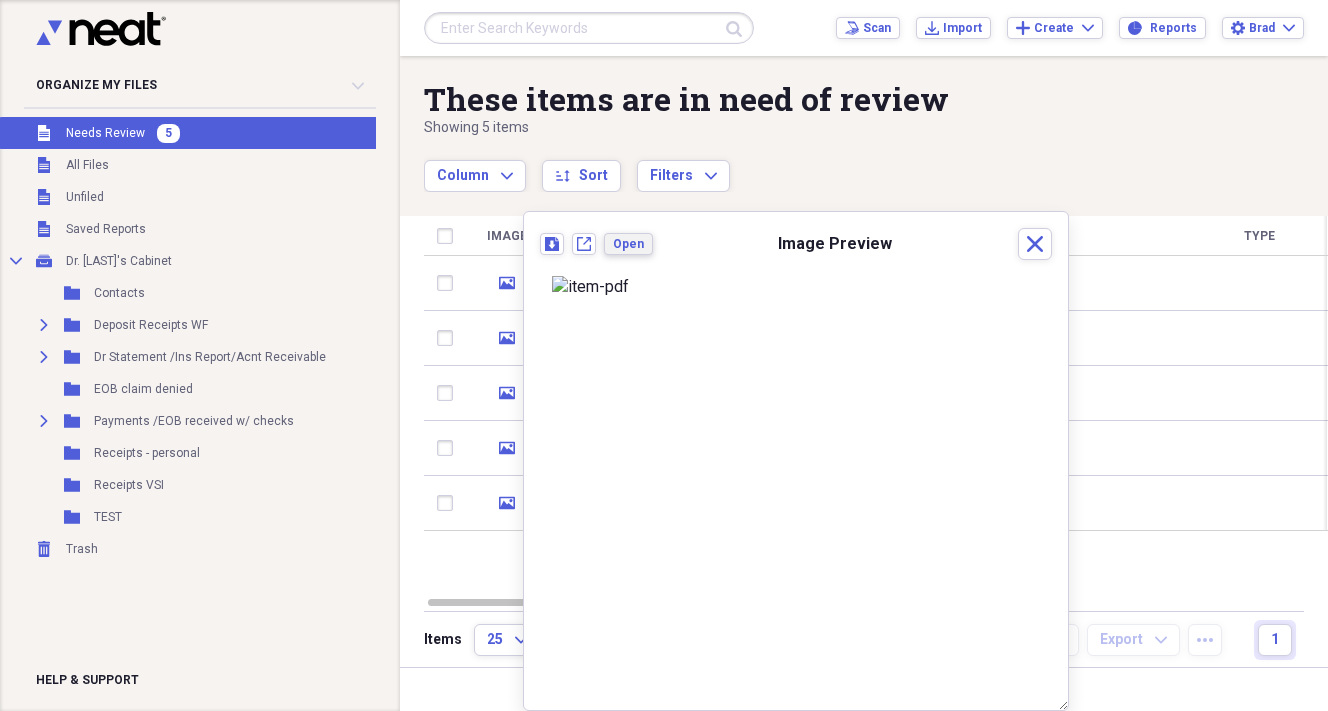 click on "Open" at bounding box center (628, 244) 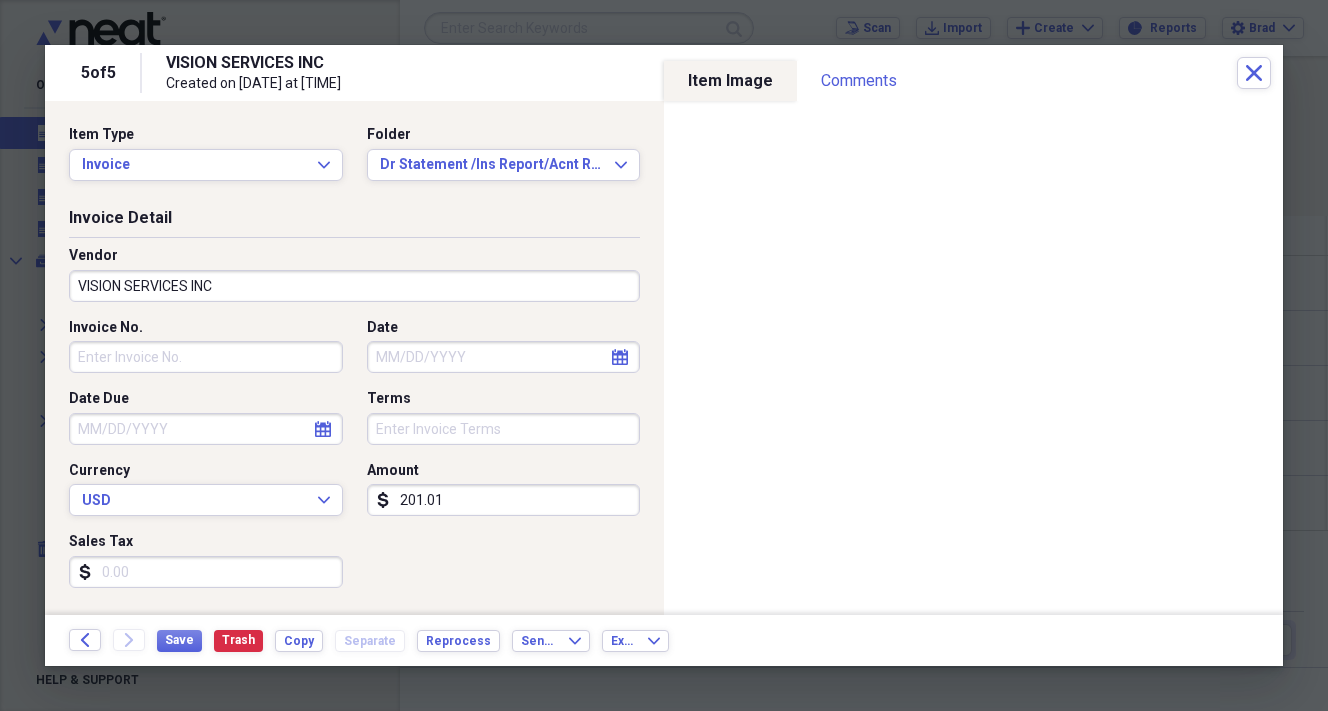 click on "calendar" 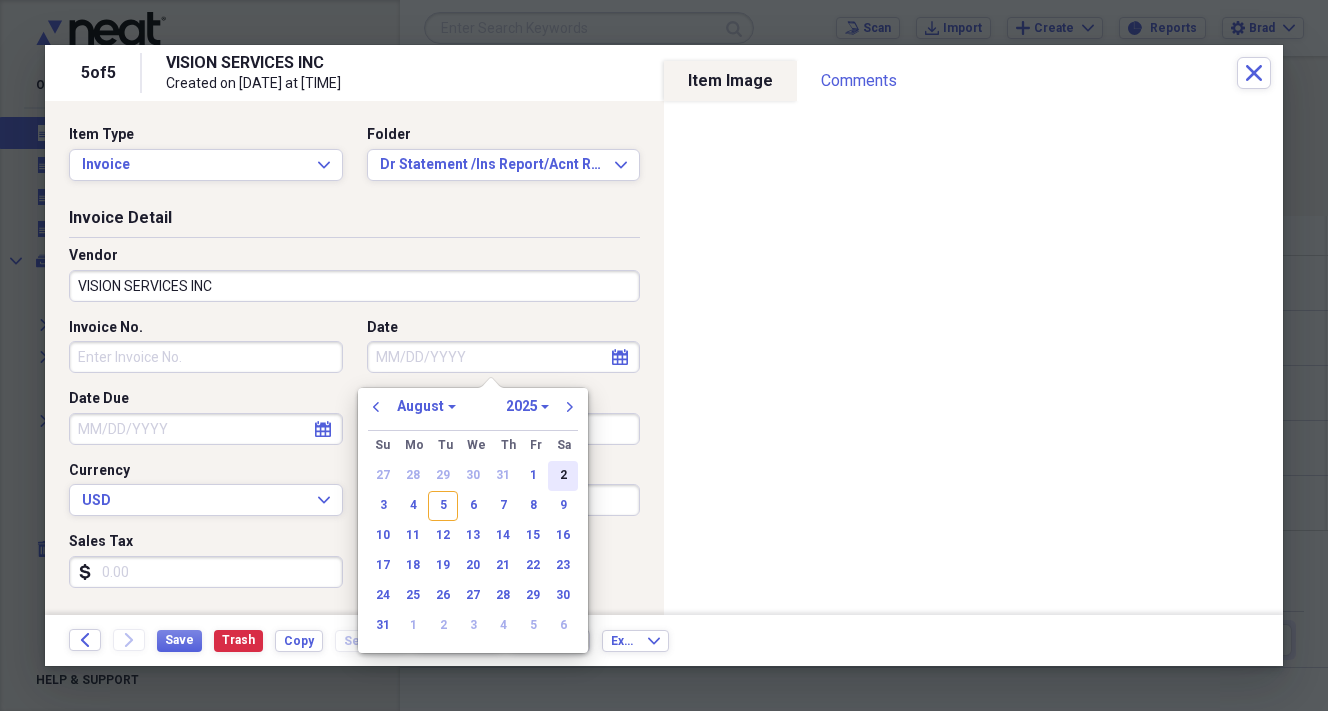 click on "2" at bounding box center [563, 476] 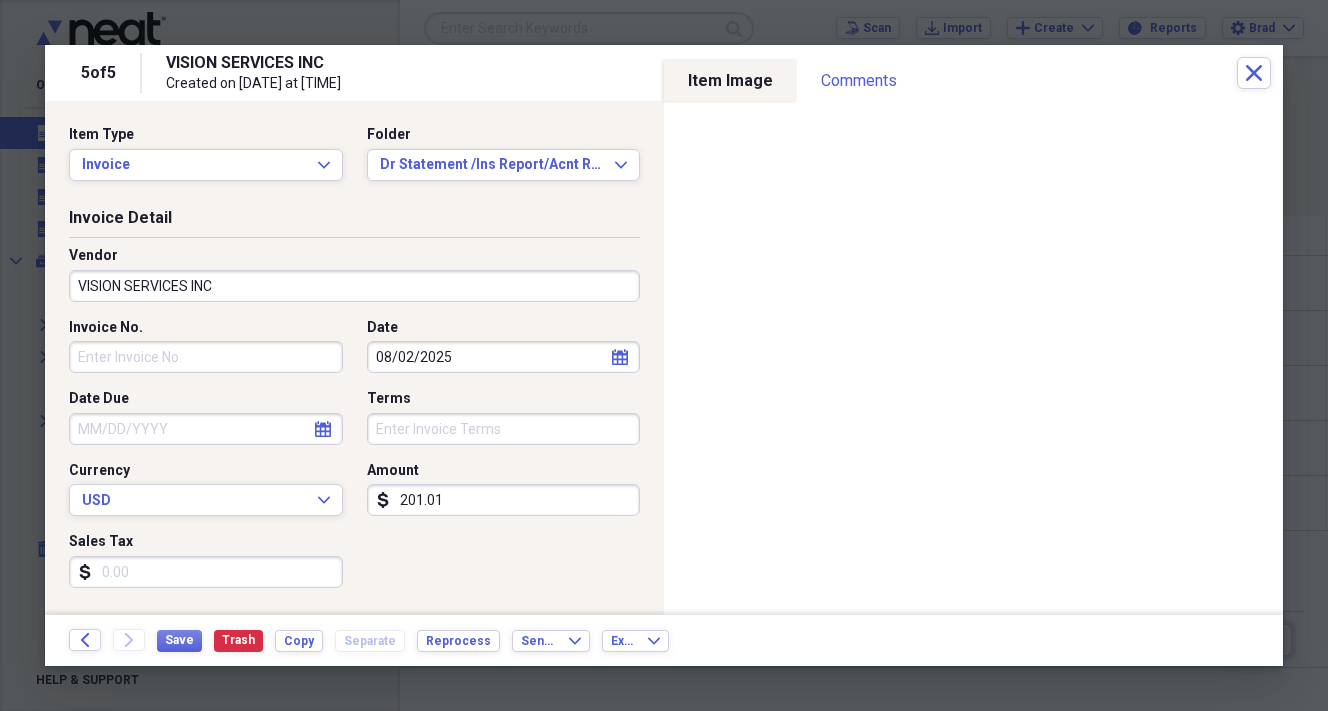 click on "201.01" at bounding box center (504, 500) 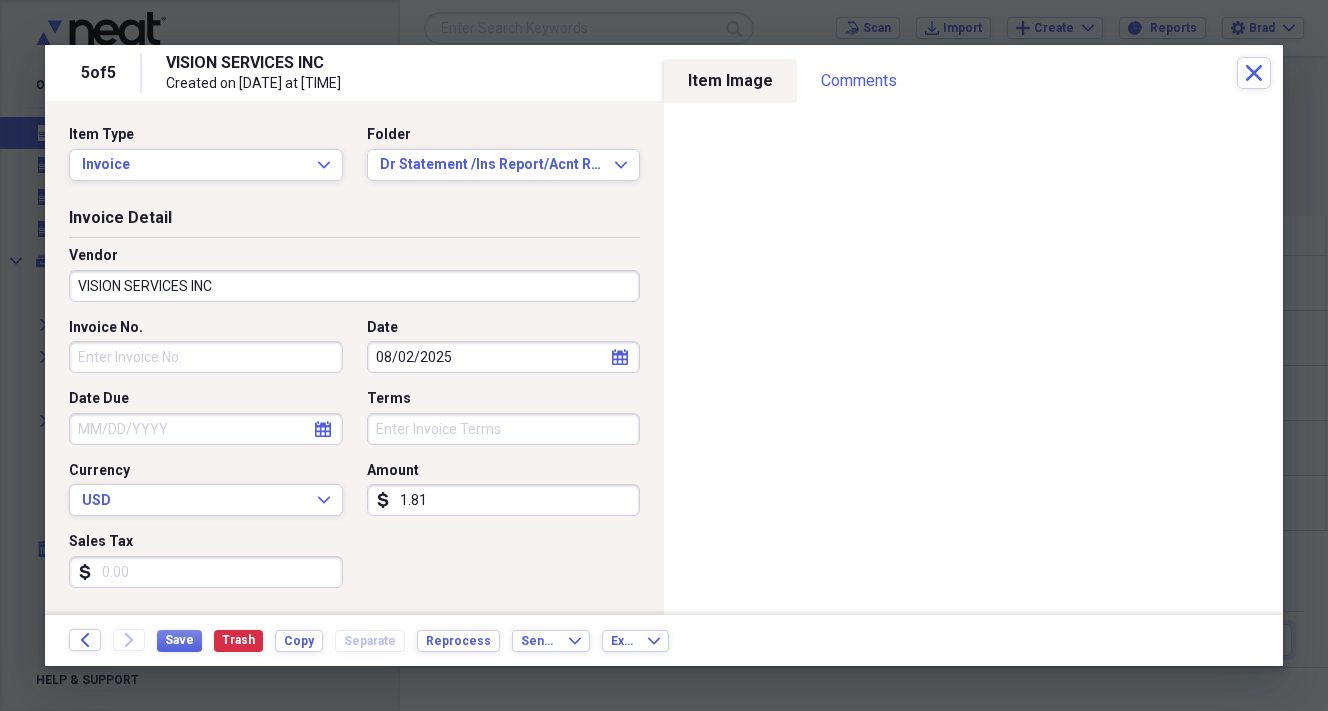 click on "Invoice No. Date 08/02/2025 calendar Calendar Date Due calendar Calendar Terms Currency USD Expand Amount dollar-sign 1.81 Sales Tax dollar-sign" at bounding box center (354, 461) 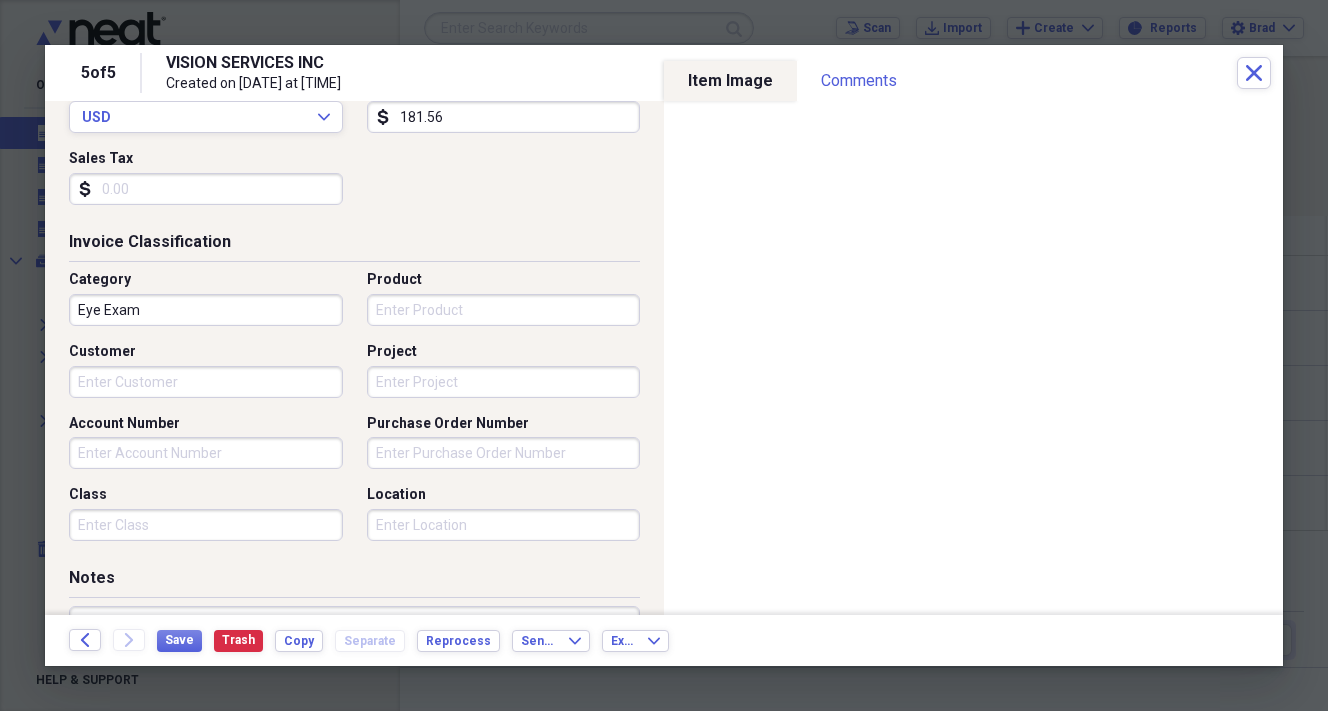 scroll, scrollTop: 385, scrollLeft: 0, axis: vertical 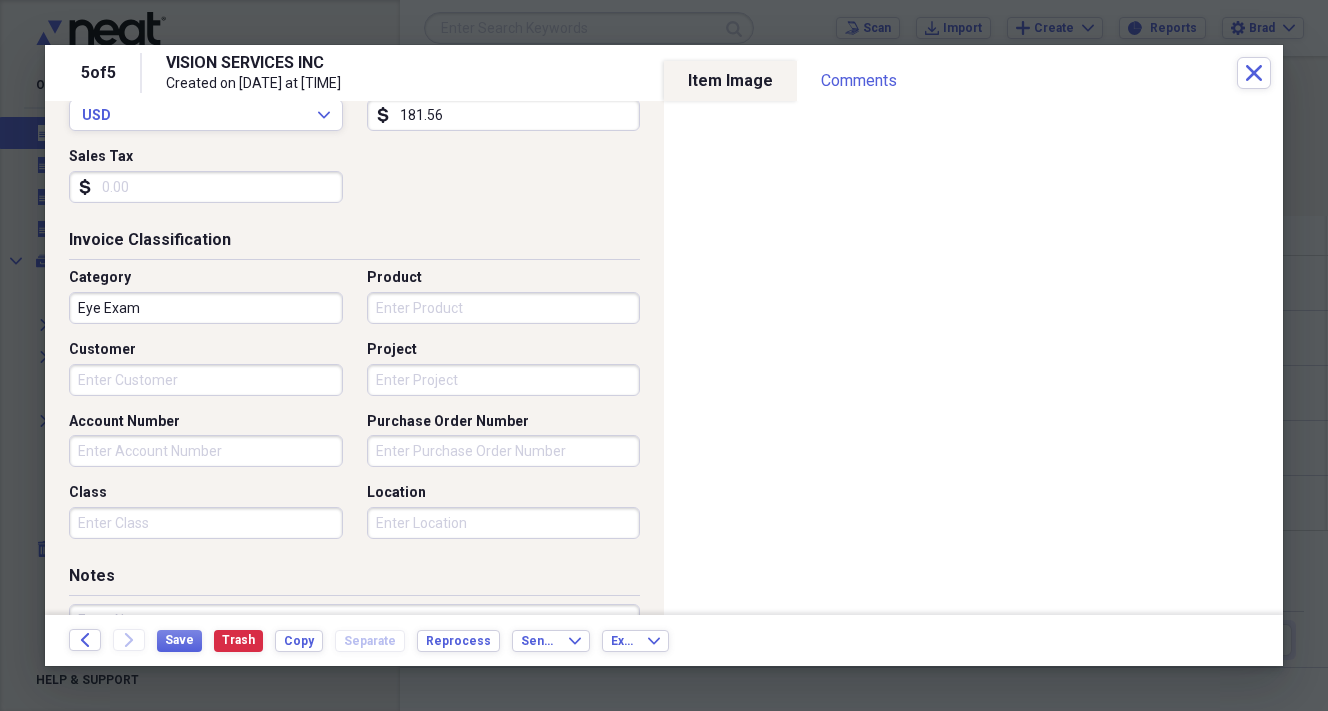 type on "181.56" 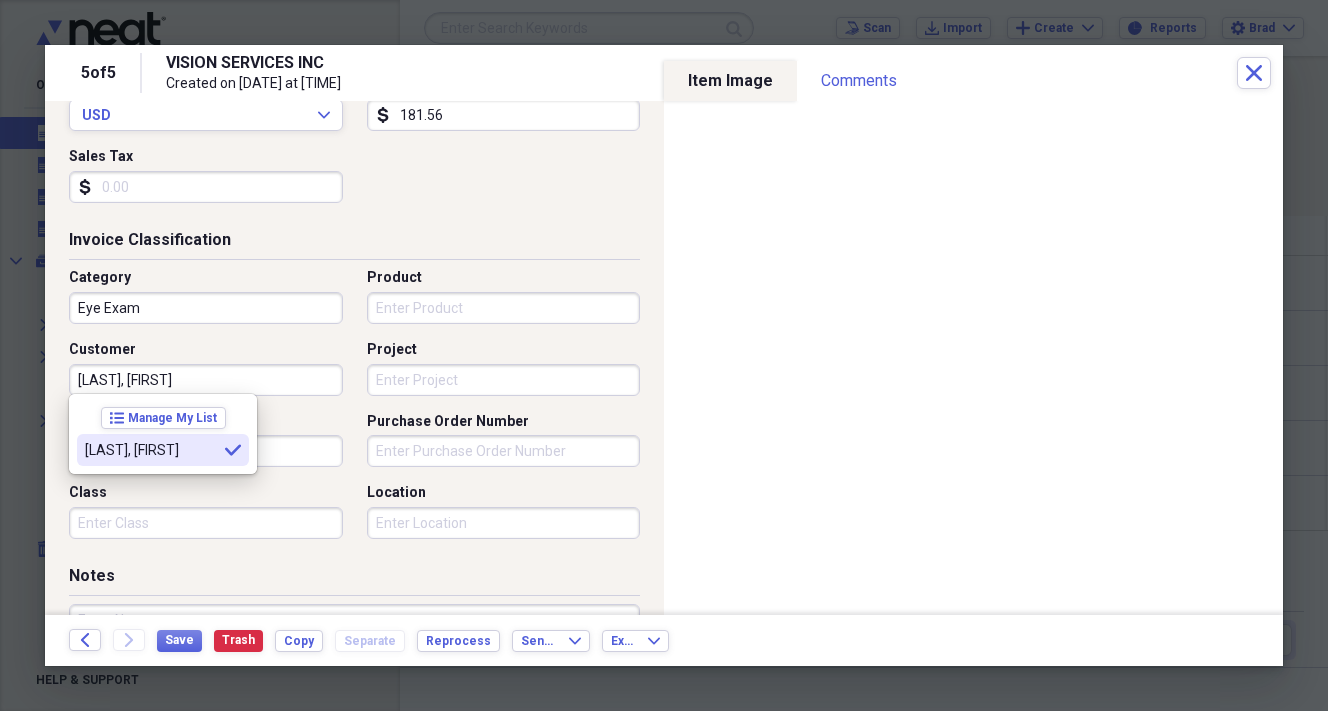 type on "[LAST], [FIRST]" 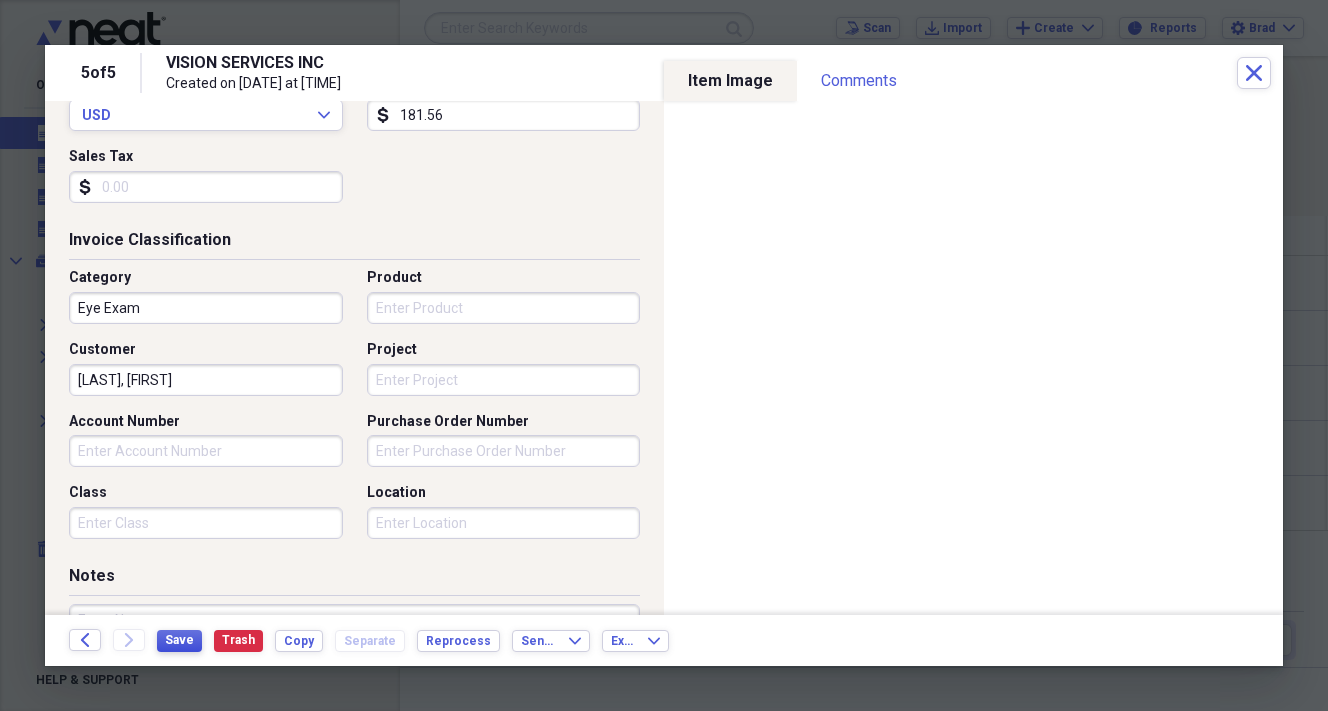 click on "Save" at bounding box center (179, 640) 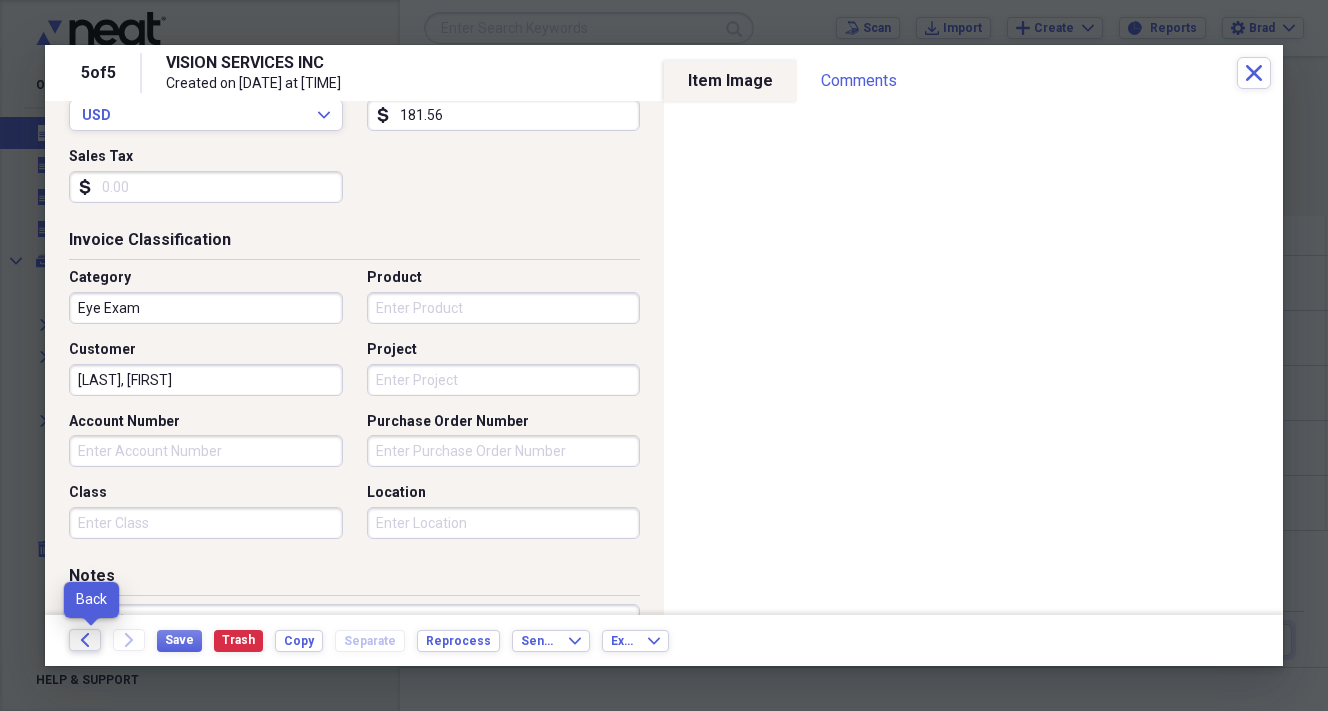 click on "Back" 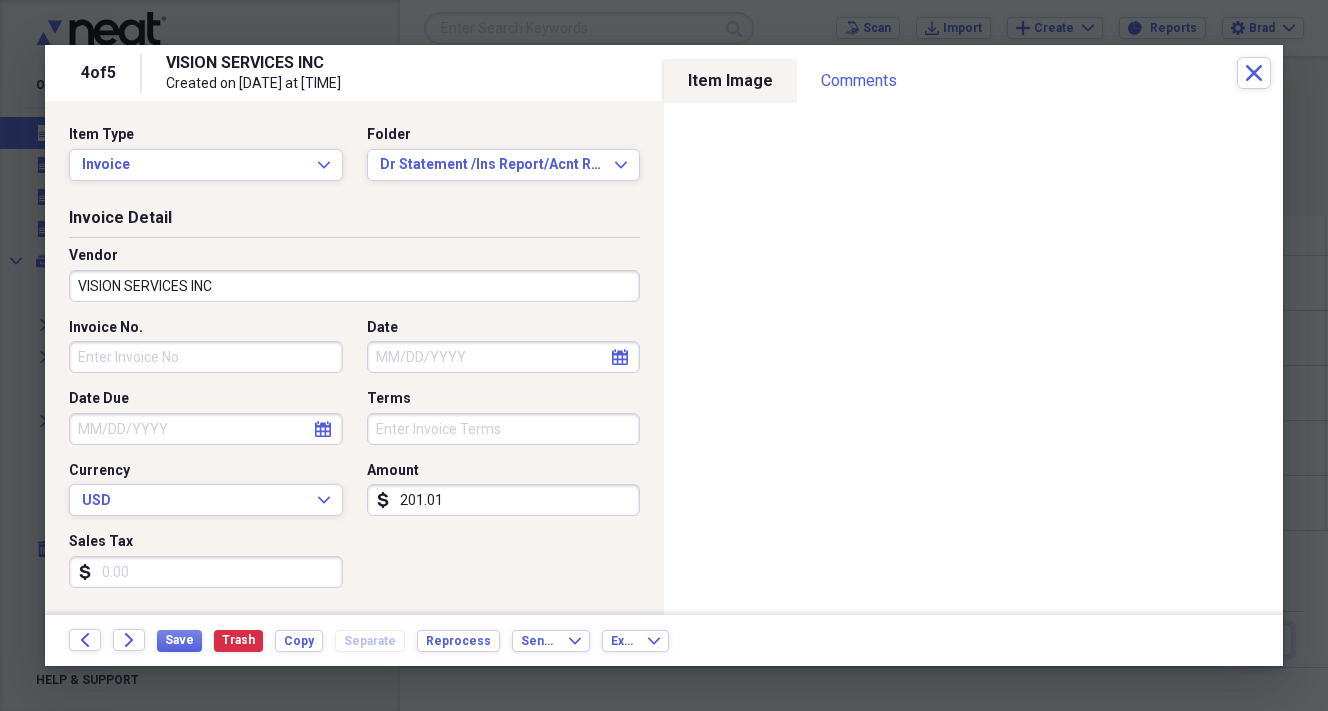 click on "calendar" 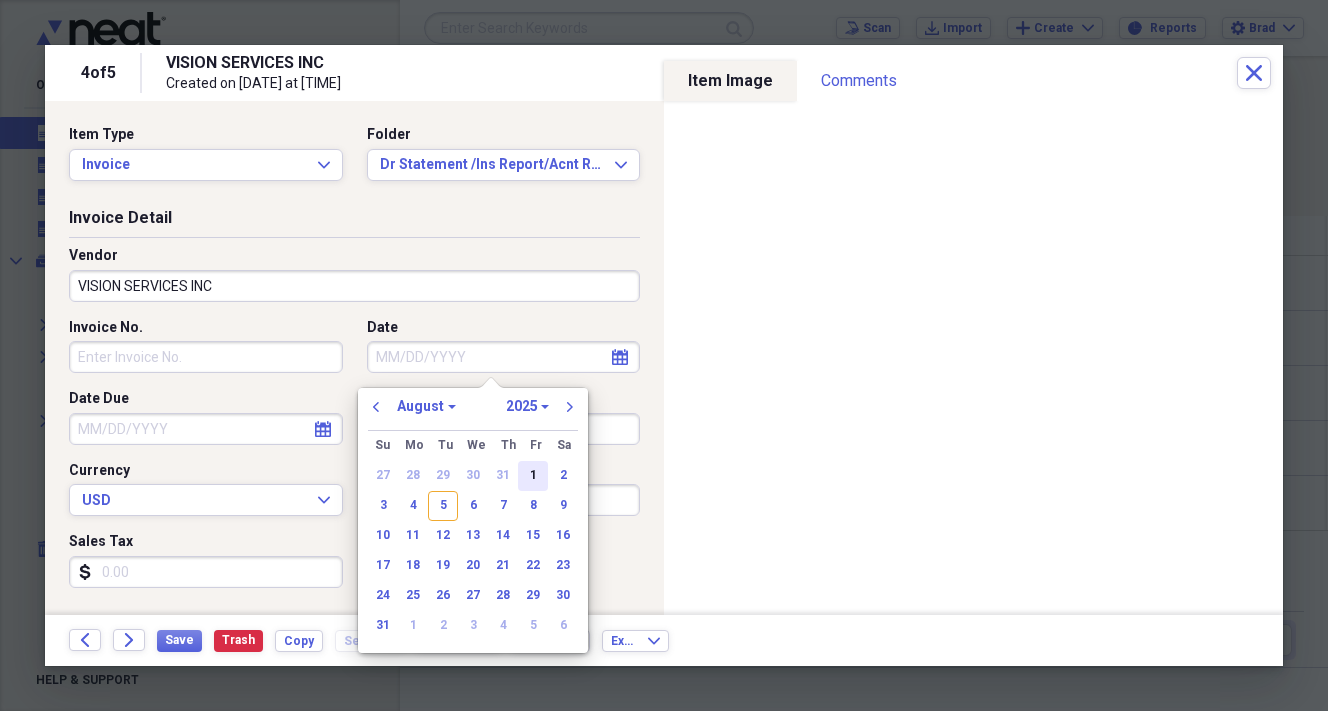 click on "1" at bounding box center (533, 476) 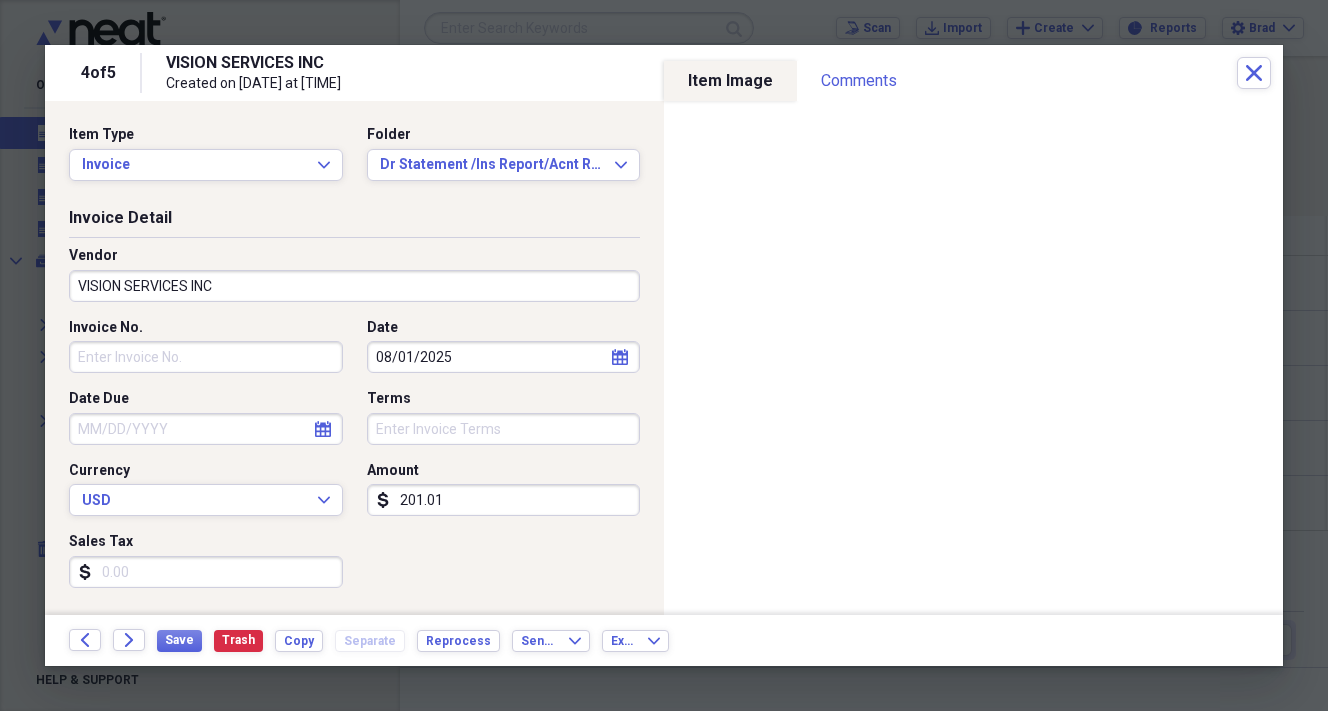click on "201.01" at bounding box center [504, 500] 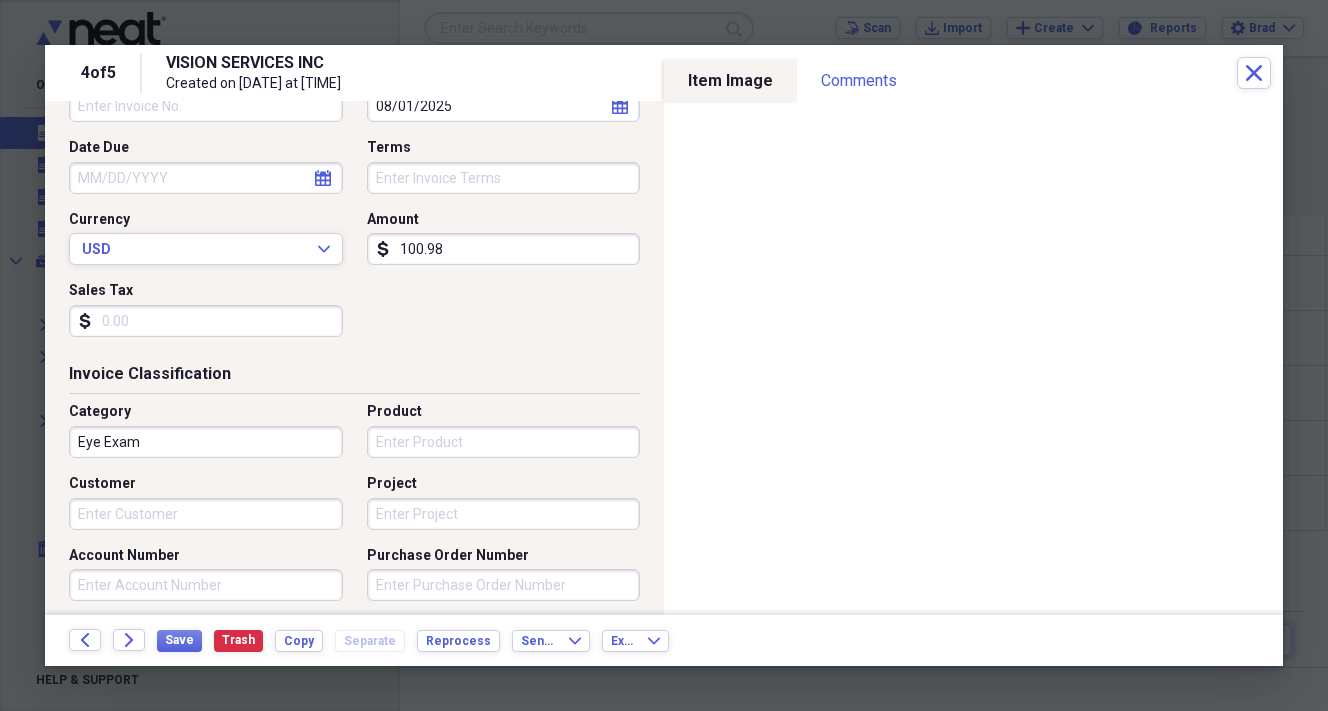 scroll, scrollTop: 281, scrollLeft: 0, axis: vertical 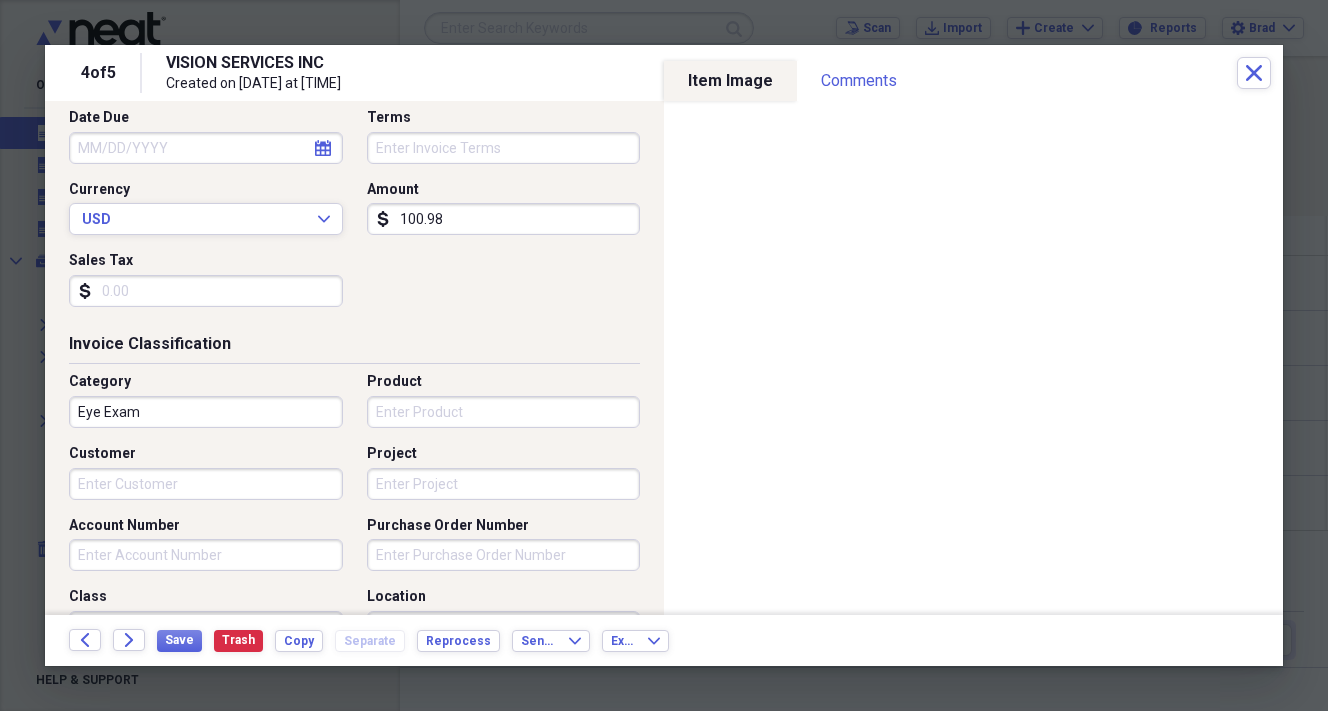 type on "100.98" 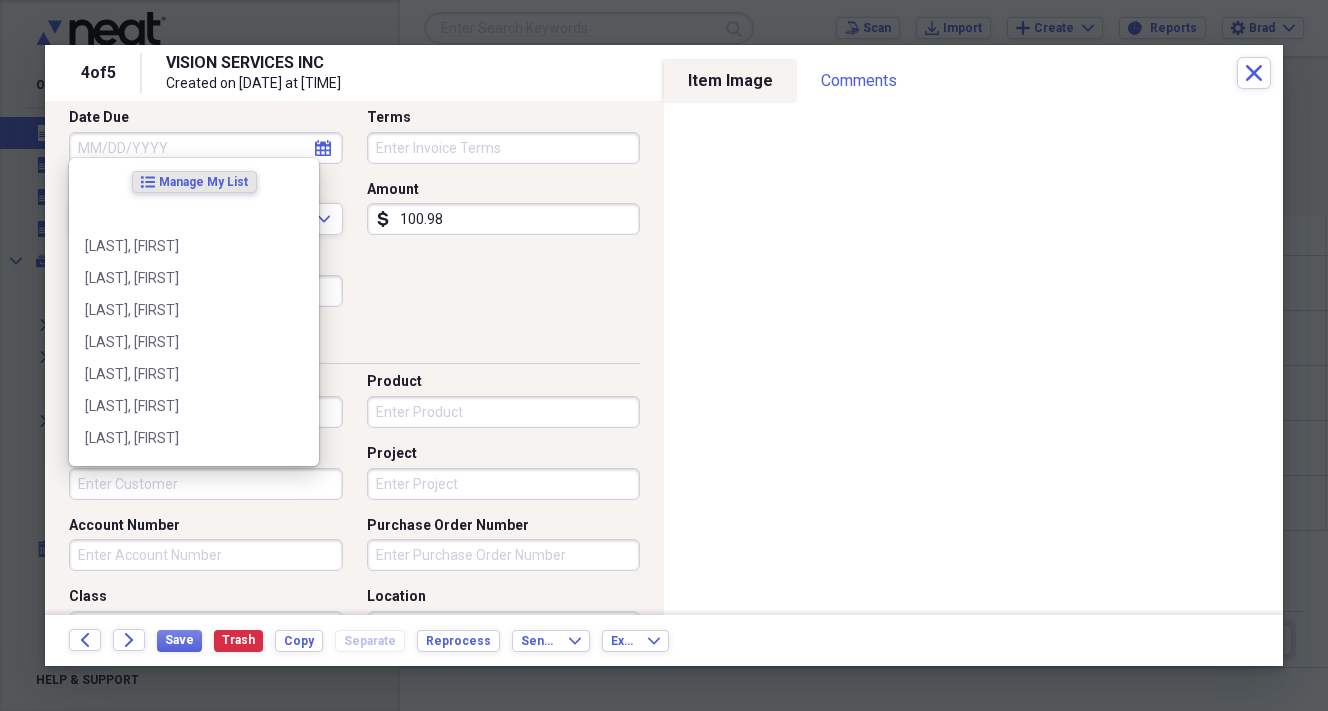 click on "Customer" at bounding box center (206, 484) 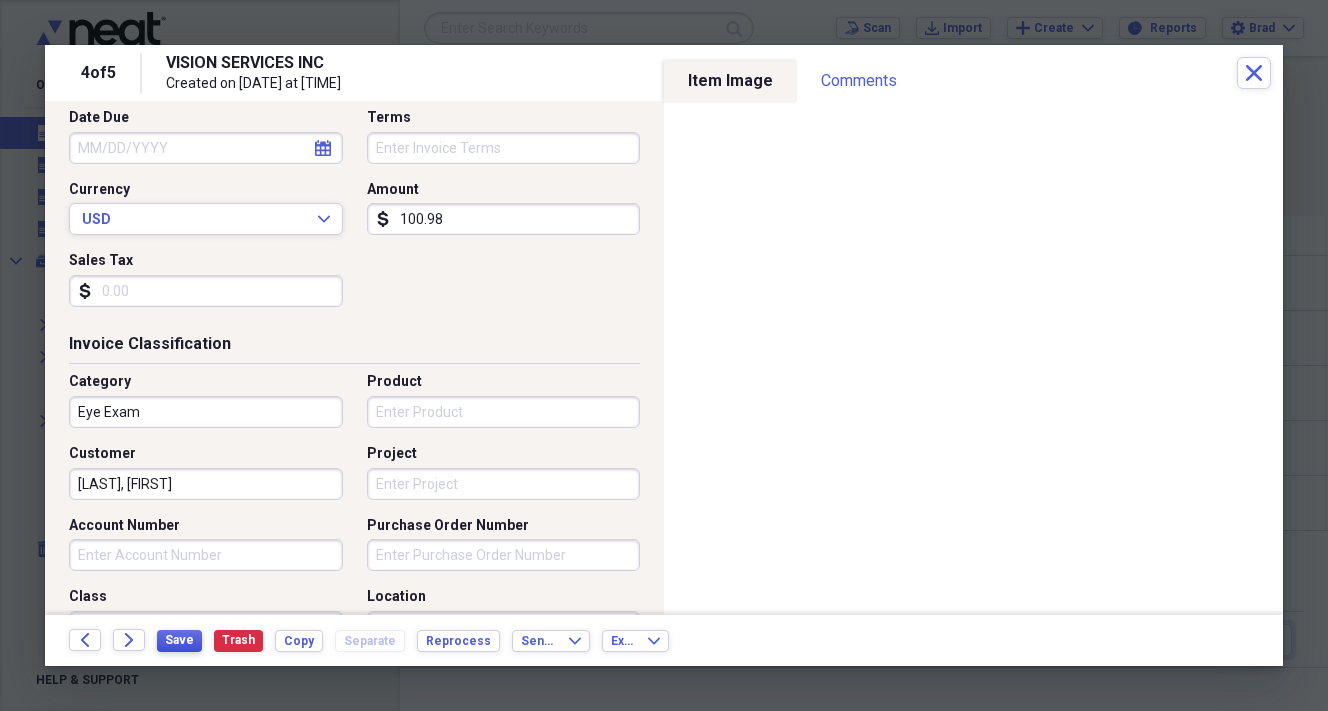 type on "Ramnauth, Semonna" 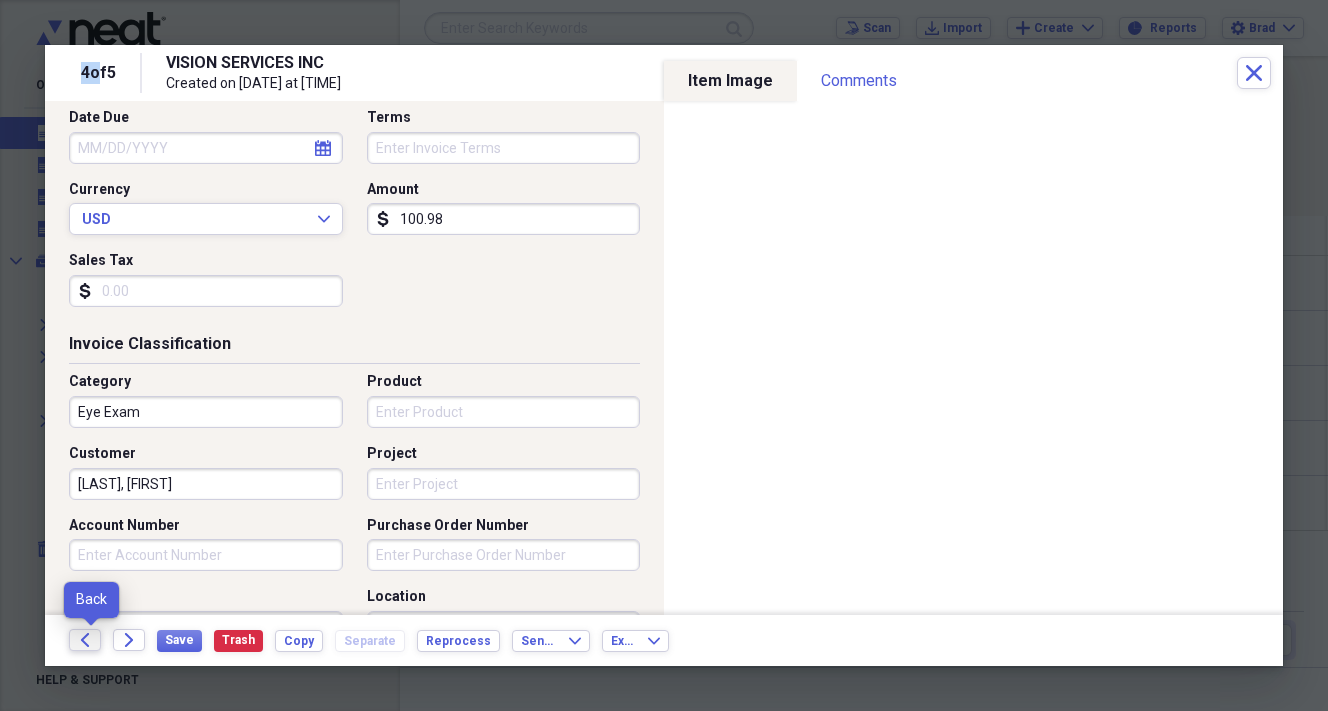 click on "Back" 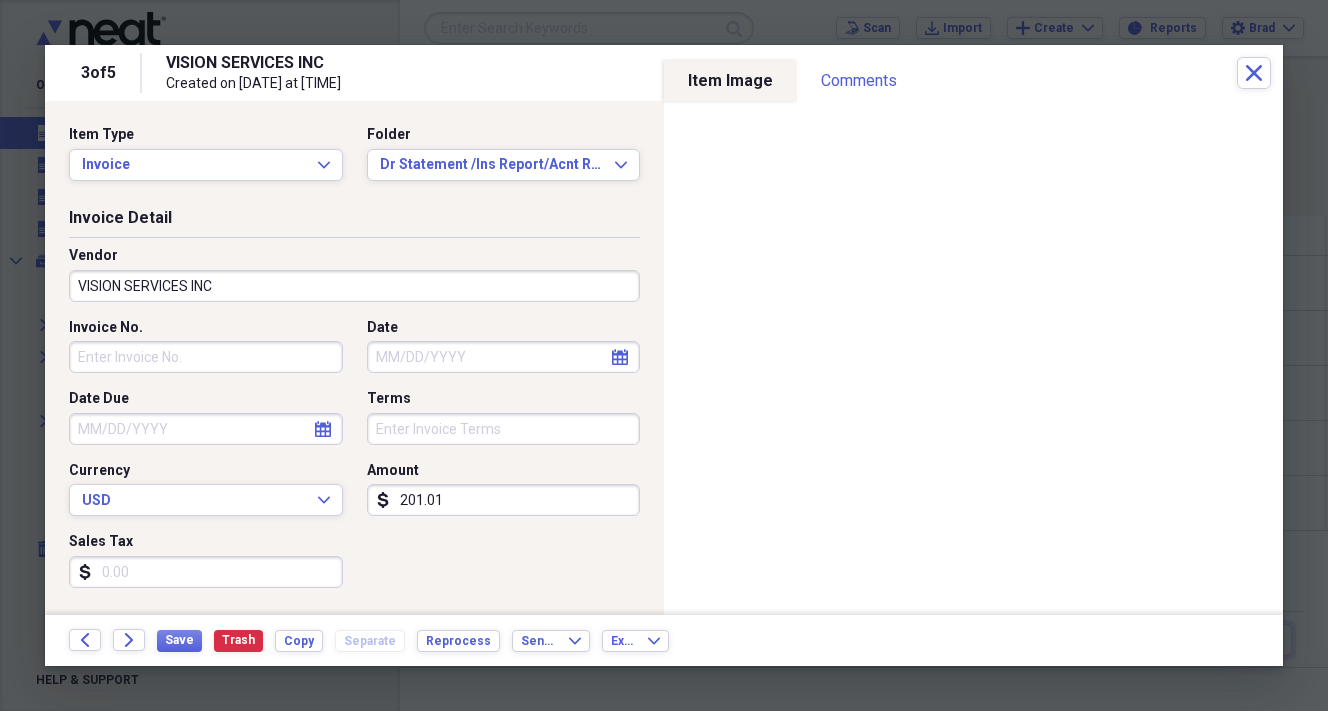 click 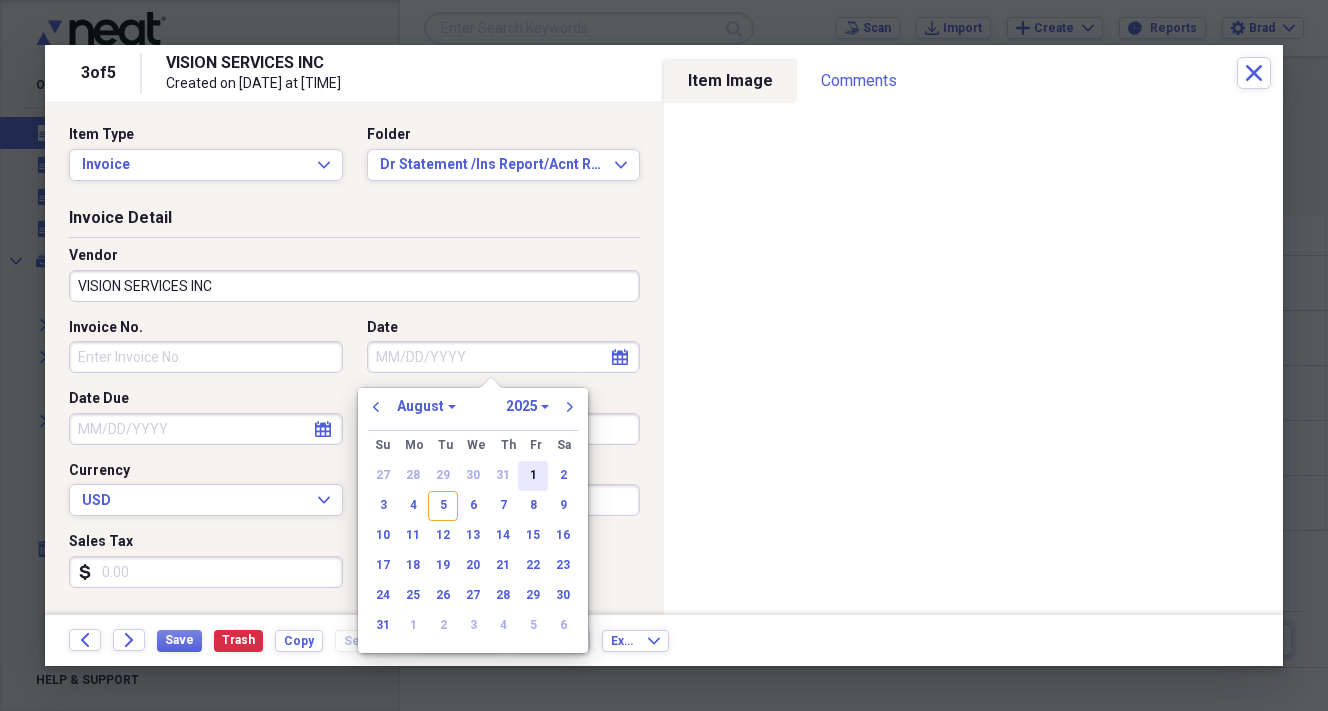 click on "1" at bounding box center [533, 476] 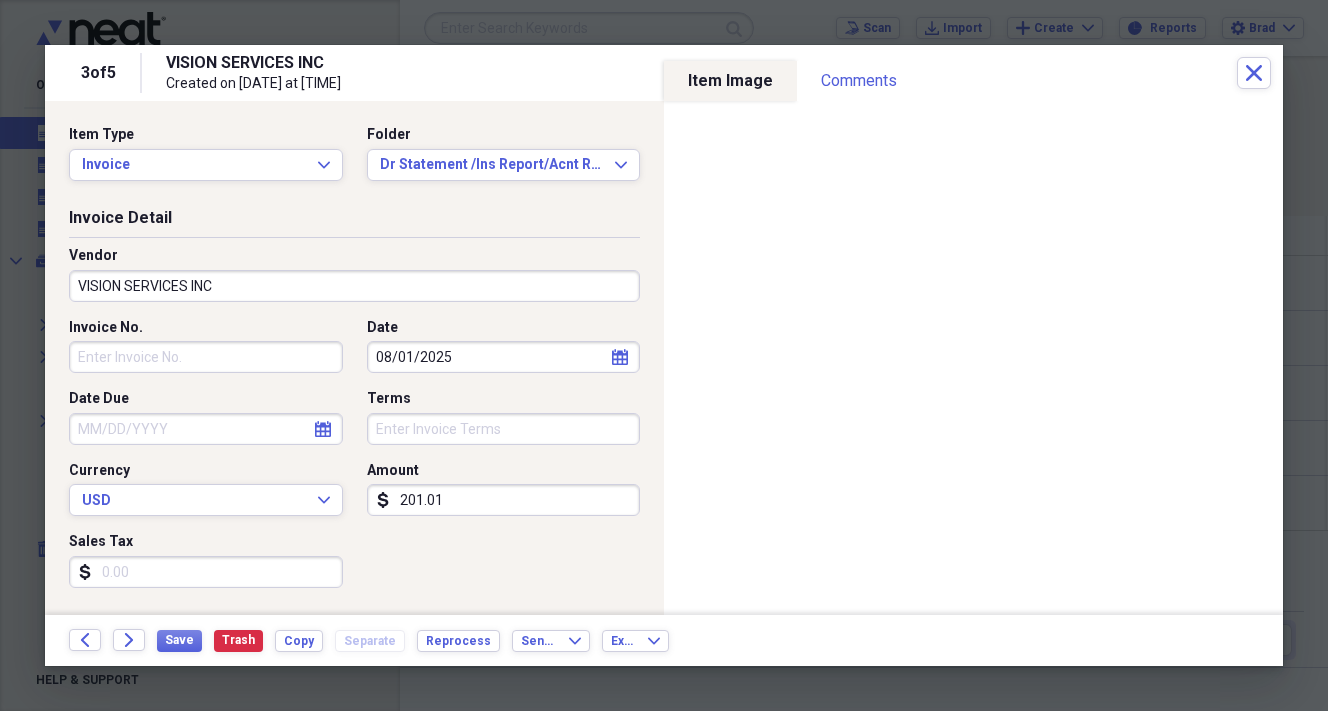 click on "201.01" at bounding box center [504, 500] 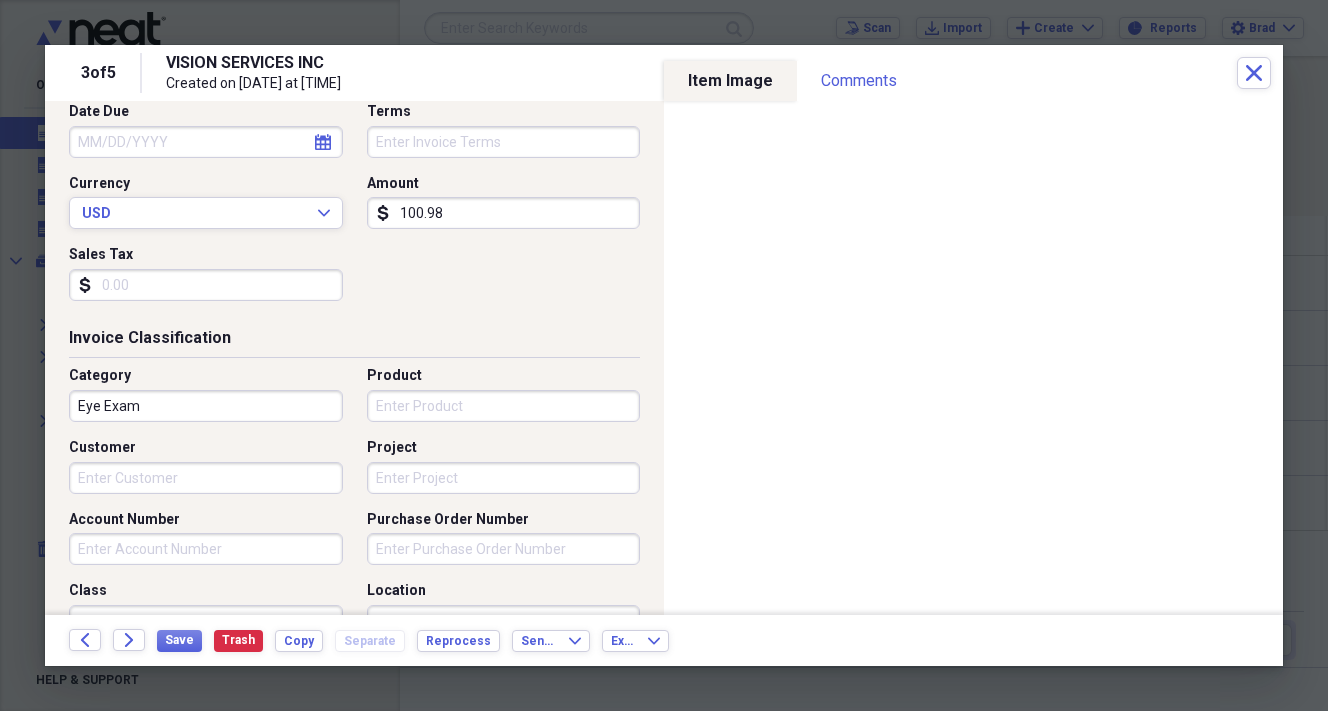 scroll, scrollTop: 302, scrollLeft: 0, axis: vertical 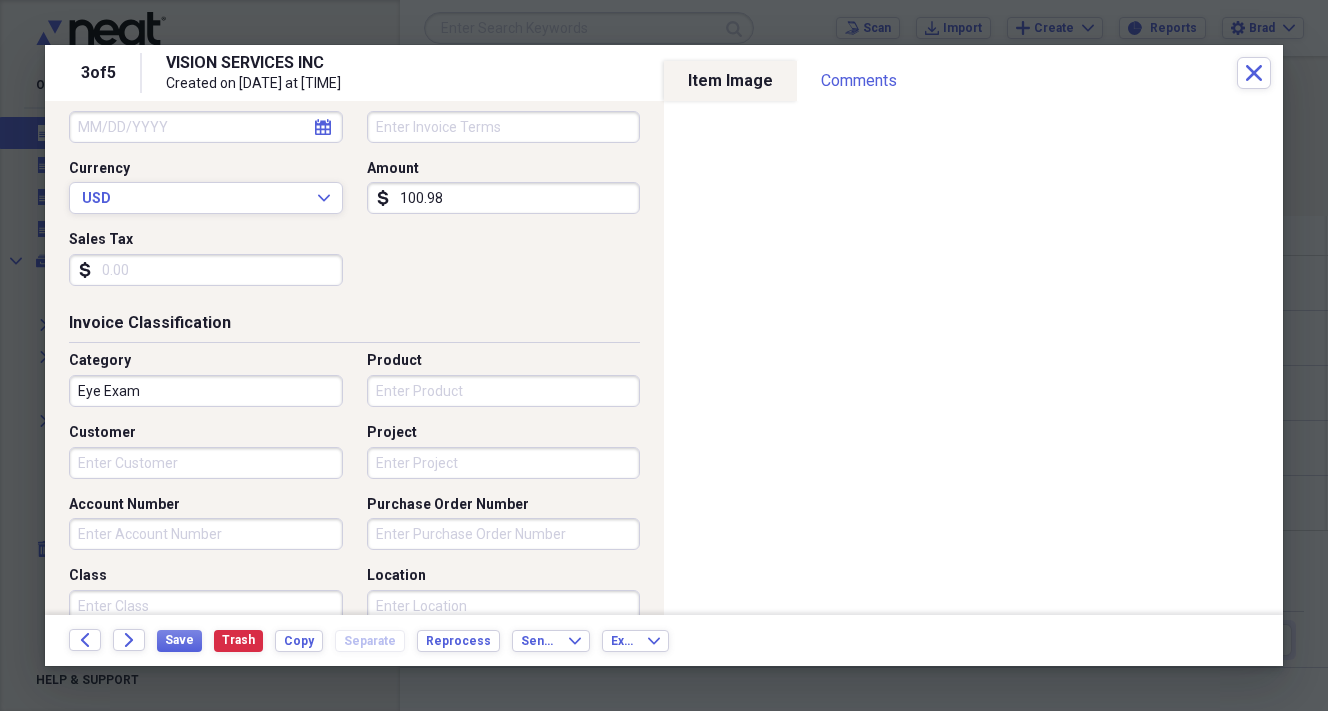 type on "100.98" 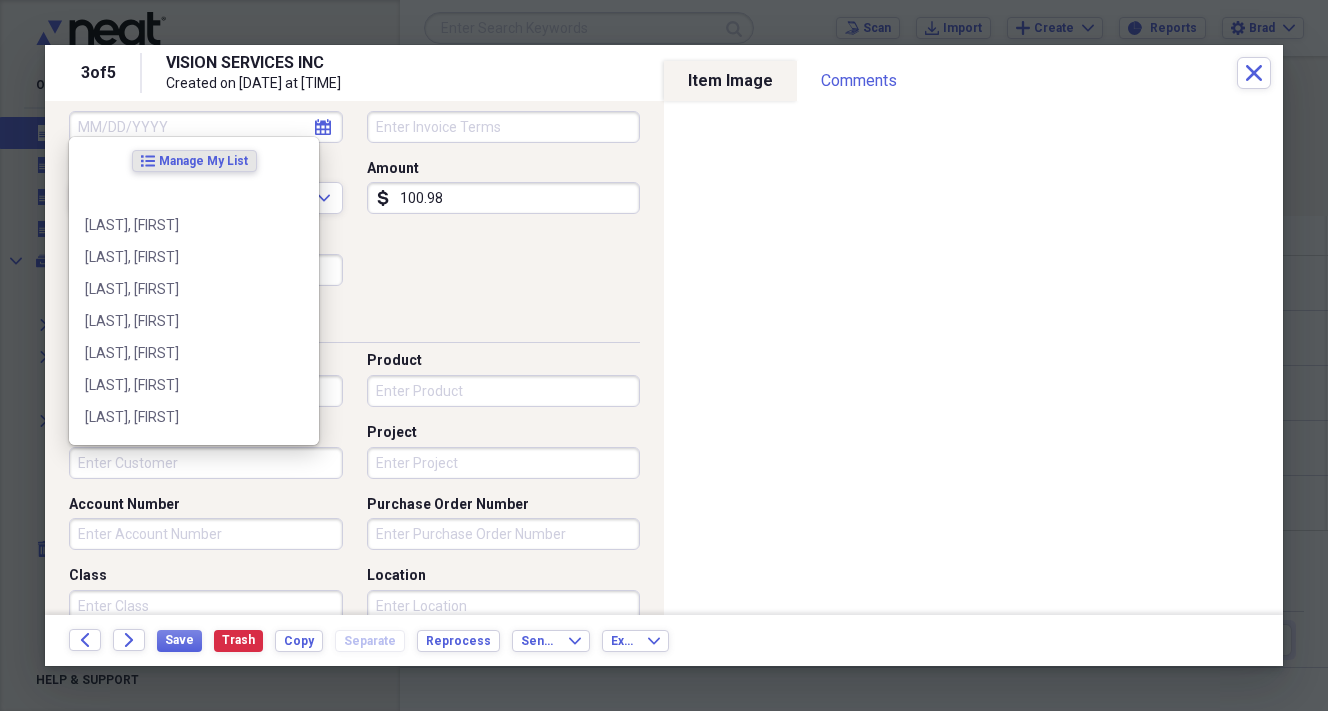 click on "Customer" at bounding box center [206, 463] 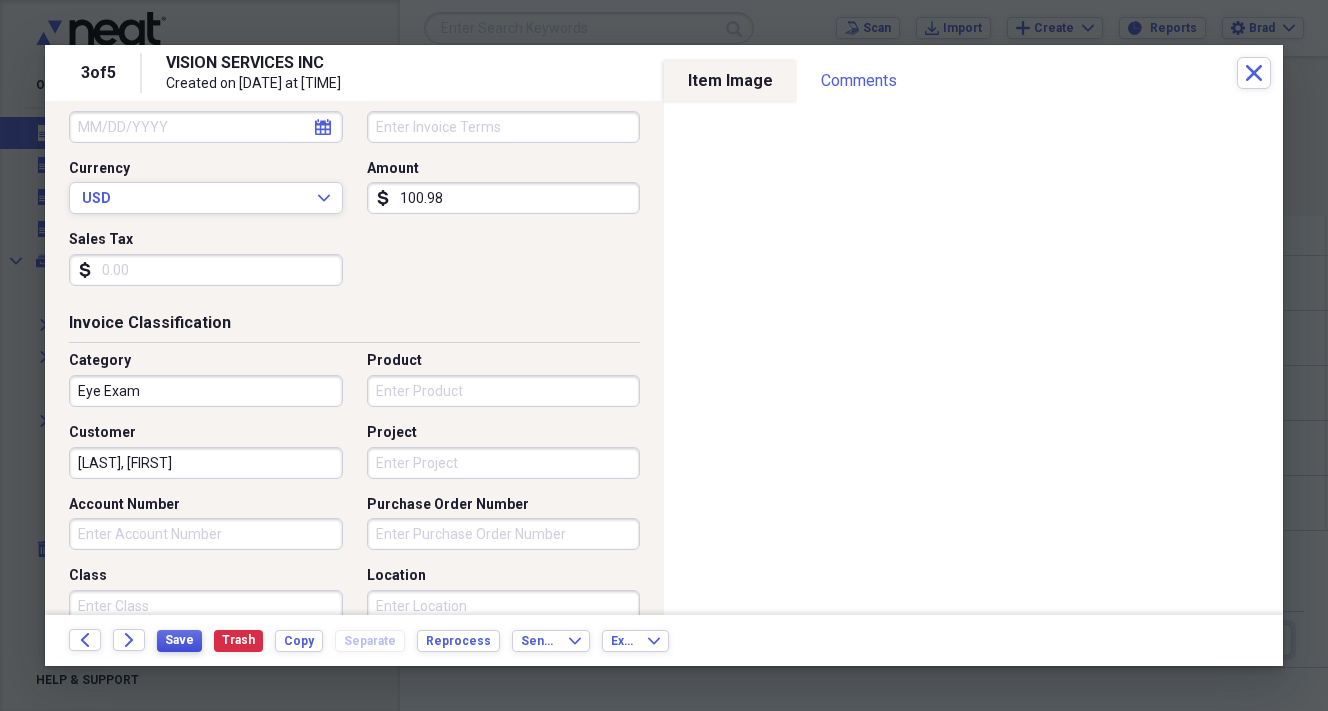 type on "Scott, Amanda" 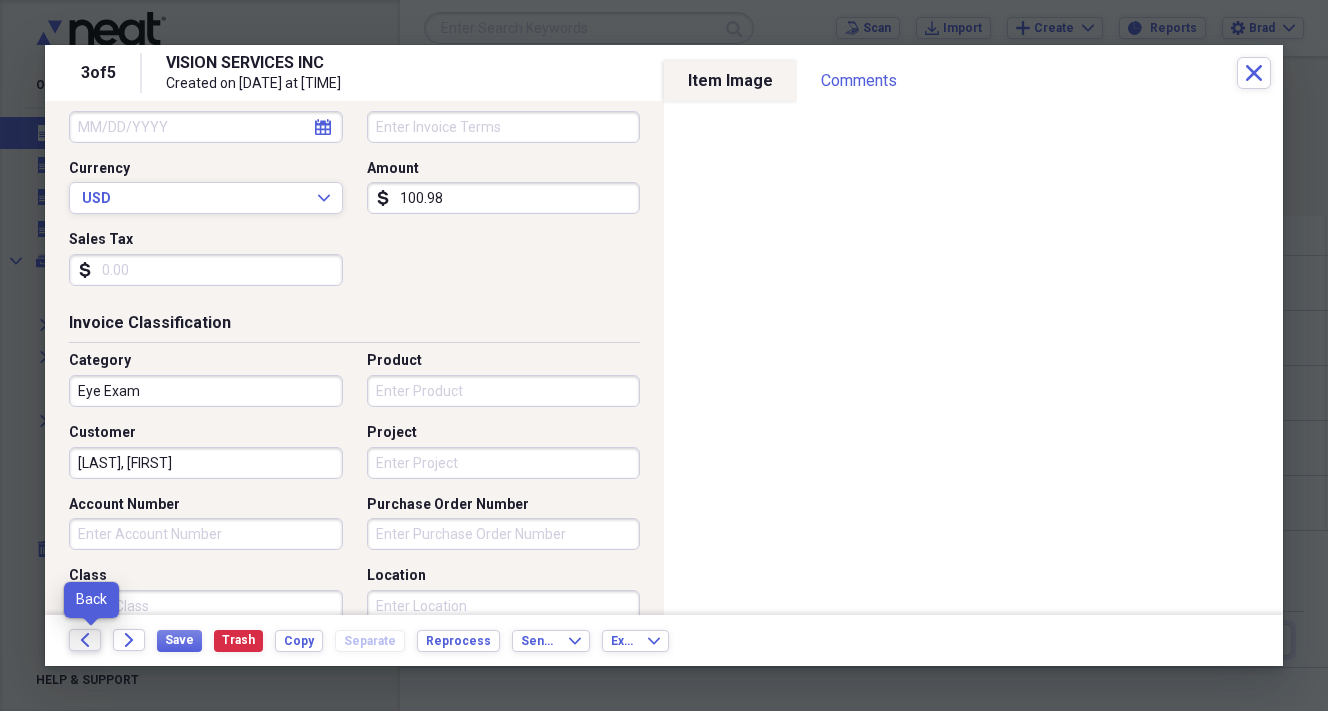 click on "Back" 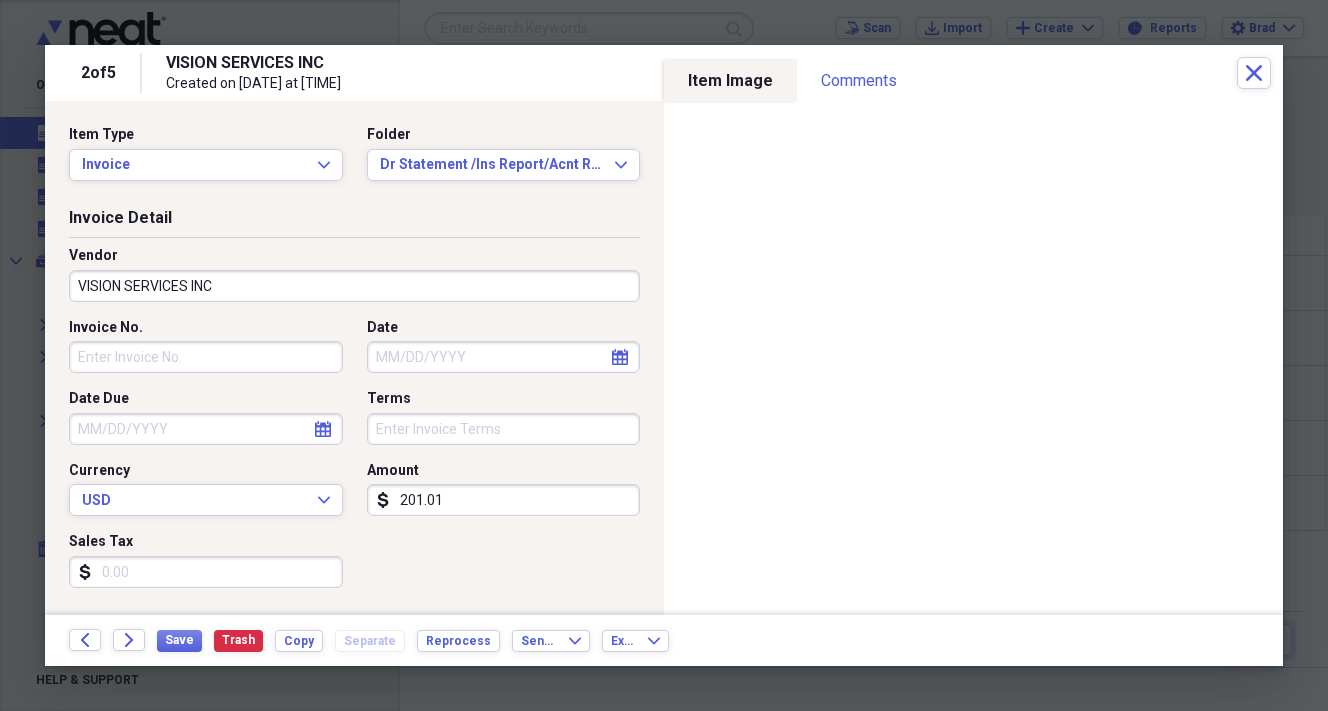 click on "calendar" 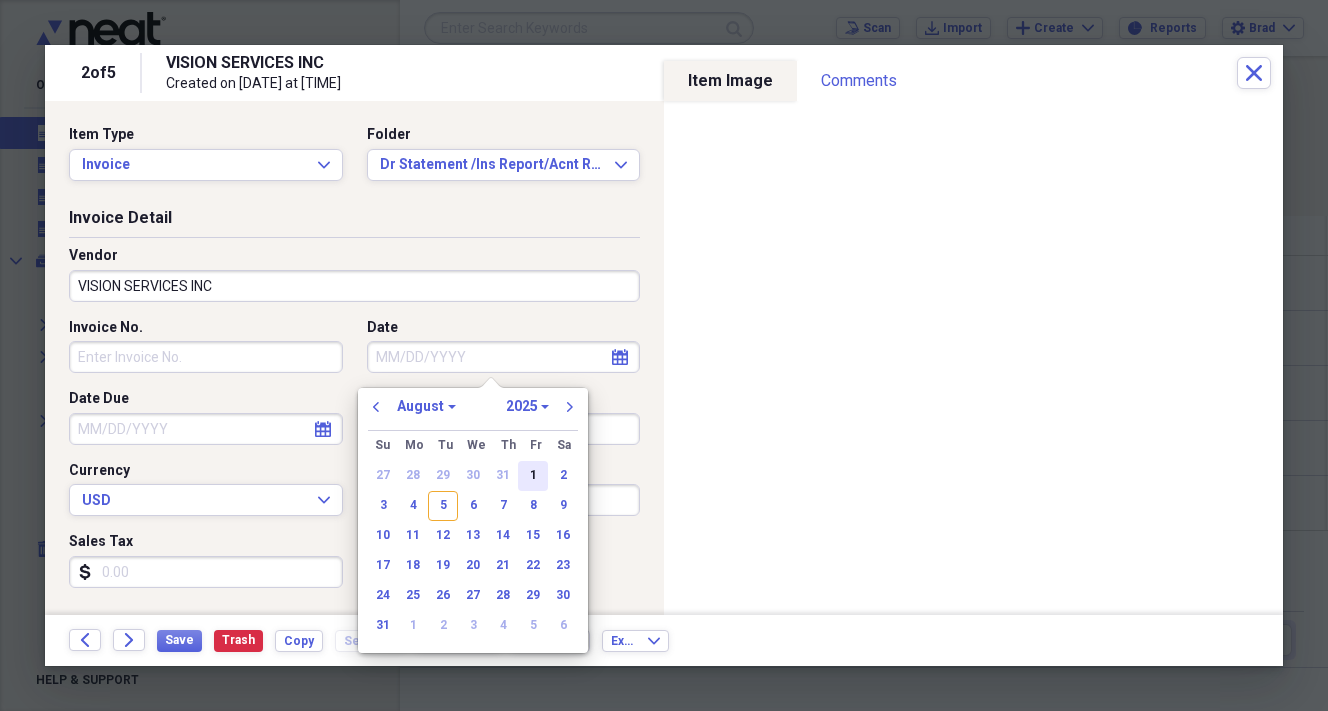 click on "1" at bounding box center (533, 476) 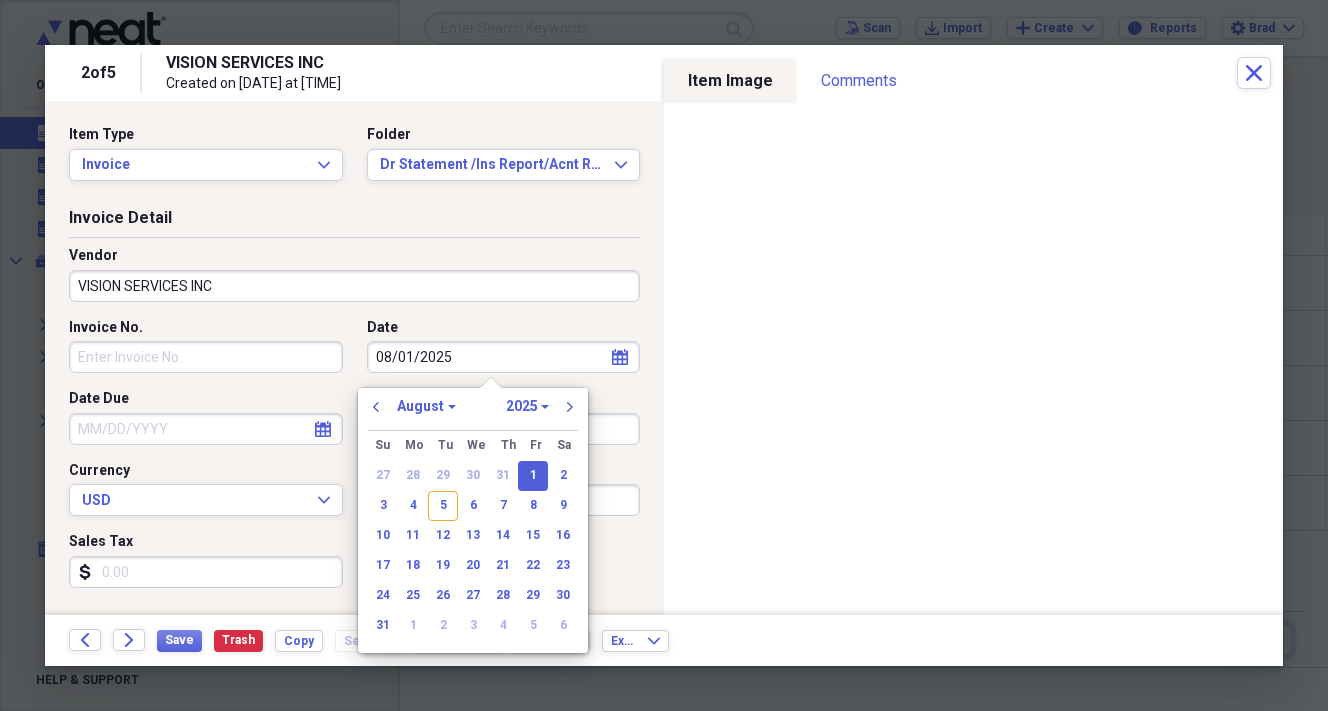 type on "08/01/2025" 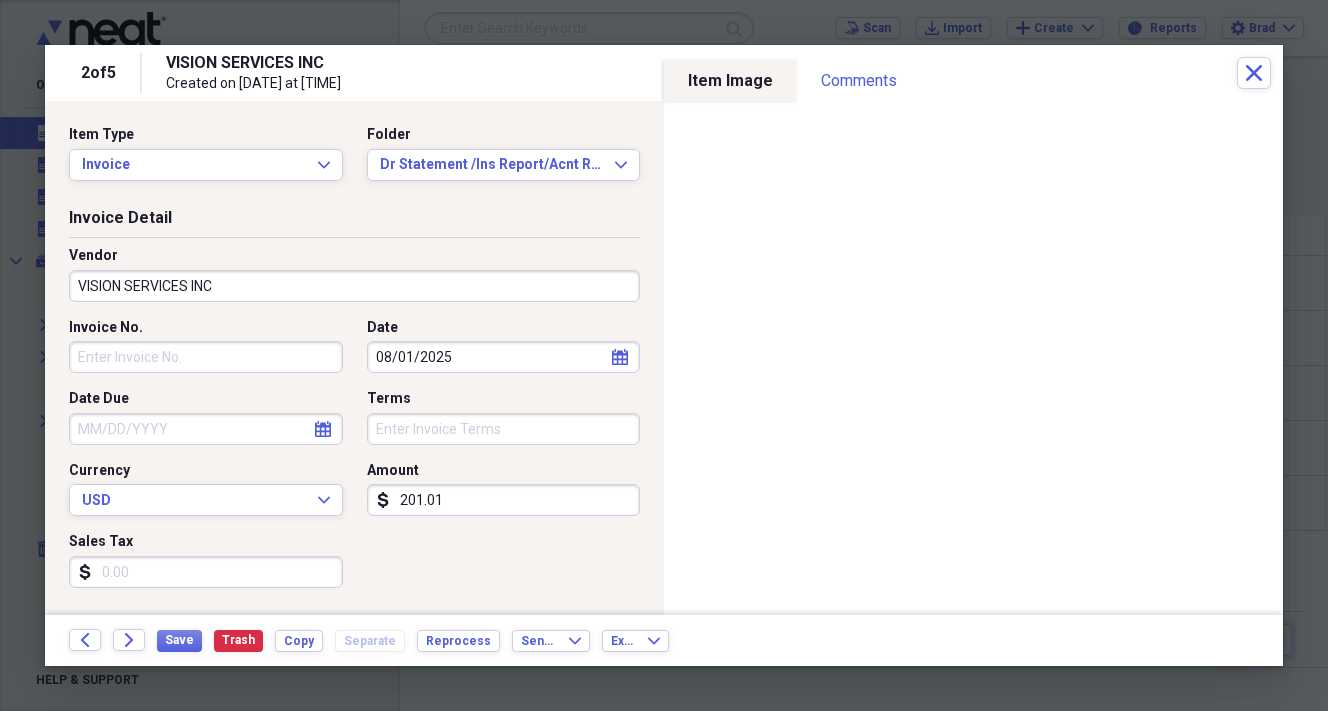 click on "201.01" at bounding box center (504, 500) 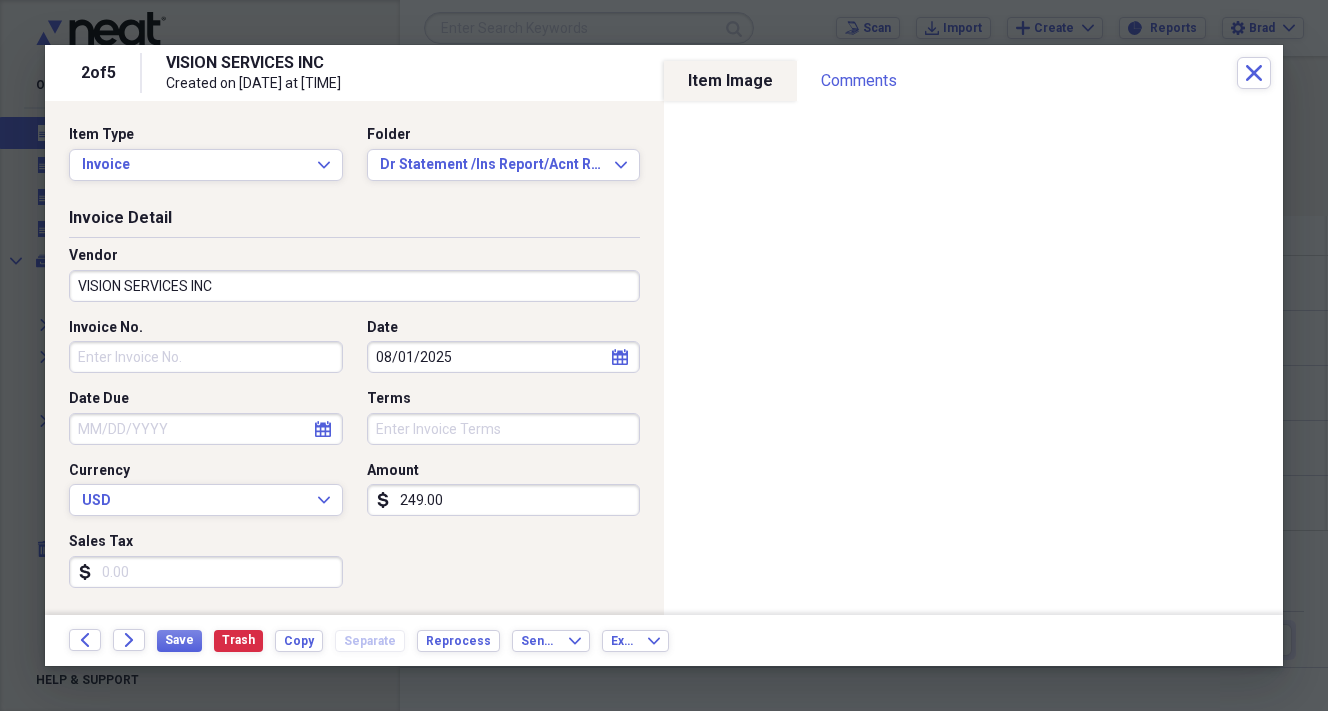 type on "249.00" 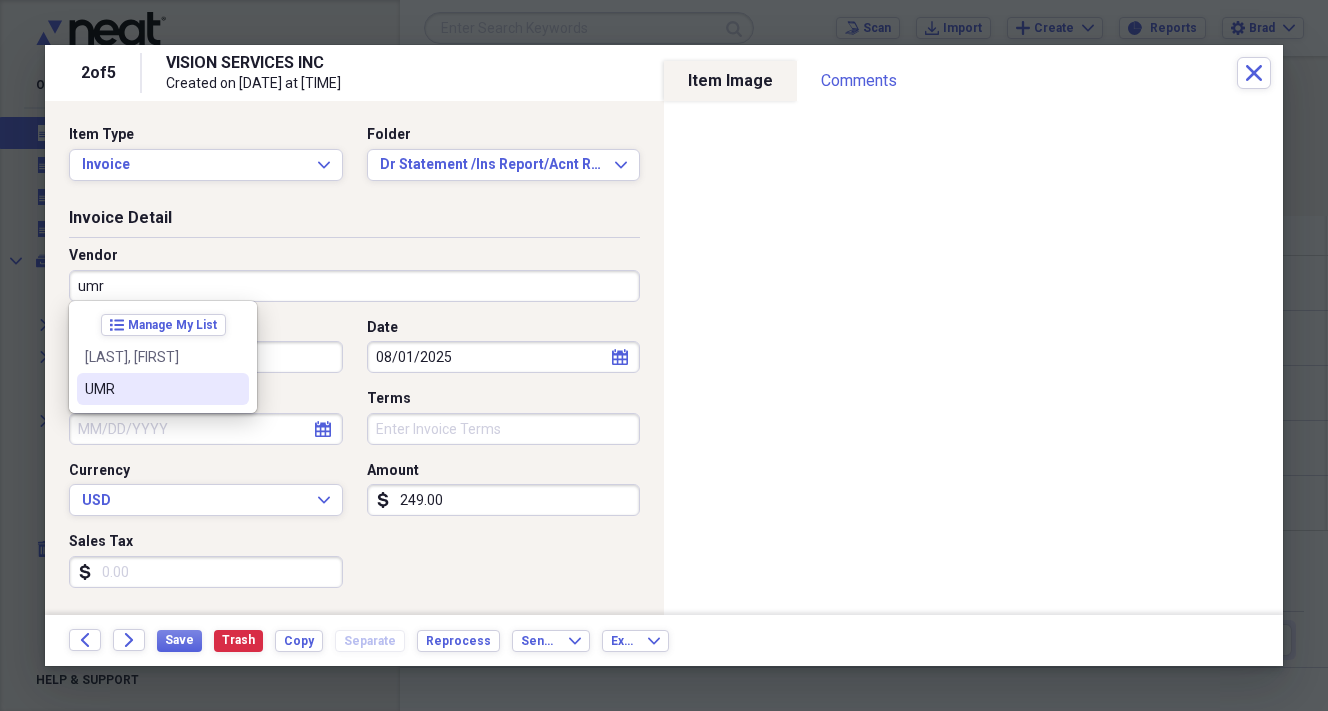 click on "UMR" at bounding box center [151, 389] 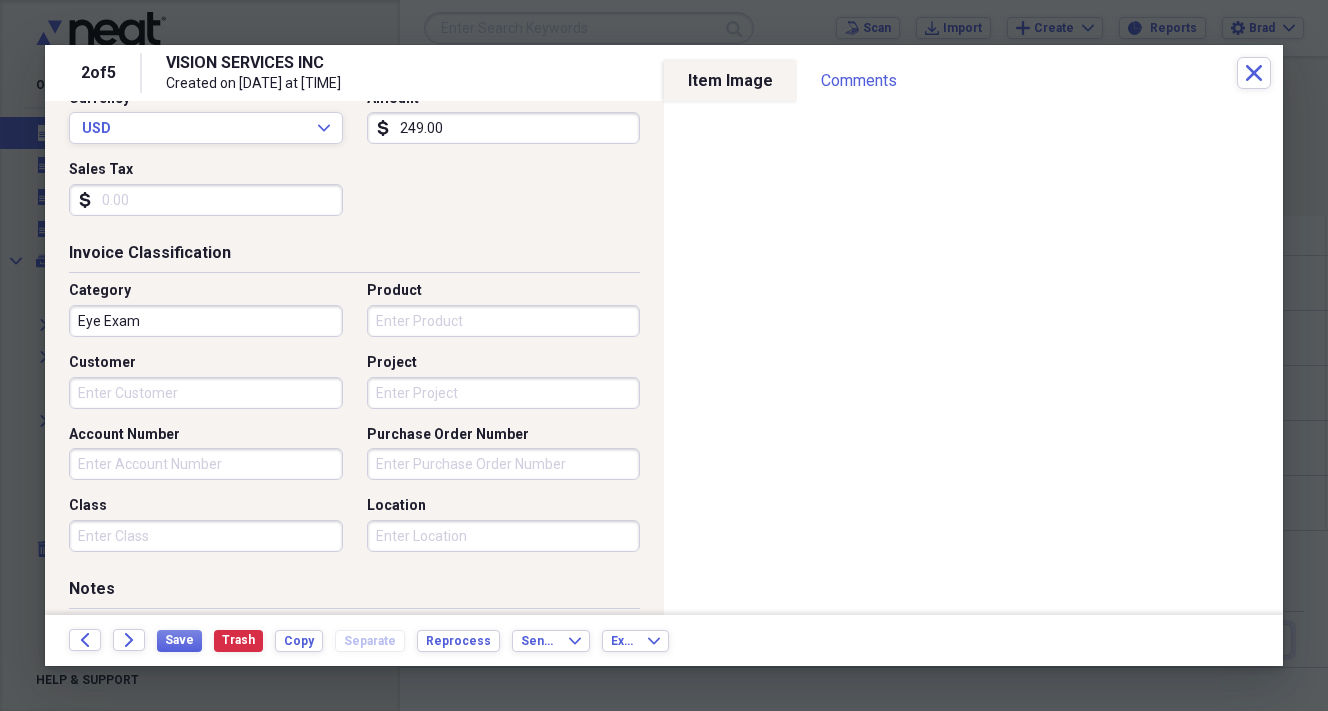 scroll, scrollTop: 391, scrollLeft: 0, axis: vertical 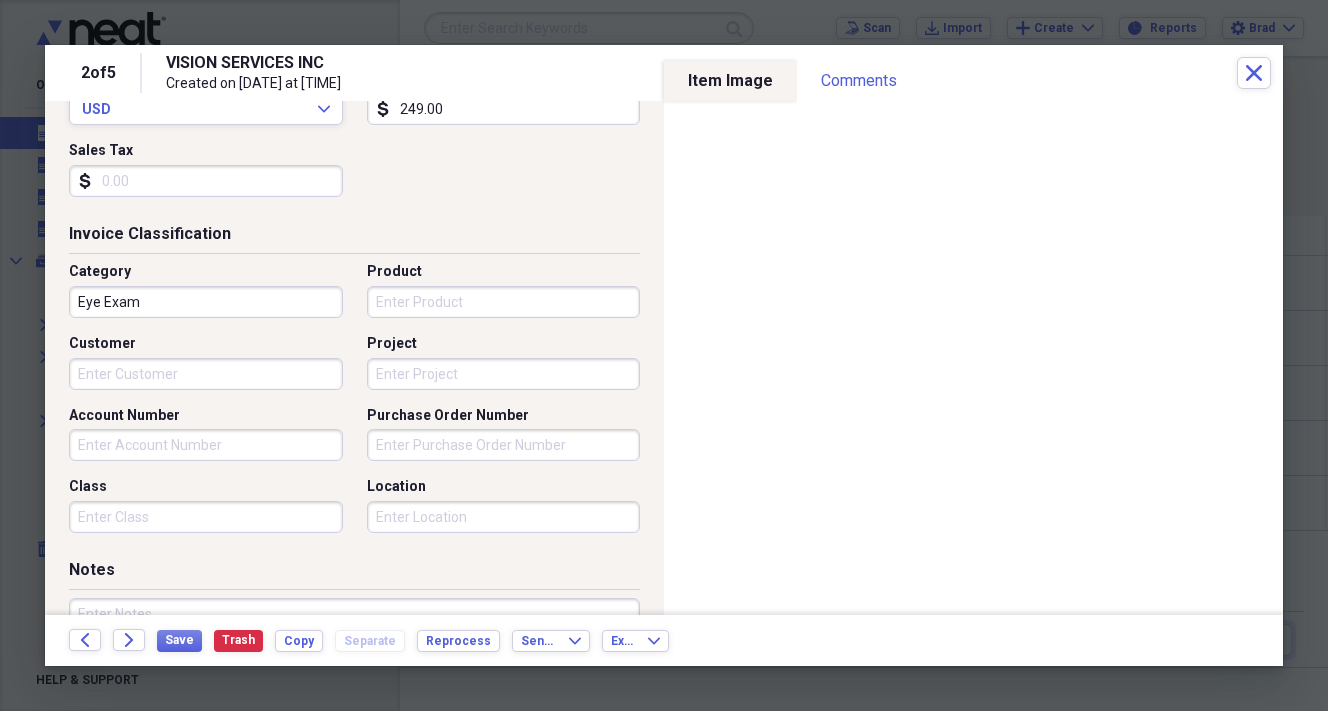click on "Customer" at bounding box center [206, 374] 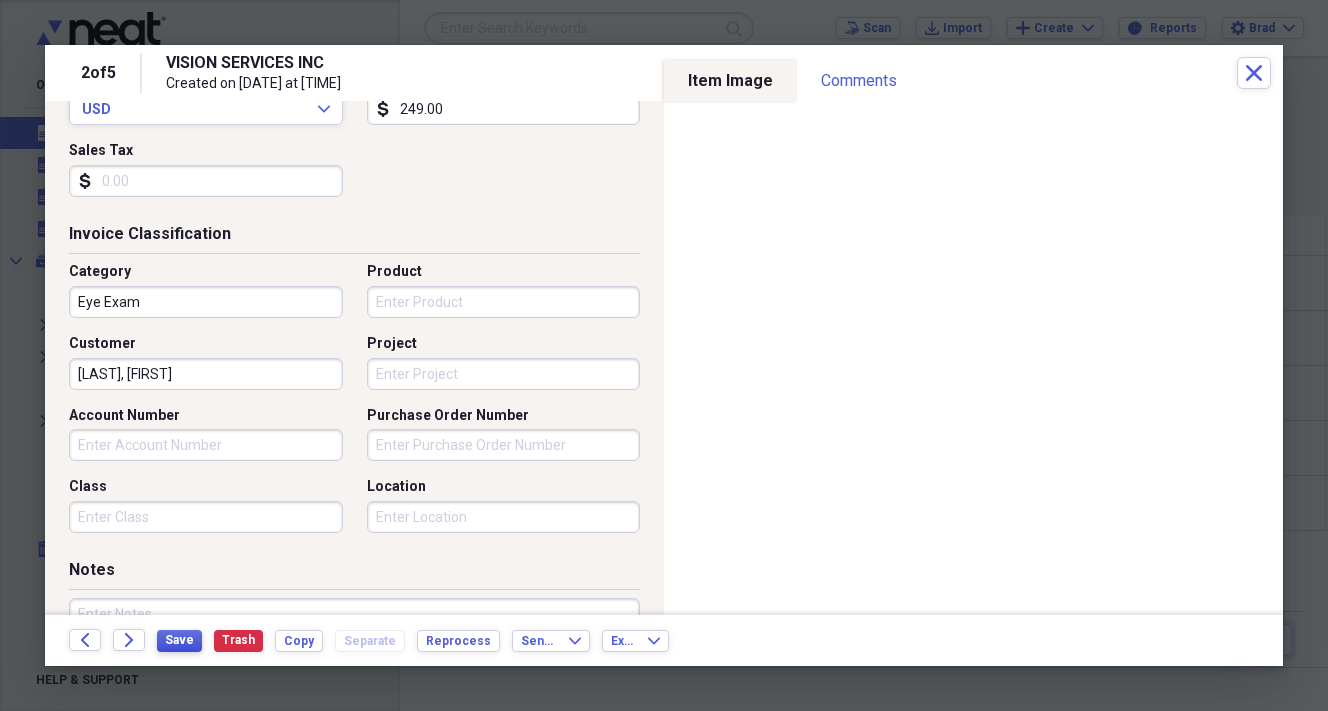 type on "Longsdorf, Jennifer" 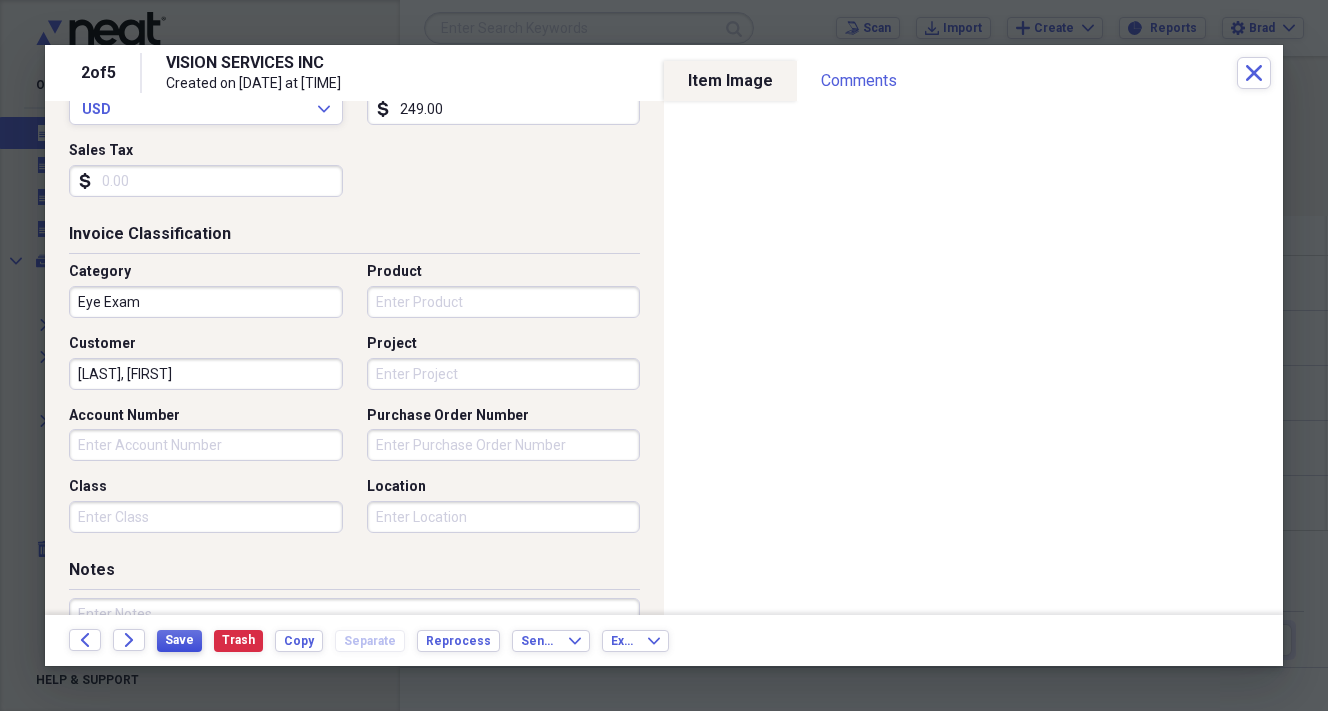 click on "Save" at bounding box center [179, 640] 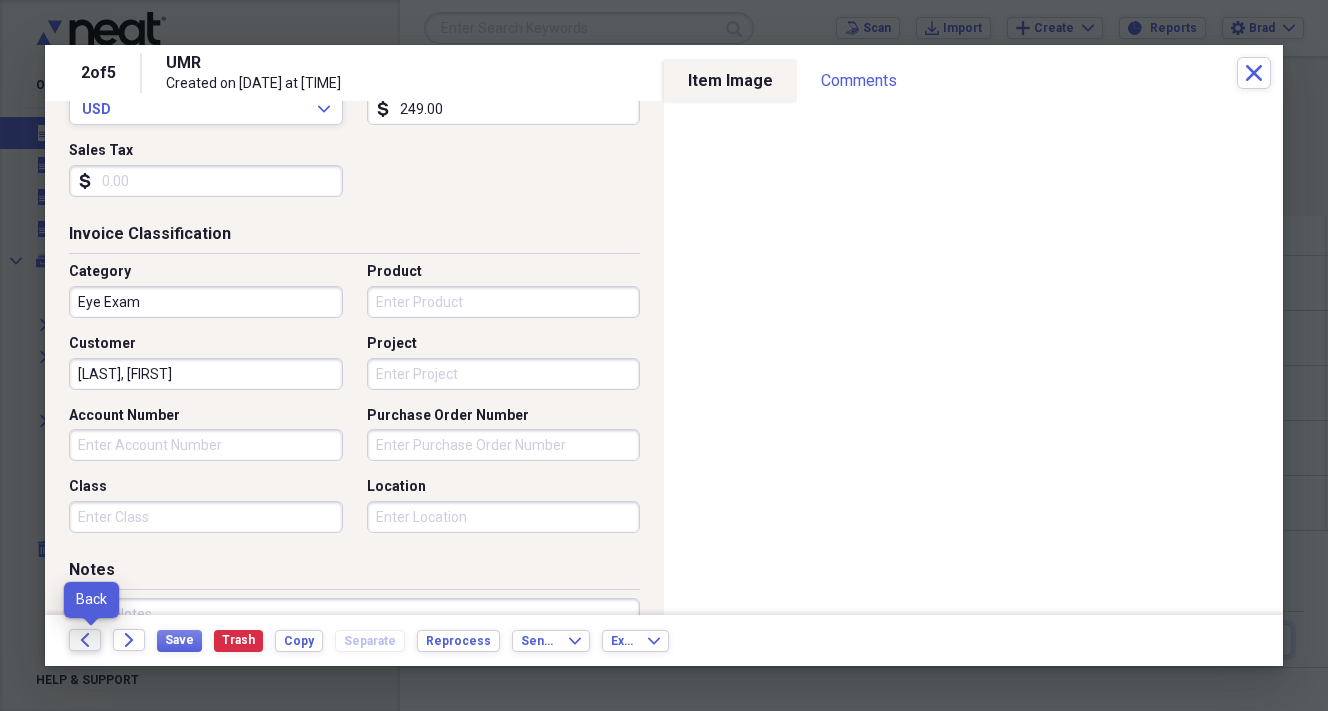 click 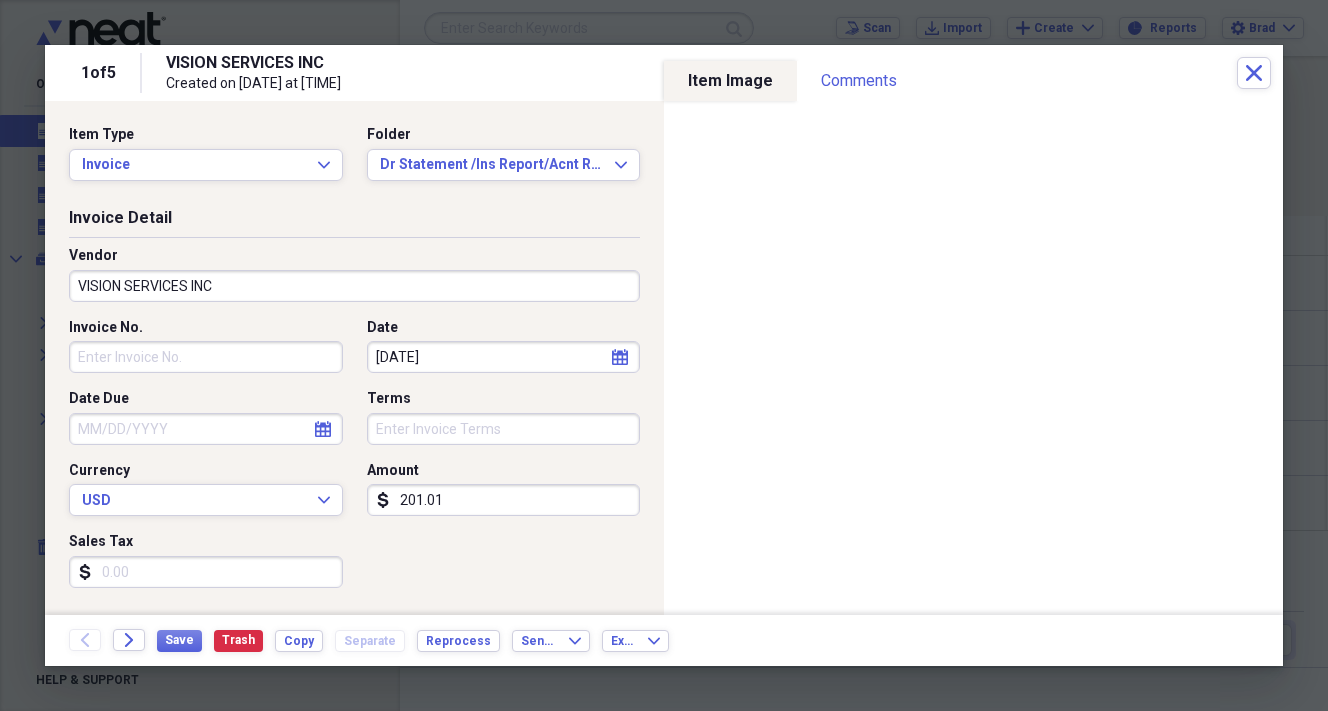 click on "VISION SERVICES INC" at bounding box center (354, 286) 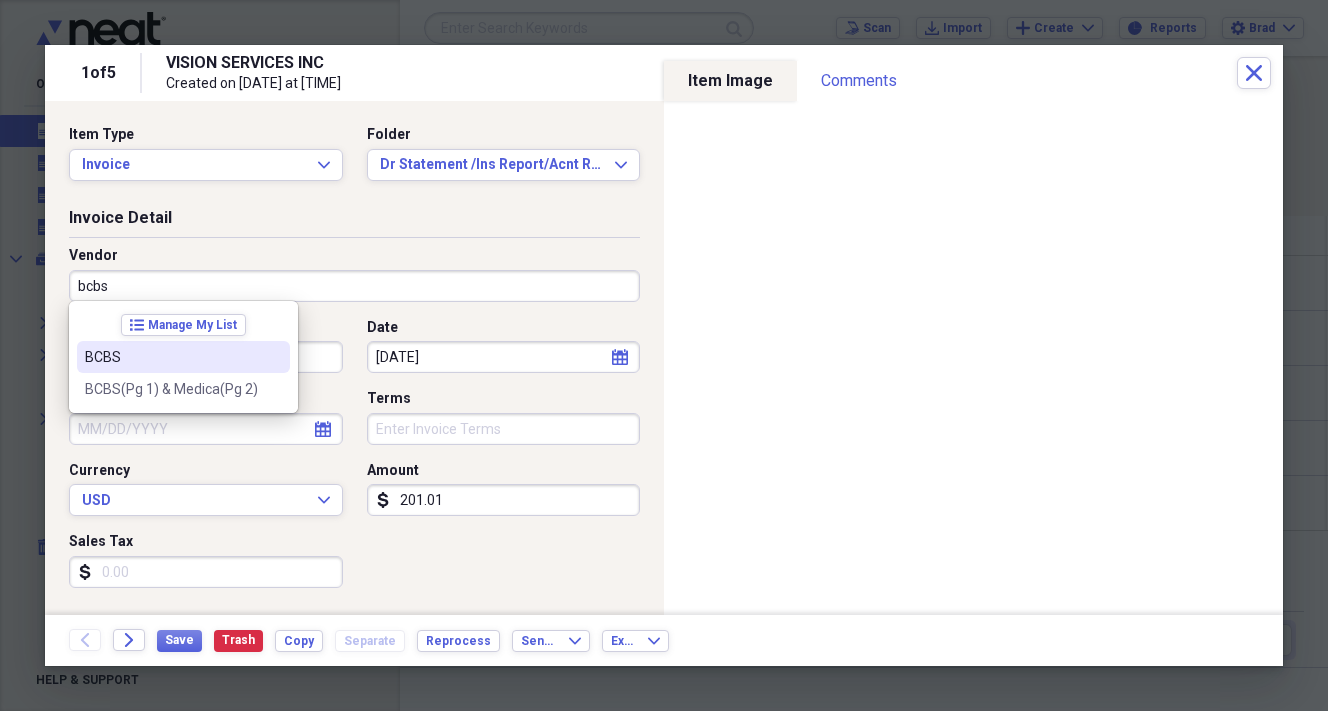 click on "BCBS" at bounding box center [171, 357] 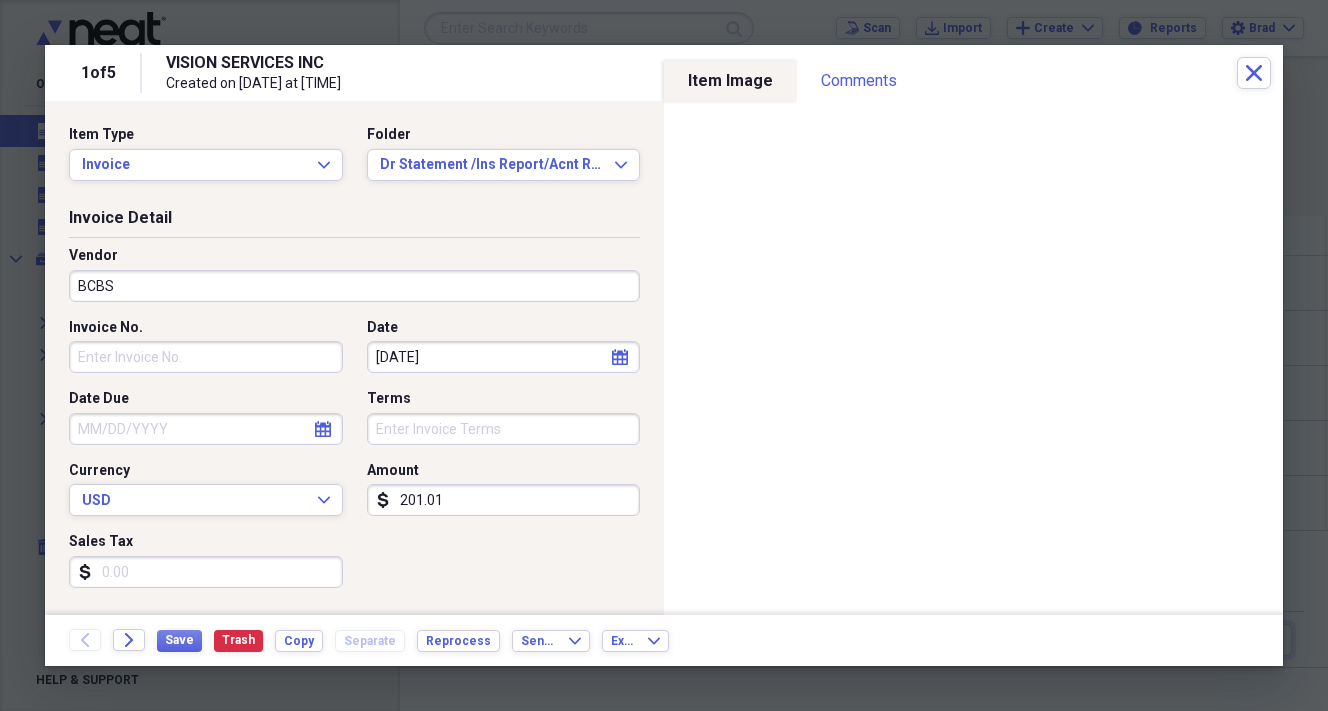 click on "201.01" at bounding box center (504, 500) 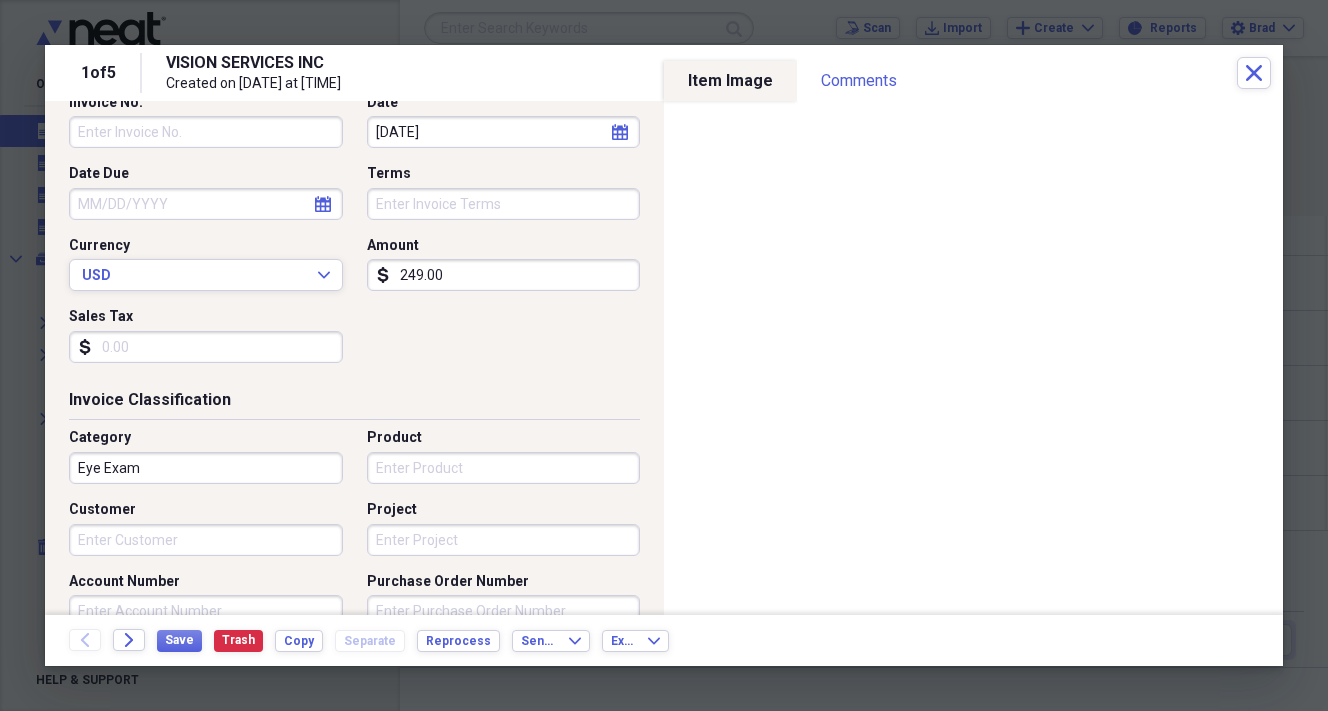 scroll, scrollTop: 6, scrollLeft: 0, axis: vertical 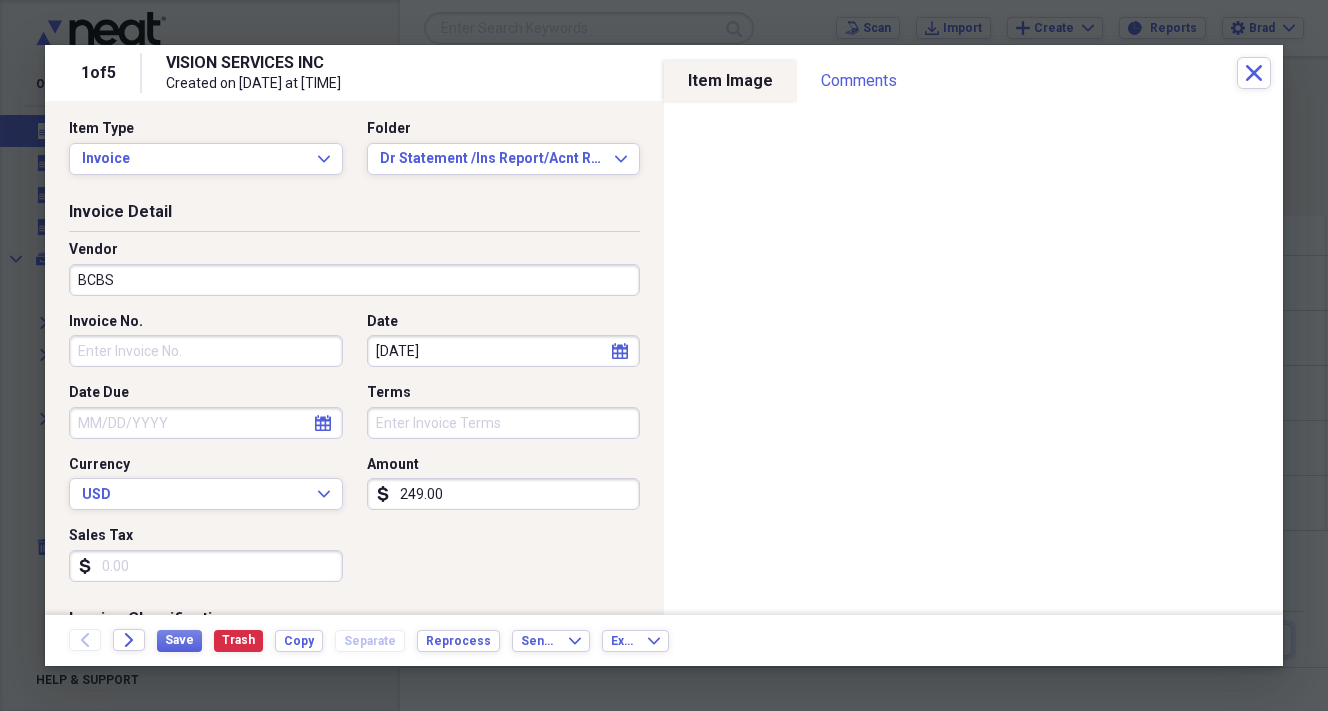 type on "249.00" 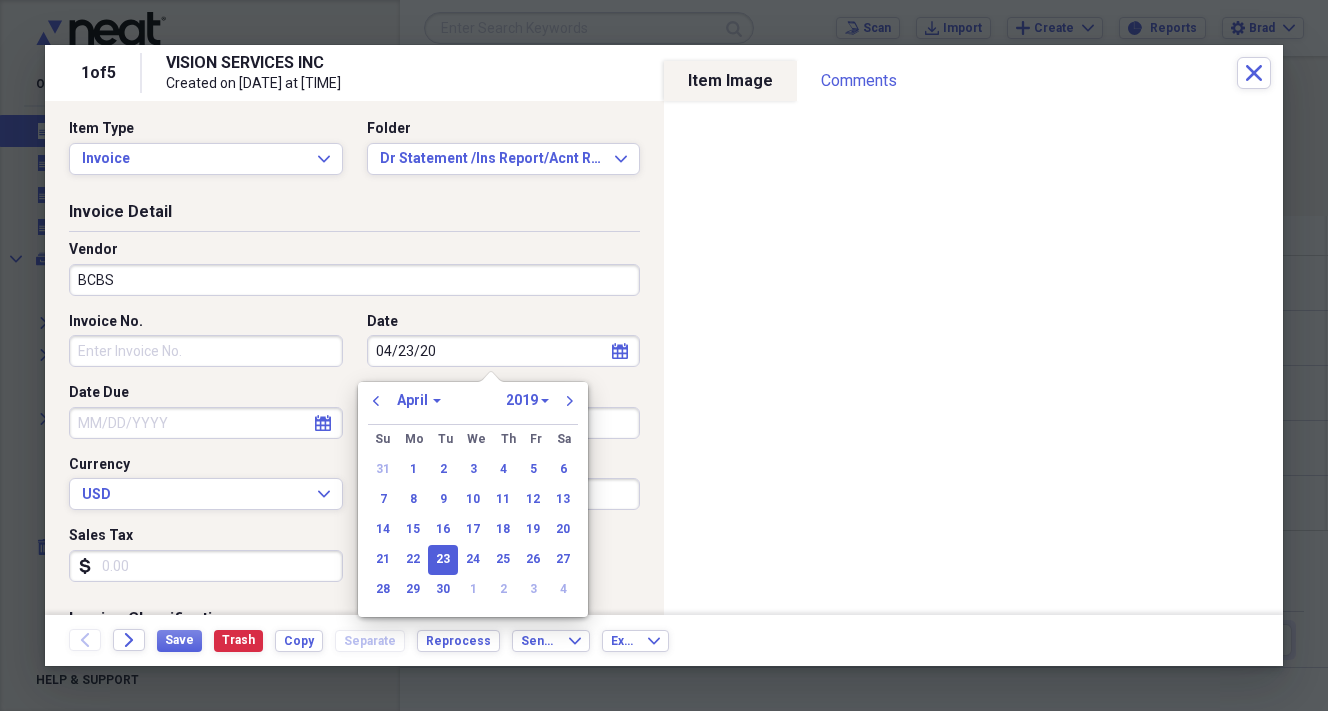 type on "04/23/2" 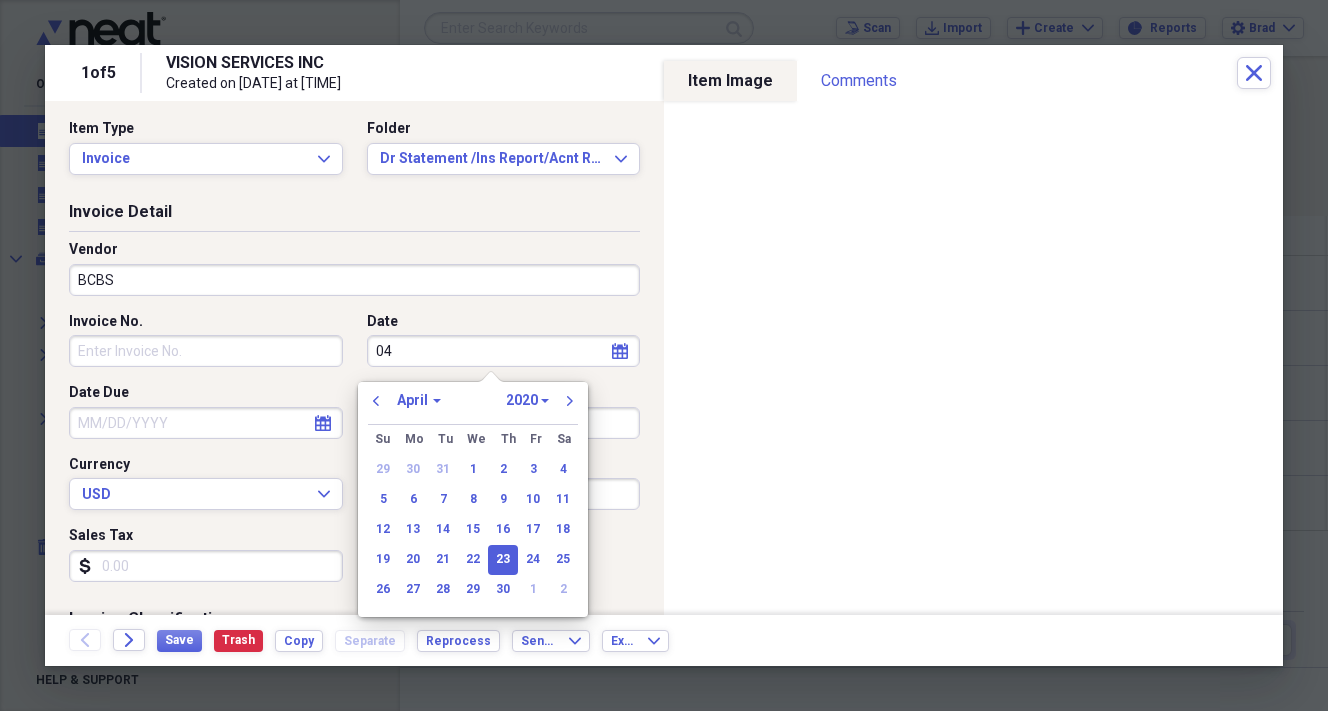 type on "0" 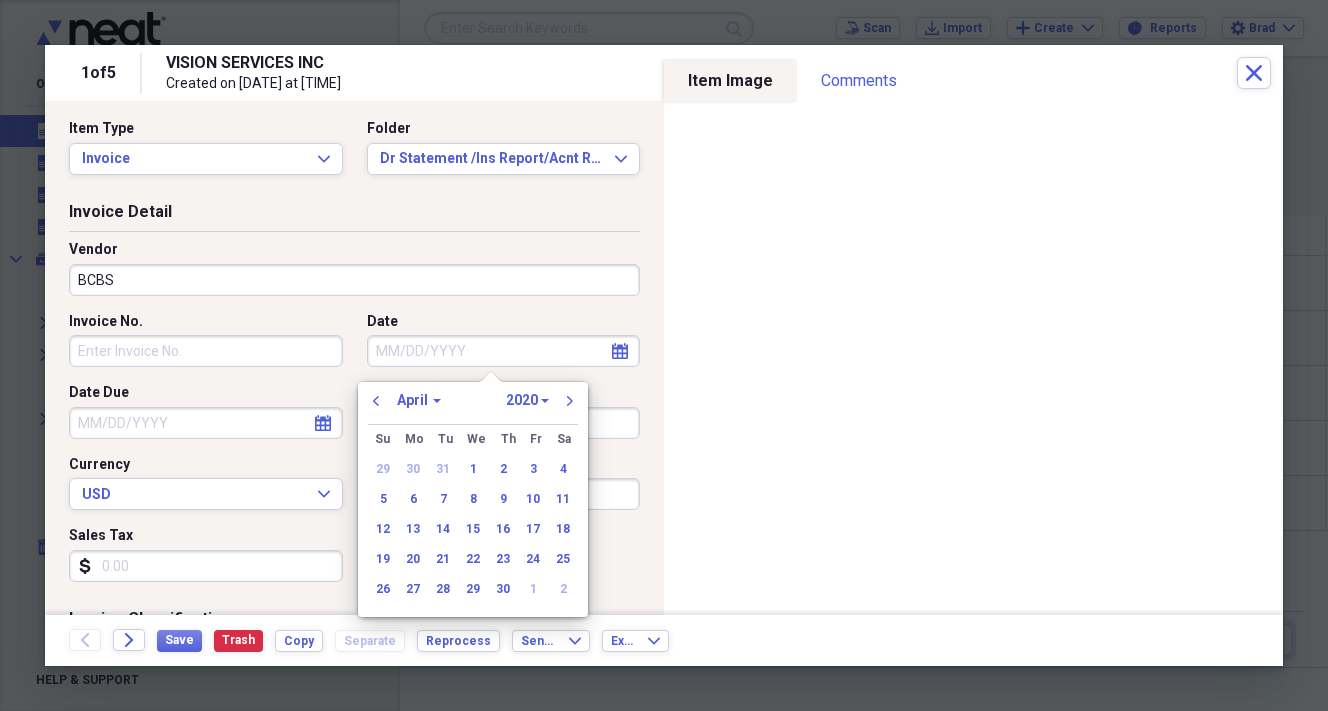 type 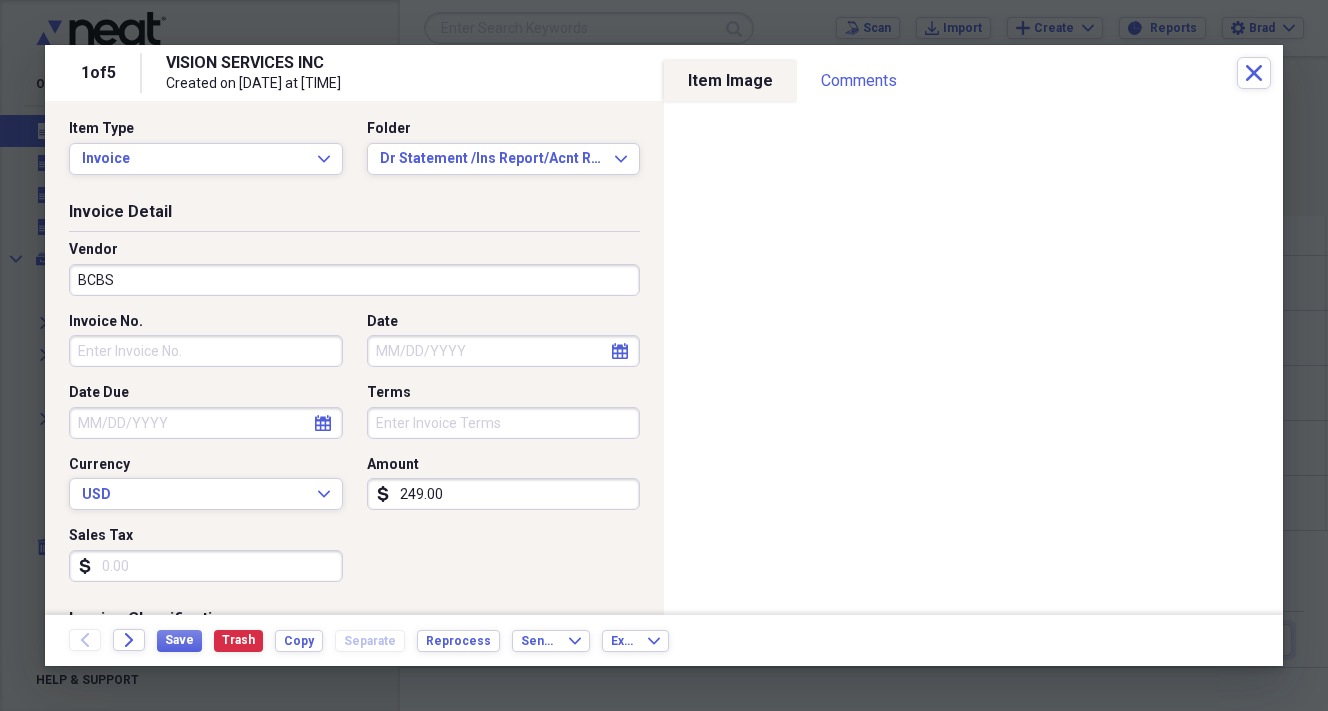 click on "Date" at bounding box center (504, 351) 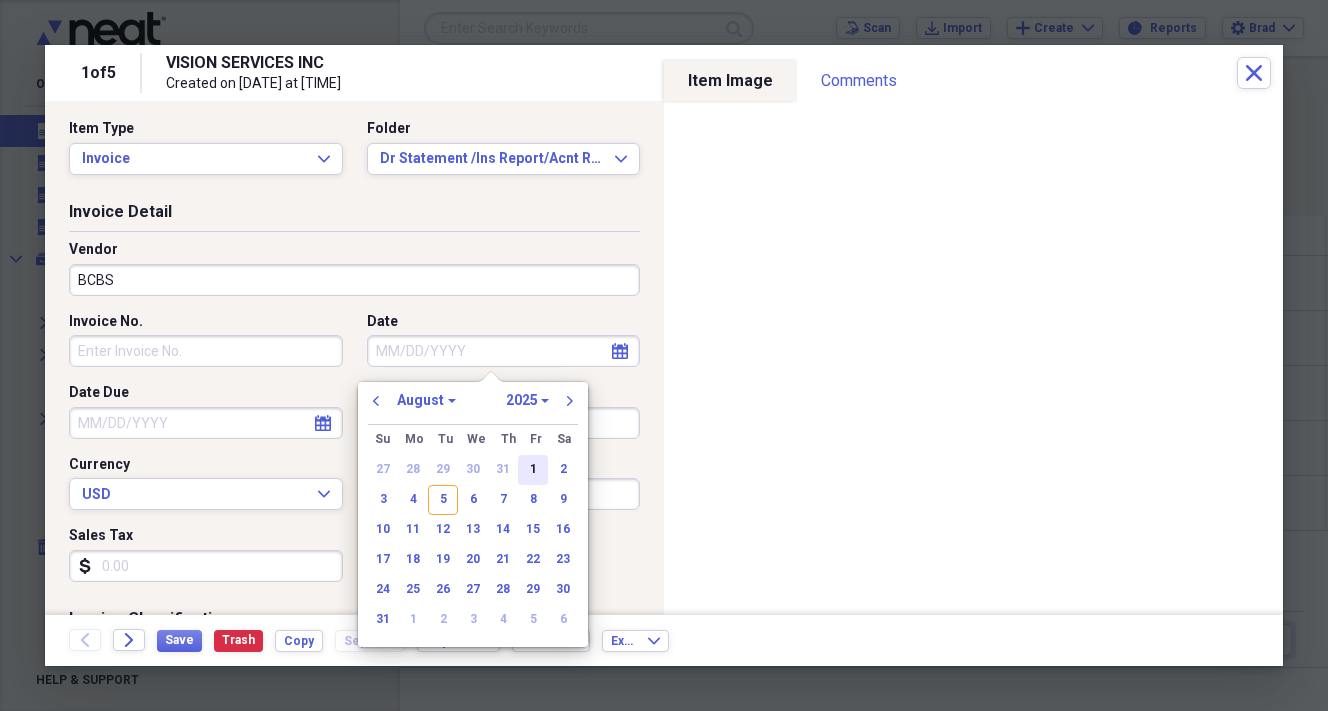 click on "1" at bounding box center (533, 470) 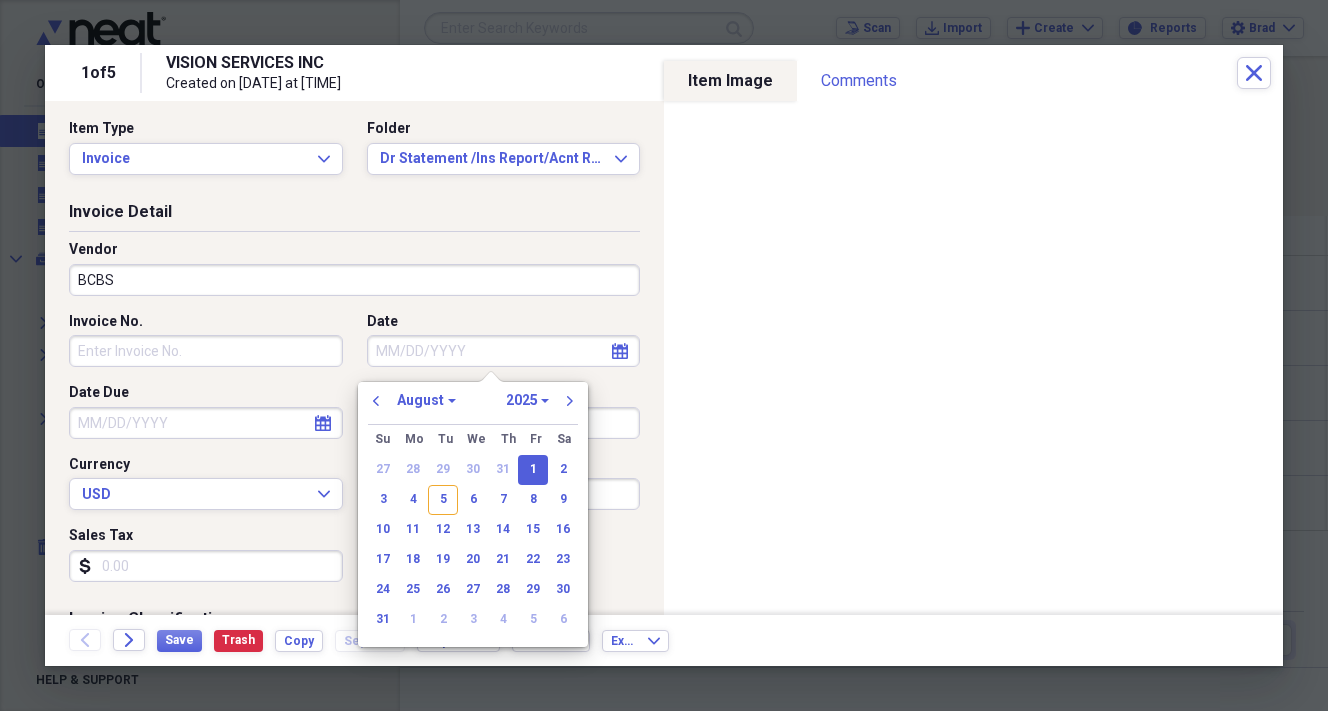 type on "08/01/2025" 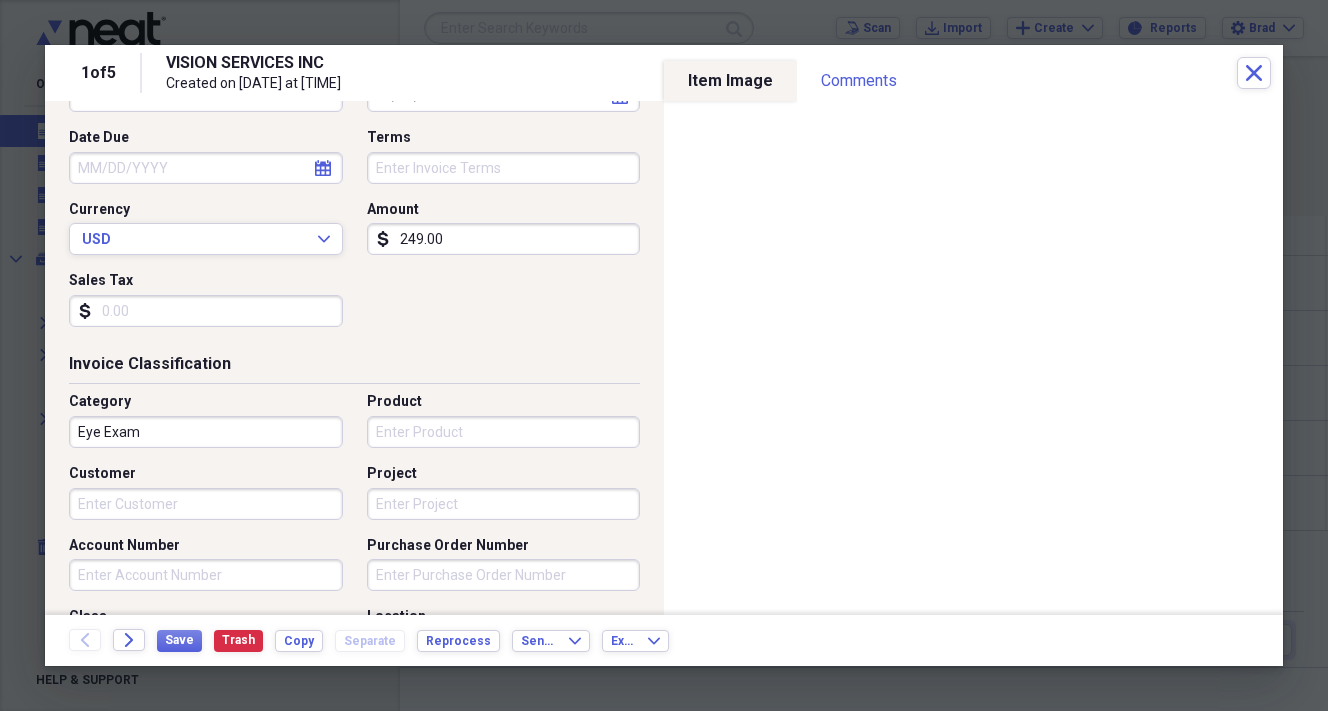 scroll, scrollTop: 263, scrollLeft: 0, axis: vertical 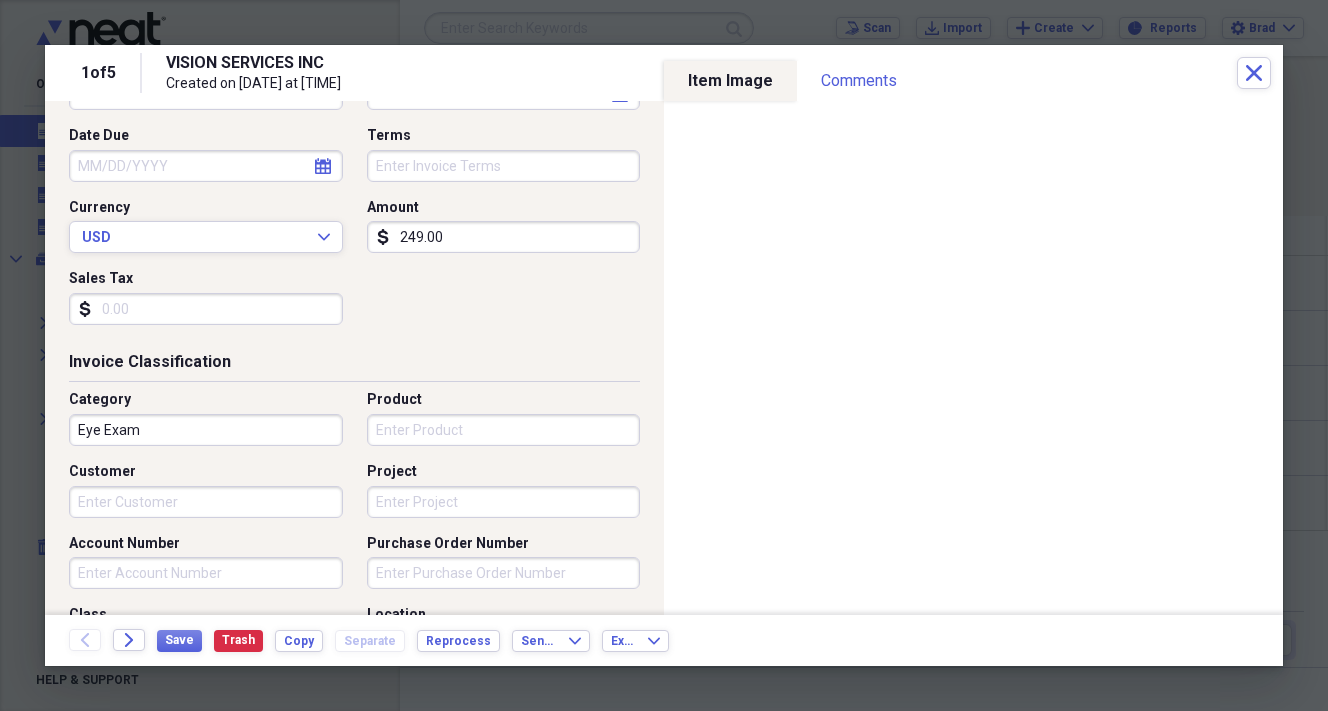 click on "Customer" at bounding box center (206, 502) 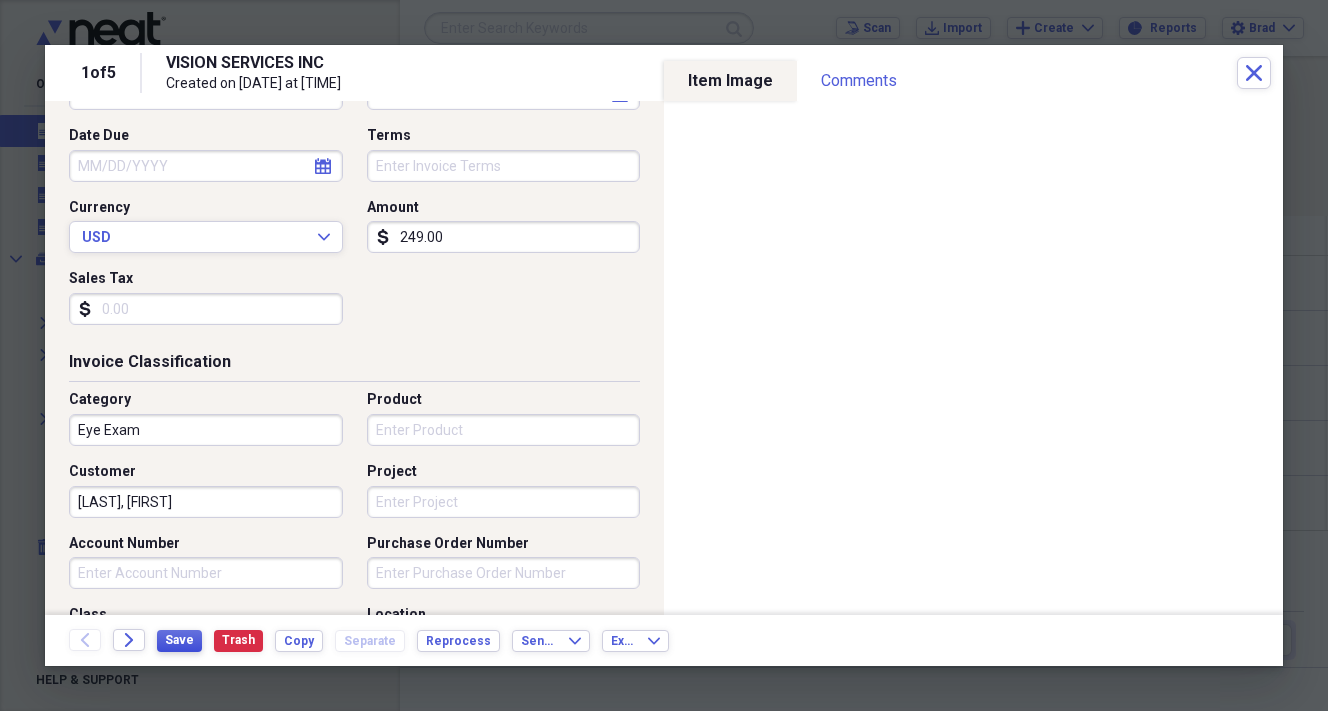 type on "Wade, Timothy" 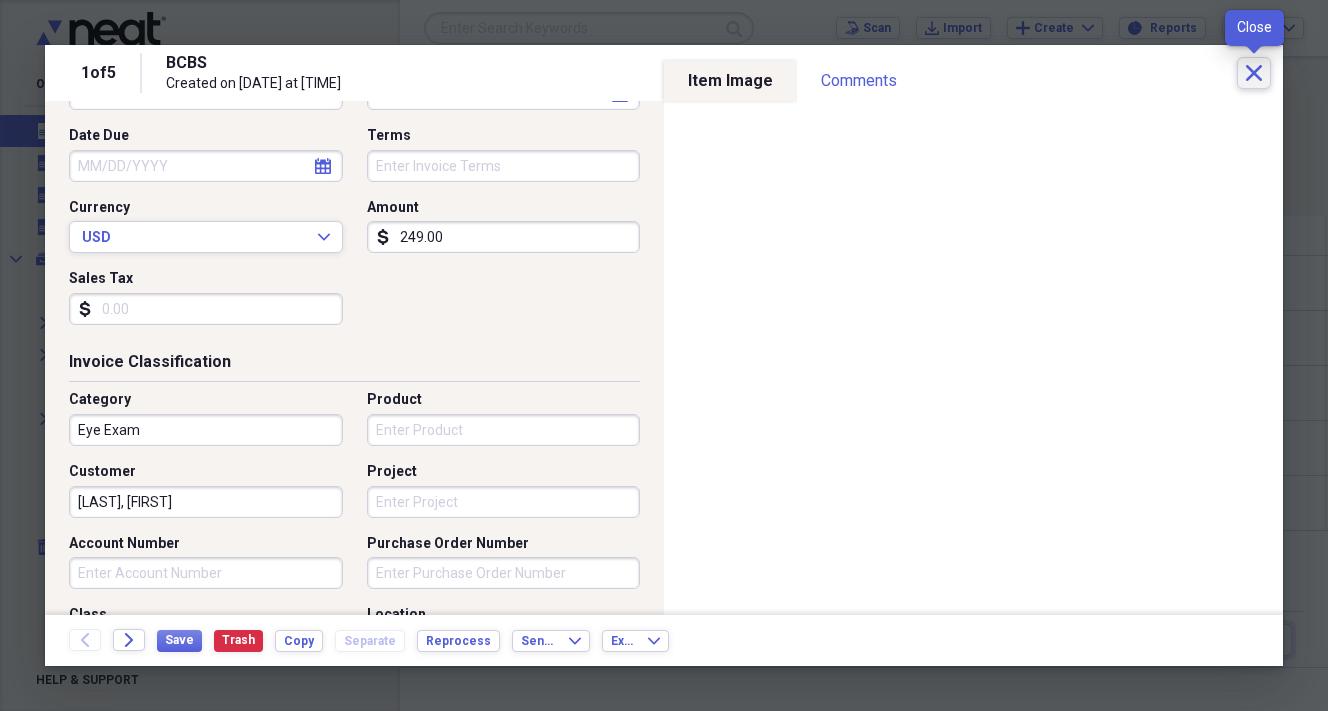 click 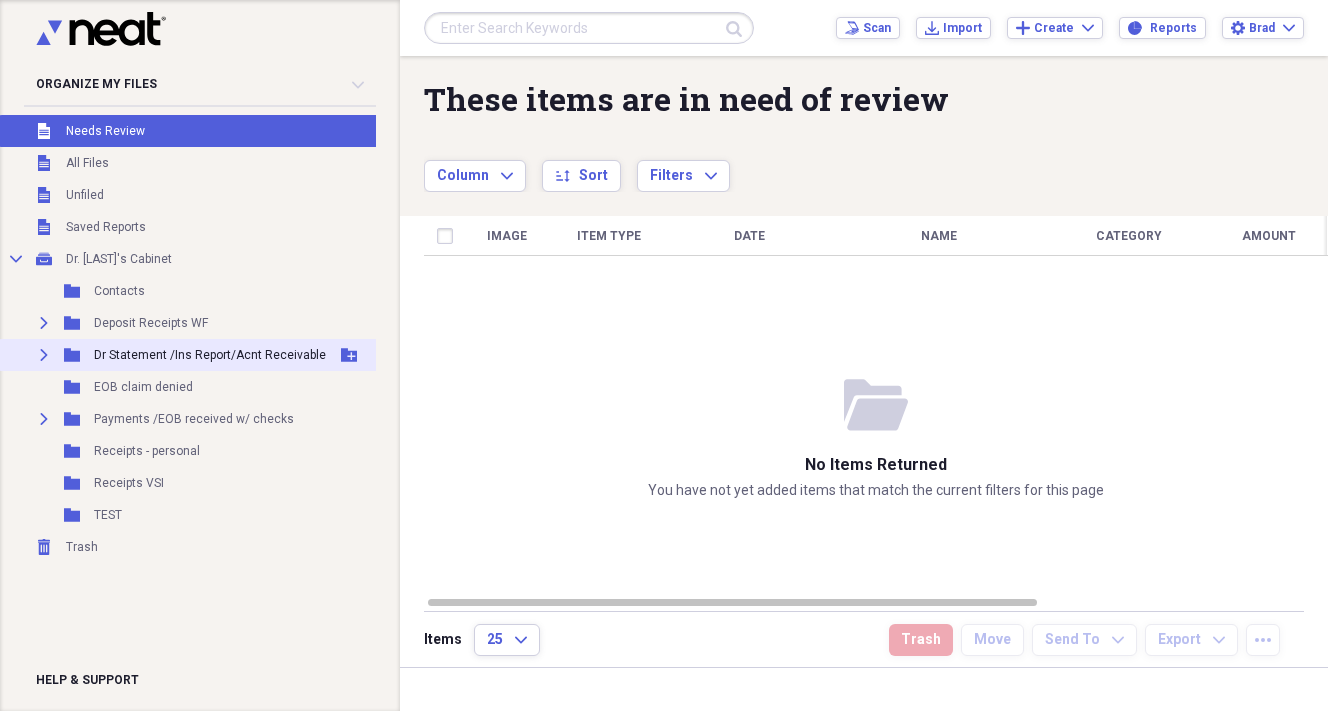 click on "Dr Statement /Ins Report/Acnt Receivable" at bounding box center (210, 355) 